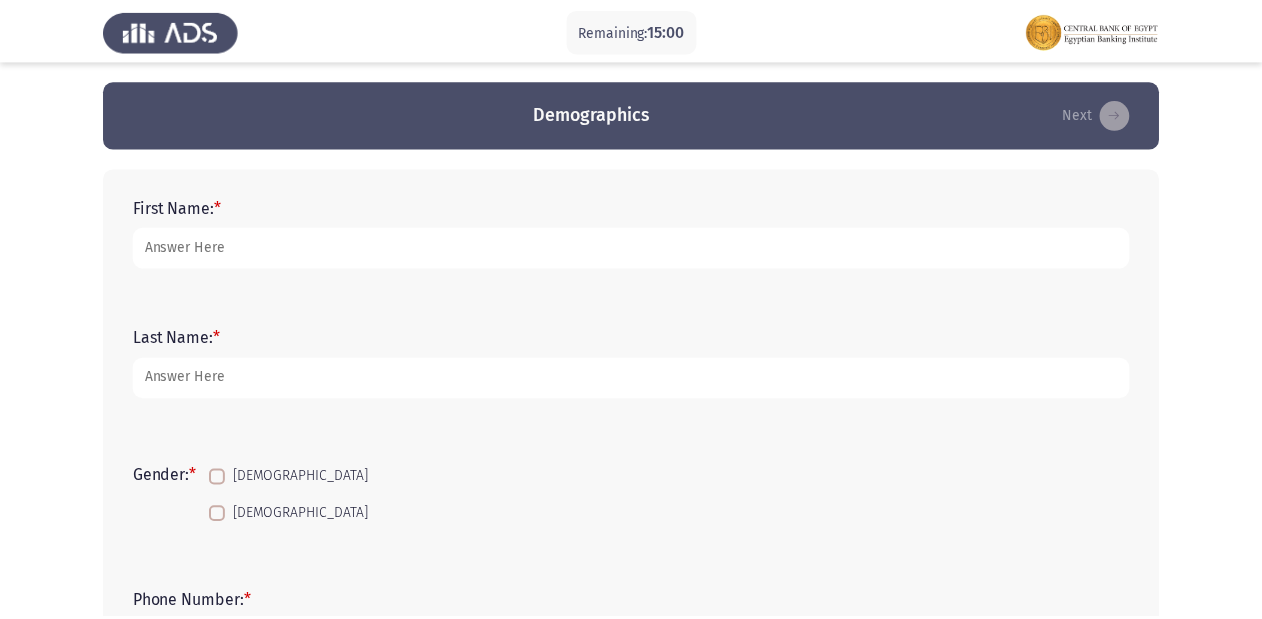 scroll, scrollTop: 0, scrollLeft: 0, axis: both 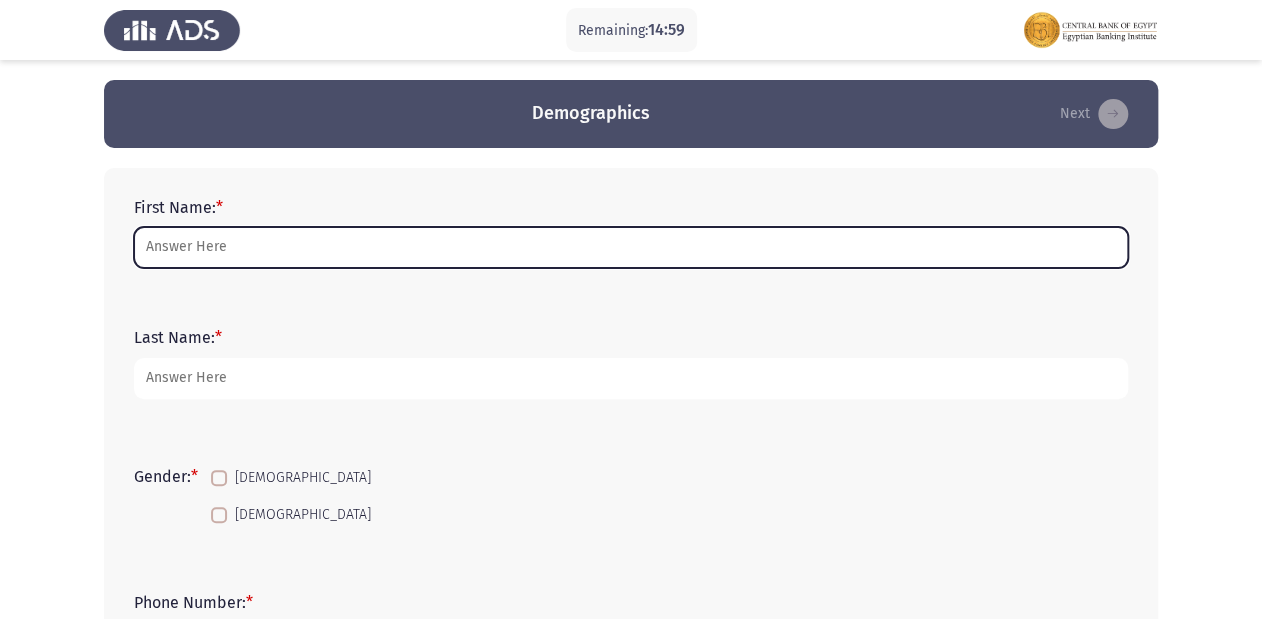 click on "First Name:   *" at bounding box center [631, 247] 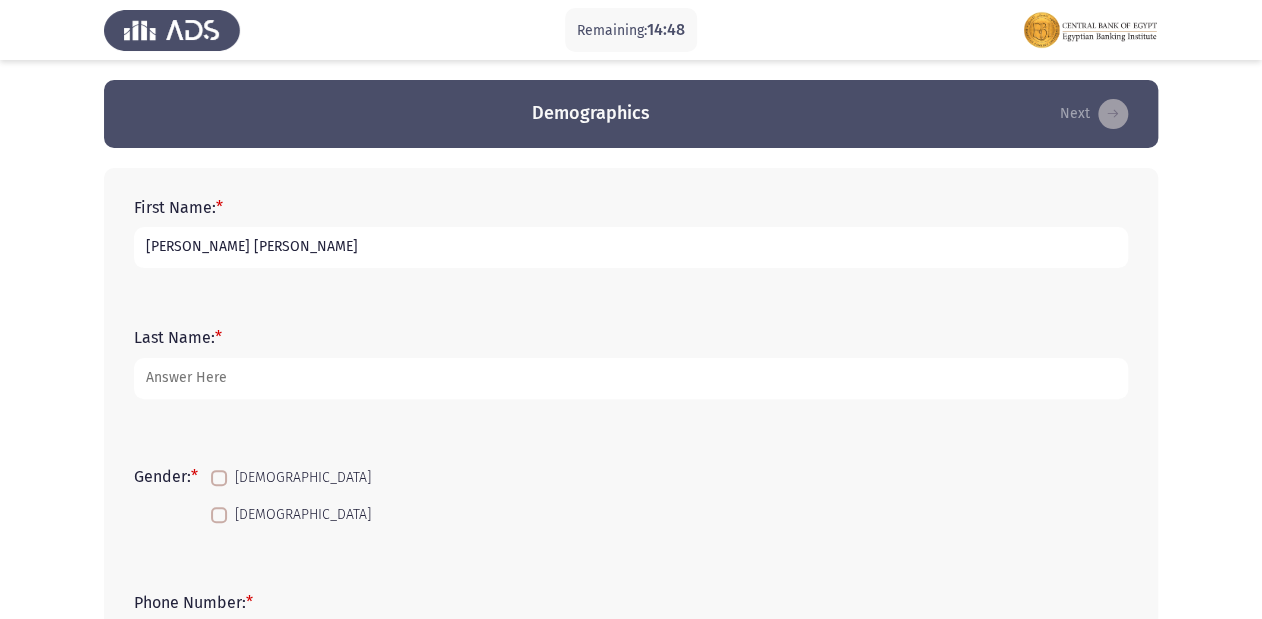 type on "[PERSON_NAME] [PERSON_NAME]" 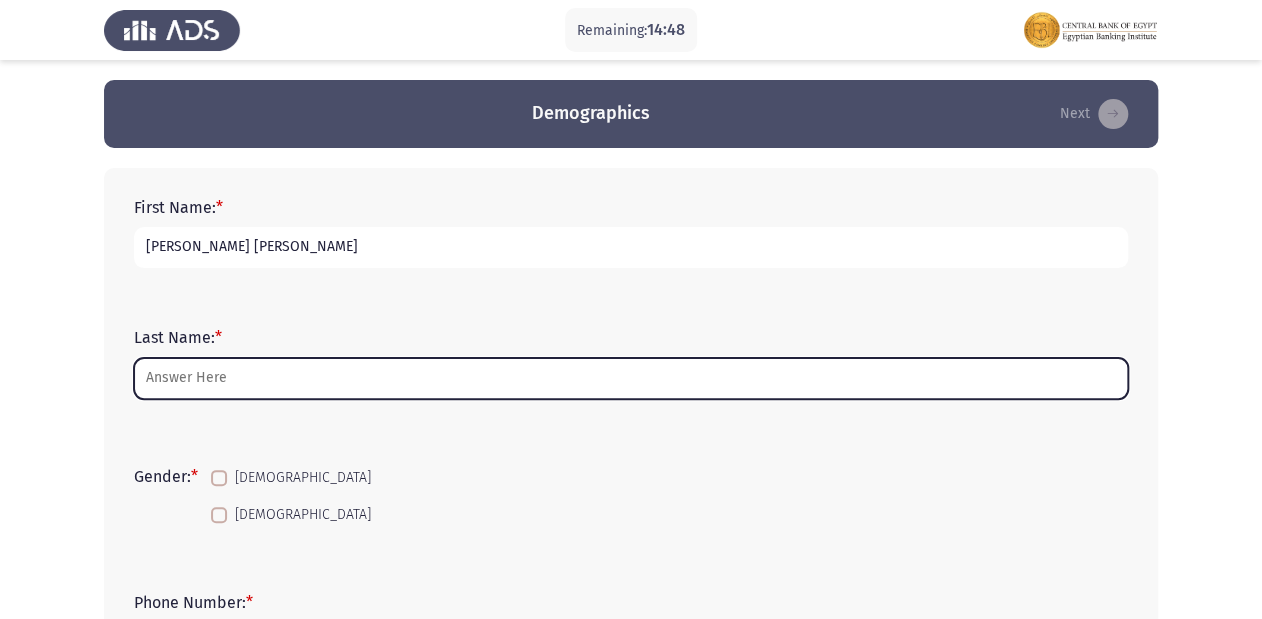click on "Last Name:    *" at bounding box center [631, 378] 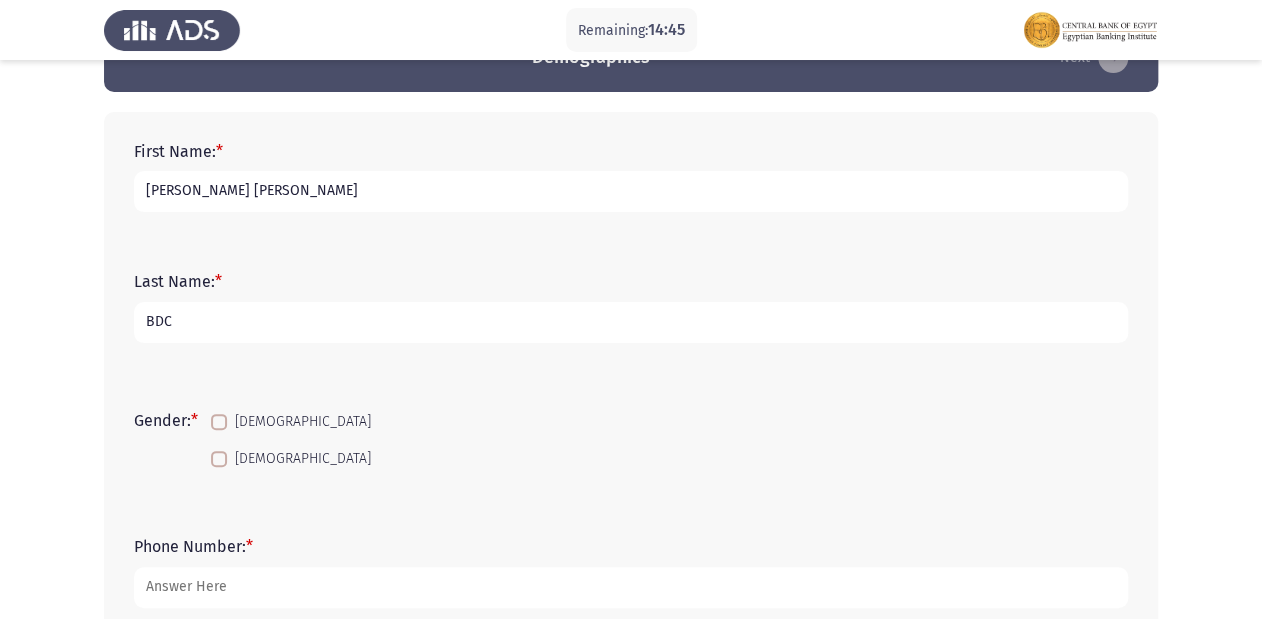 scroll, scrollTop: 80, scrollLeft: 0, axis: vertical 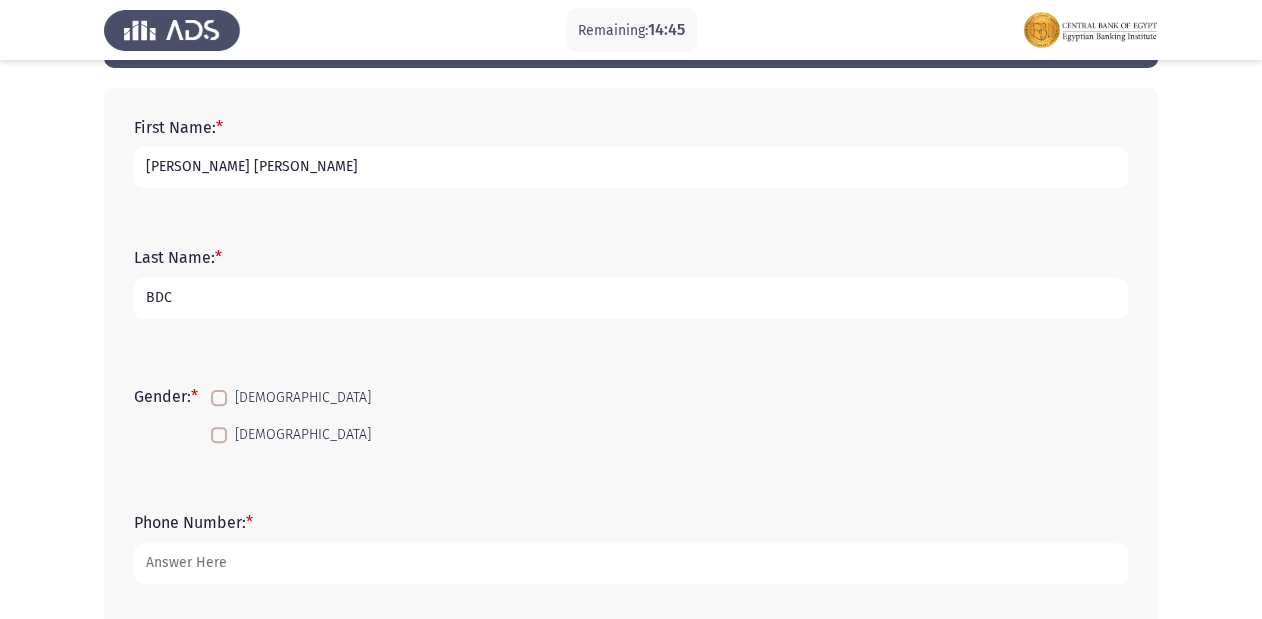 type on "BDC" 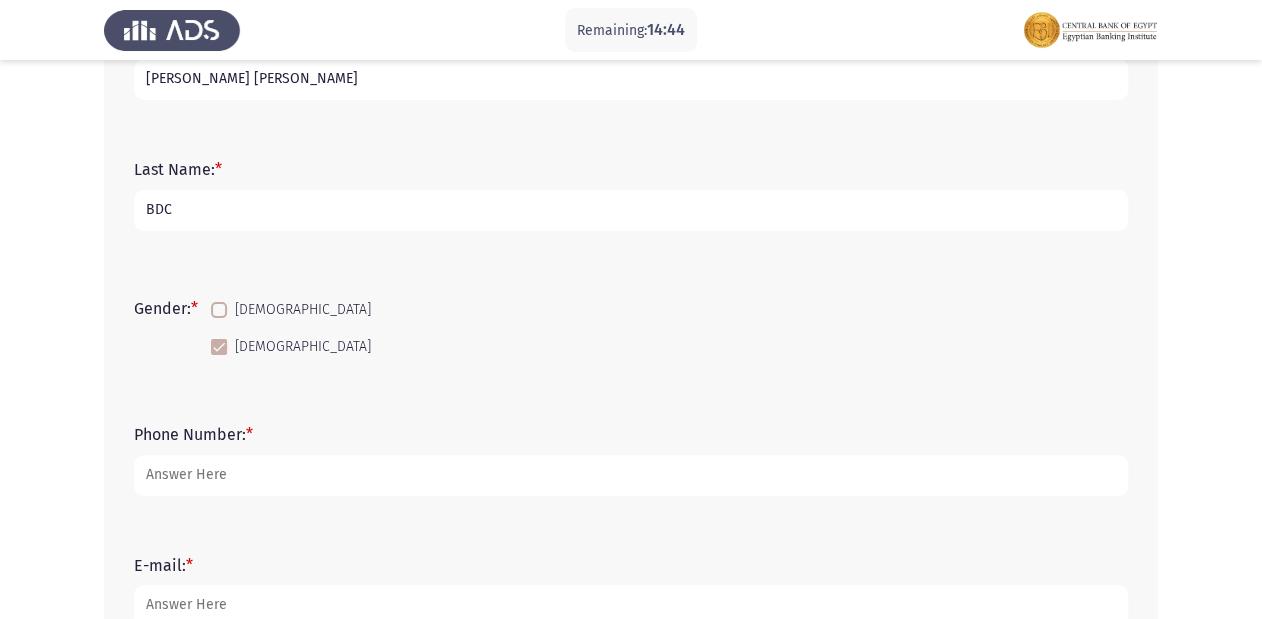 scroll, scrollTop: 240, scrollLeft: 0, axis: vertical 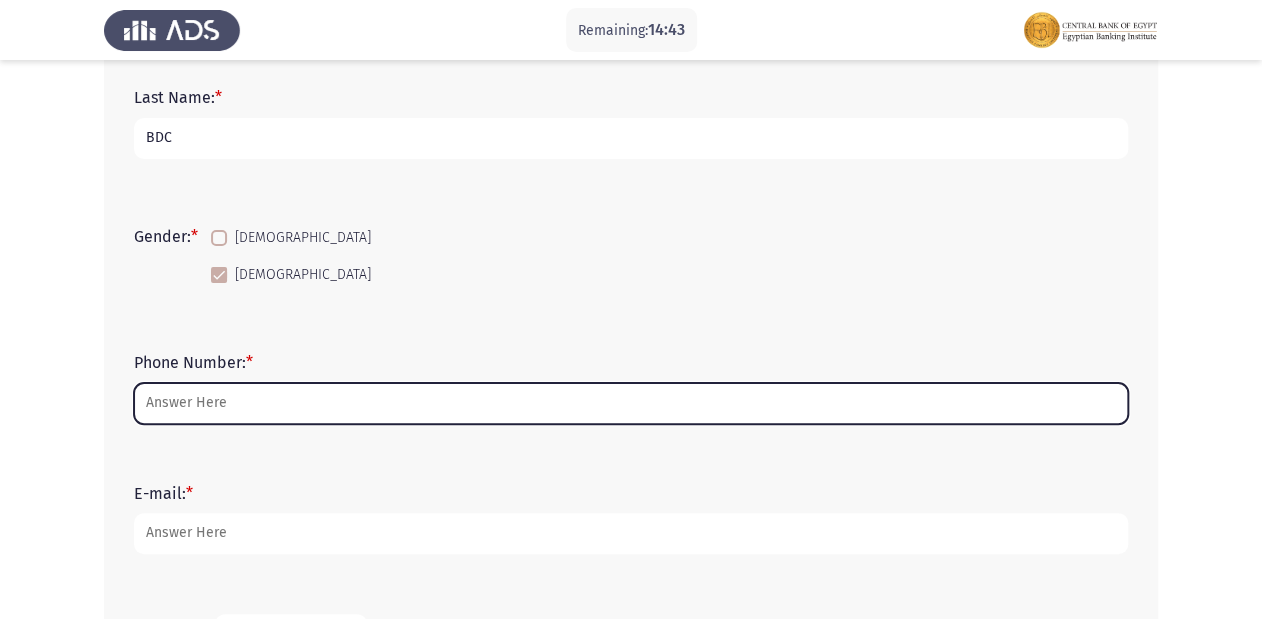 click on "Phone Number:    *" at bounding box center [631, 403] 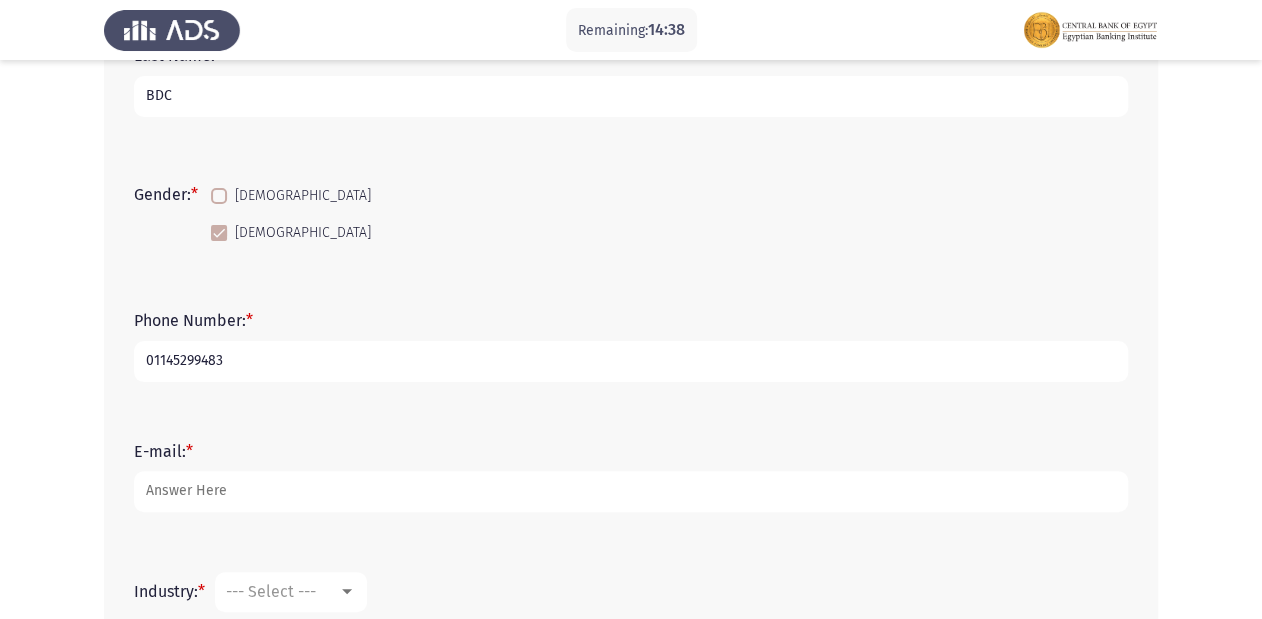 scroll, scrollTop: 320, scrollLeft: 0, axis: vertical 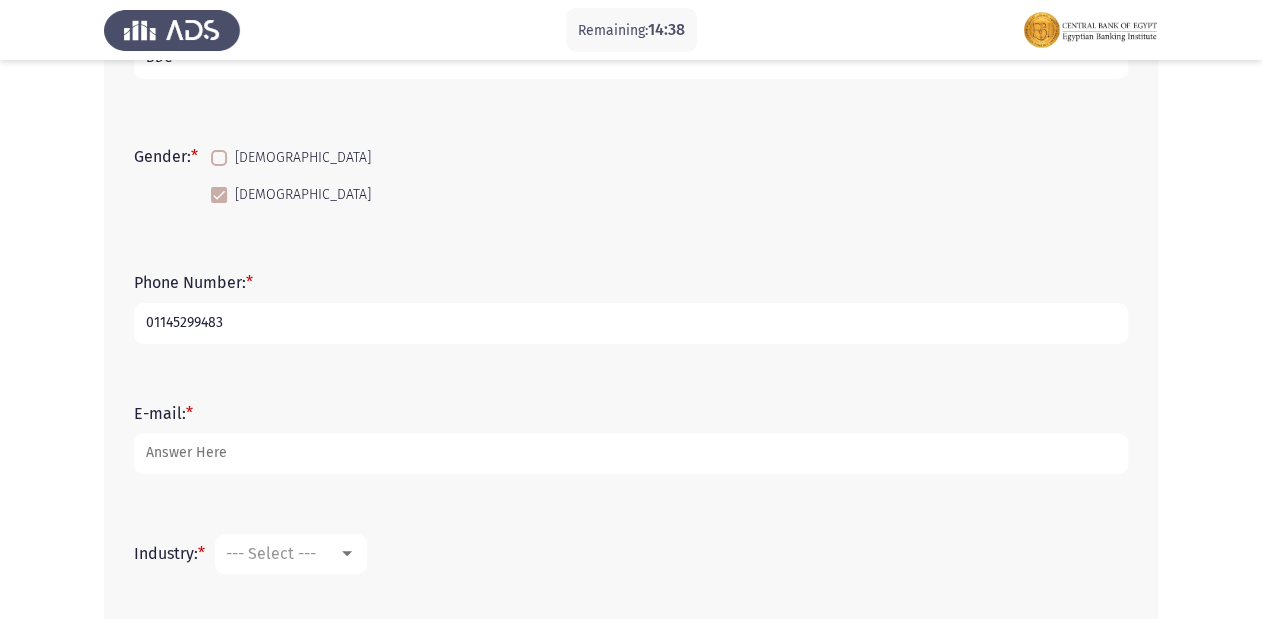 type on "01145299483" 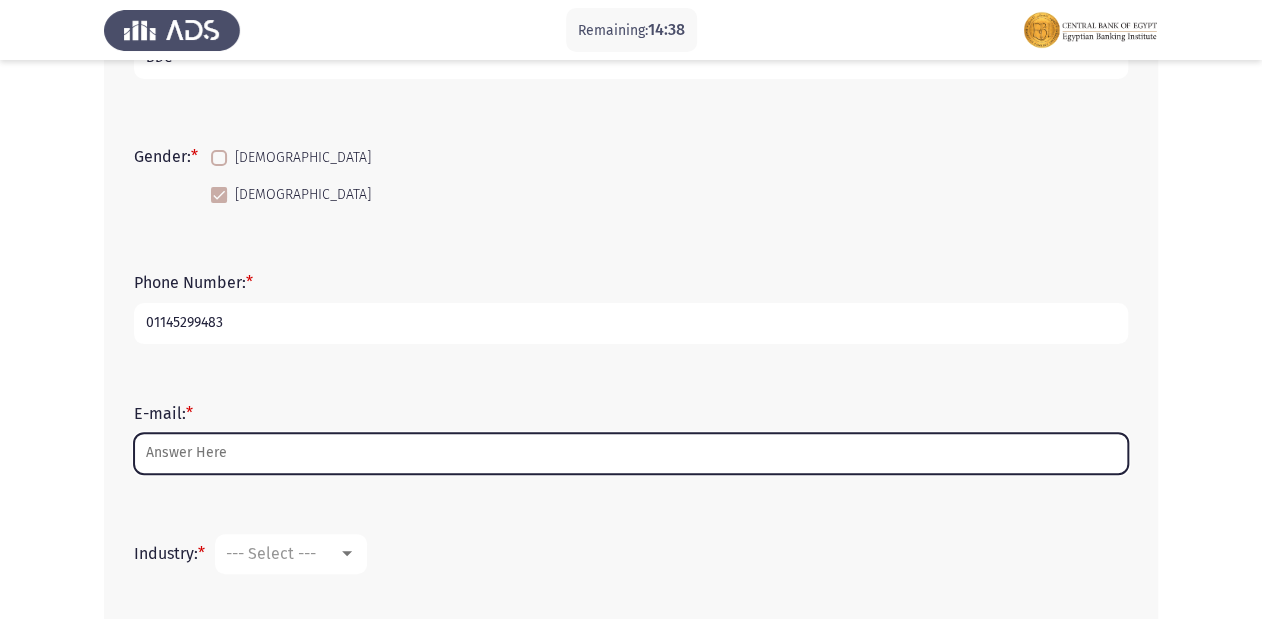 click on "E-mail:   *" at bounding box center [631, 453] 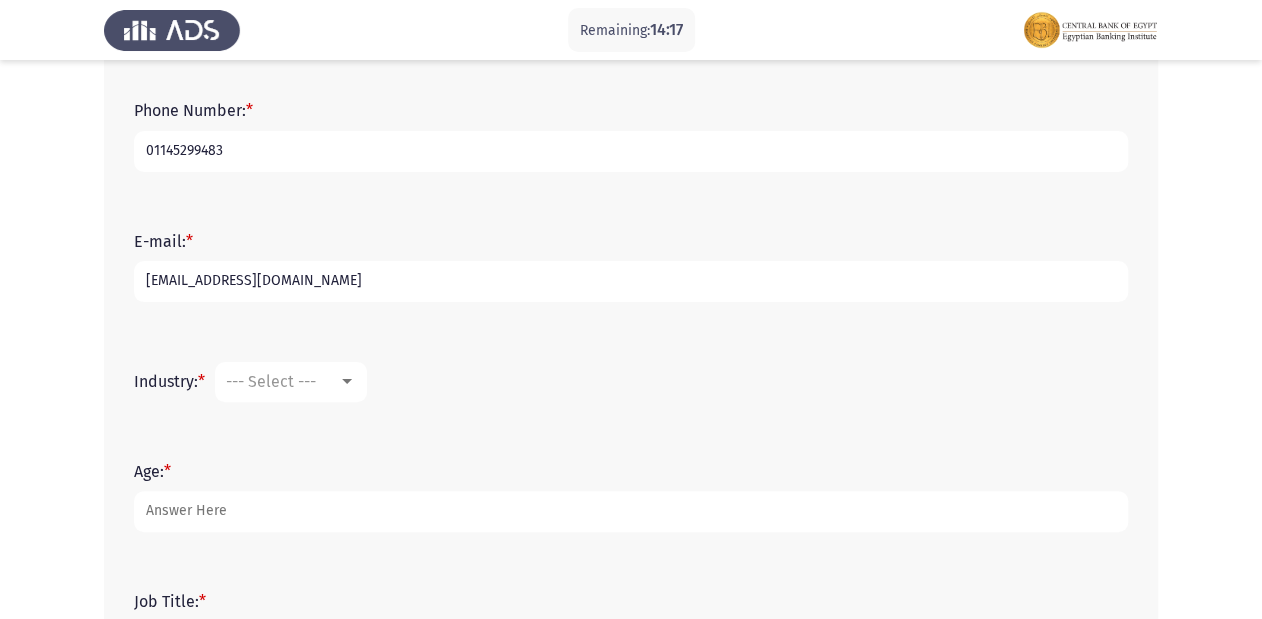 scroll, scrollTop: 640, scrollLeft: 0, axis: vertical 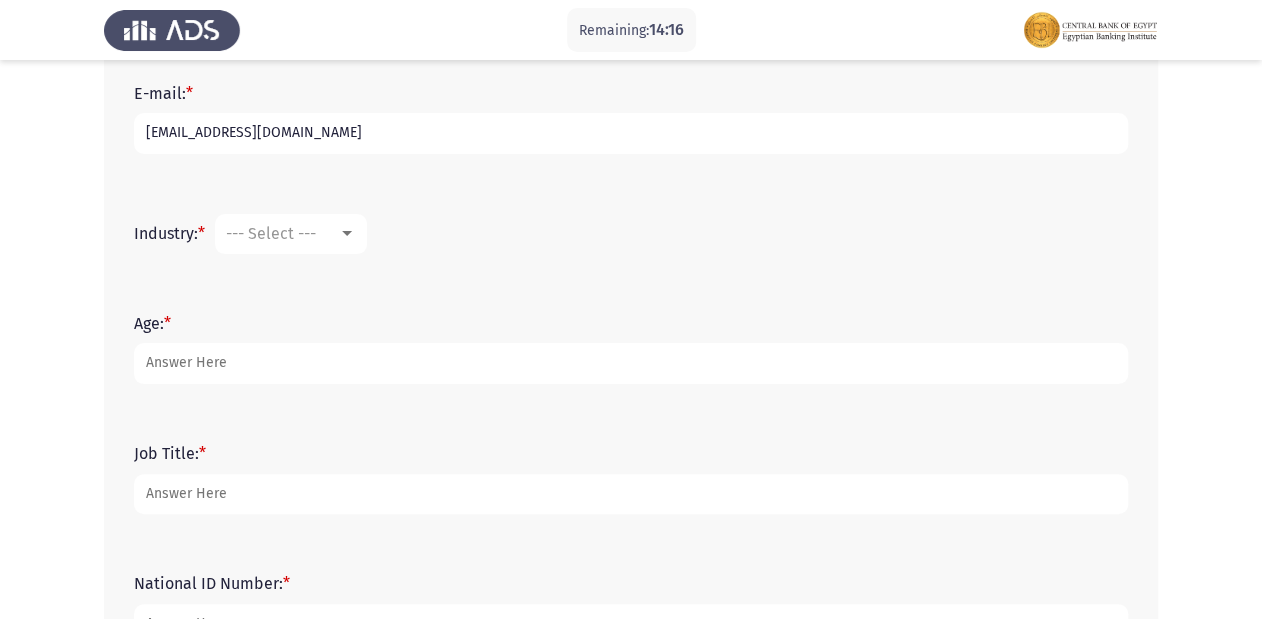 type on "[EMAIL_ADDRESS][DOMAIN_NAME]" 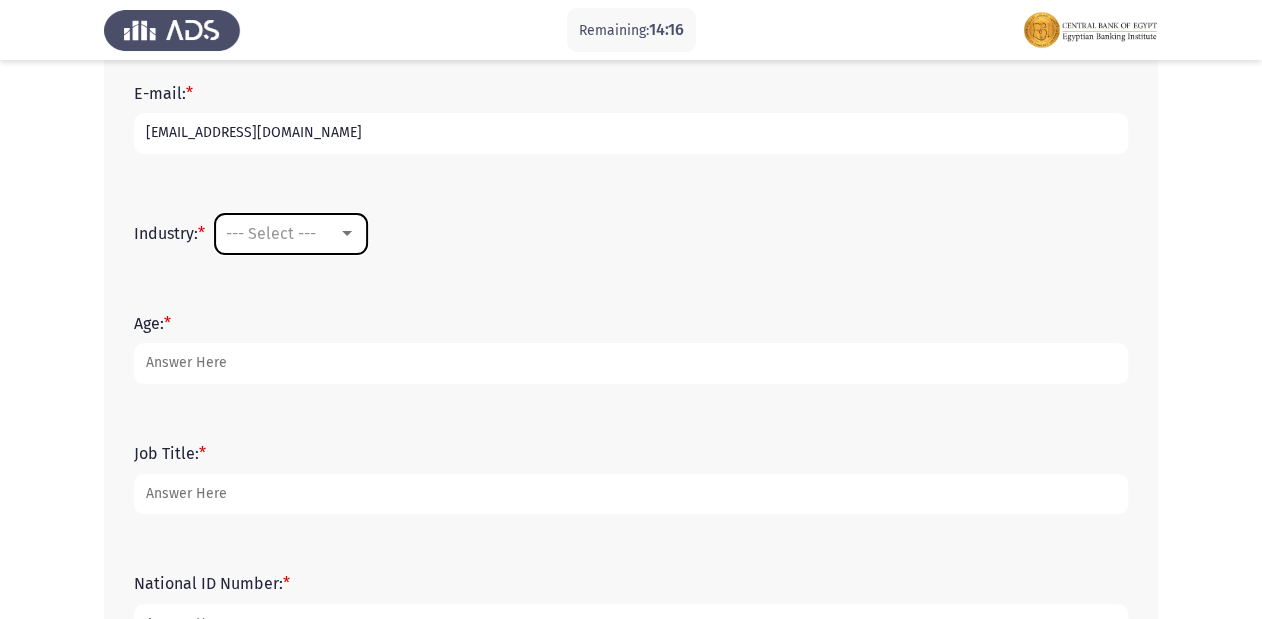 click on "--- Select ---" at bounding box center [271, 233] 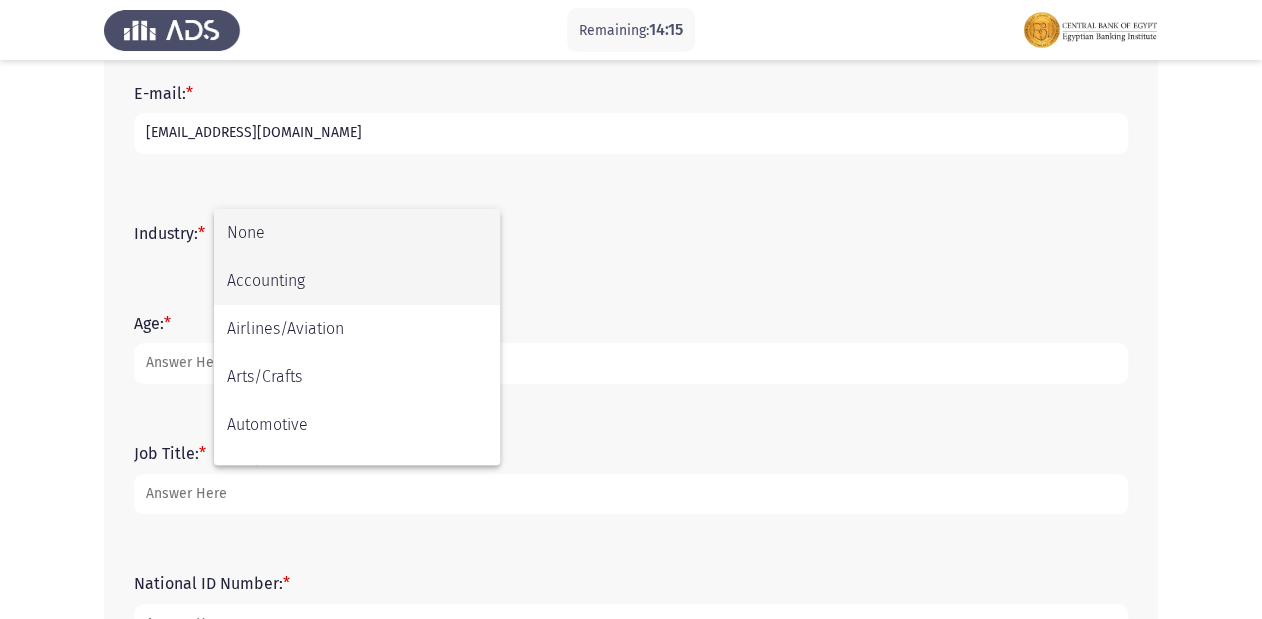 click on "Accounting" at bounding box center [357, 281] 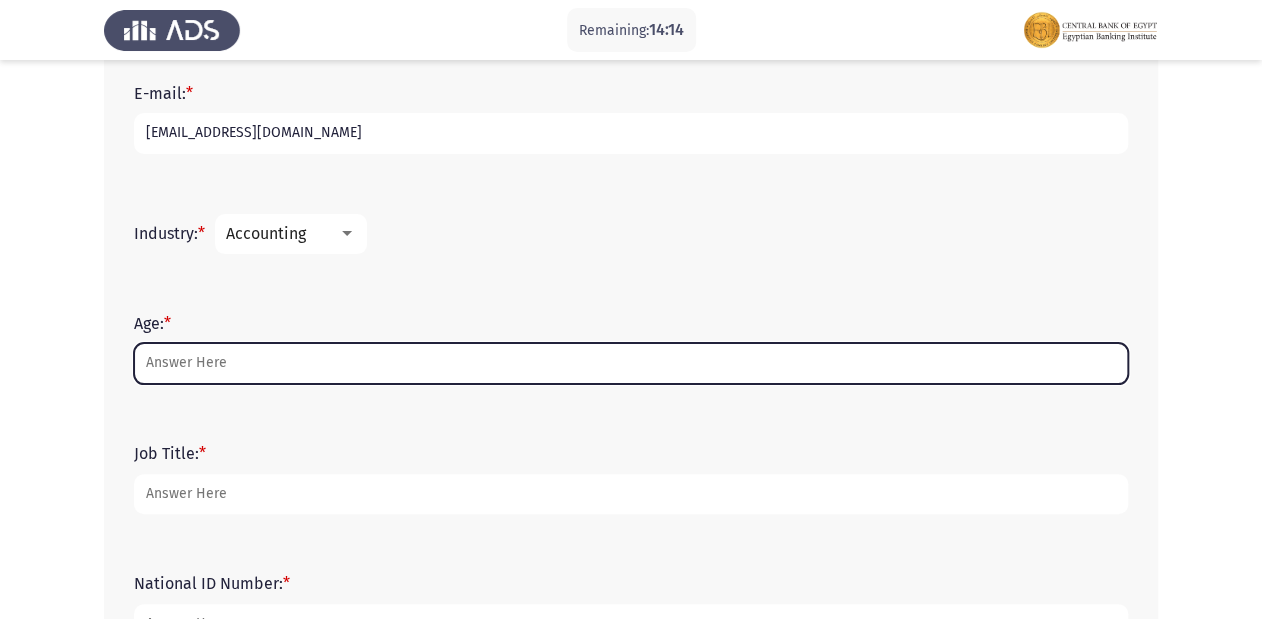 click on "Age:   *" at bounding box center (631, 363) 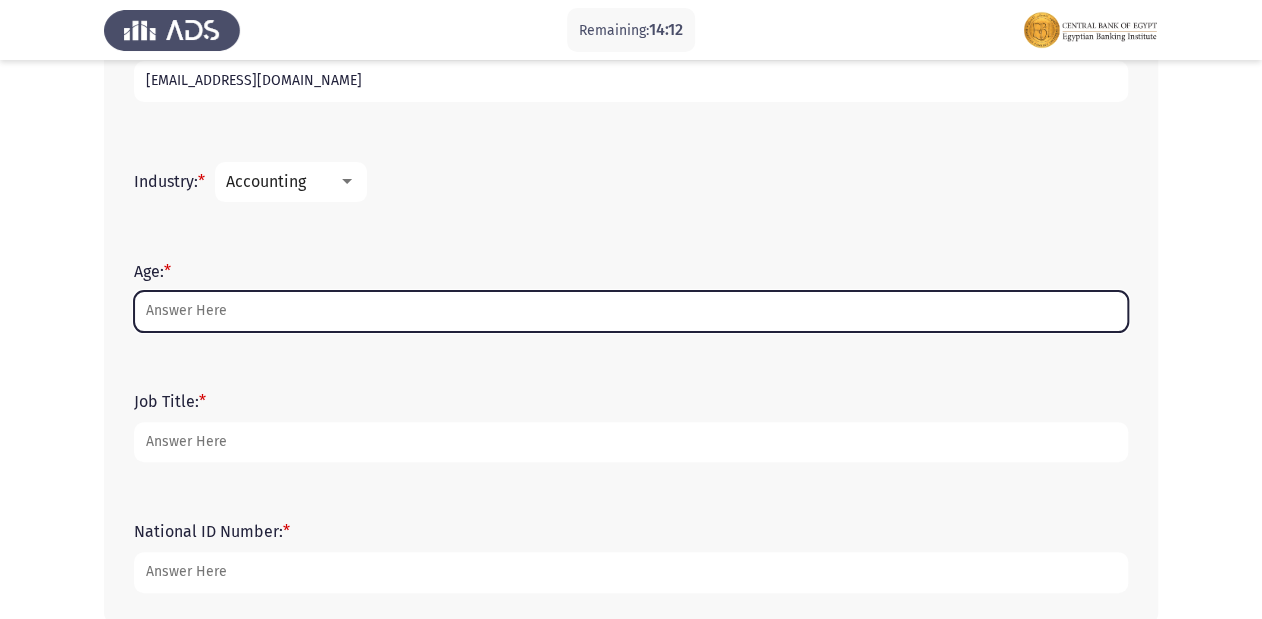 scroll, scrollTop: 720, scrollLeft: 0, axis: vertical 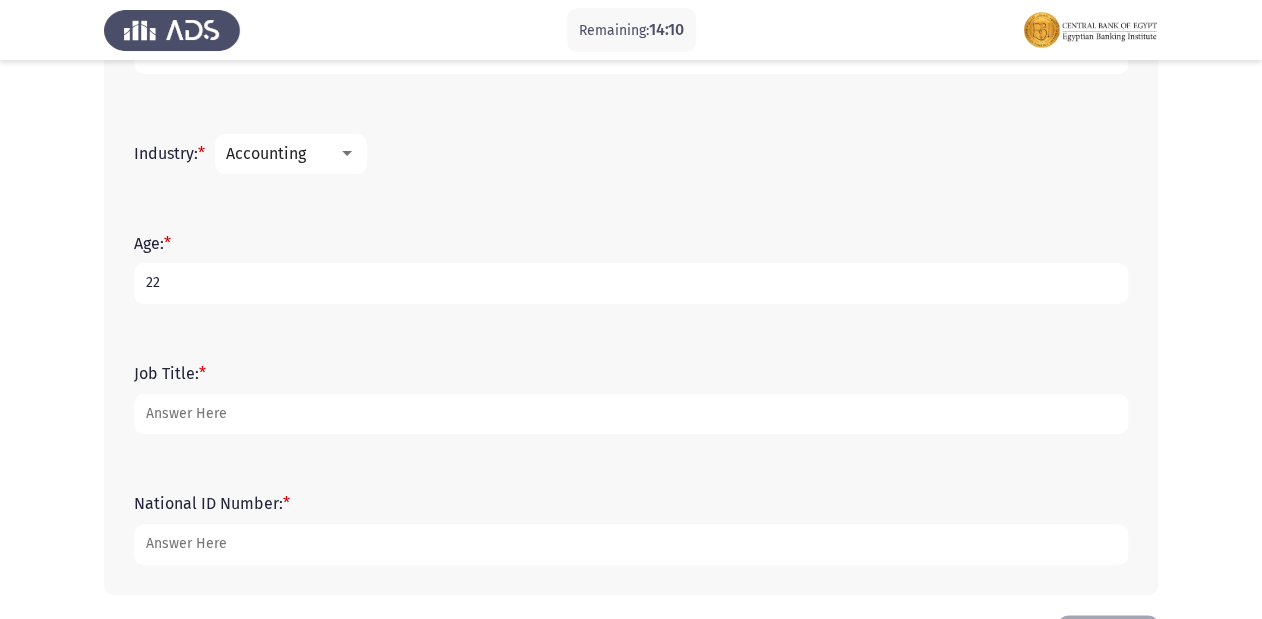 type on "22" 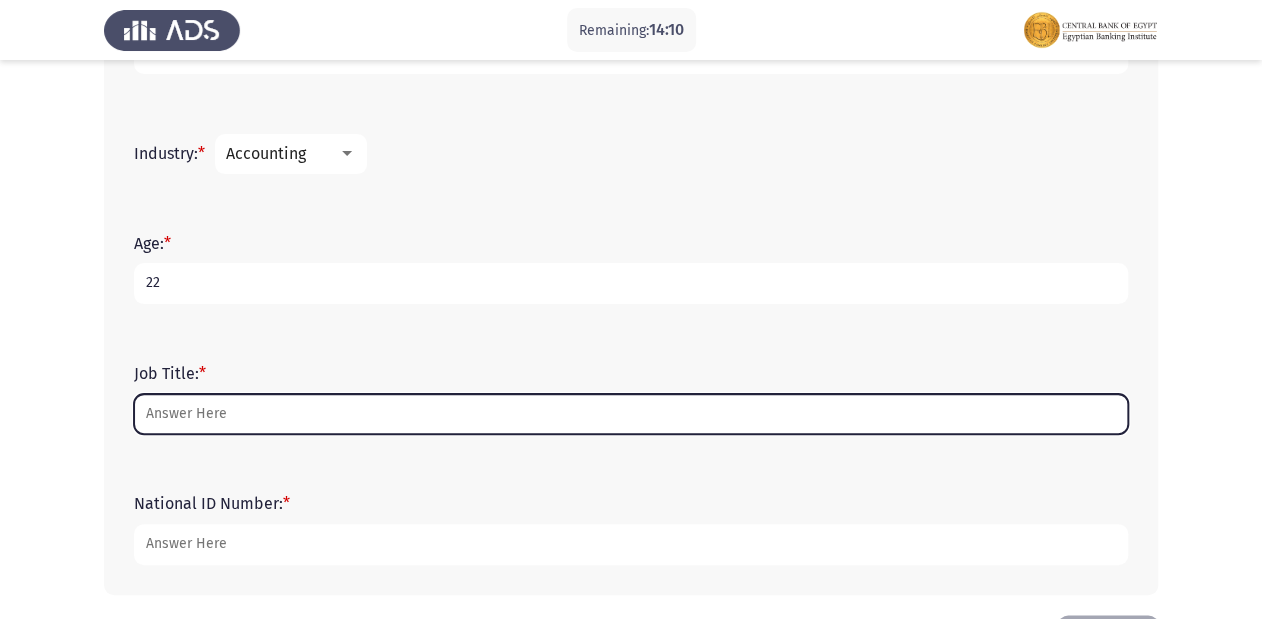 click on "Job Title:   *" at bounding box center [631, 414] 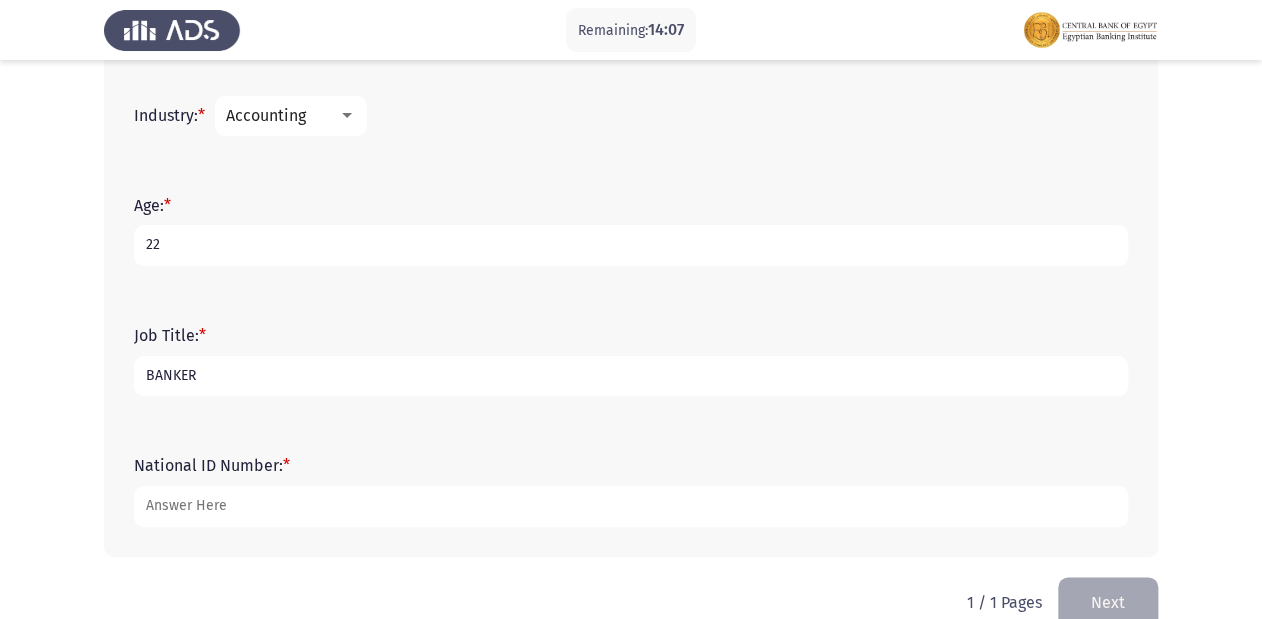 scroll, scrollTop: 795, scrollLeft: 0, axis: vertical 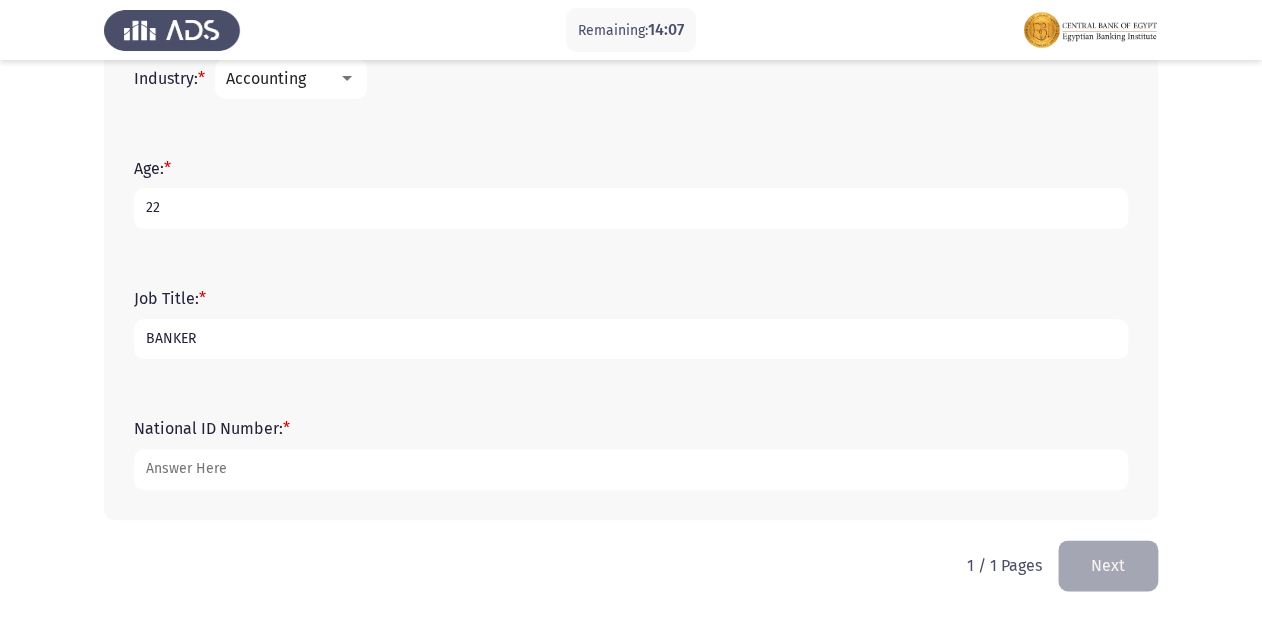 type on "BANKER" 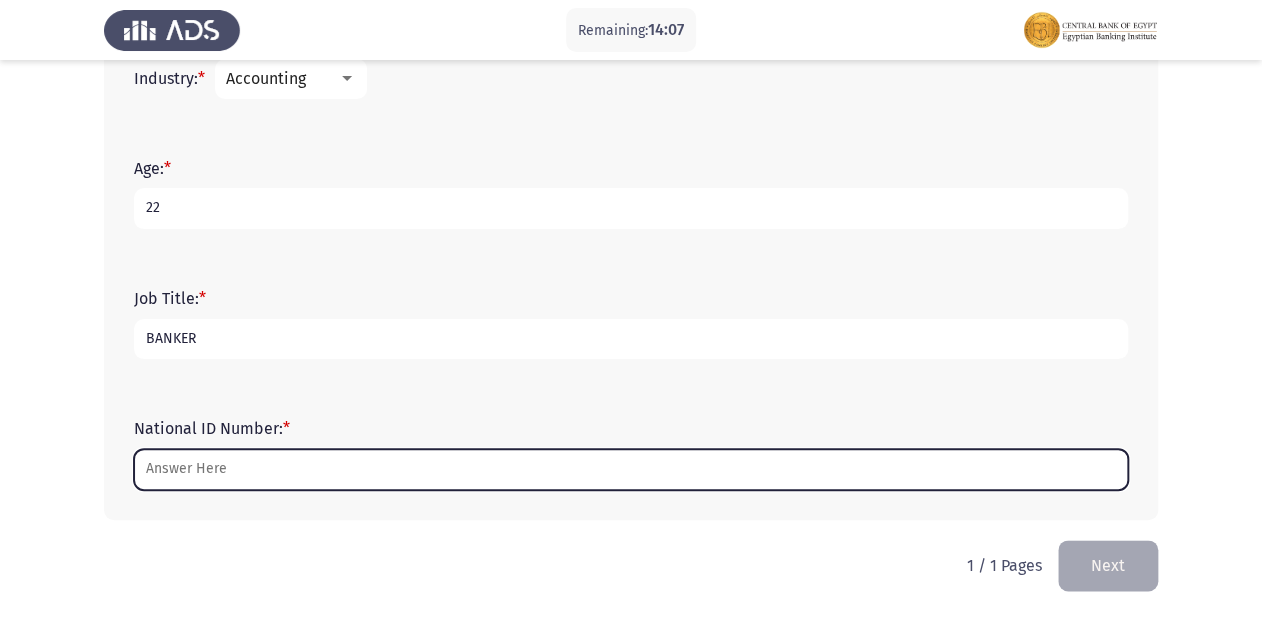 click on "National ID Number:   *" at bounding box center [631, 469] 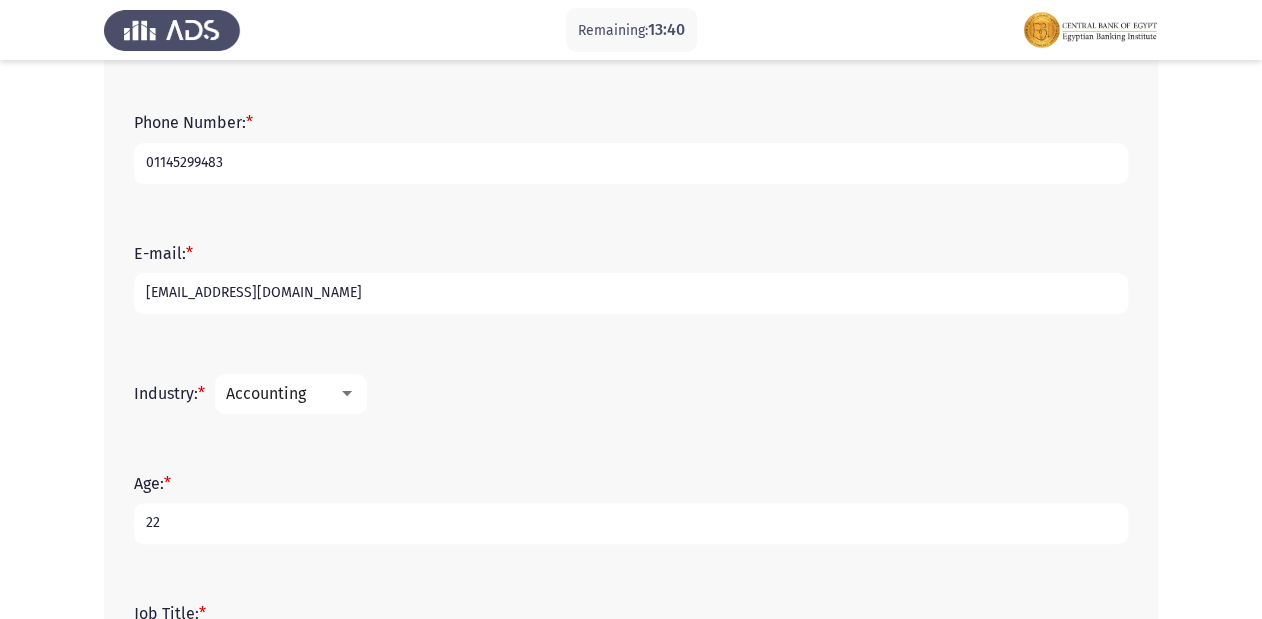 scroll, scrollTop: 795, scrollLeft: 0, axis: vertical 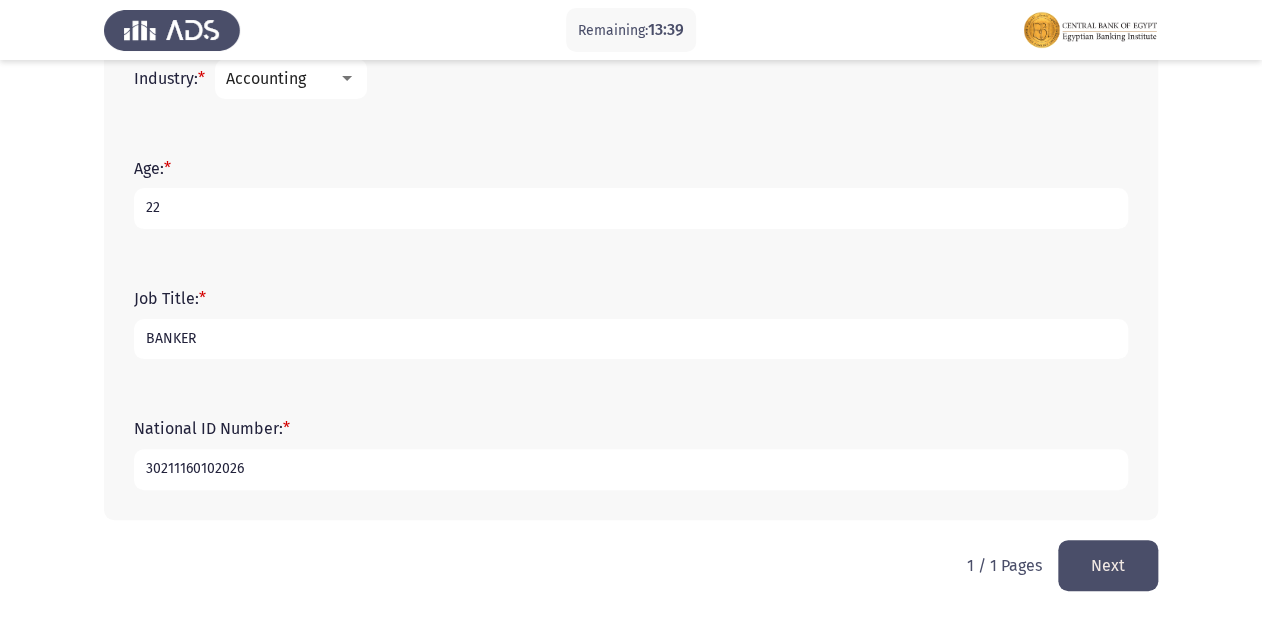 type on "30211160102026" 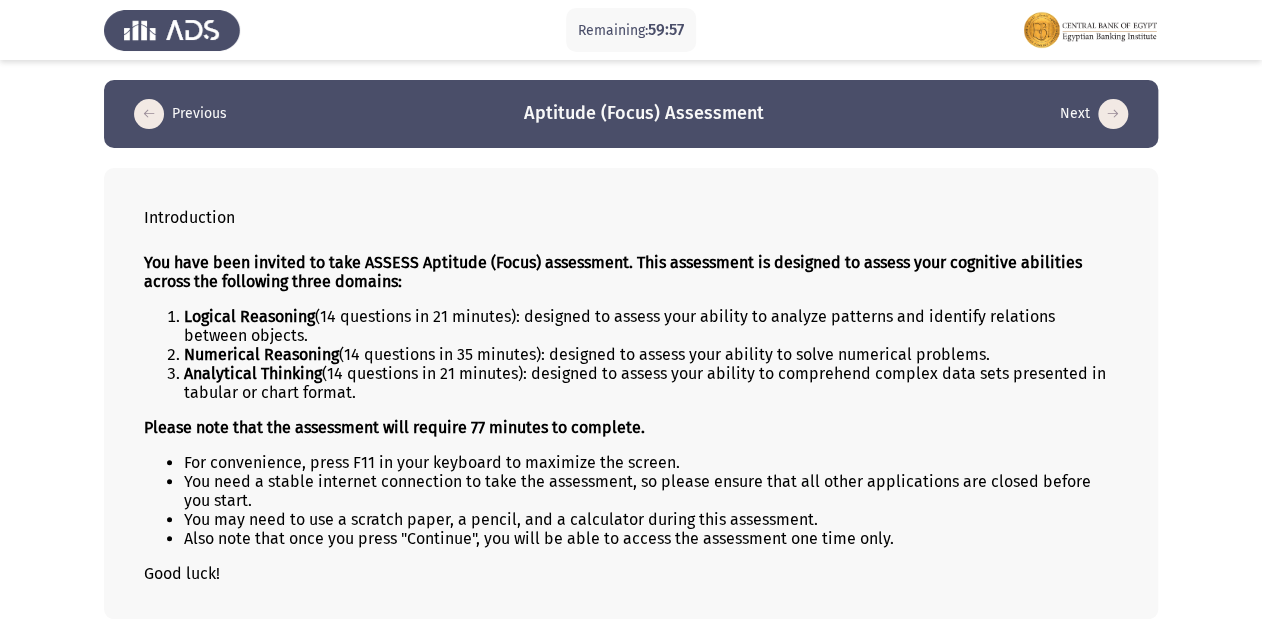 scroll, scrollTop: 80, scrollLeft: 0, axis: vertical 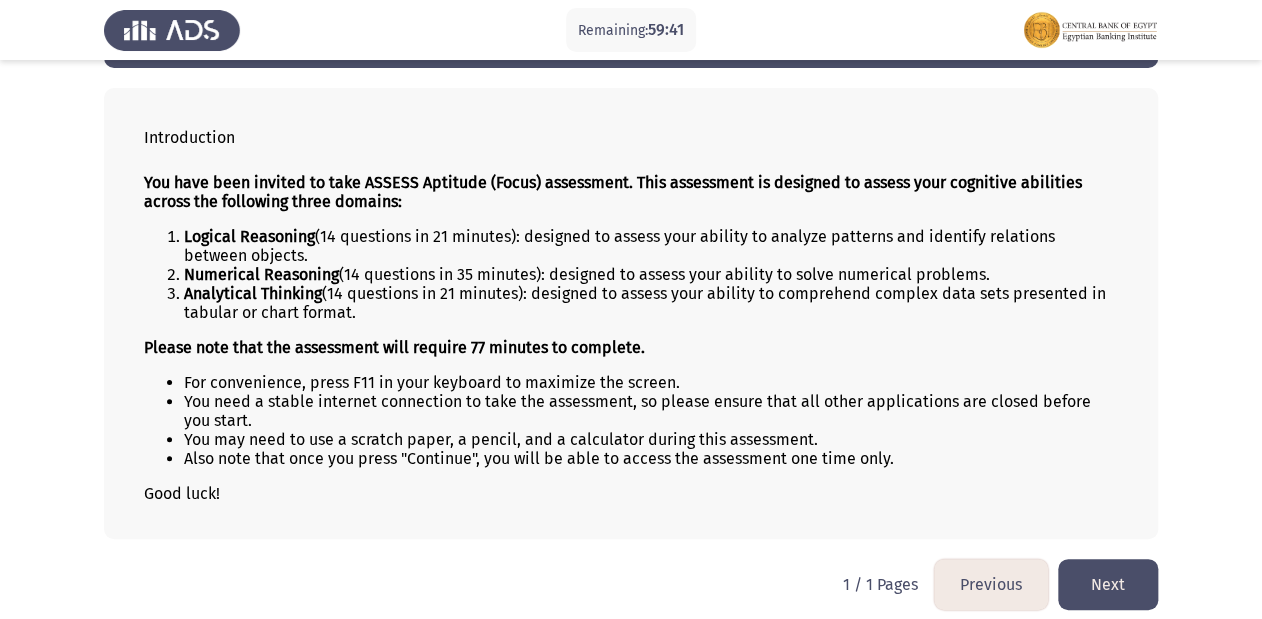 click on "Next" 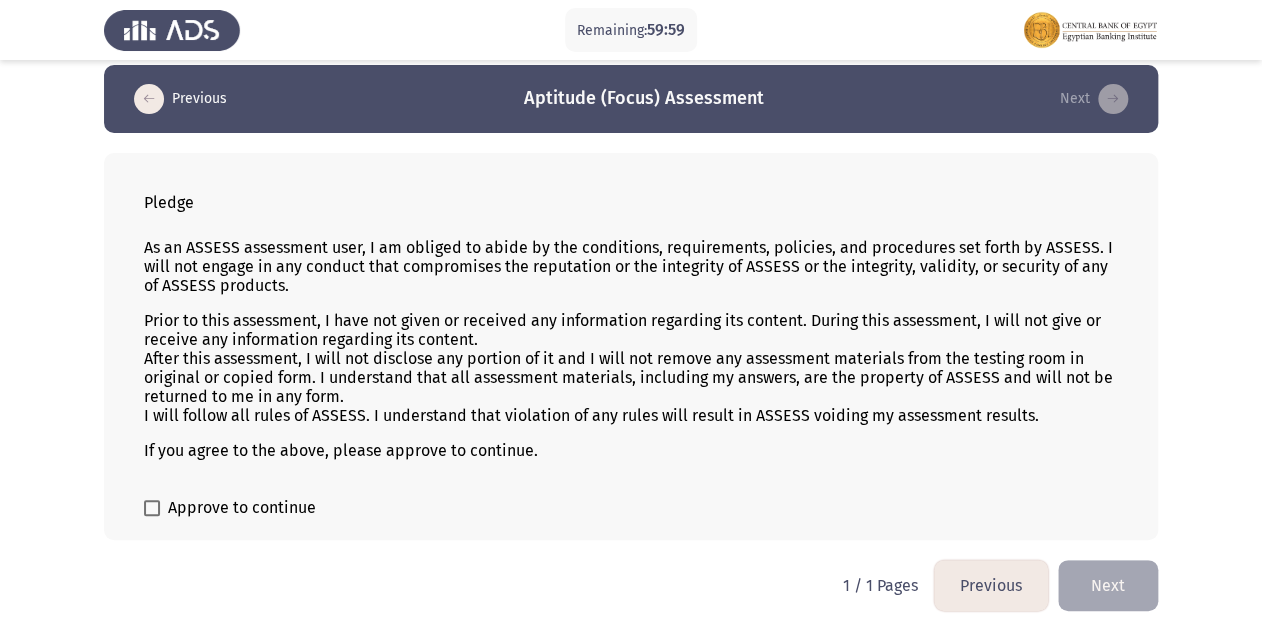 scroll, scrollTop: 29, scrollLeft: 0, axis: vertical 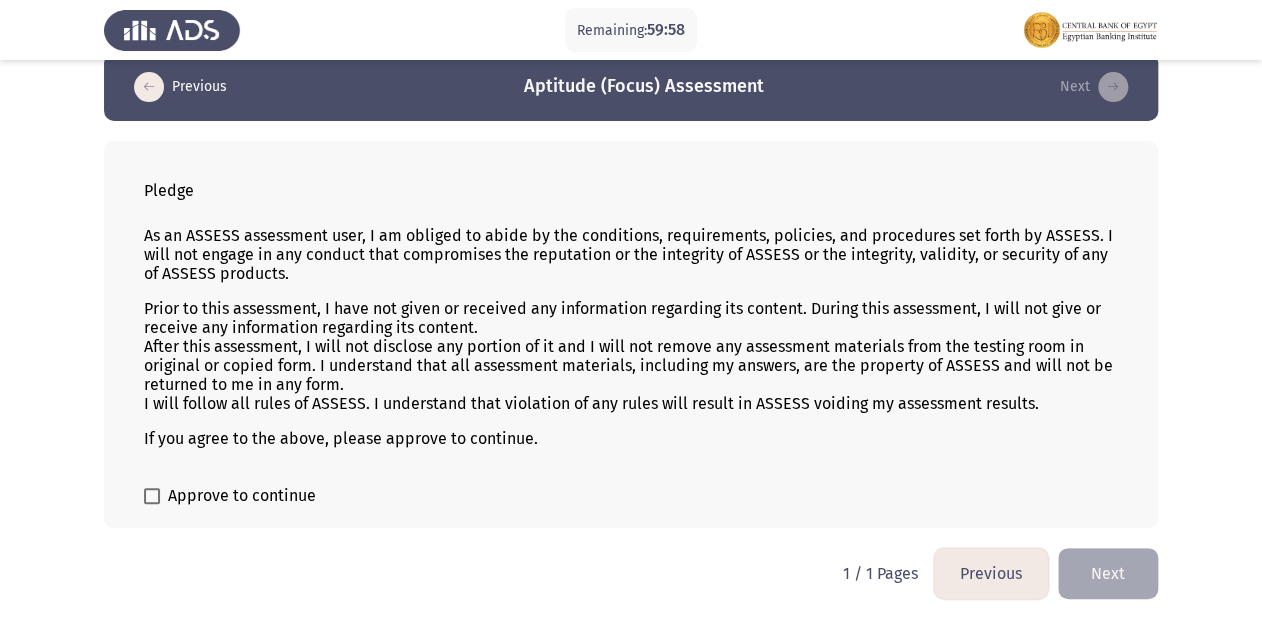 click on "Approve to continue" at bounding box center (242, 496) 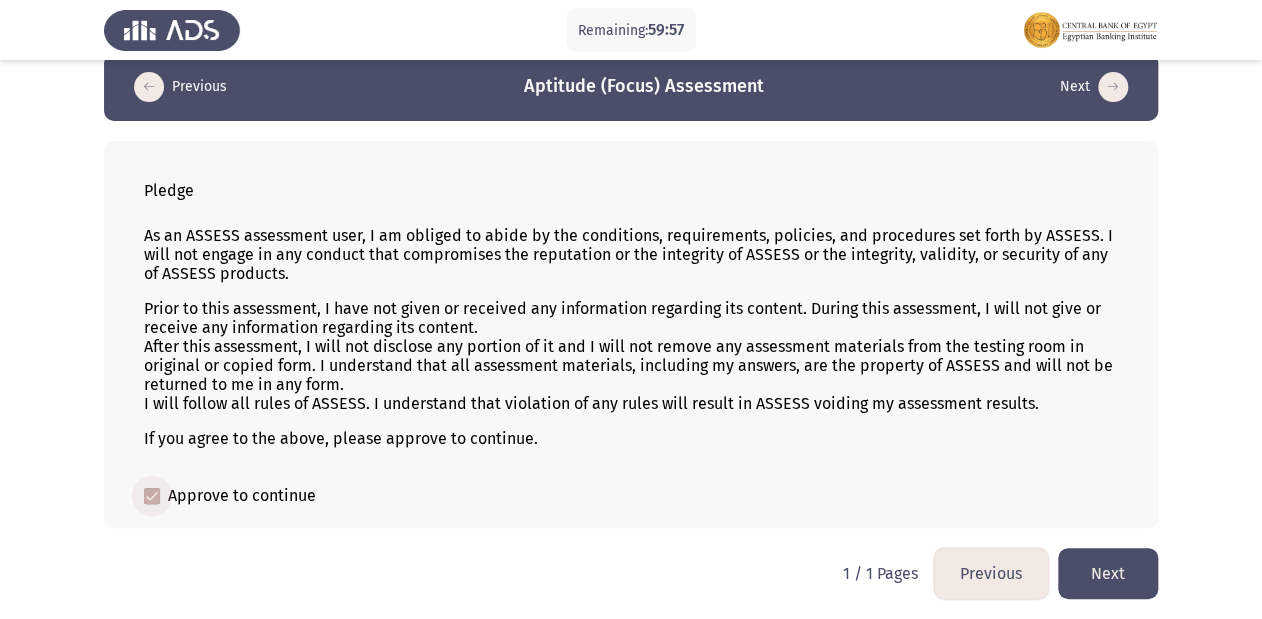 click at bounding box center [152, 496] 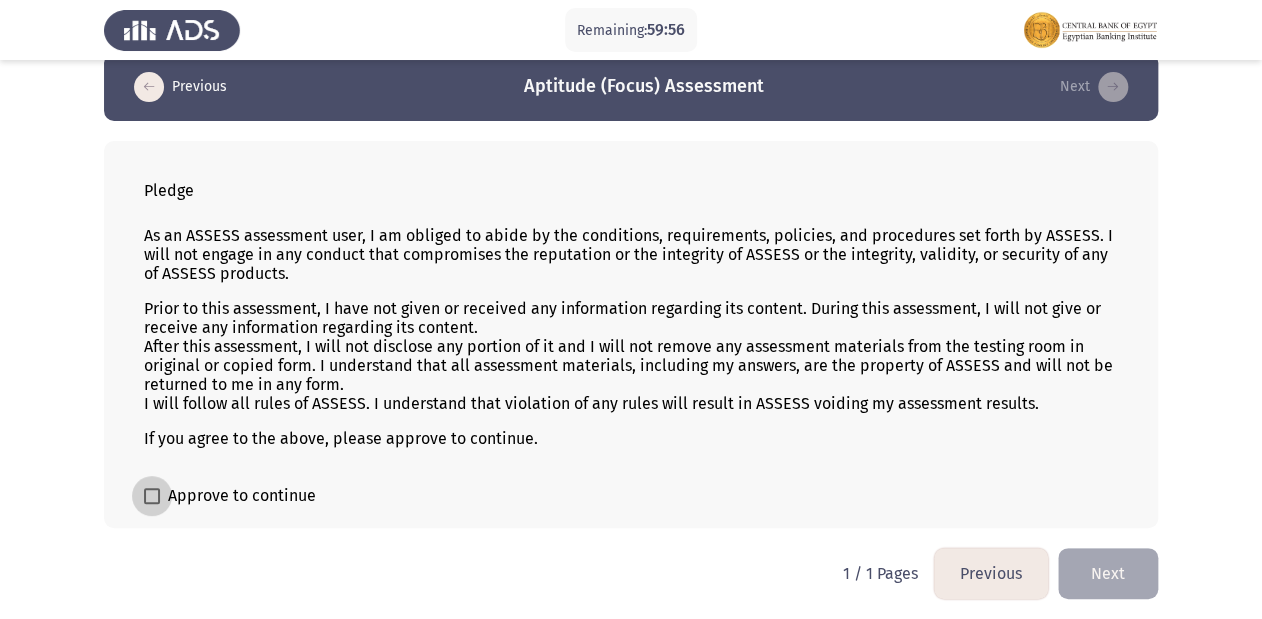 click on "Approve to continue" at bounding box center [242, 496] 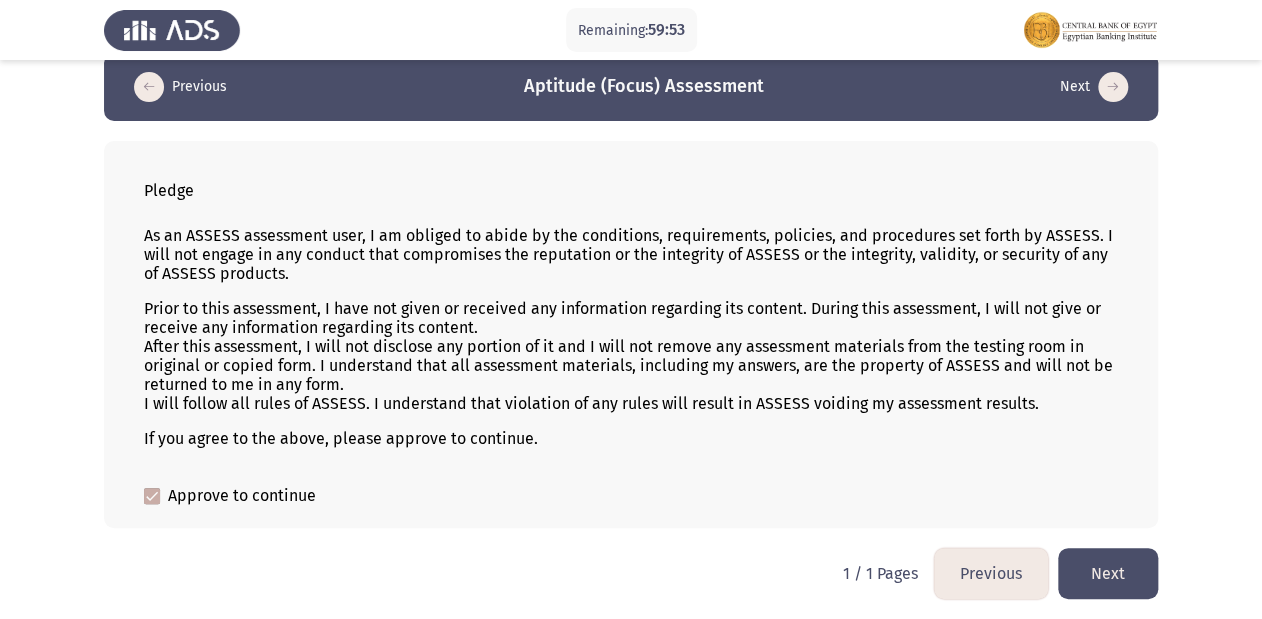 click on "Next" 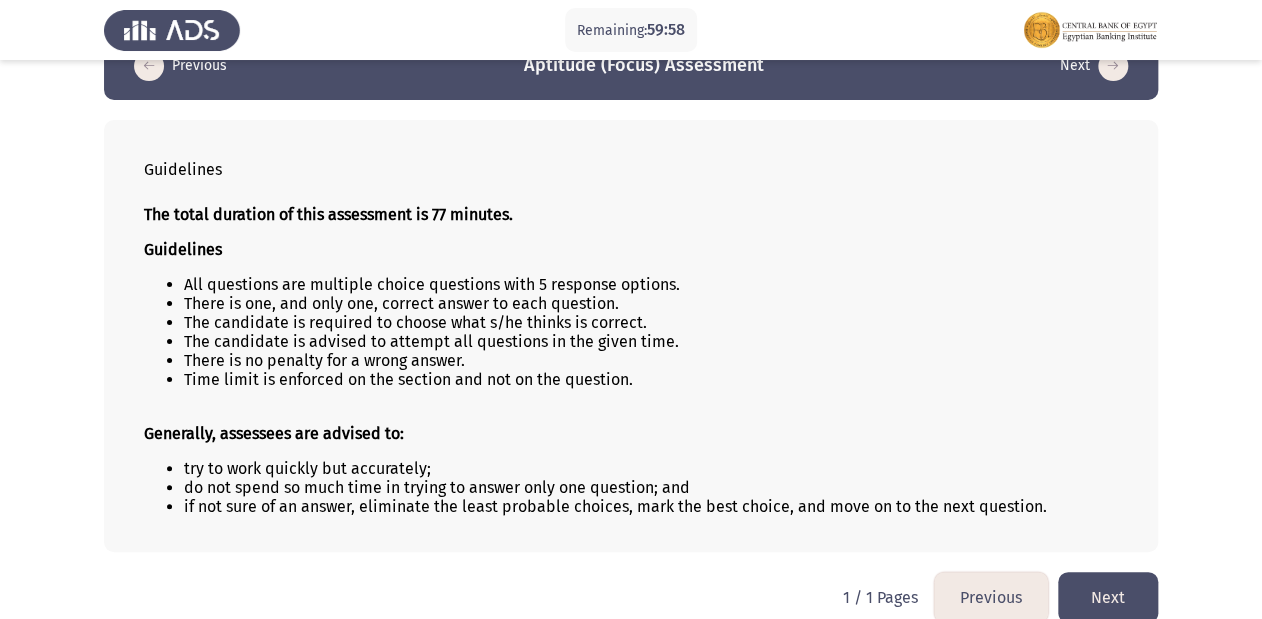 scroll, scrollTop: 75, scrollLeft: 0, axis: vertical 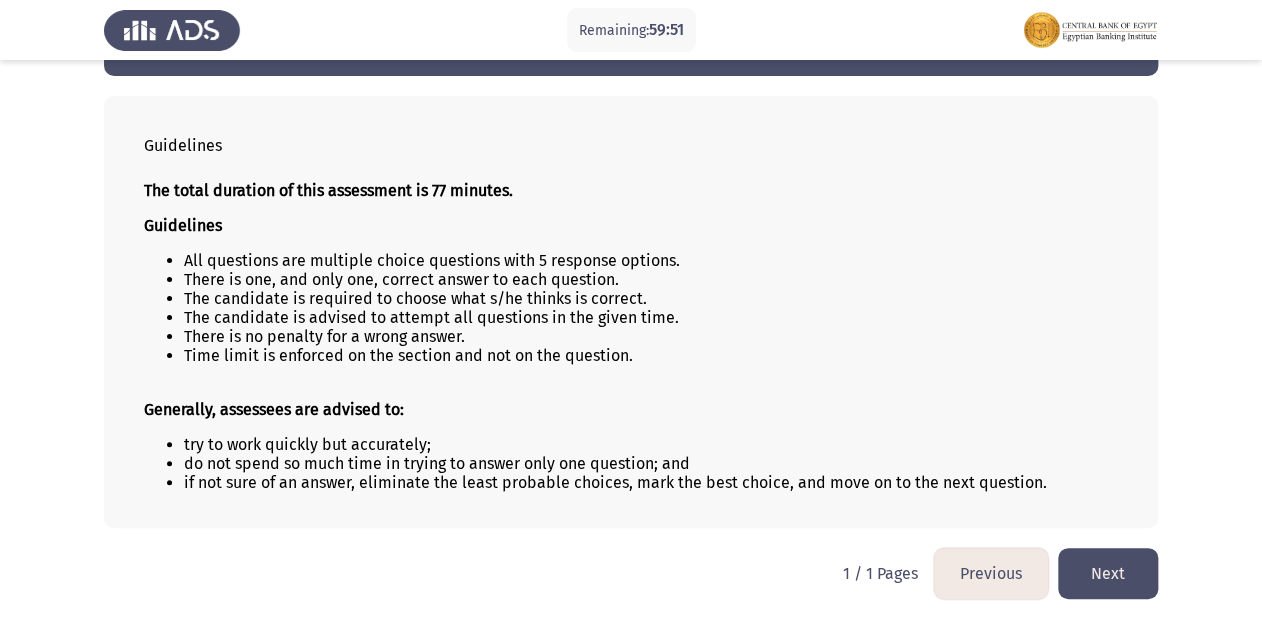 click on "Next" 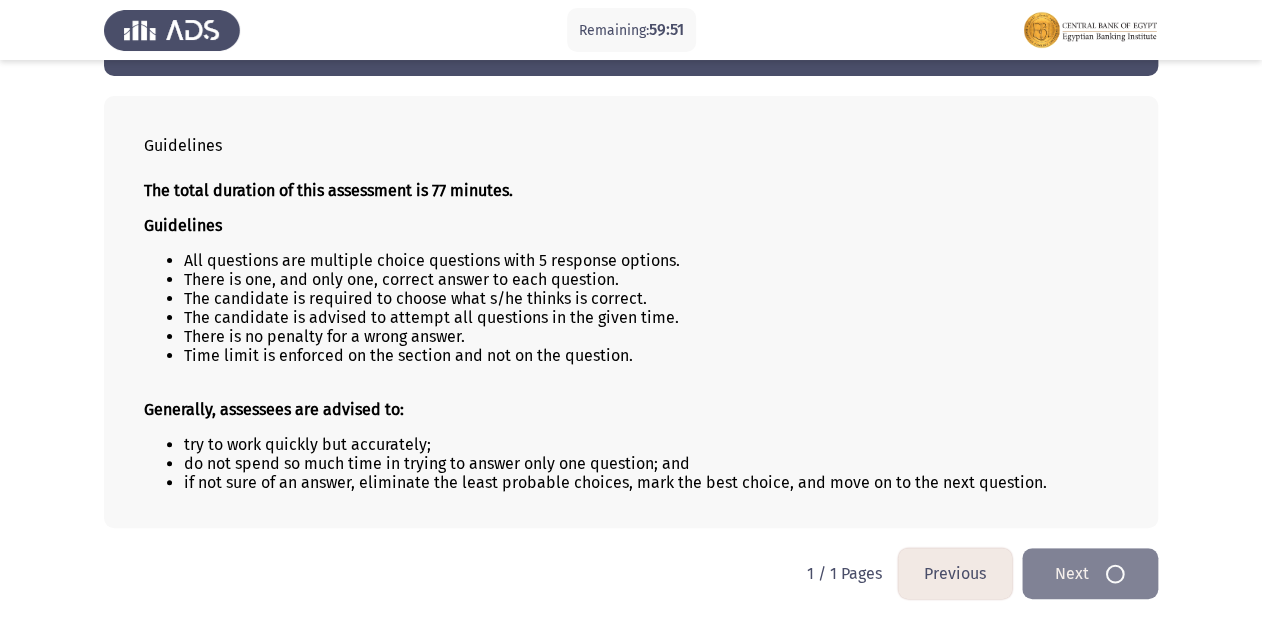 scroll, scrollTop: 0, scrollLeft: 0, axis: both 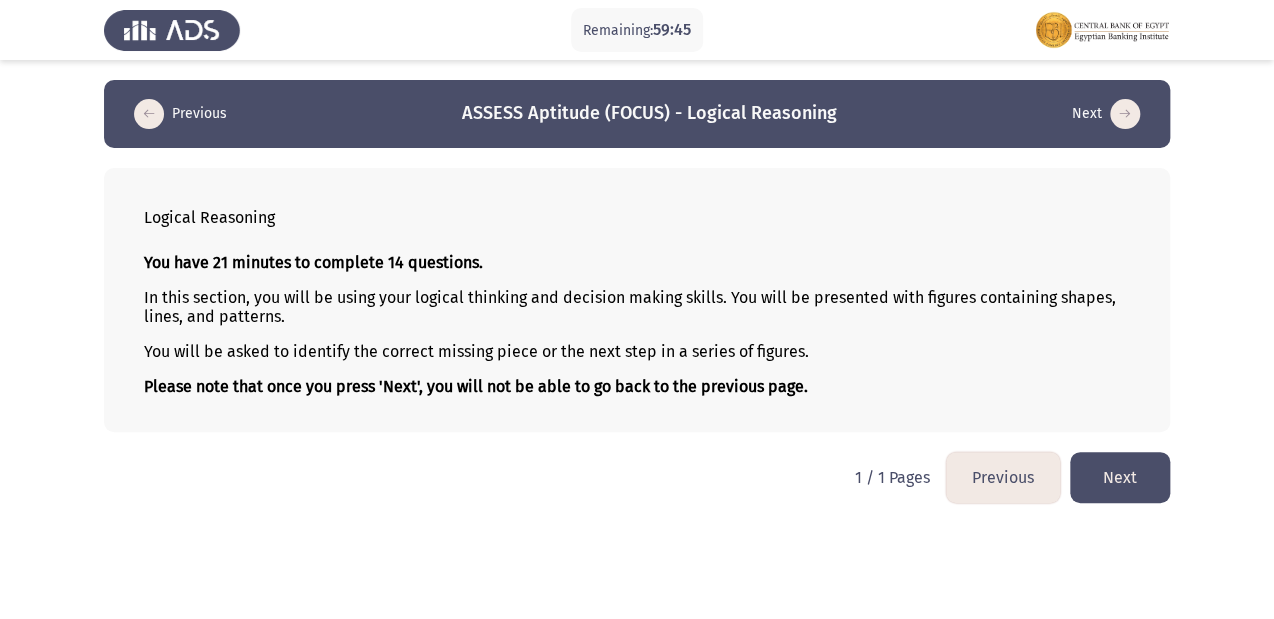 click on "Next" 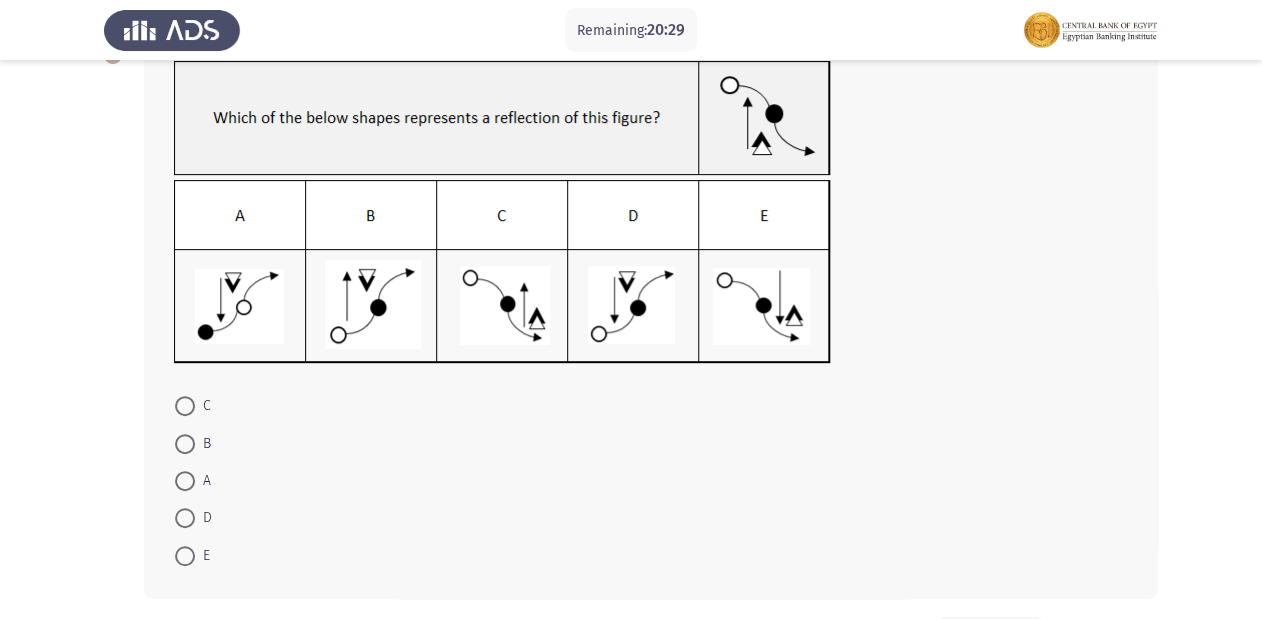 scroll, scrollTop: 160, scrollLeft: 0, axis: vertical 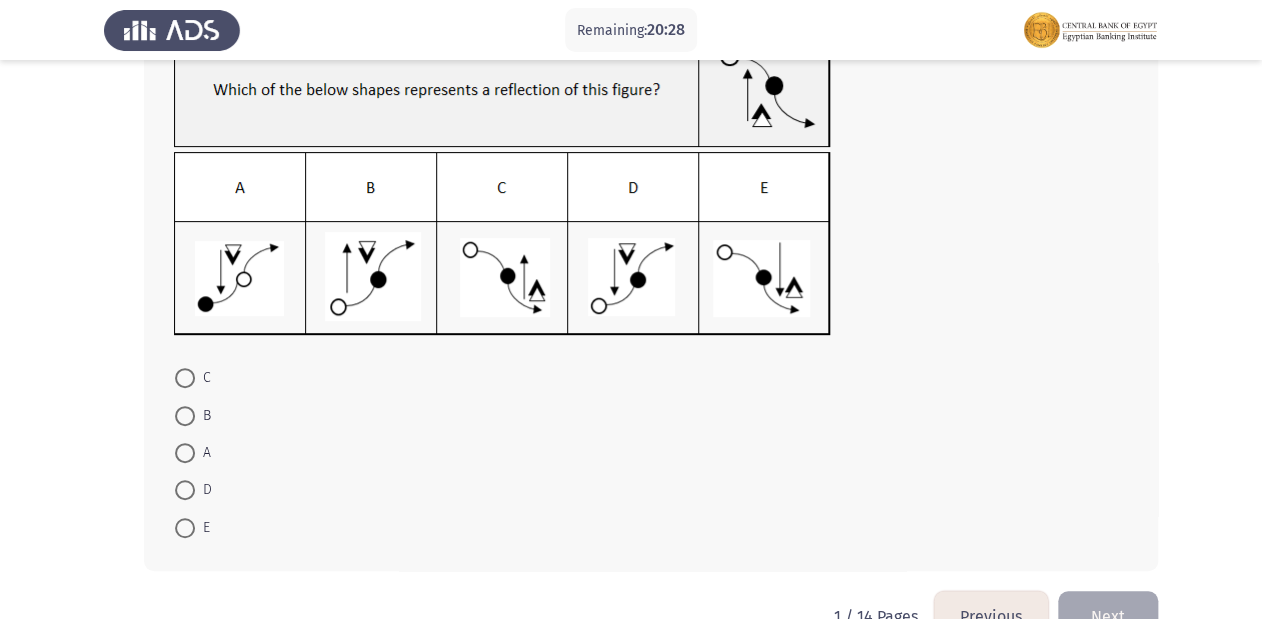 click at bounding box center (185, 490) 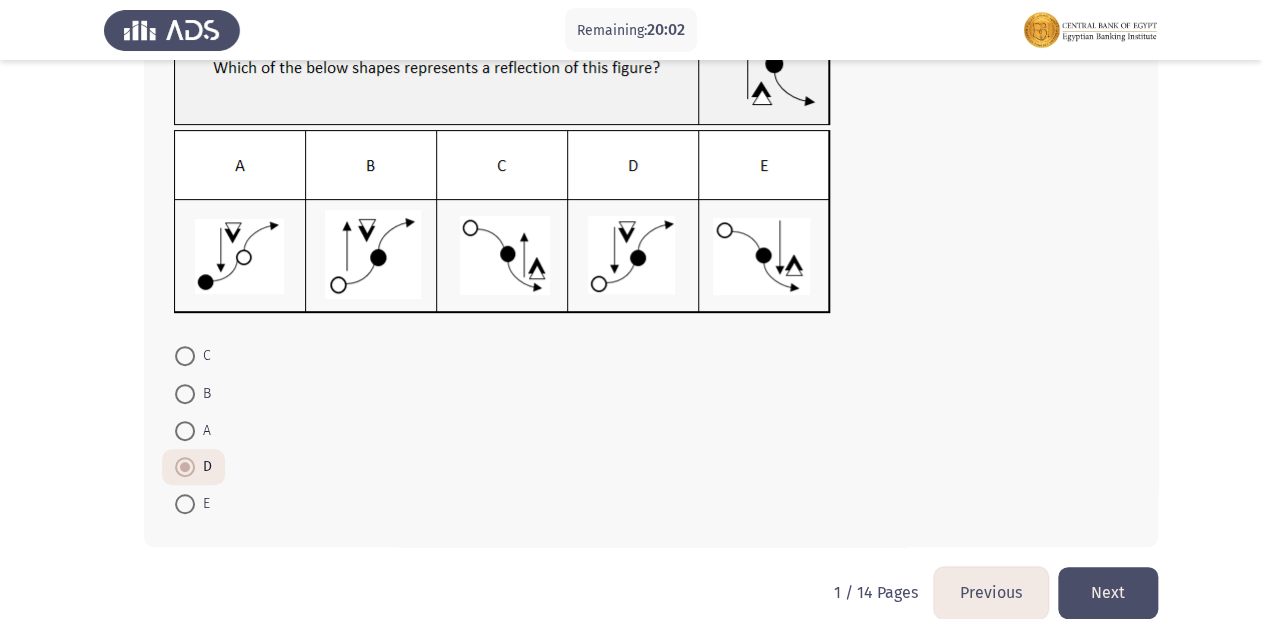 scroll, scrollTop: 209, scrollLeft: 0, axis: vertical 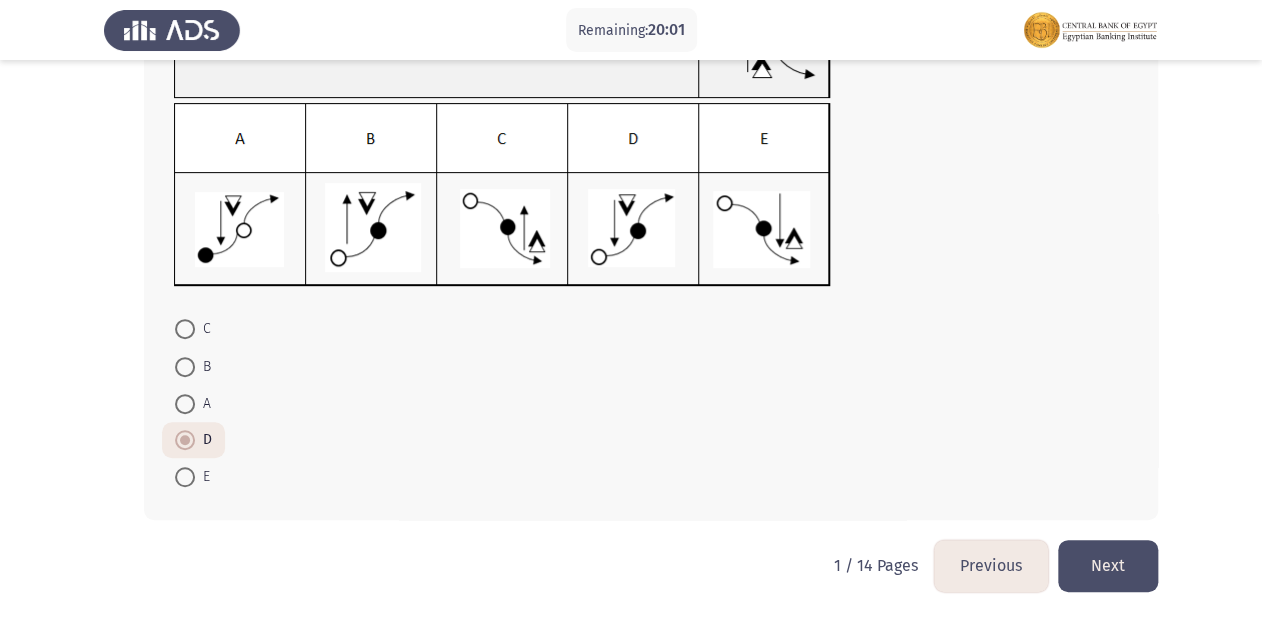 click on "Next" 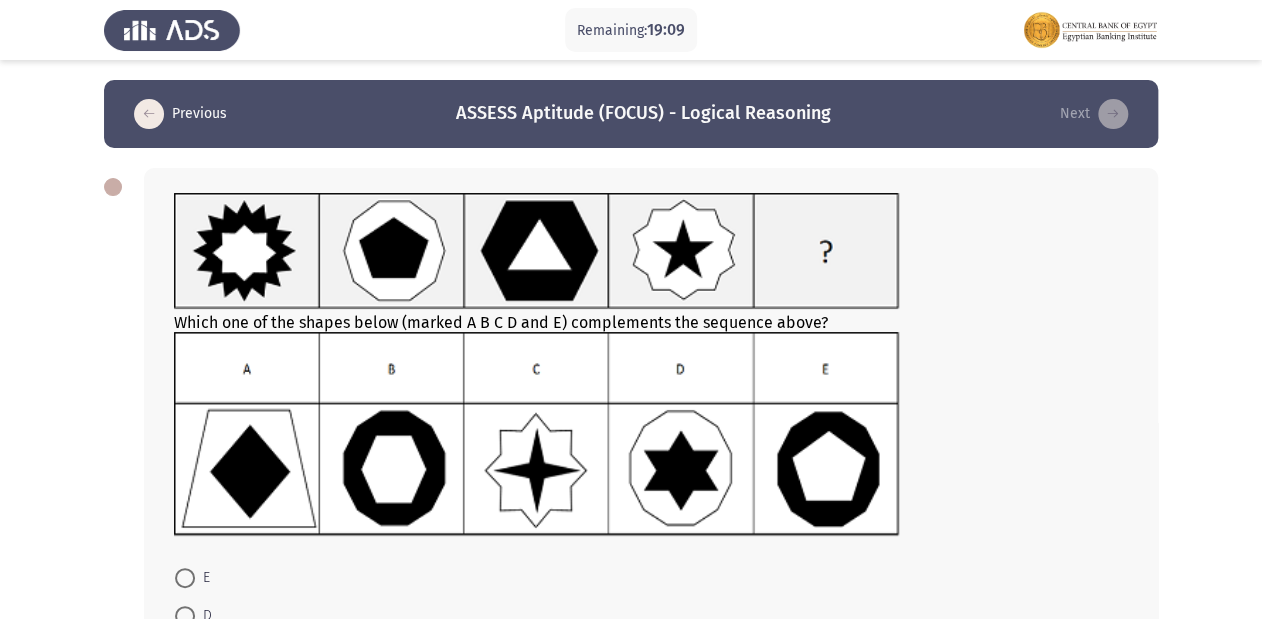 scroll, scrollTop: 80, scrollLeft: 0, axis: vertical 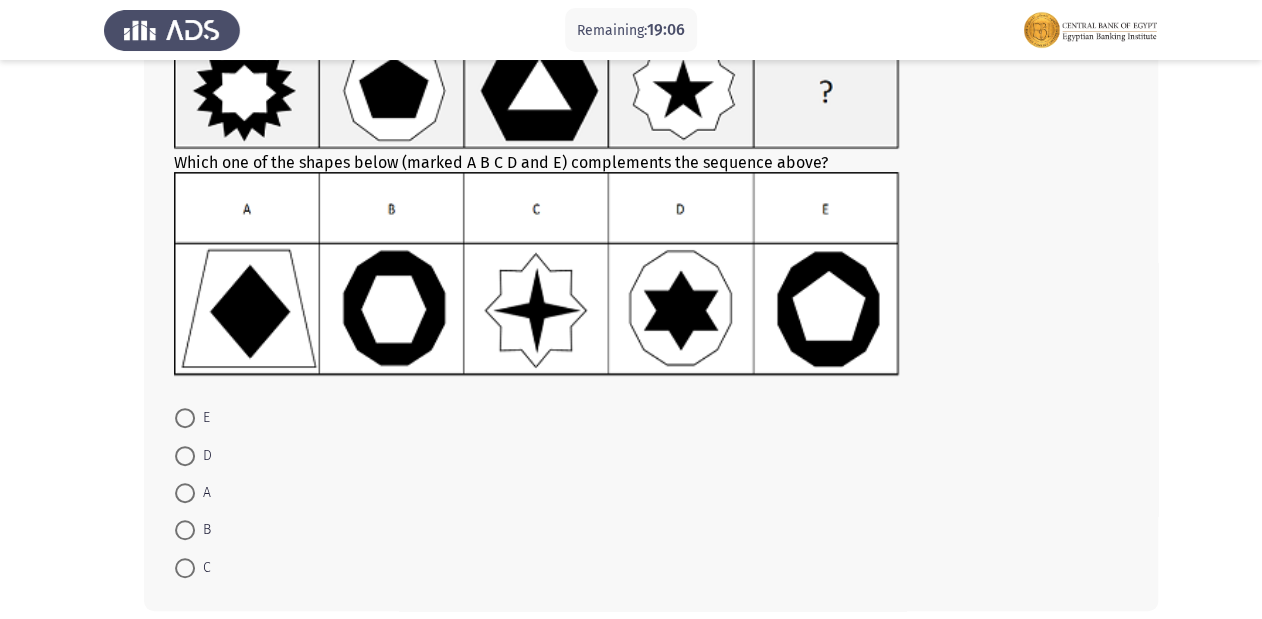 click at bounding box center (185, 530) 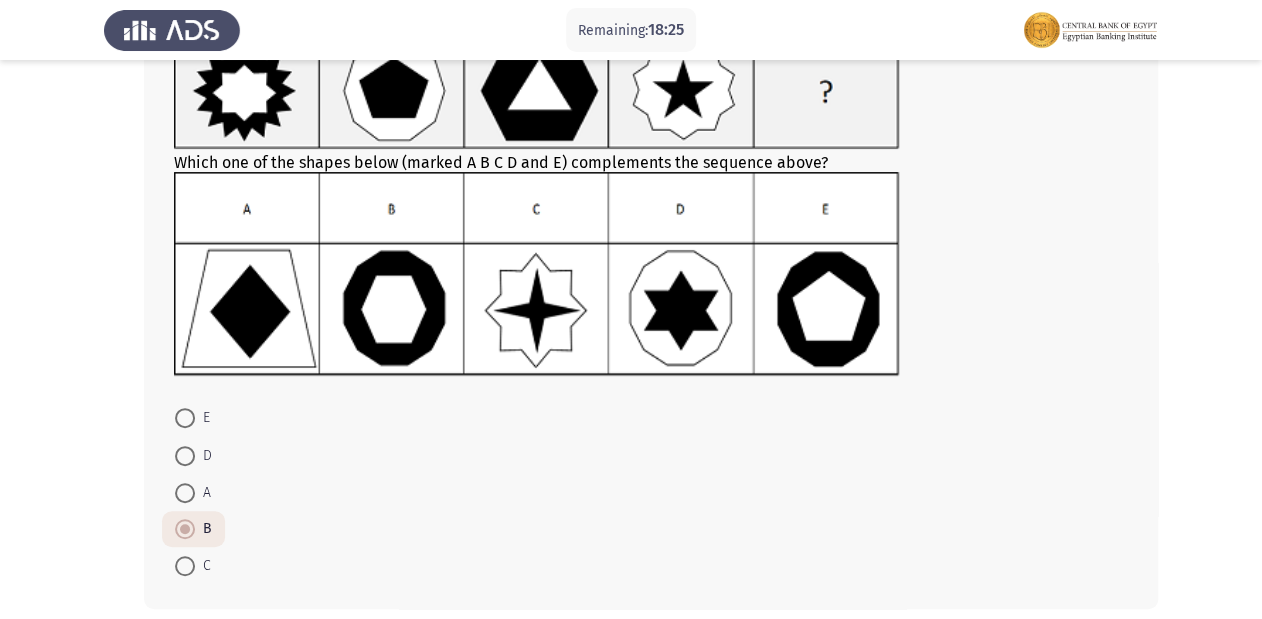 scroll, scrollTop: 249, scrollLeft: 0, axis: vertical 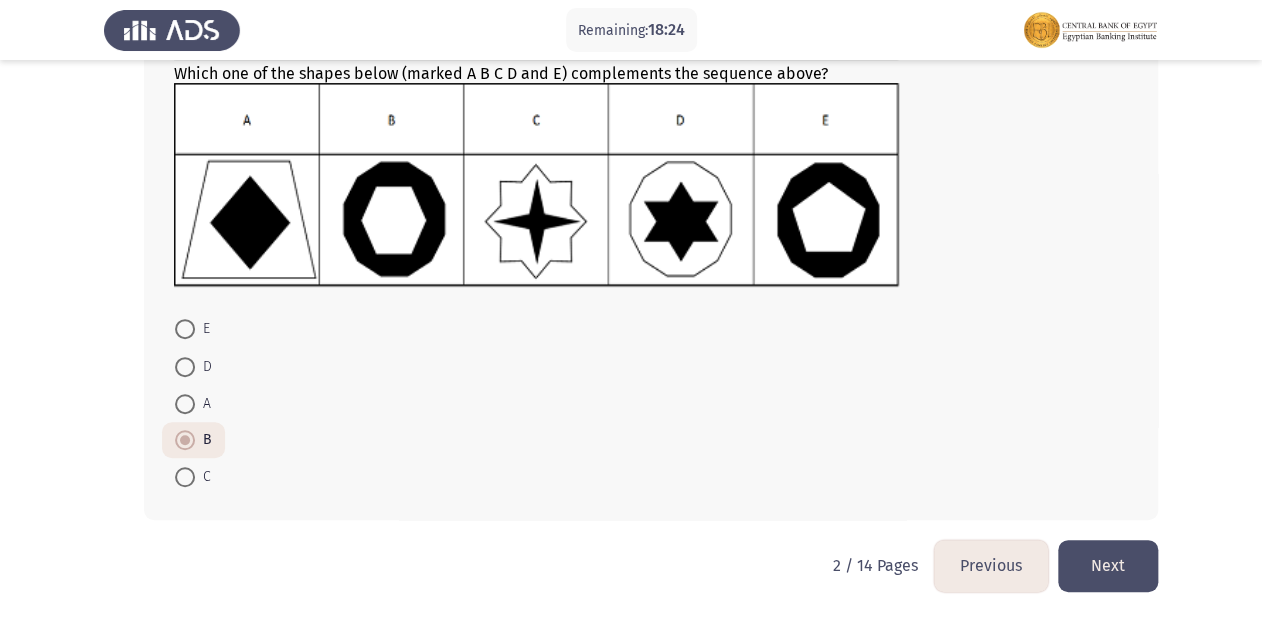 click on "Next" 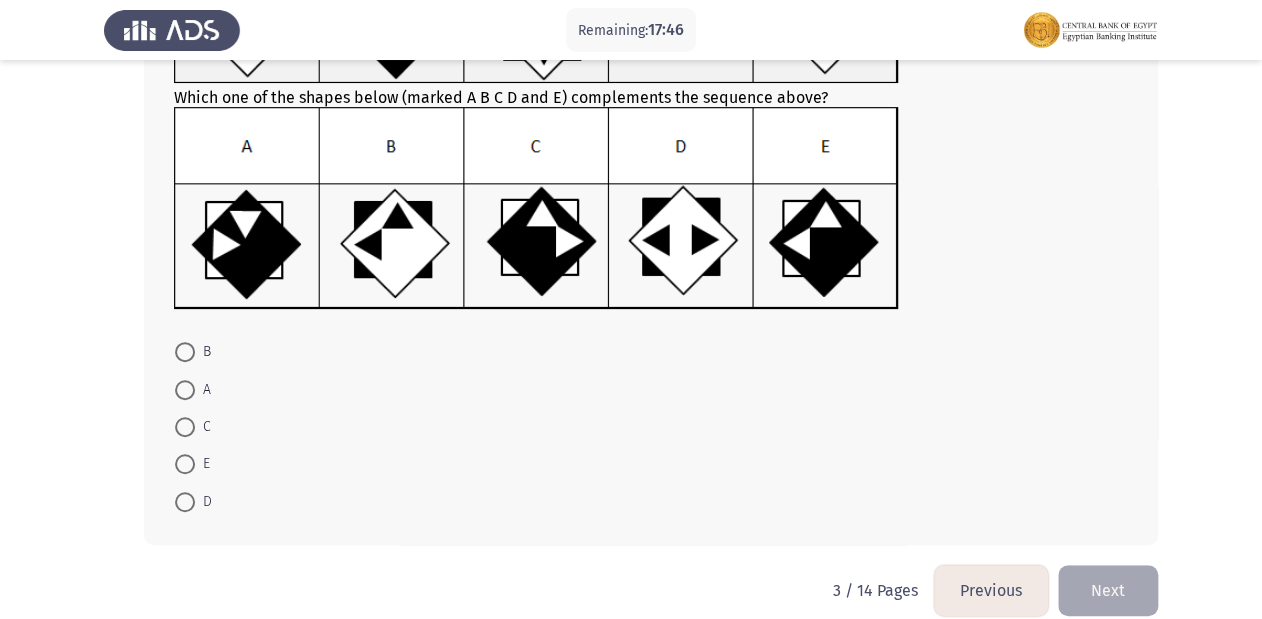 scroll, scrollTop: 240, scrollLeft: 0, axis: vertical 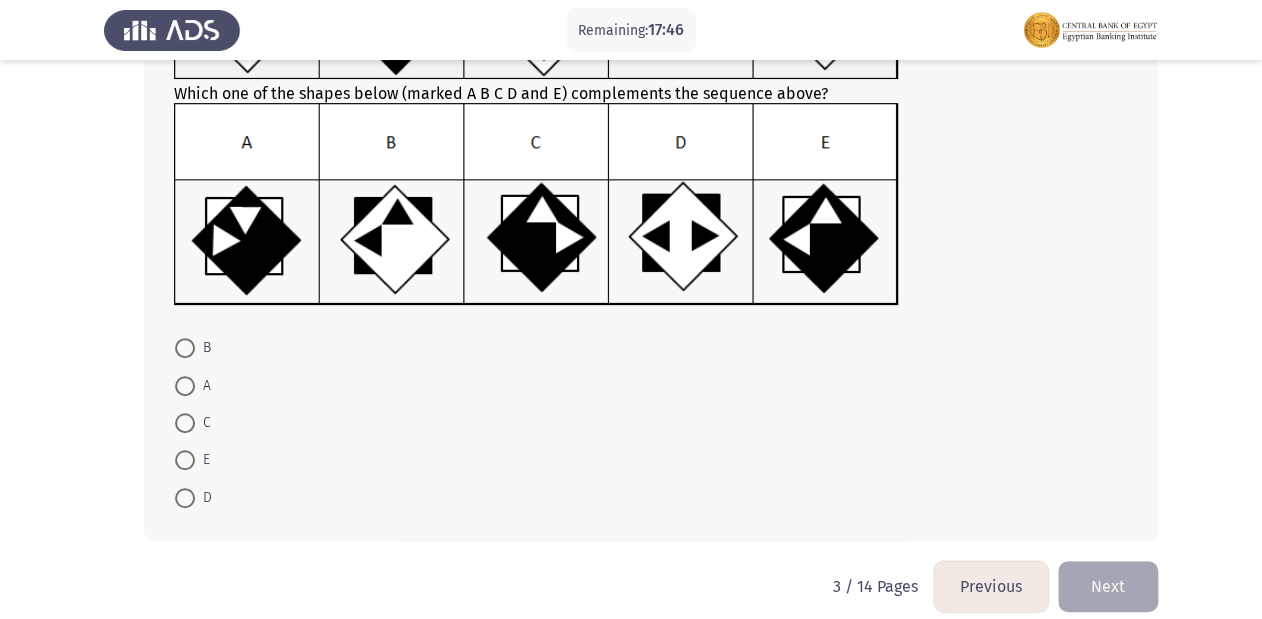 click at bounding box center (185, 423) 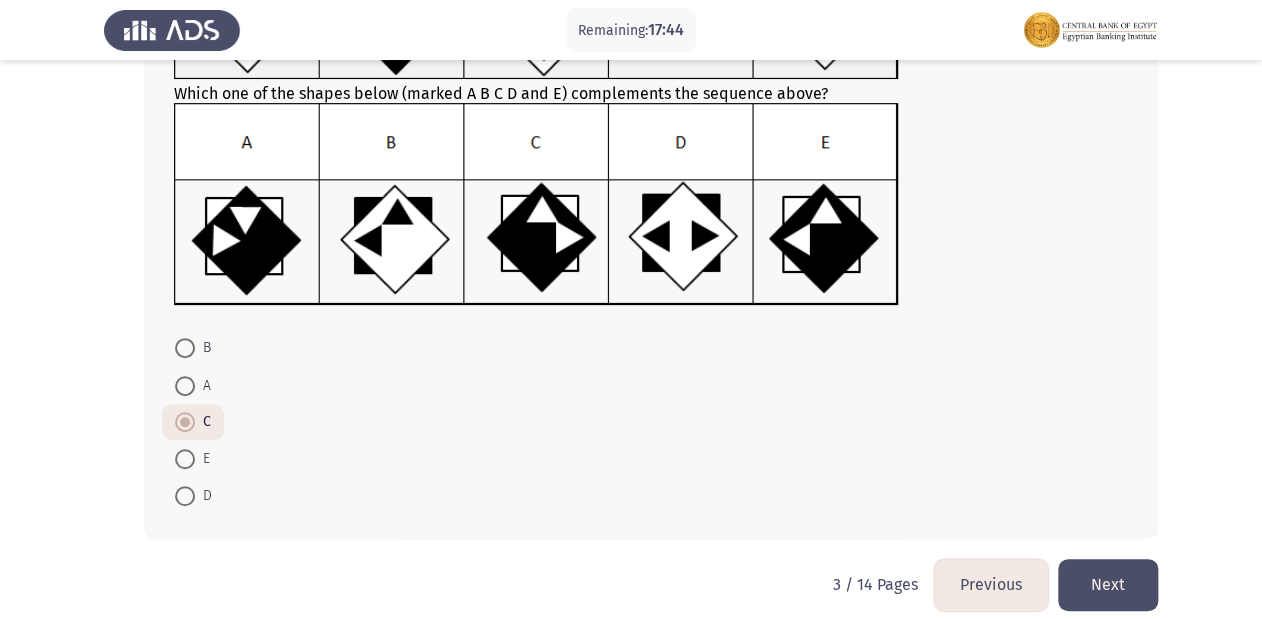 click on "Next" 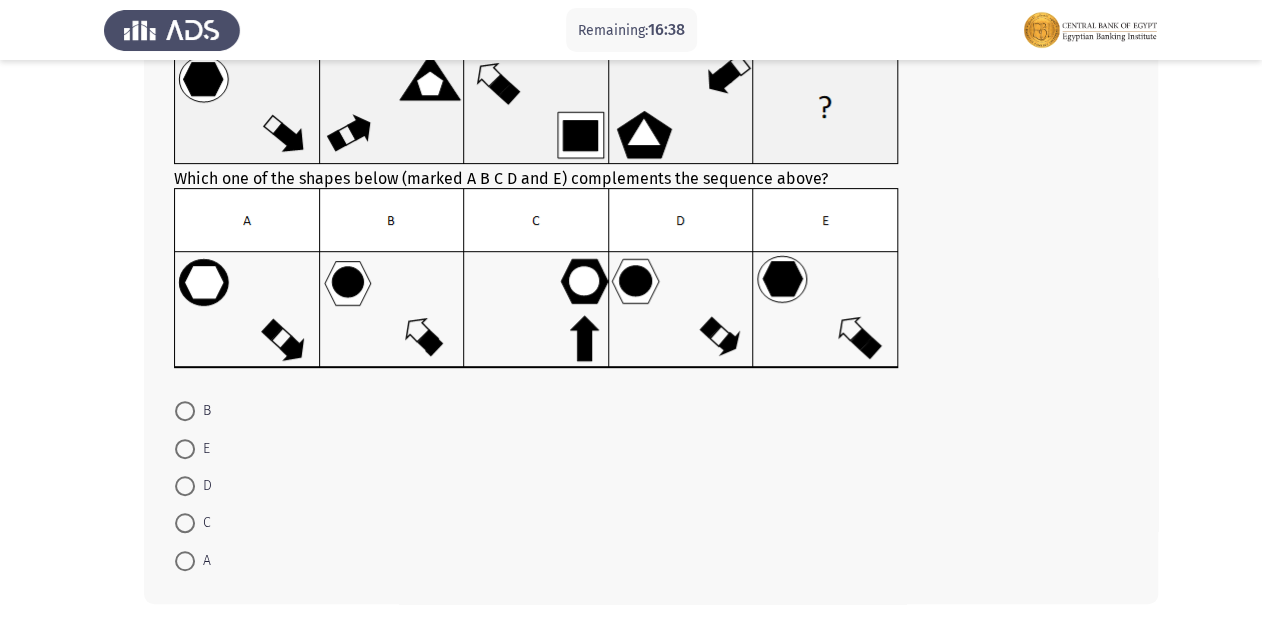 scroll, scrollTop: 228, scrollLeft: 0, axis: vertical 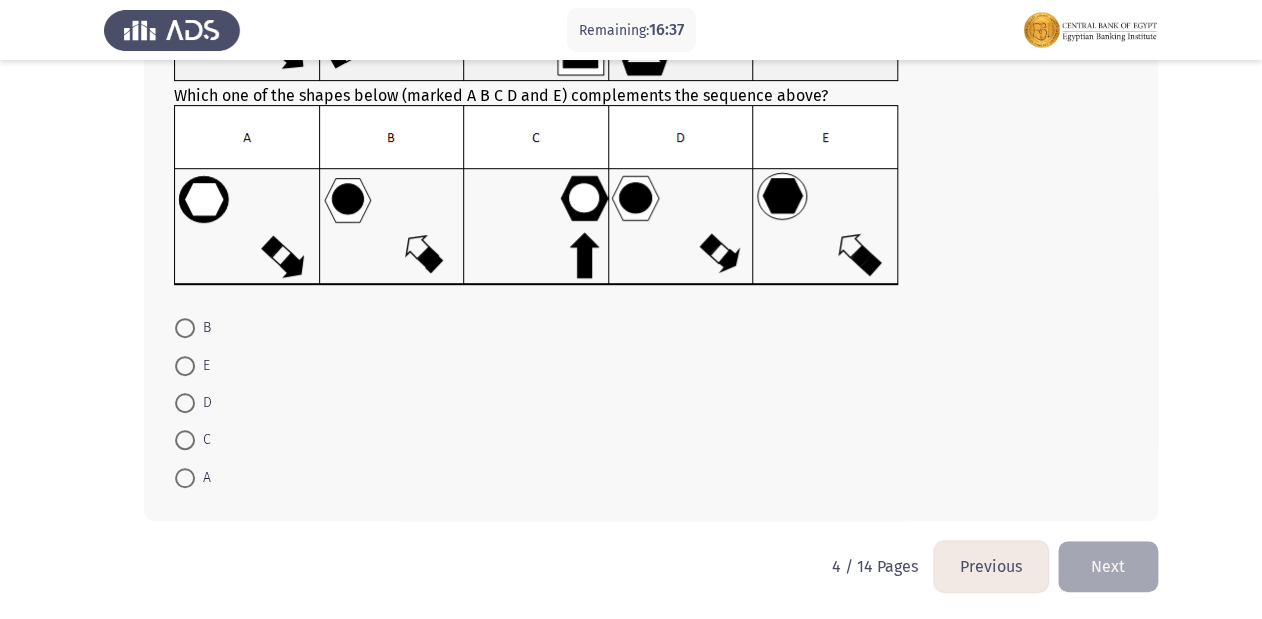 click on "D" at bounding box center (193, 403) 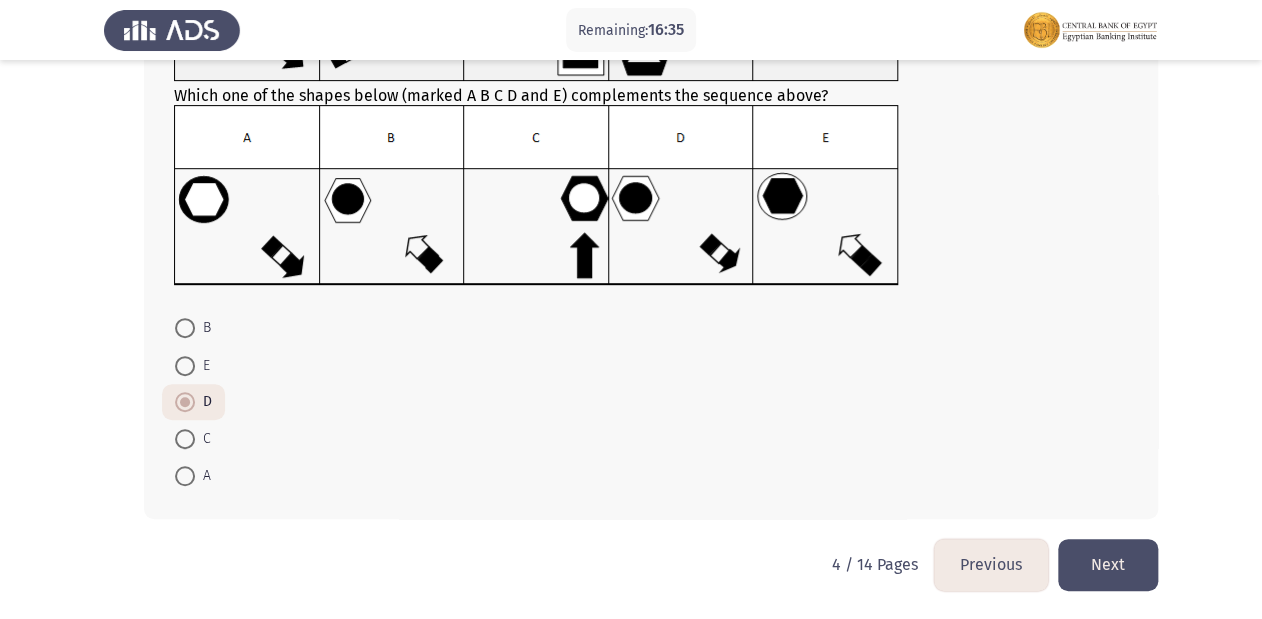 click on "Next" 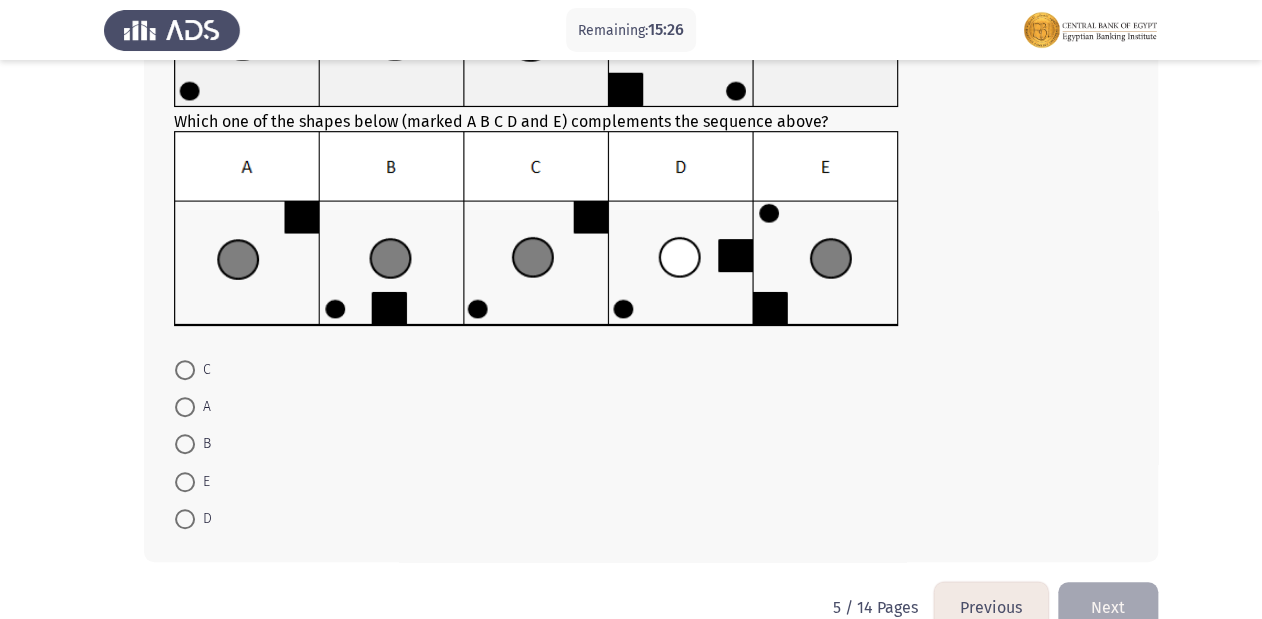 scroll, scrollTop: 240, scrollLeft: 0, axis: vertical 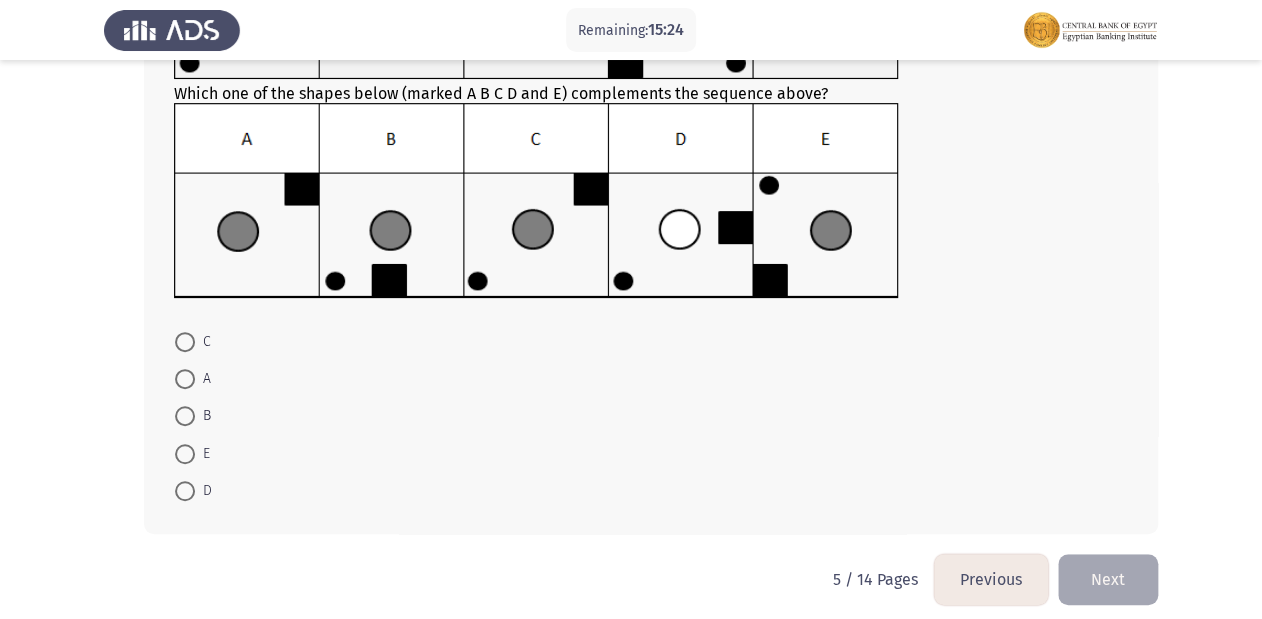 click at bounding box center [185, 342] 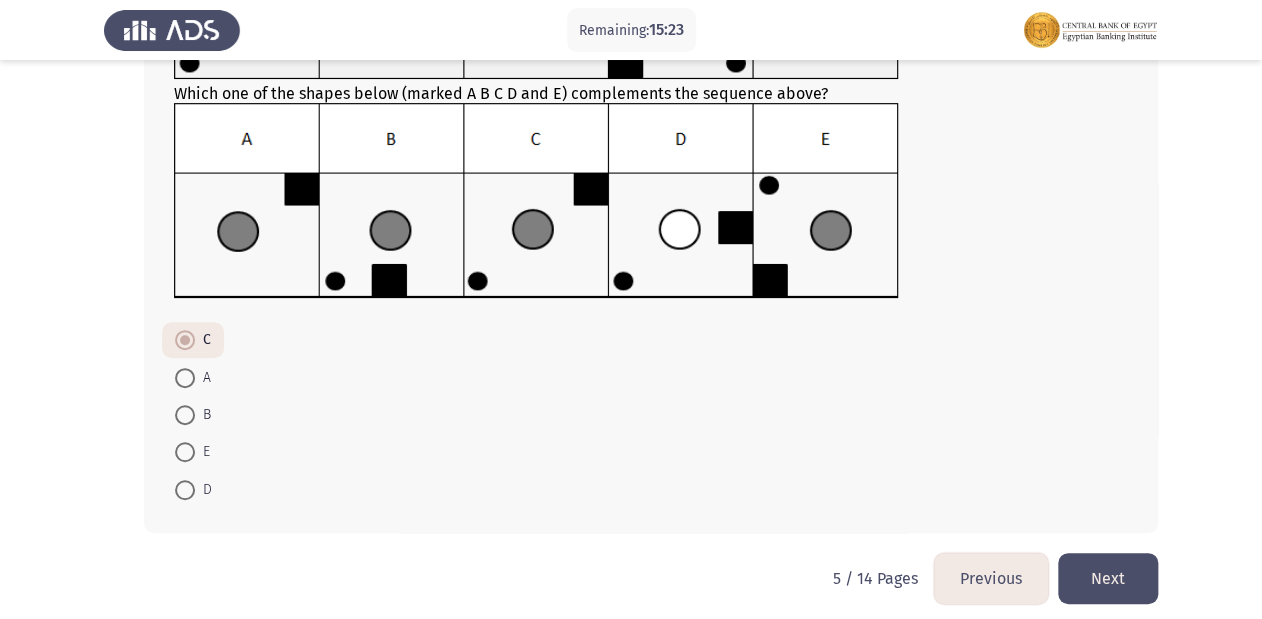 click on "Next" 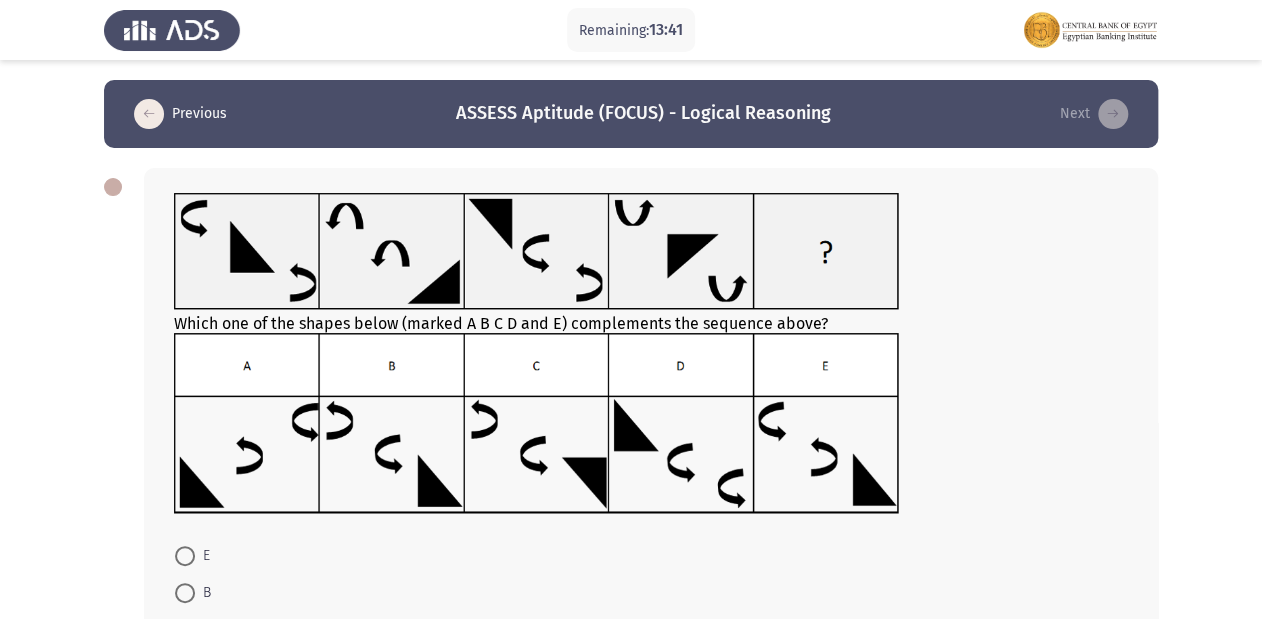 scroll, scrollTop: 80, scrollLeft: 0, axis: vertical 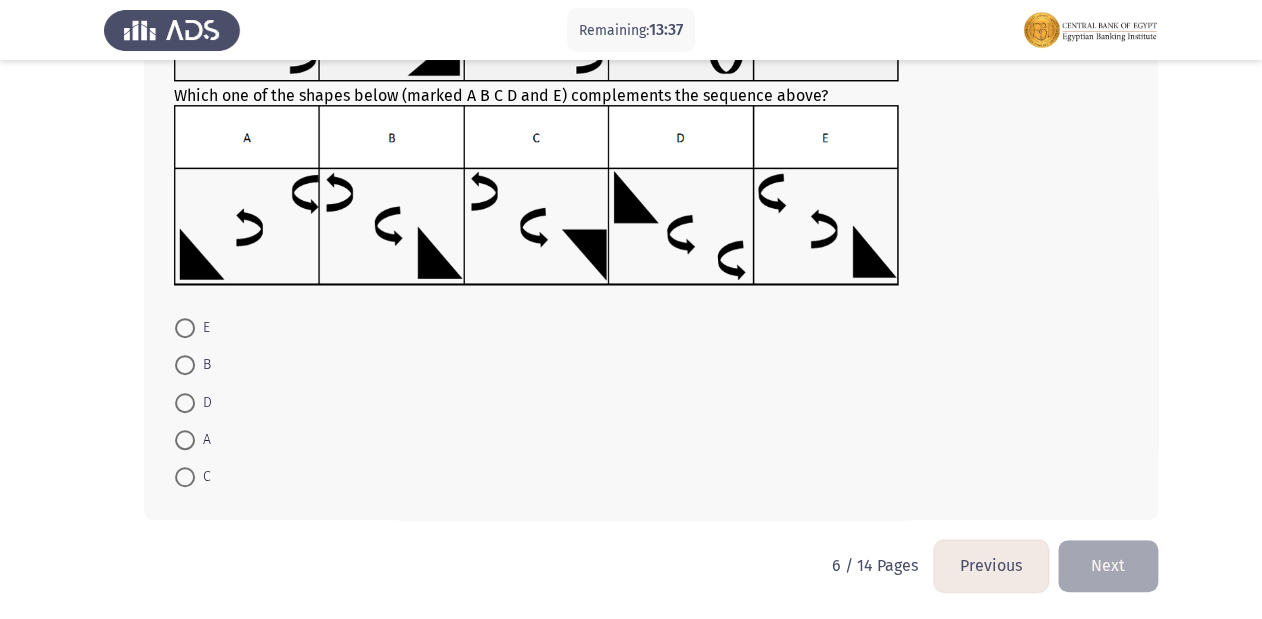 click on "E" at bounding box center (202, 328) 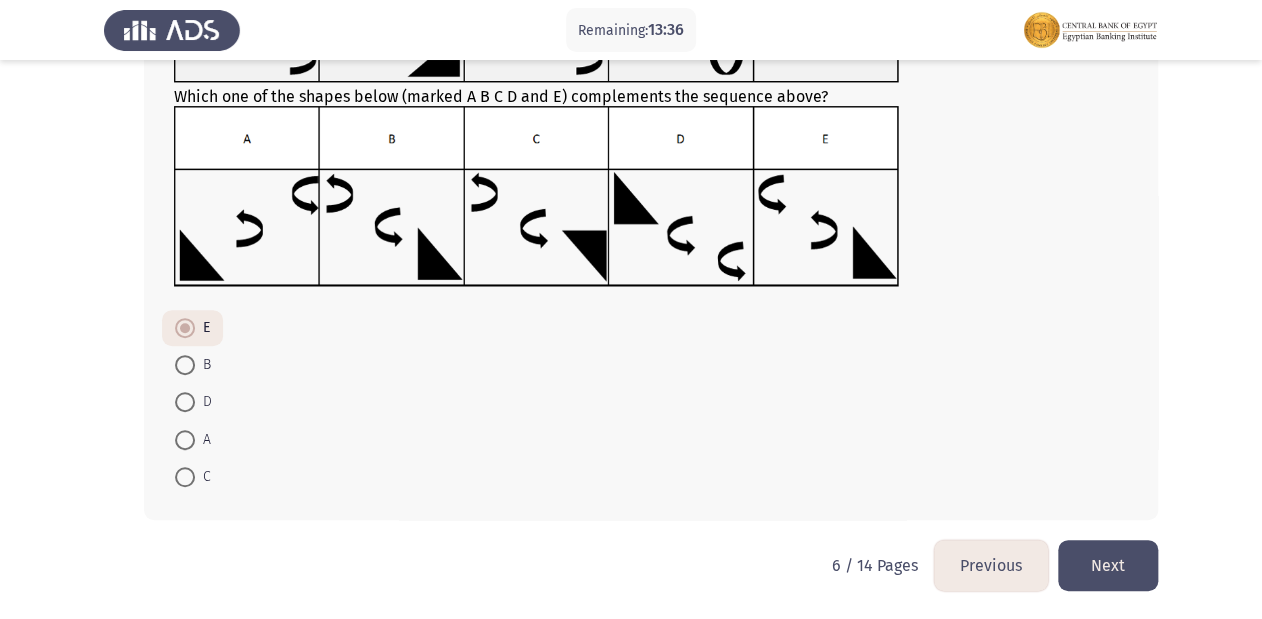 click on "Next" 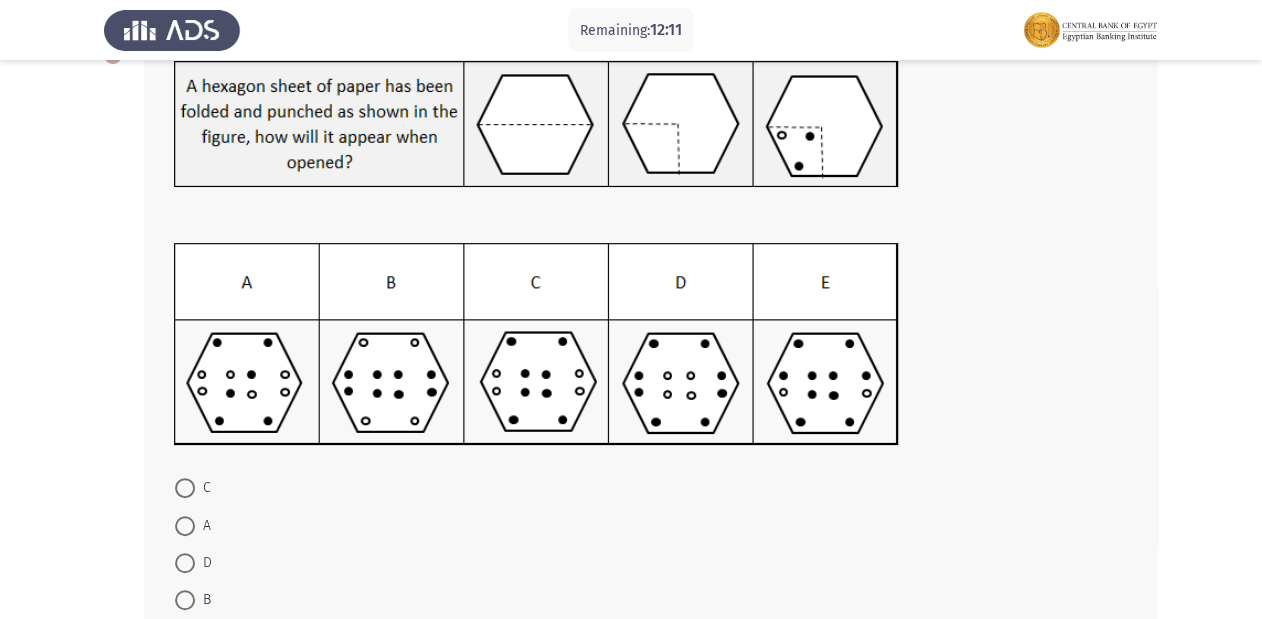 scroll, scrollTop: 160, scrollLeft: 0, axis: vertical 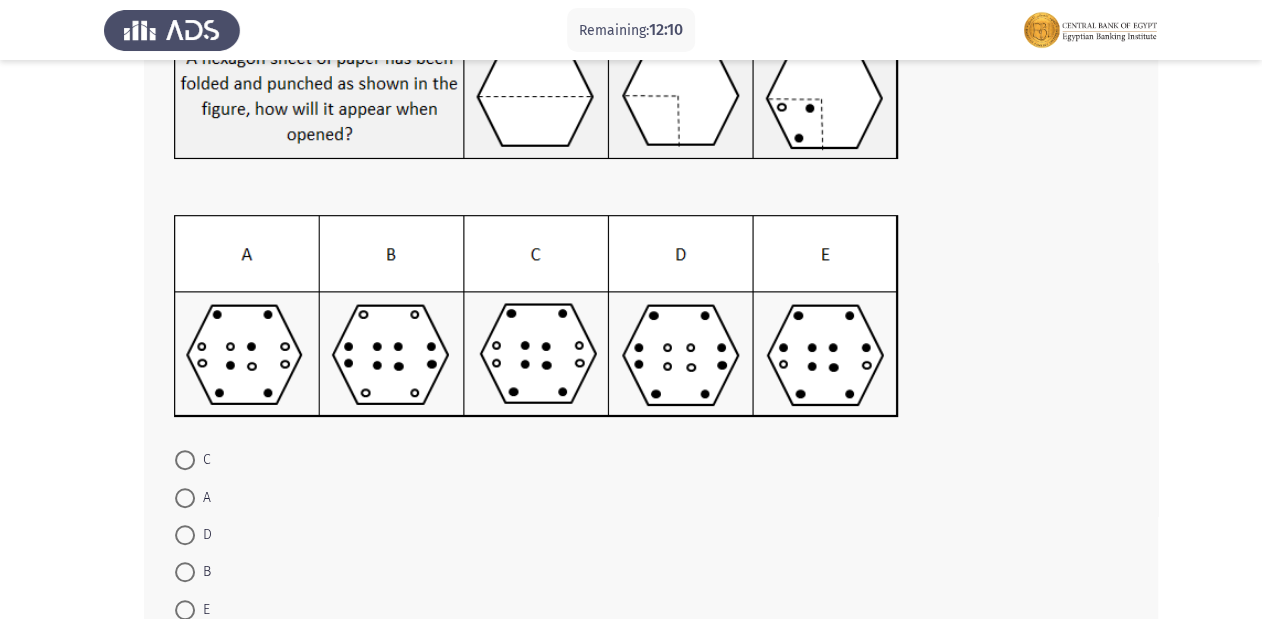 click at bounding box center (185, 498) 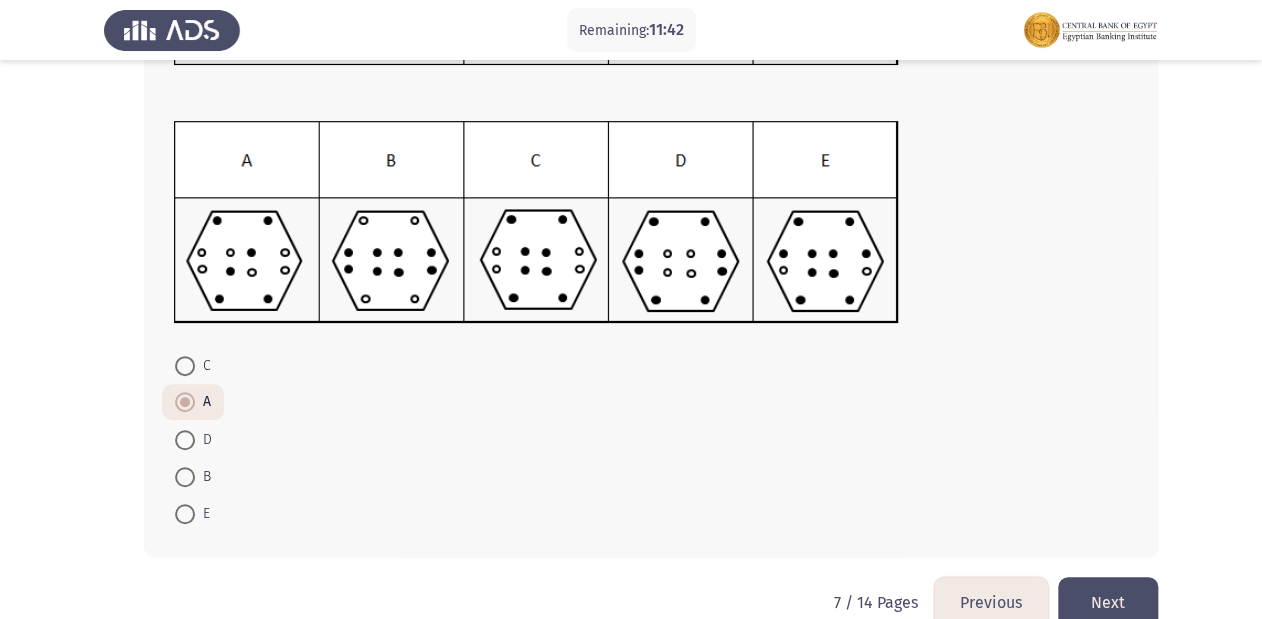 scroll, scrollTop: 292, scrollLeft: 0, axis: vertical 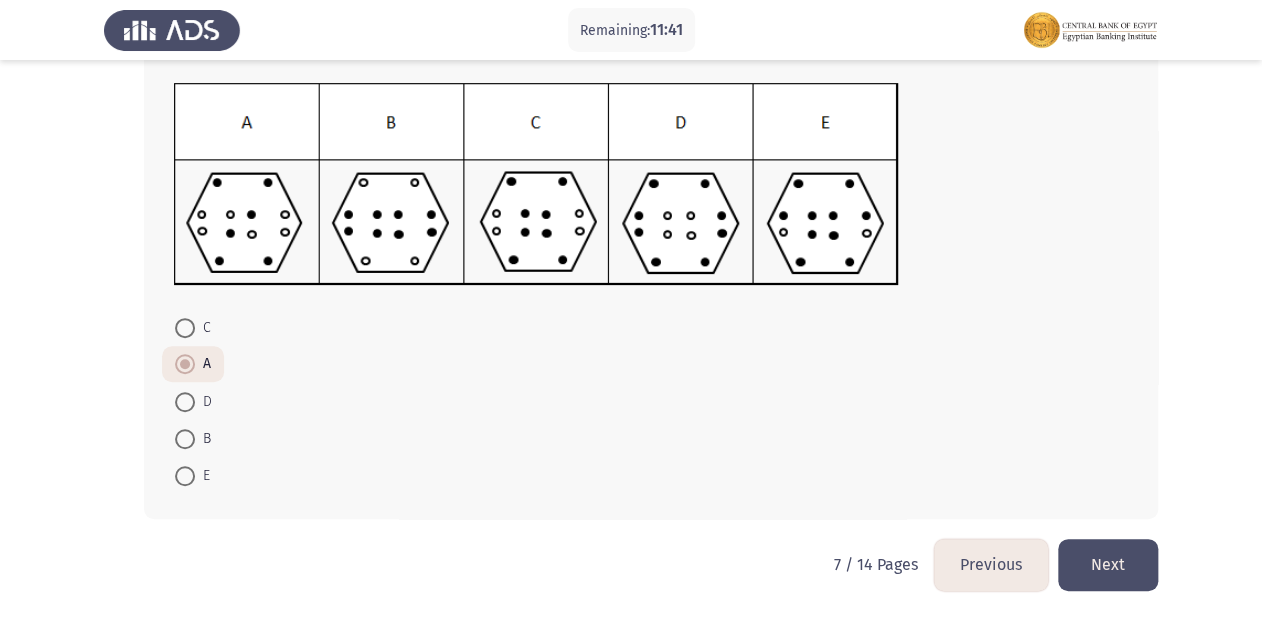 click on "Next" 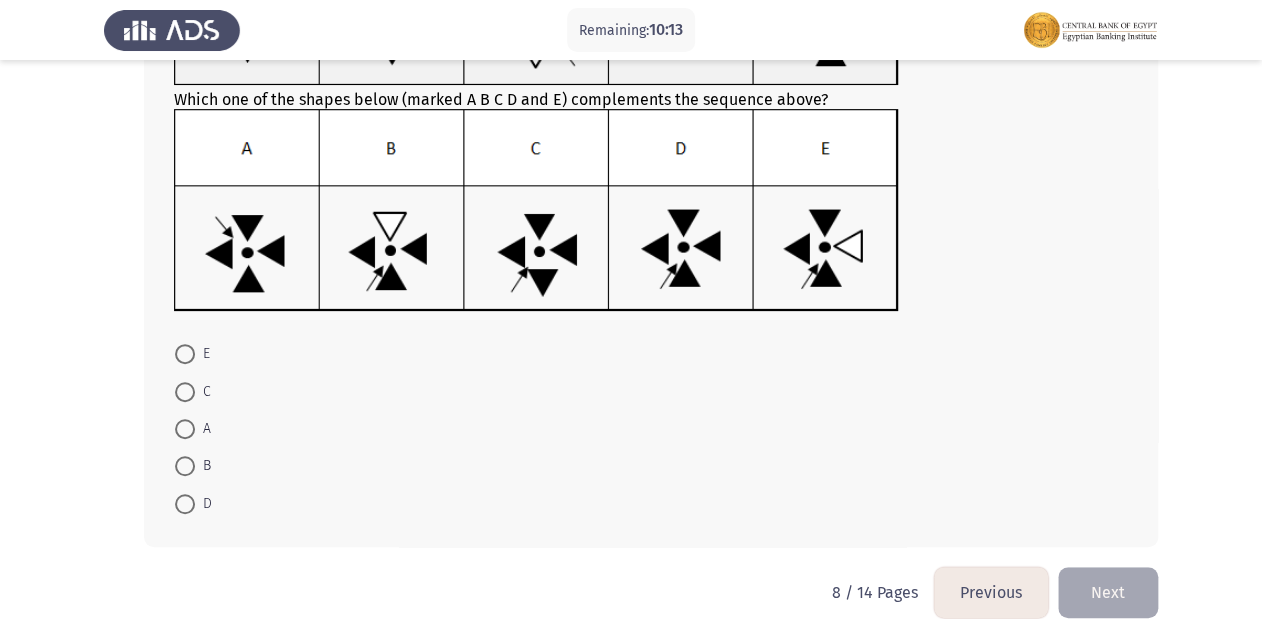 scroll, scrollTop: 240, scrollLeft: 0, axis: vertical 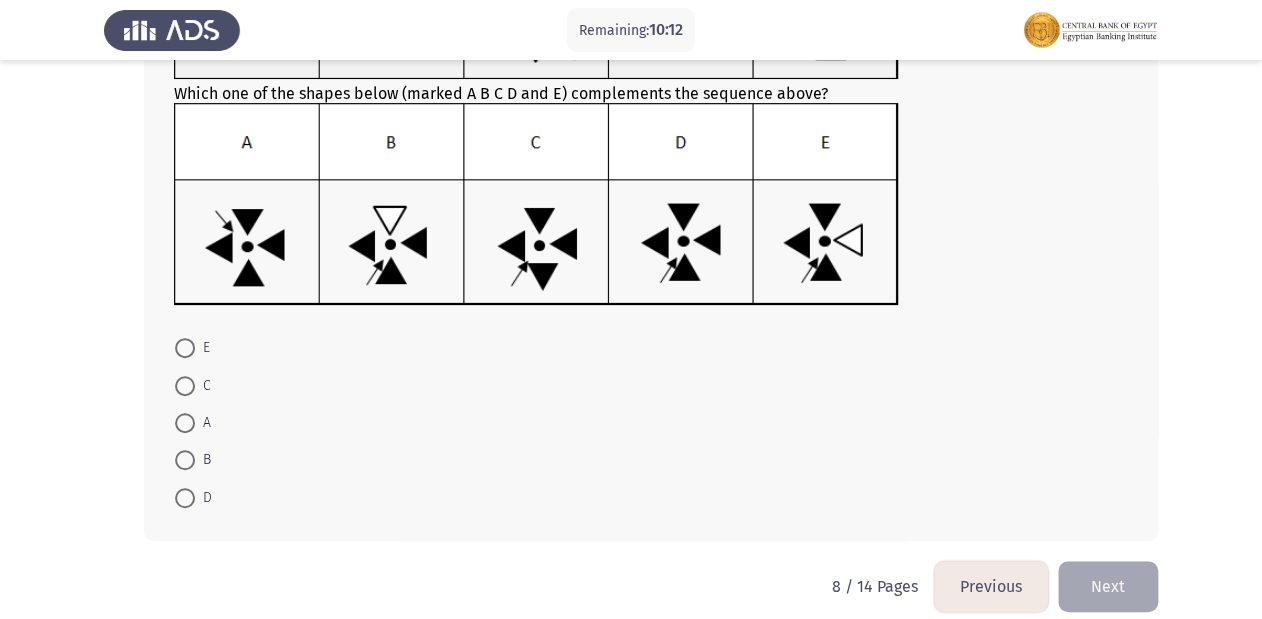 click at bounding box center [185, 498] 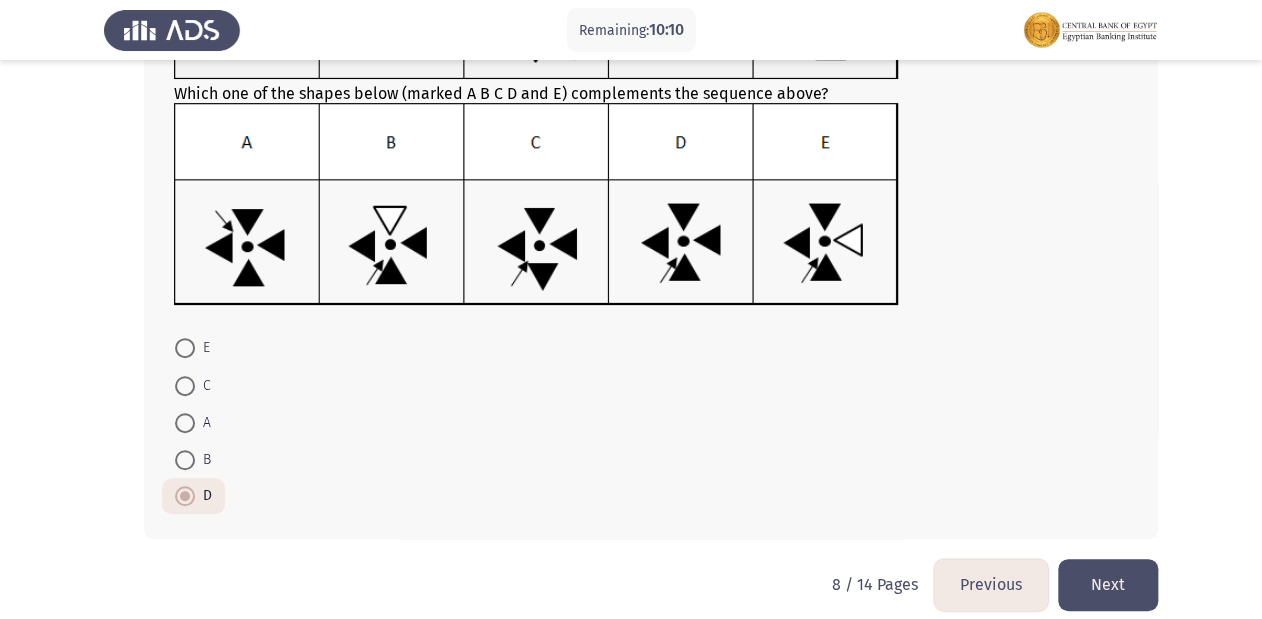 click on "Next" 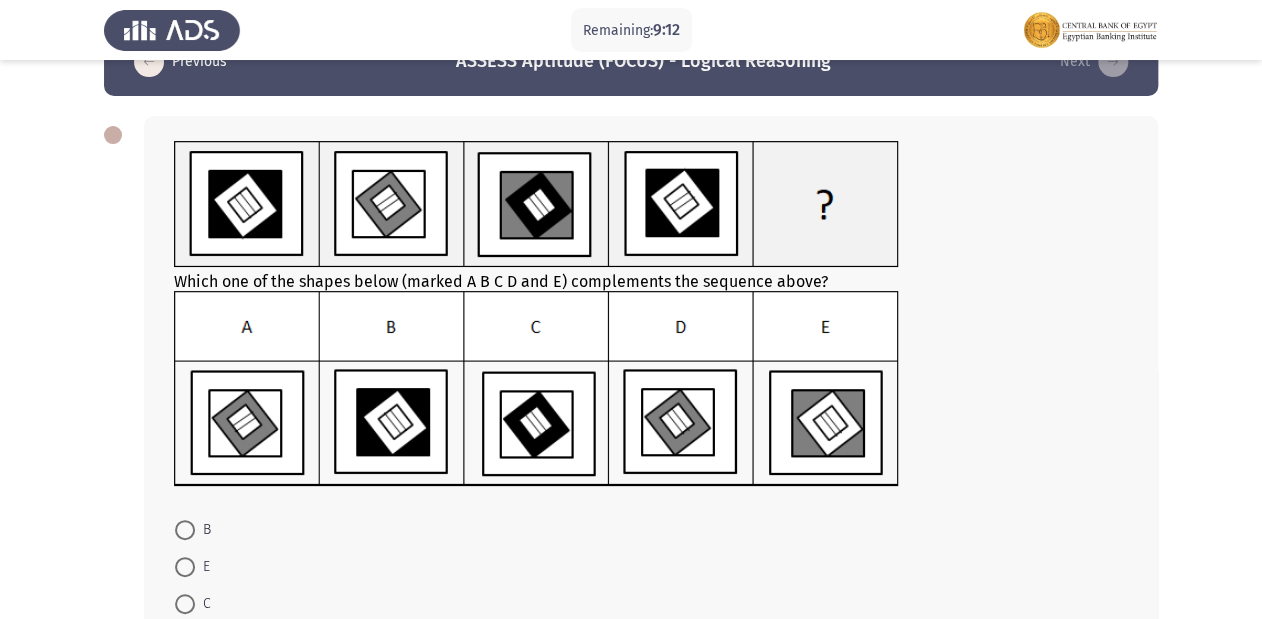 scroll, scrollTop: 80, scrollLeft: 0, axis: vertical 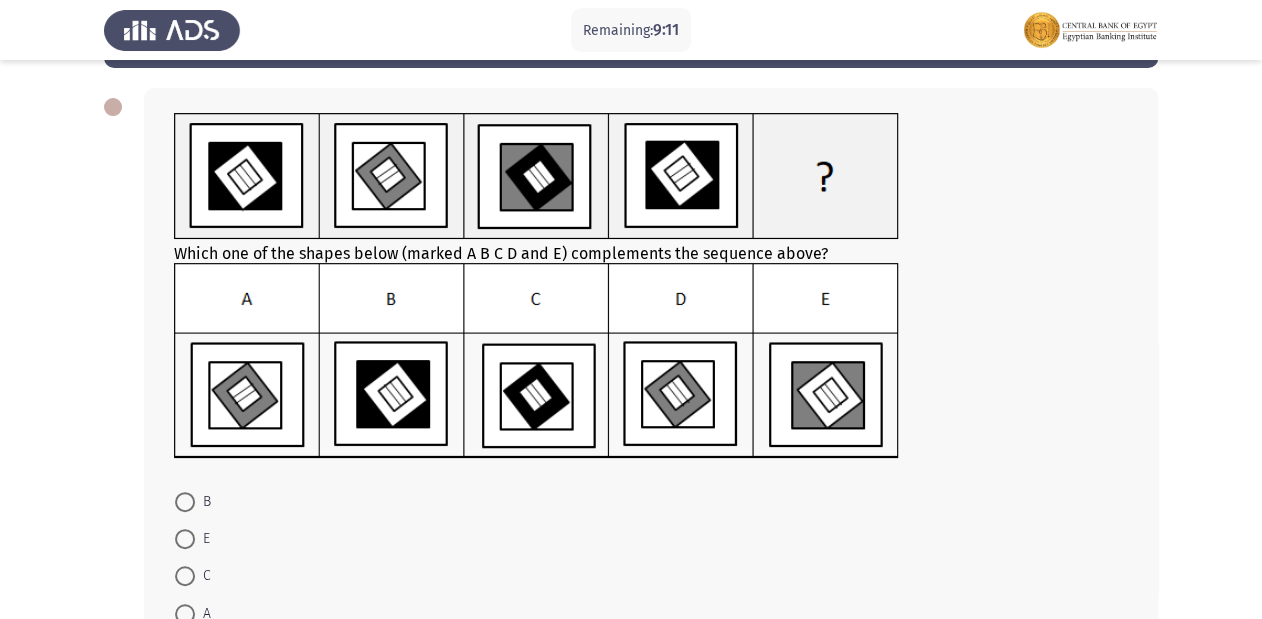 click at bounding box center [185, 614] 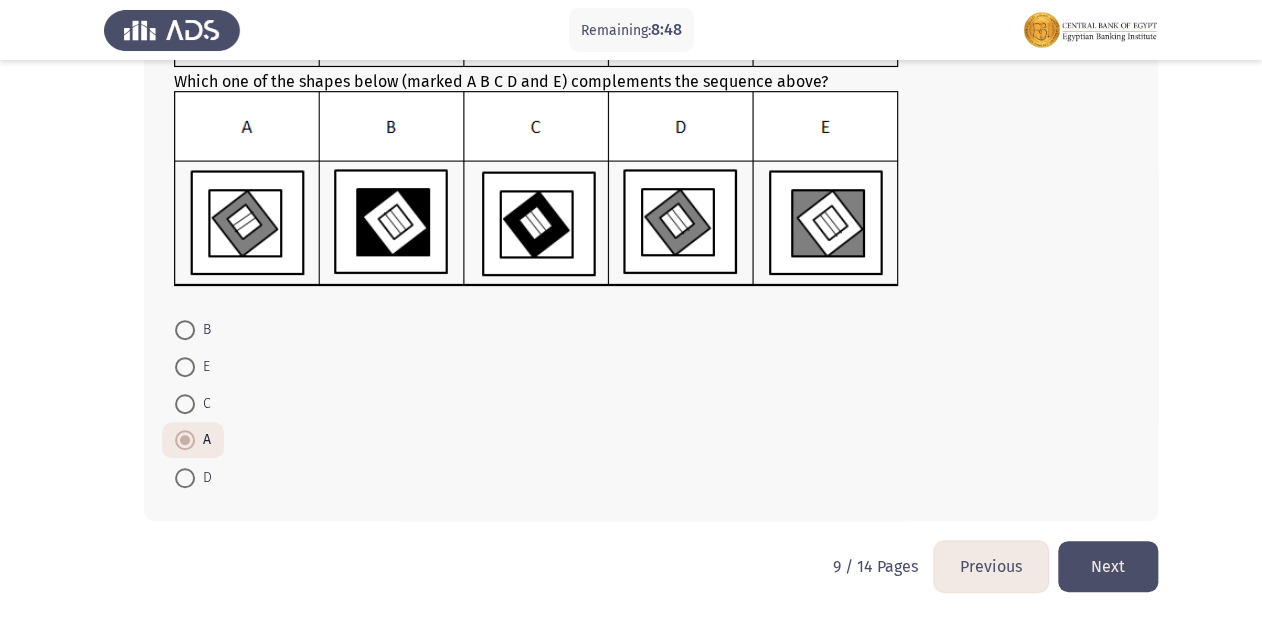 scroll, scrollTop: 252, scrollLeft: 0, axis: vertical 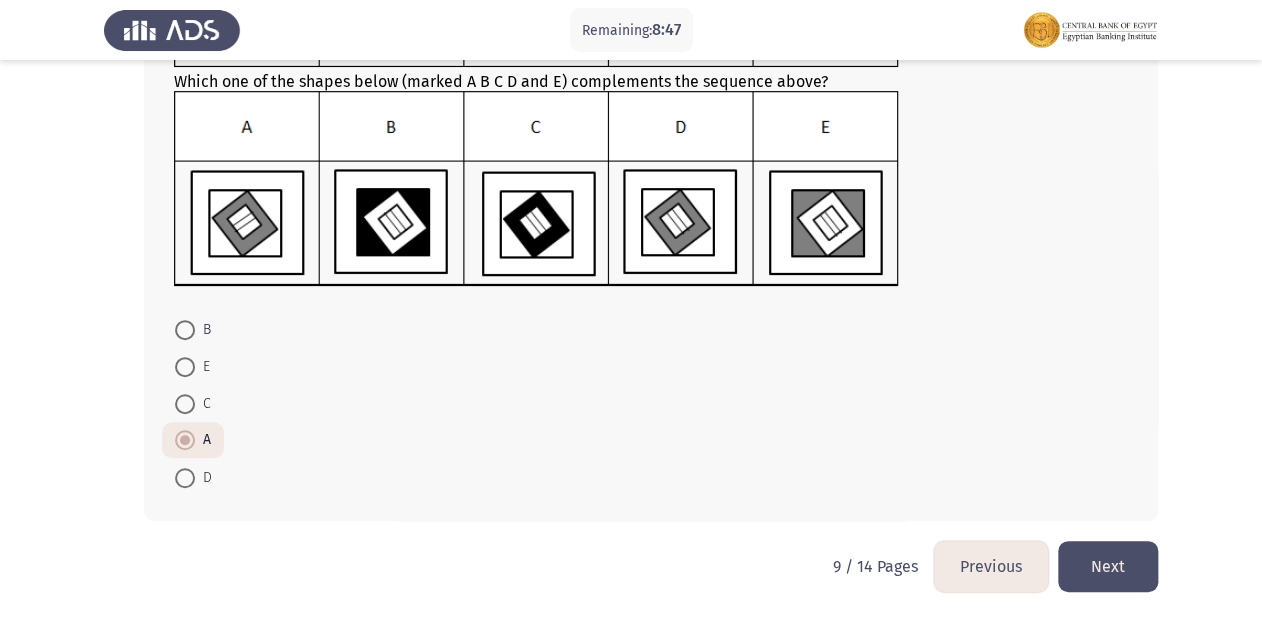 click at bounding box center (185, 478) 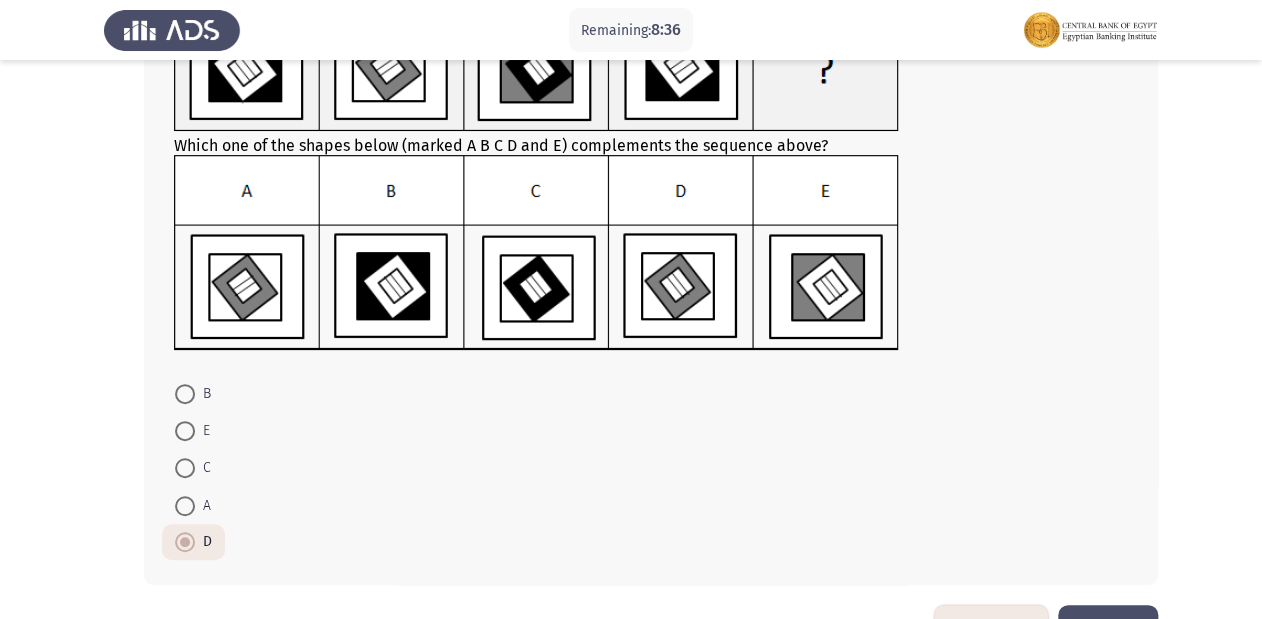 scroll, scrollTop: 252, scrollLeft: 0, axis: vertical 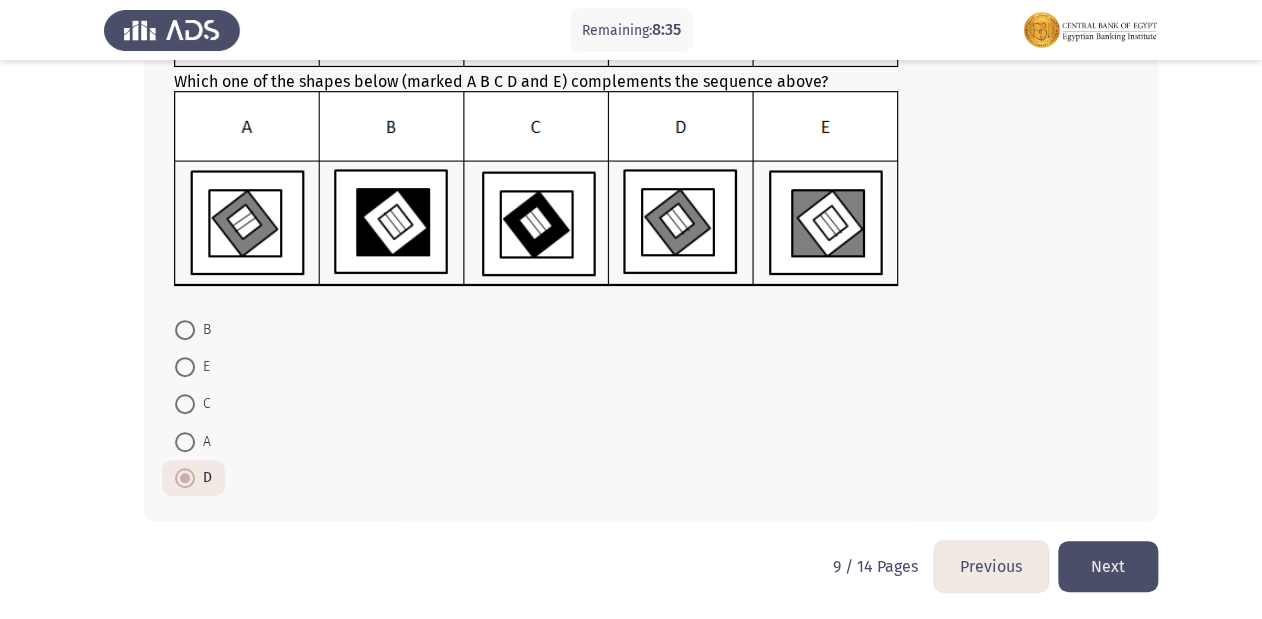 click on "Next" 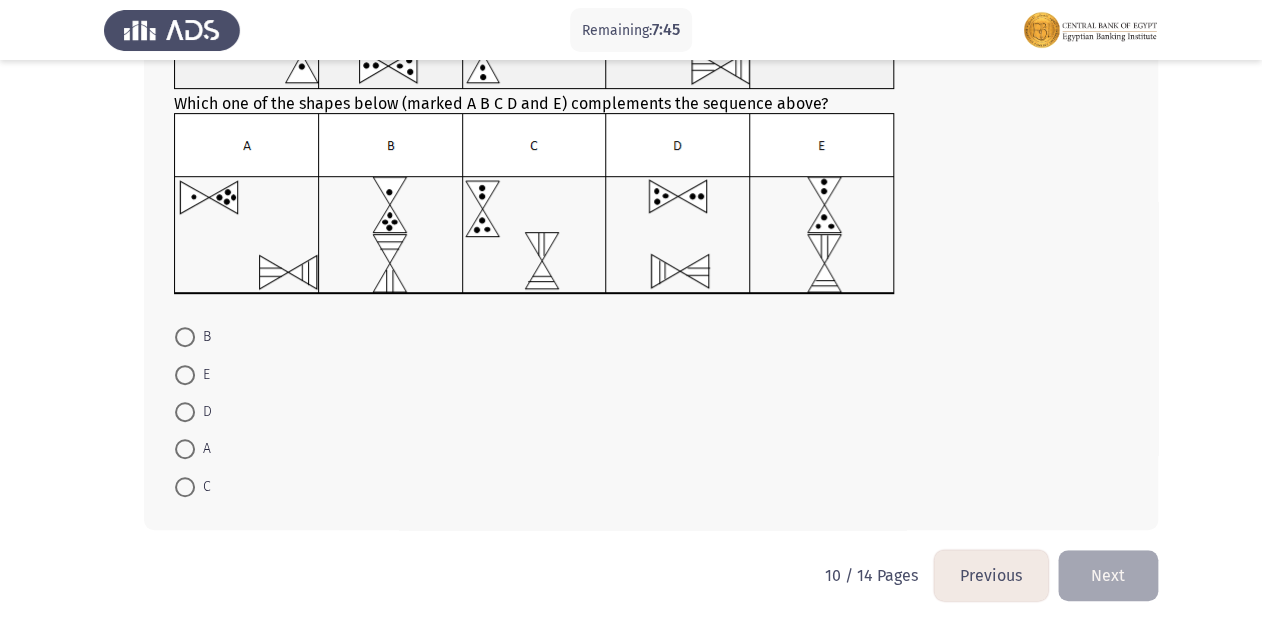 scroll, scrollTop: 231, scrollLeft: 0, axis: vertical 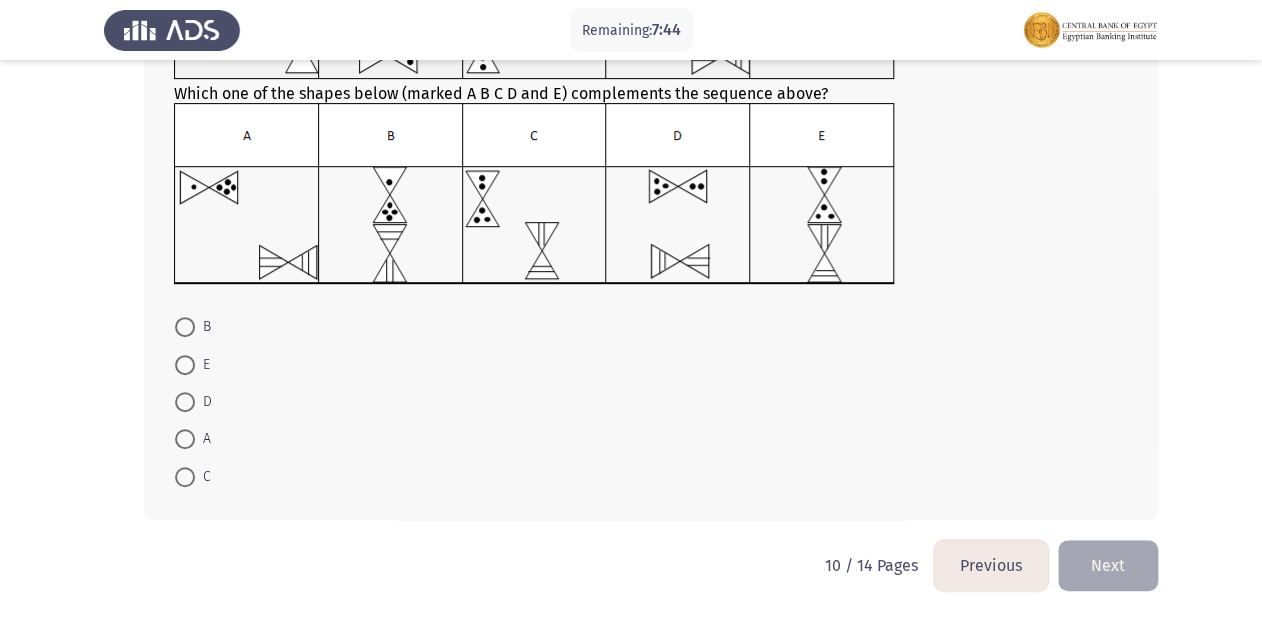 click at bounding box center [185, 365] 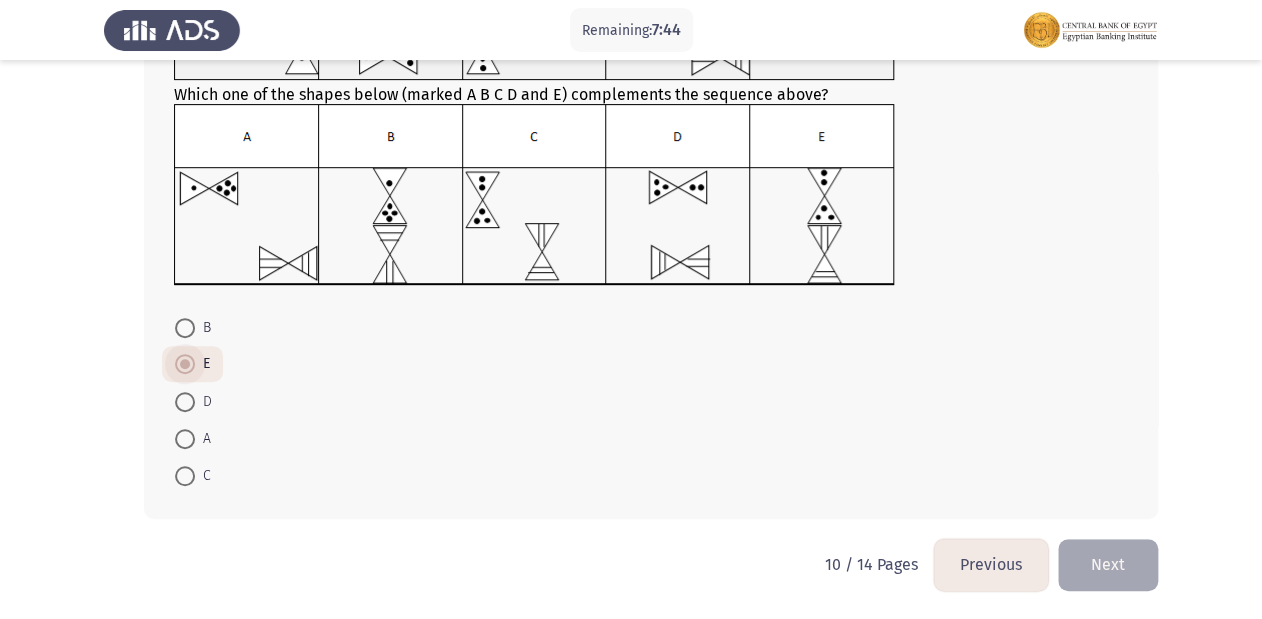 scroll, scrollTop: 229, scrollLeft: 0, axis: vertical 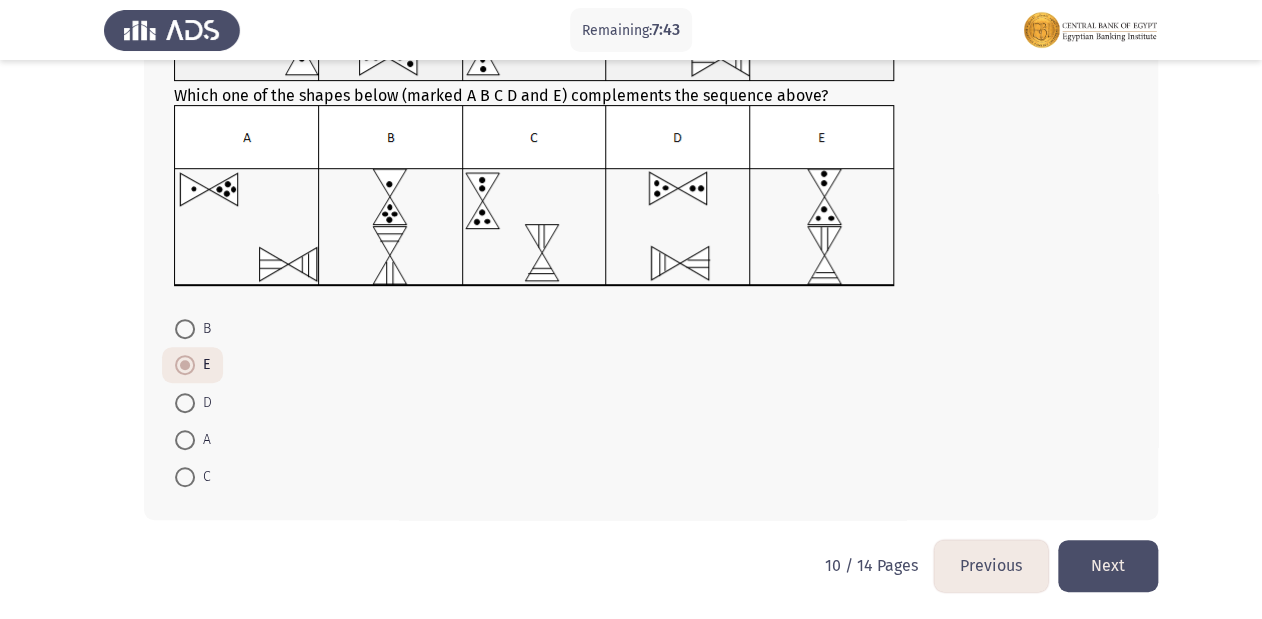 click on "Next" 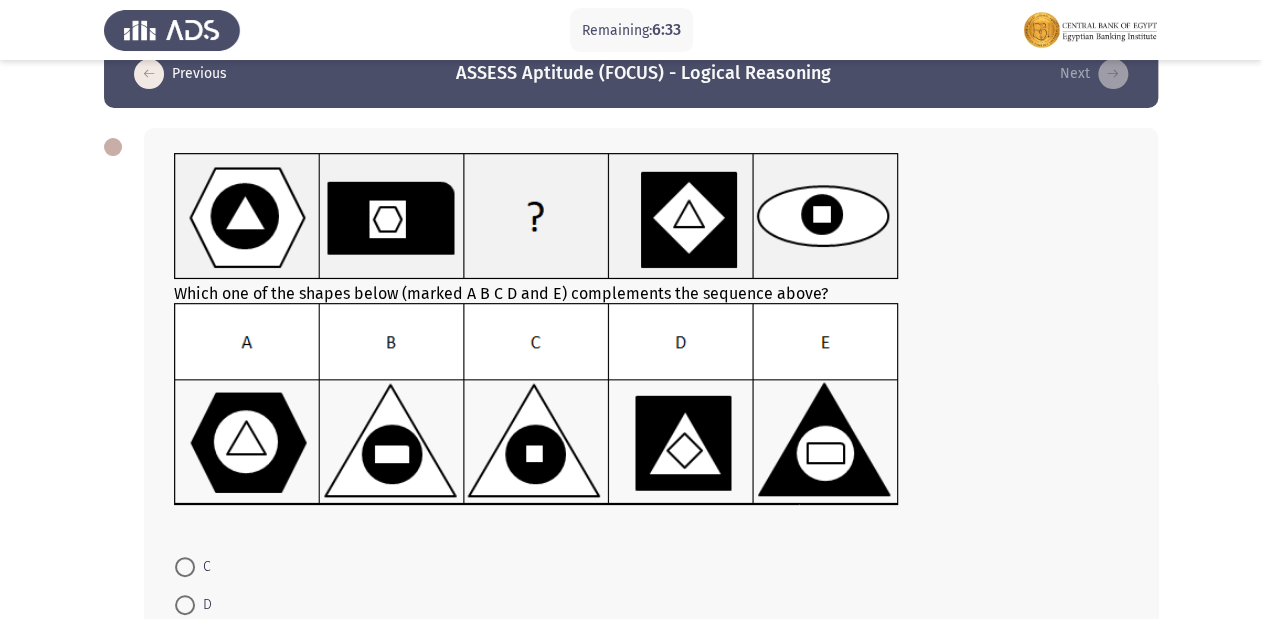 scroll, scrollTop: 40, scrollLeft: 0, axis: vertical 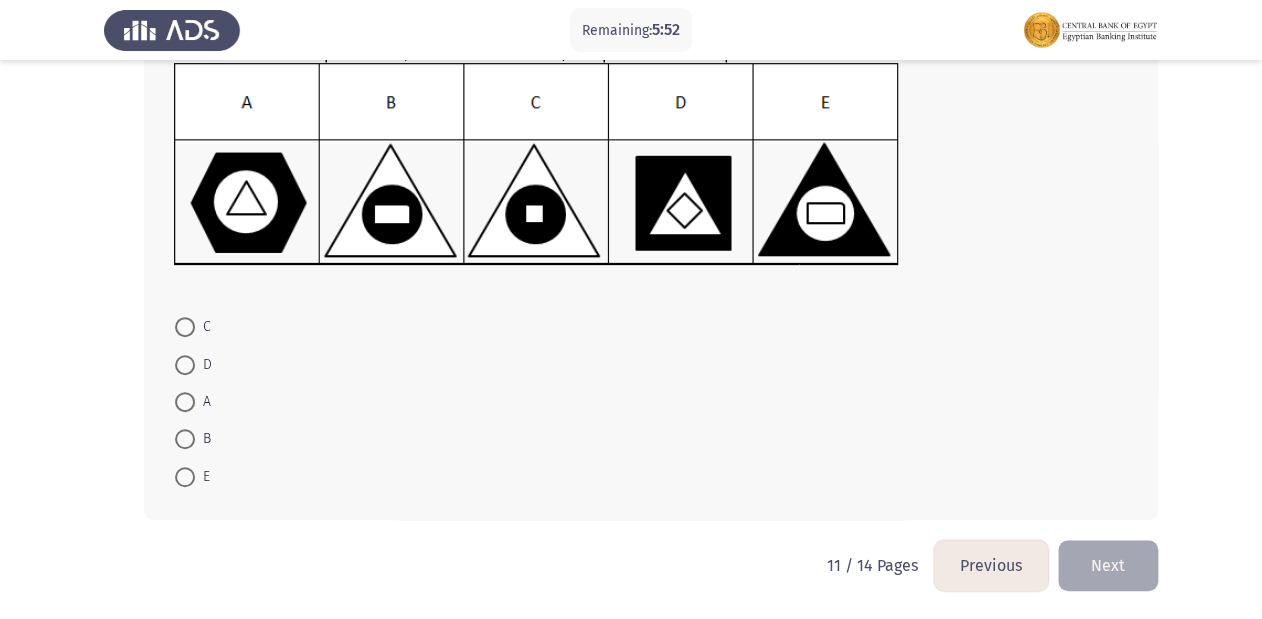 click at bounding box center (185, 439) 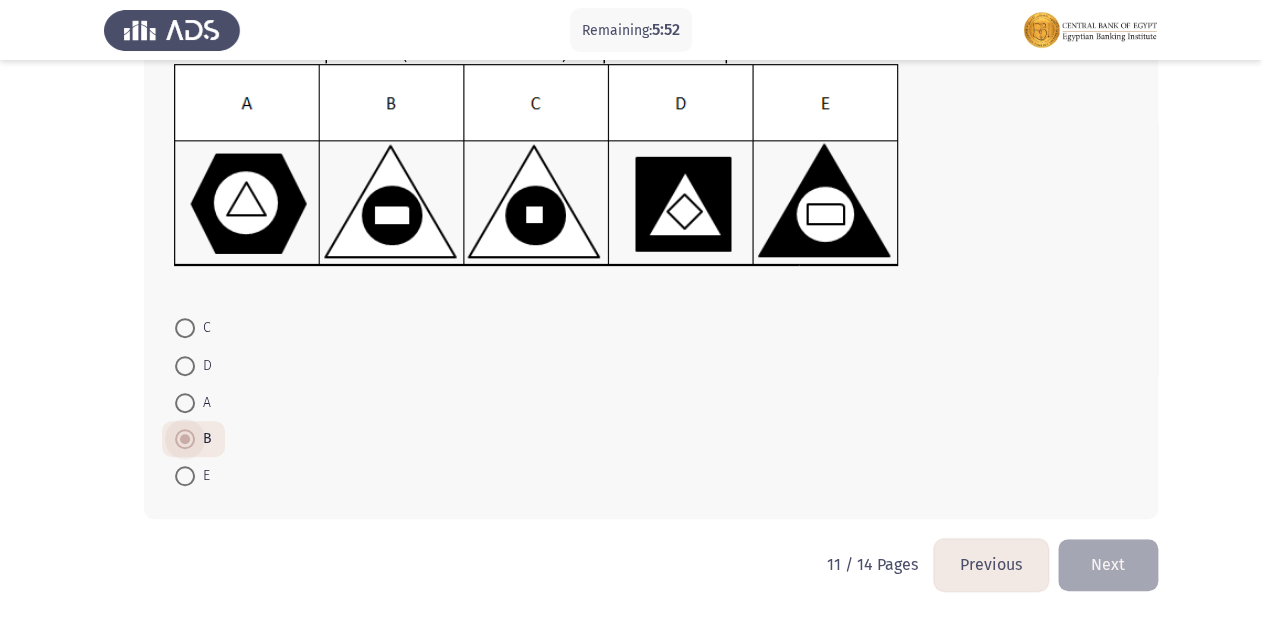scroll, scrollTop: 279, scrollLeft: 0, axis: vertical 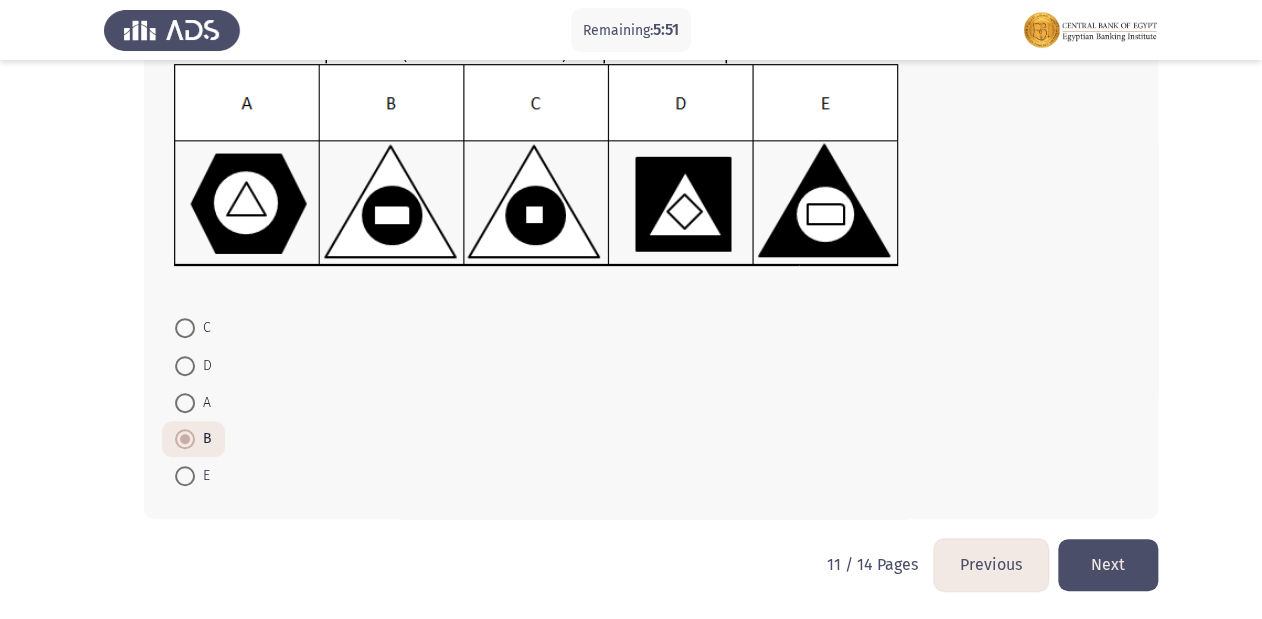 click on "Next" 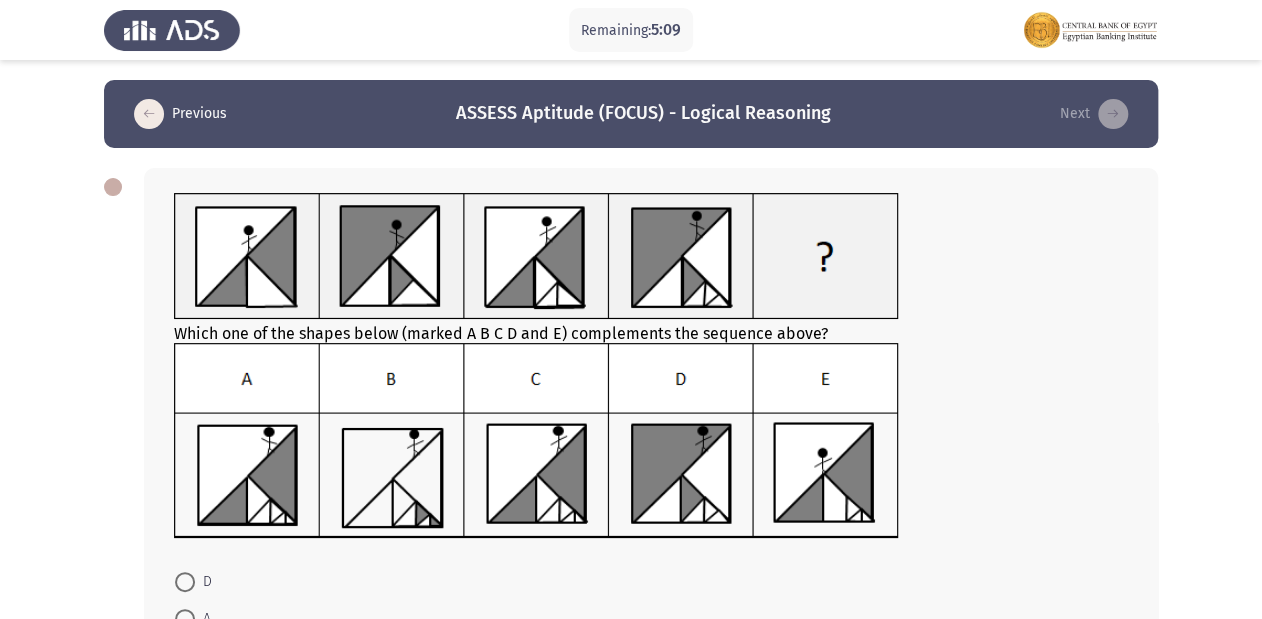 scroll, scrollTop: 254, scrollLeft: 0, axis: vertical 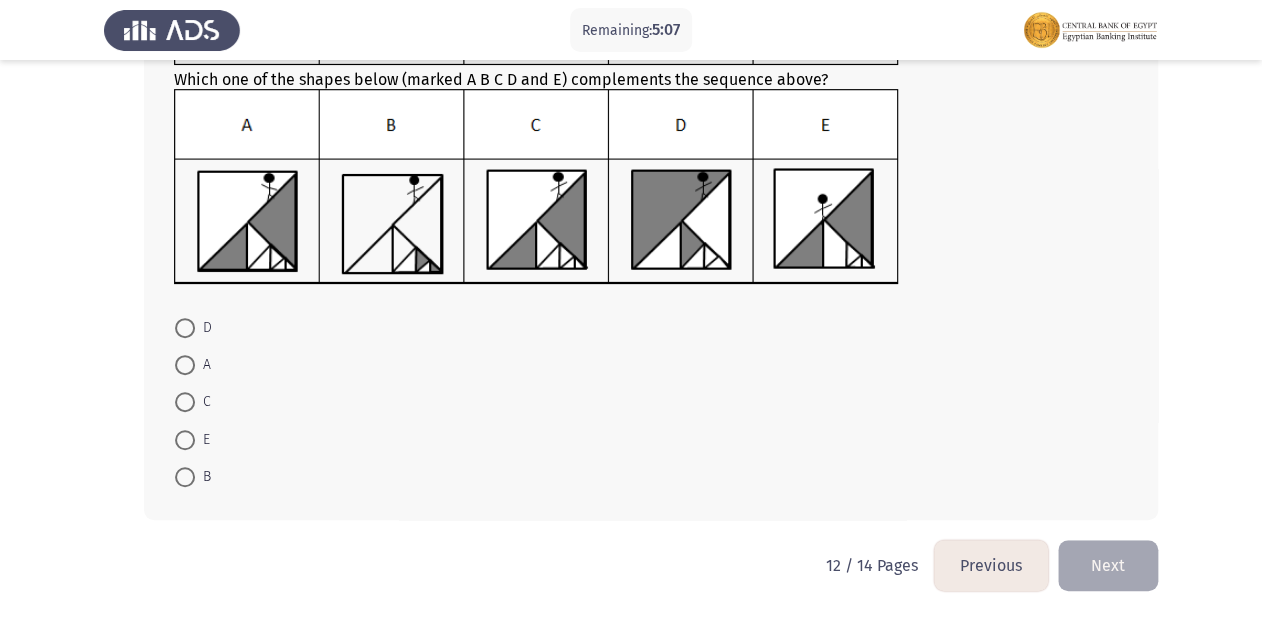 click at bounding box center (185, 477) 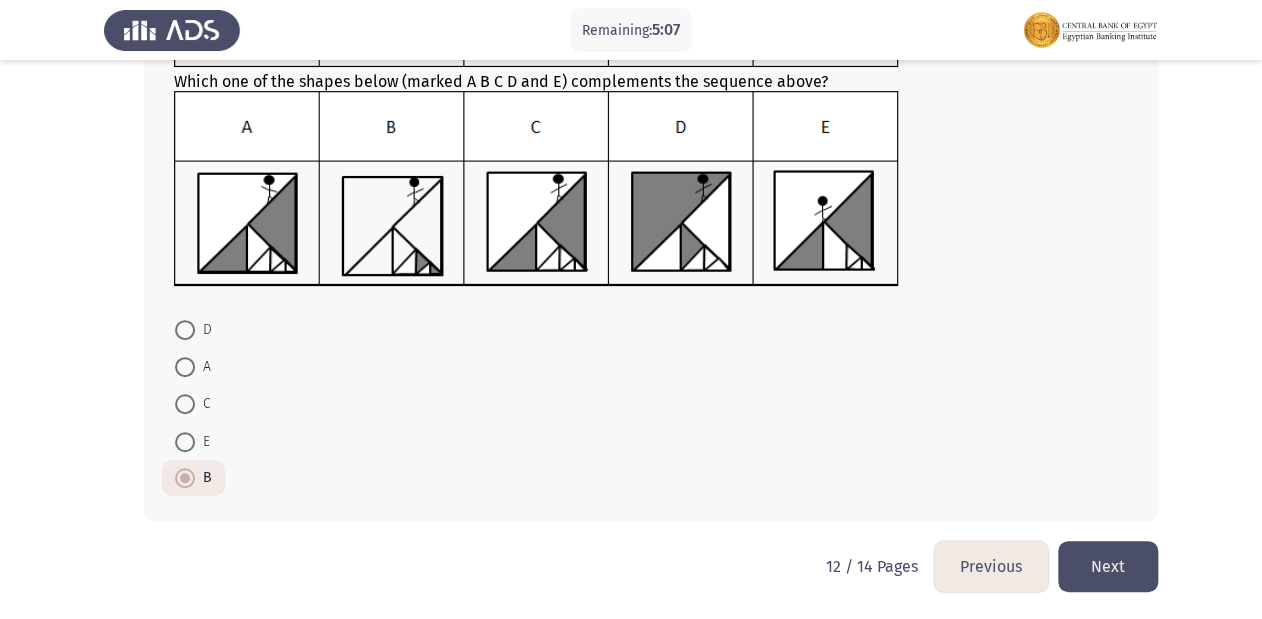 click on "Next" 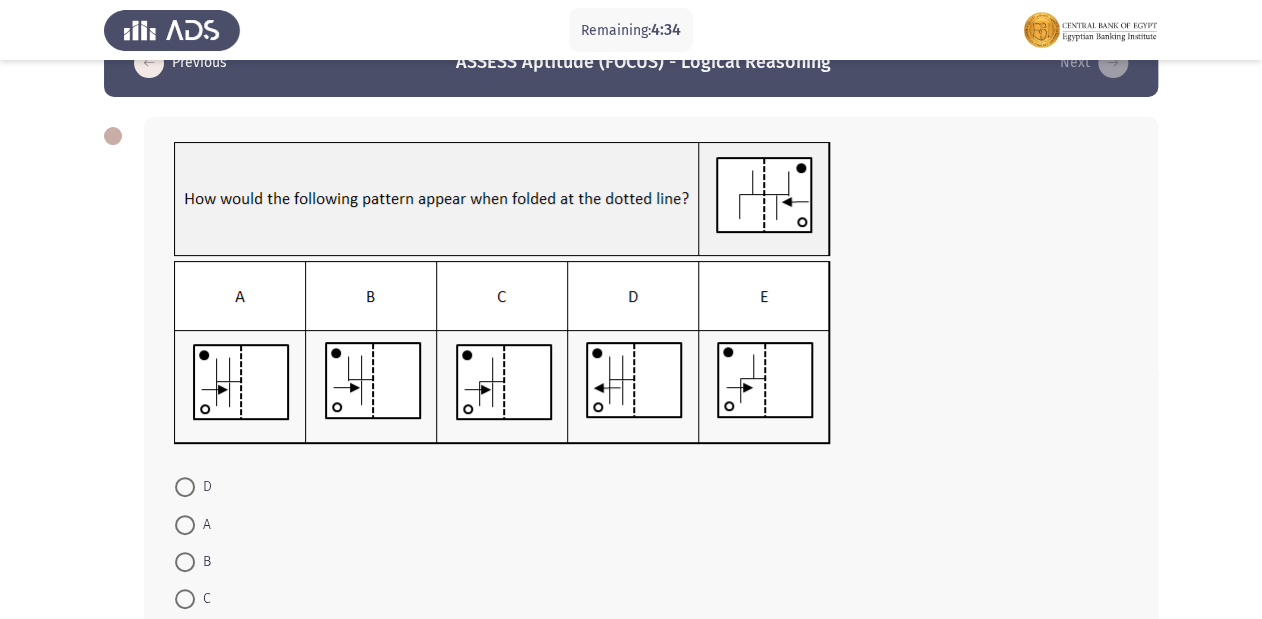 scroll, scrollTop: 50, scrollLeft: 0, axis: vertical 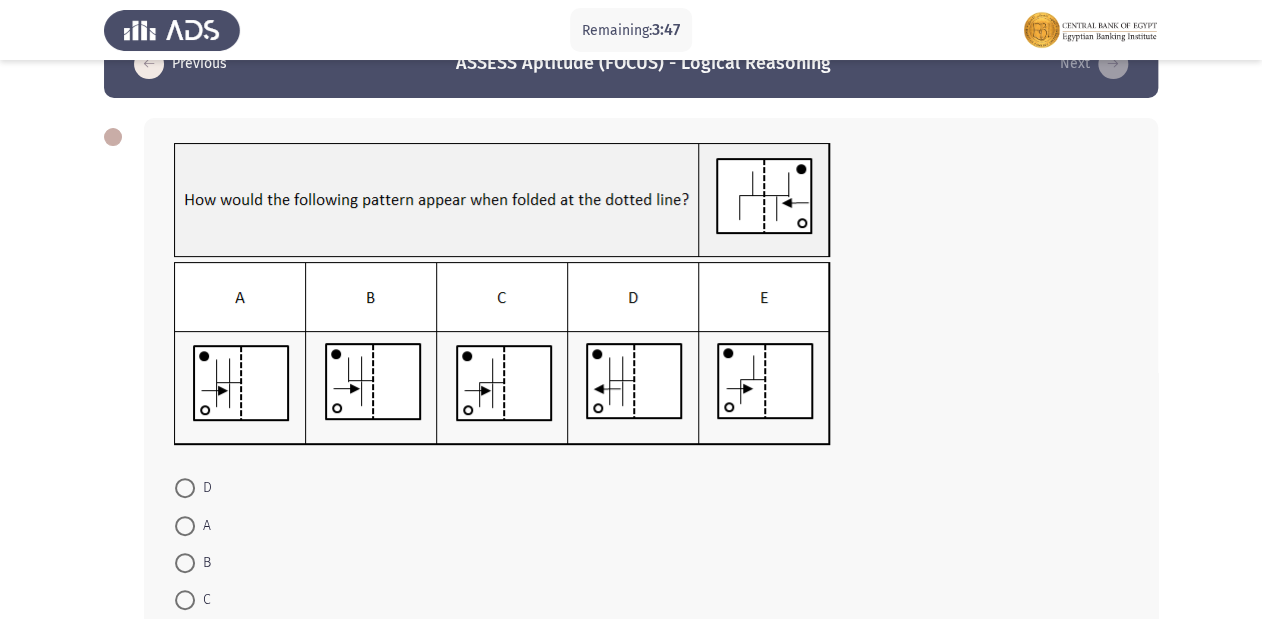 click 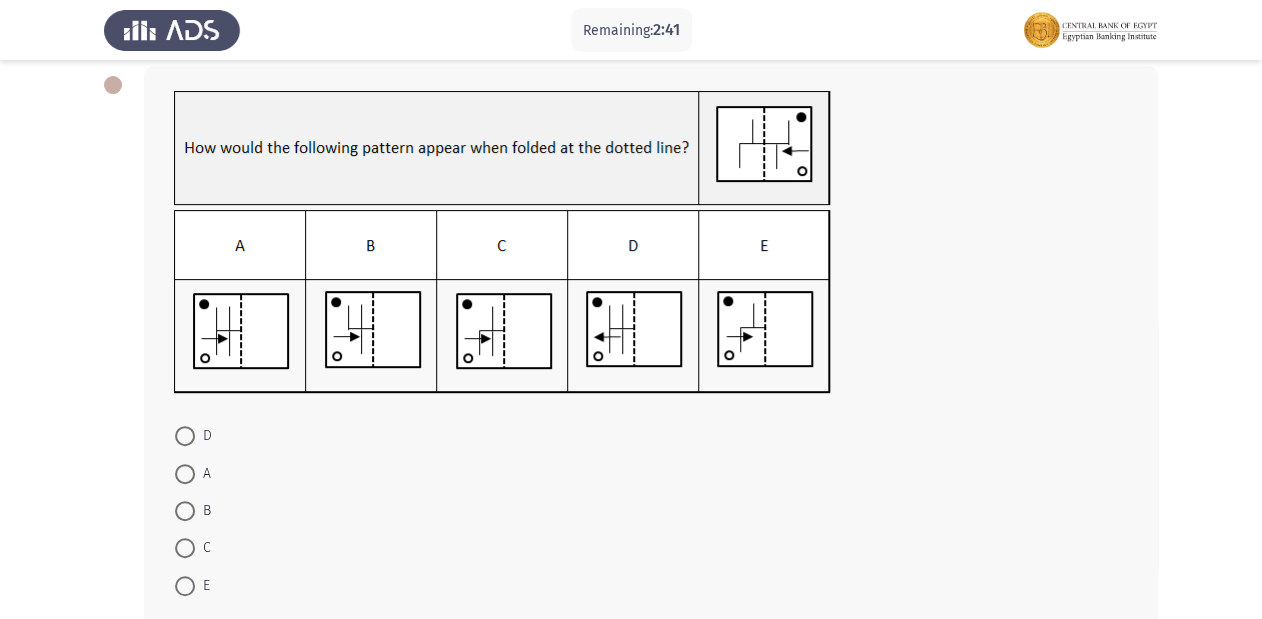 scroll, scrollTop: 130, scrollLeft: 0, axis: vertical 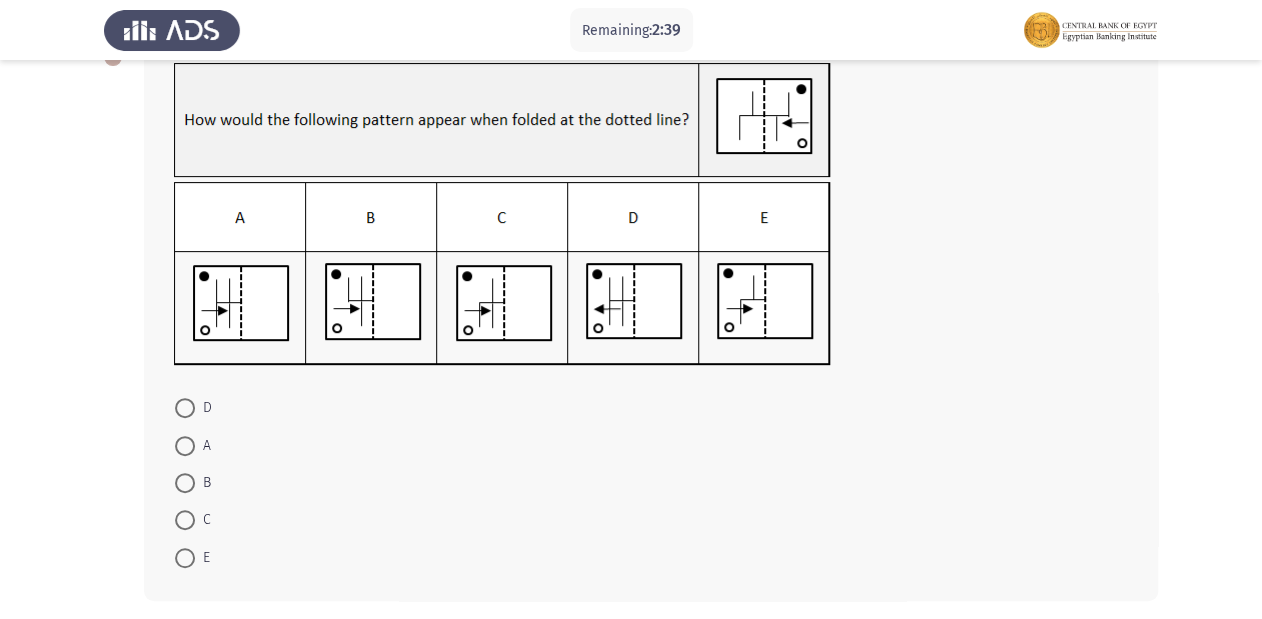 click at bounding box center [185, 408] 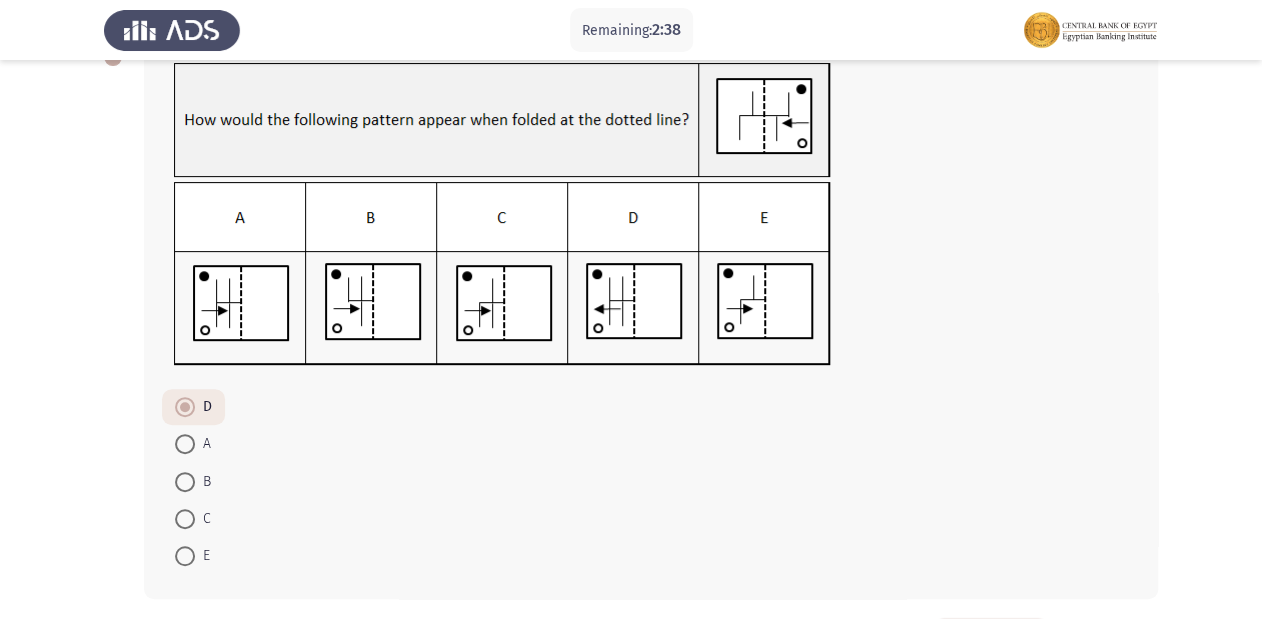 scroll, scrollTop: 209, scrollLeft: 0, axis: vertical 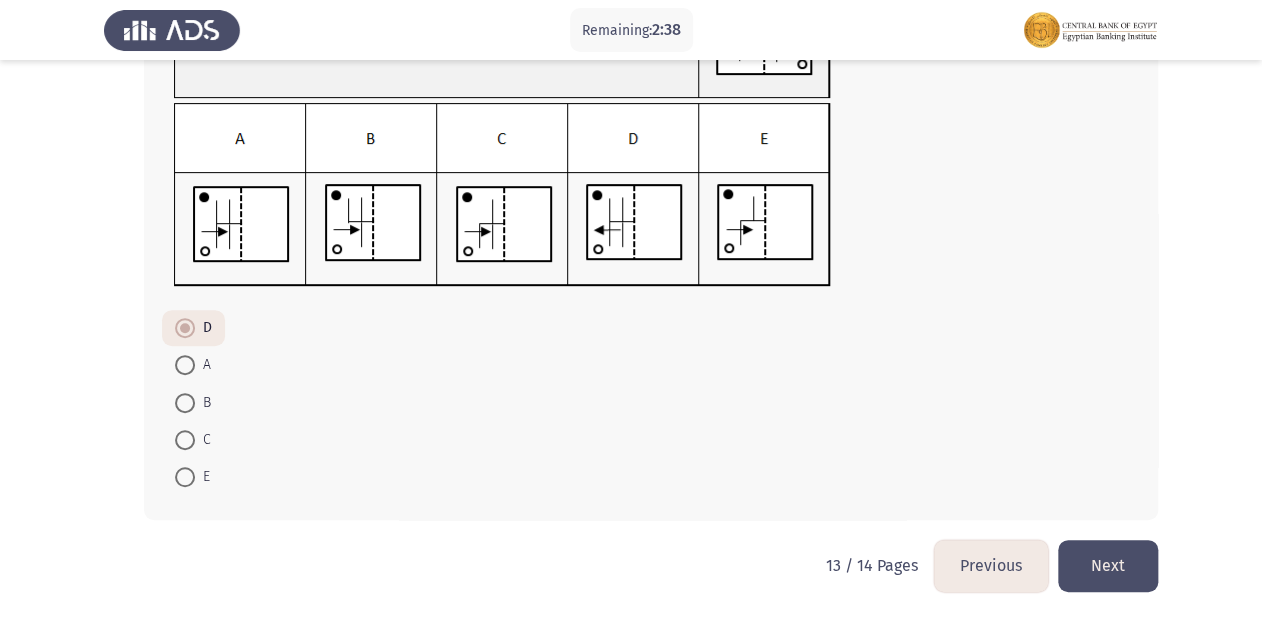 click on "Next" 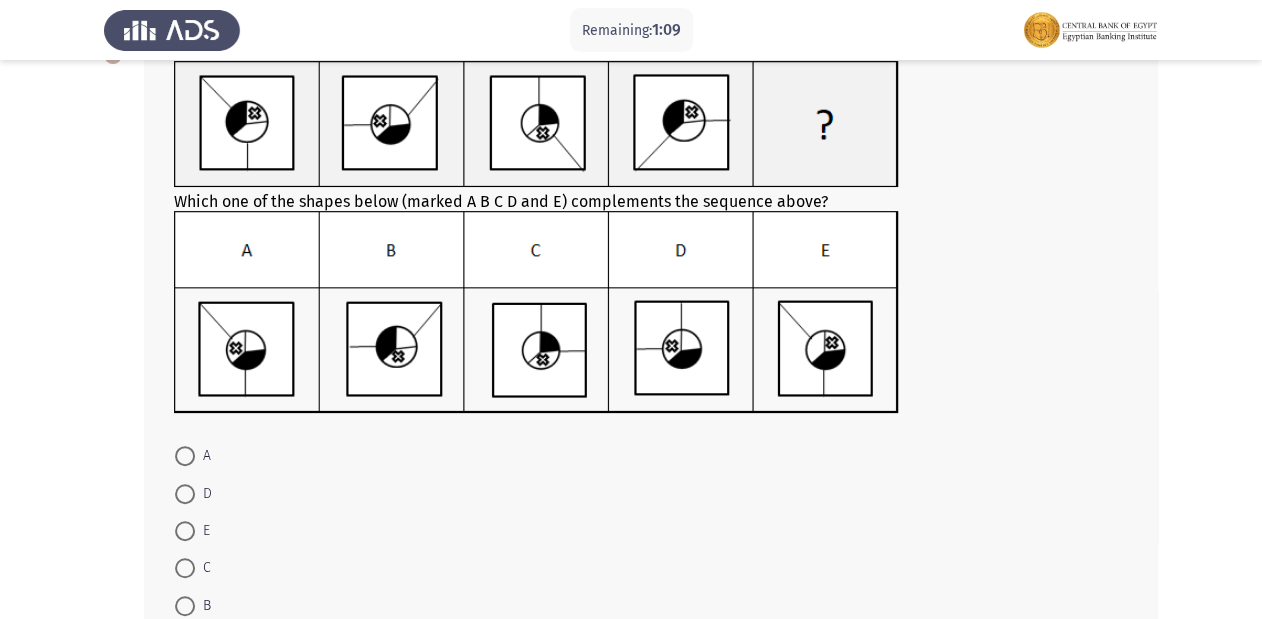 scroll, scrollTop: 160, scrollLeft: 0, axis: vertical 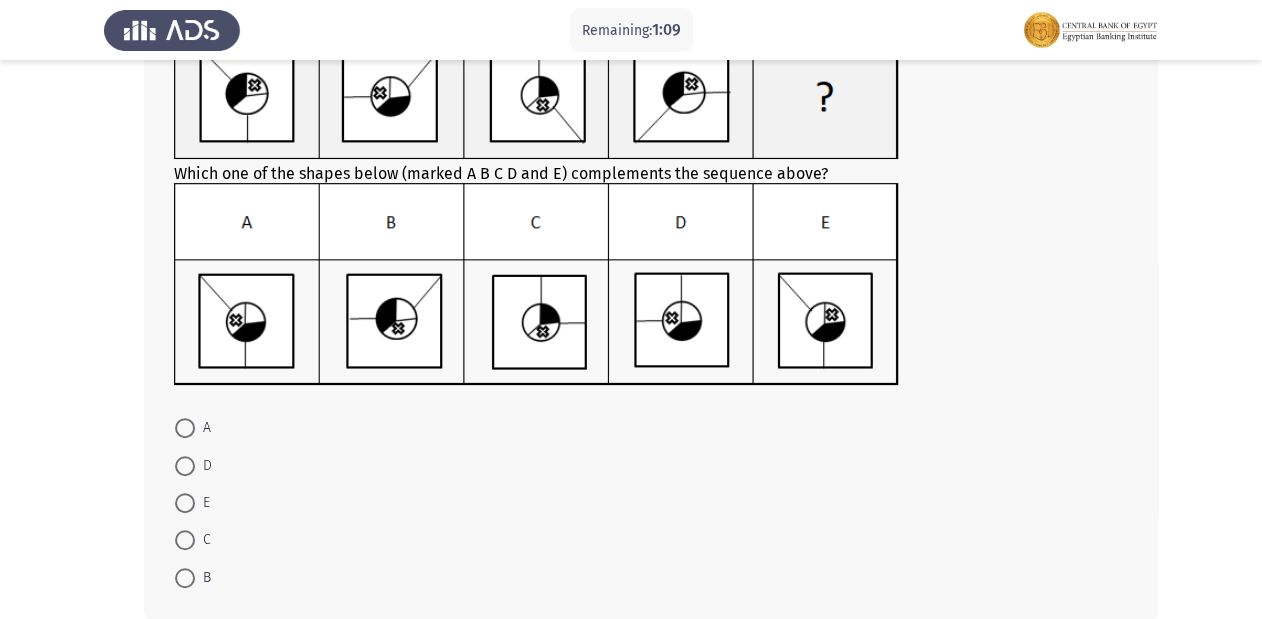 click at bounding box center (185, 428) 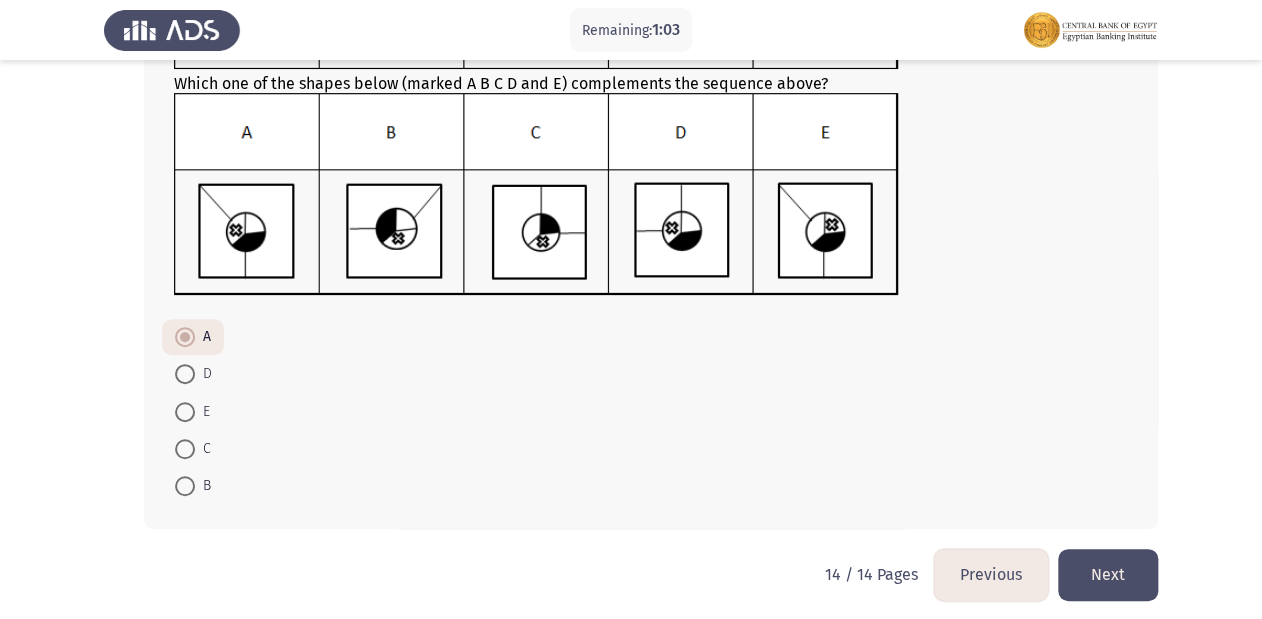 scroll, scrollTop: 260, scrollLeft: 0, axis: vertical 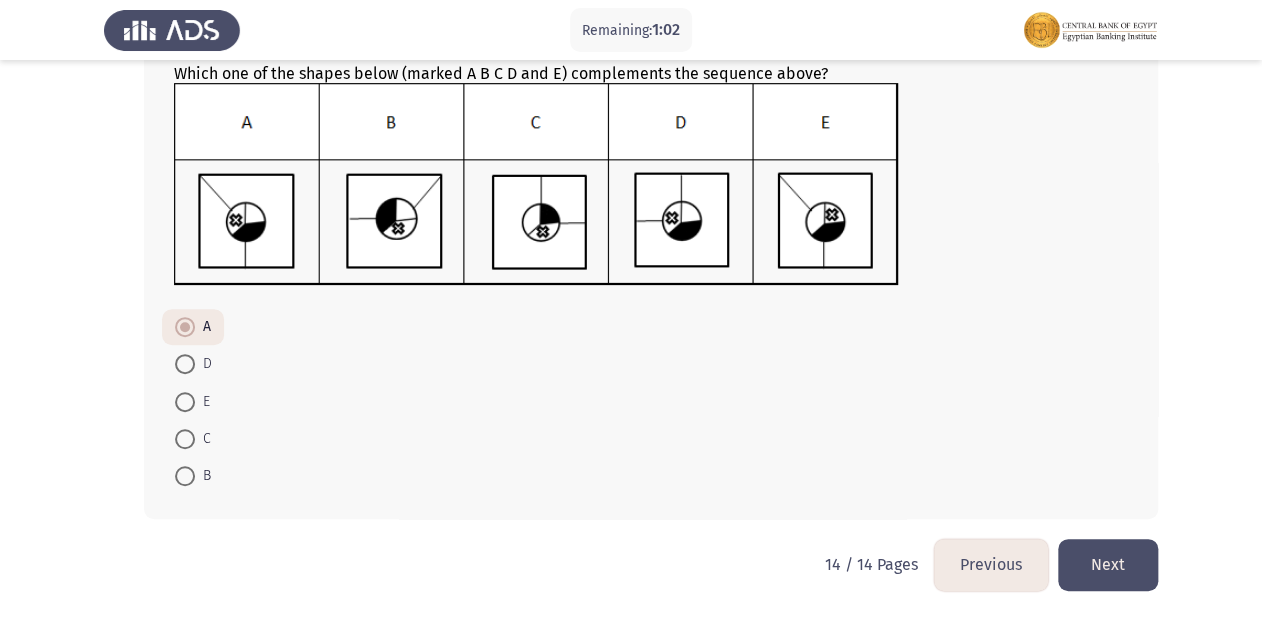 click on "Next" 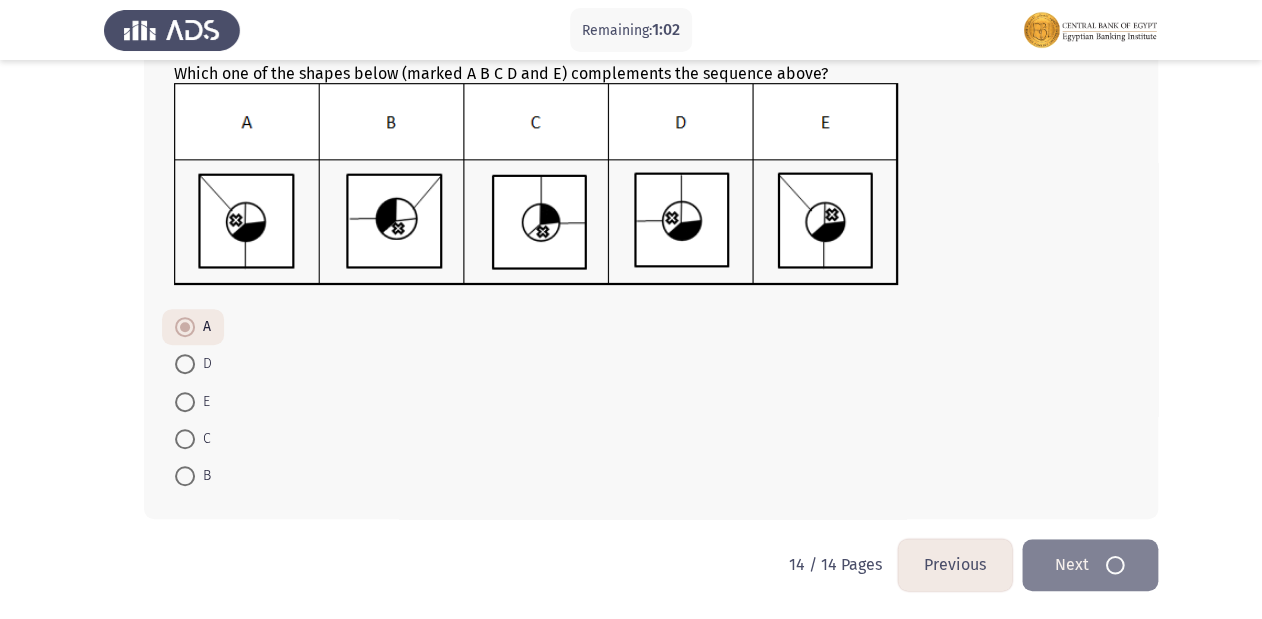 scroll, scrollTop: 0, scrollLeft: 0, axis: both 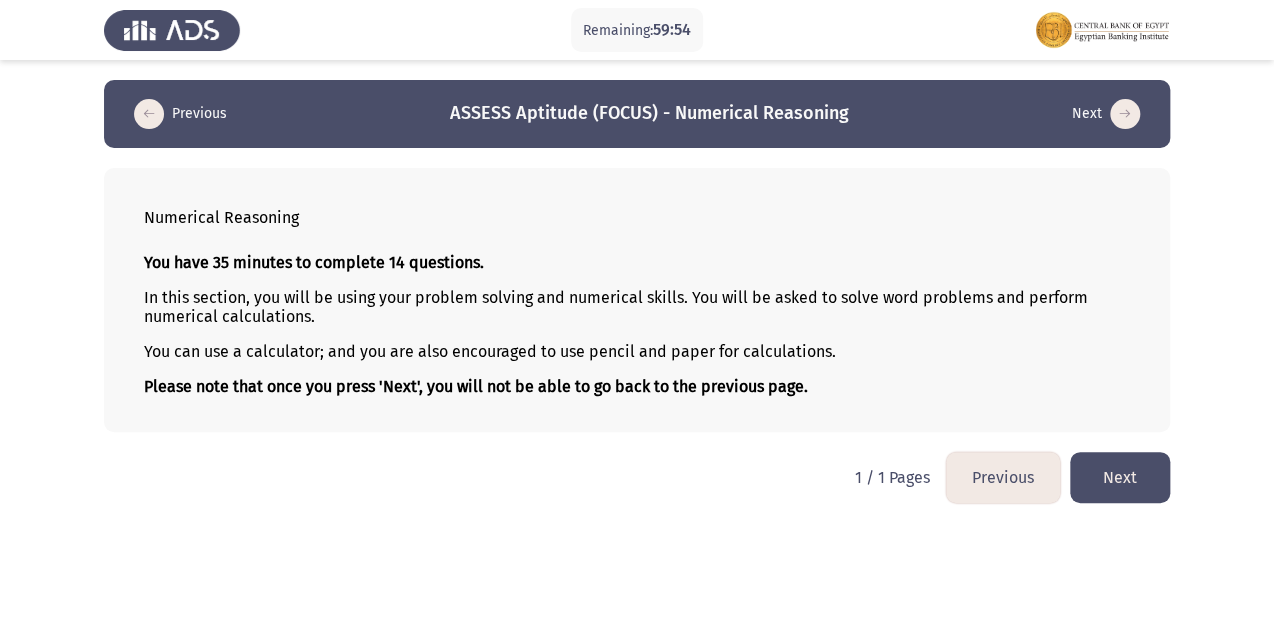 click on "You have 35 minutes to complete 14 questions." 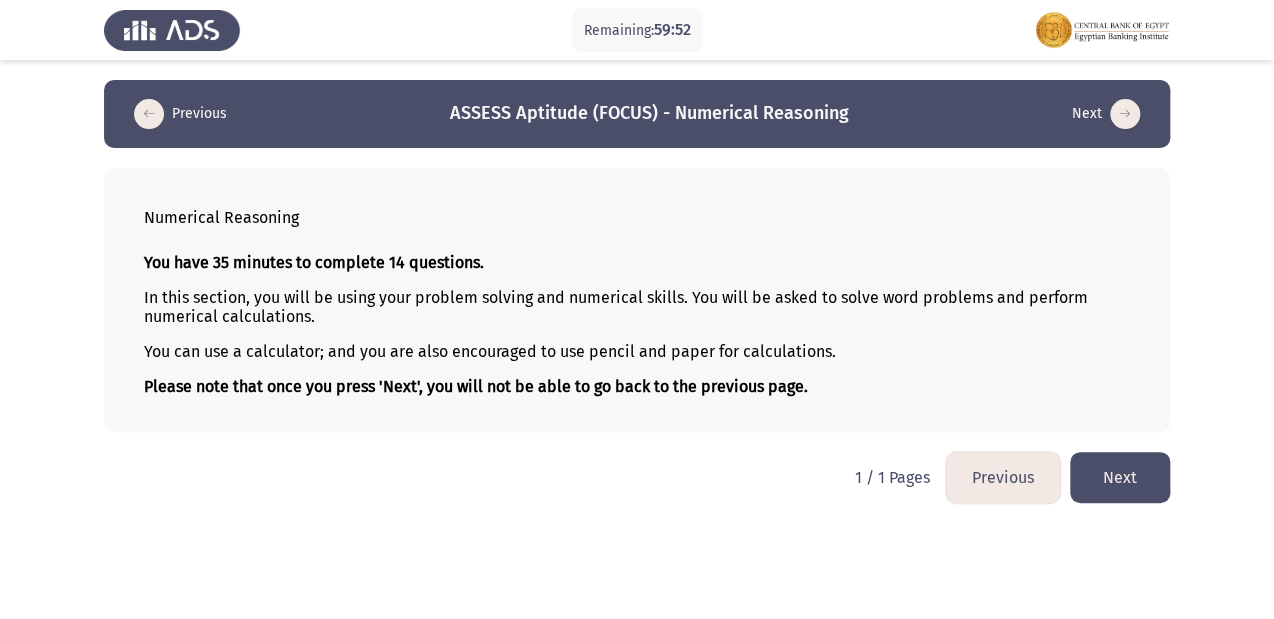 click on "Next" 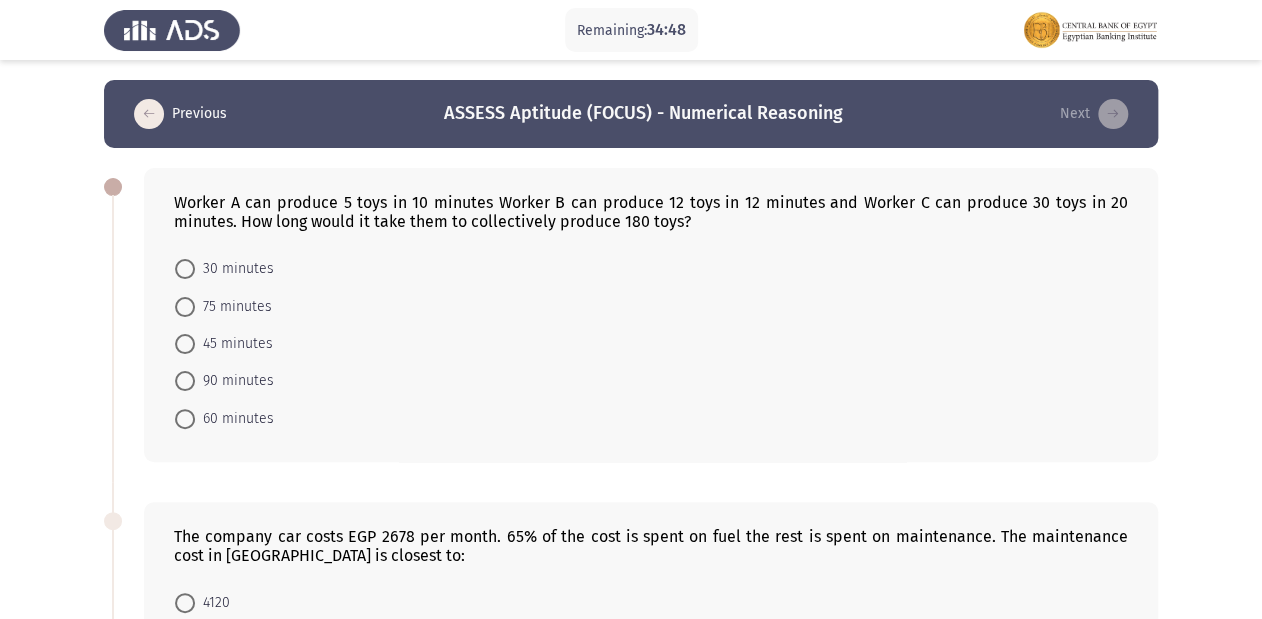 click on "Worker A can produce 5 toys in 10 minutes Worker B can produce 12 toys in 12 minutes and Worker C can produce 30 toys in 20 minutes. How long would it take them to collectively produce 180 toys?    30 minutes     75 minutes     45 minutes     90 minutes     60 minutes" 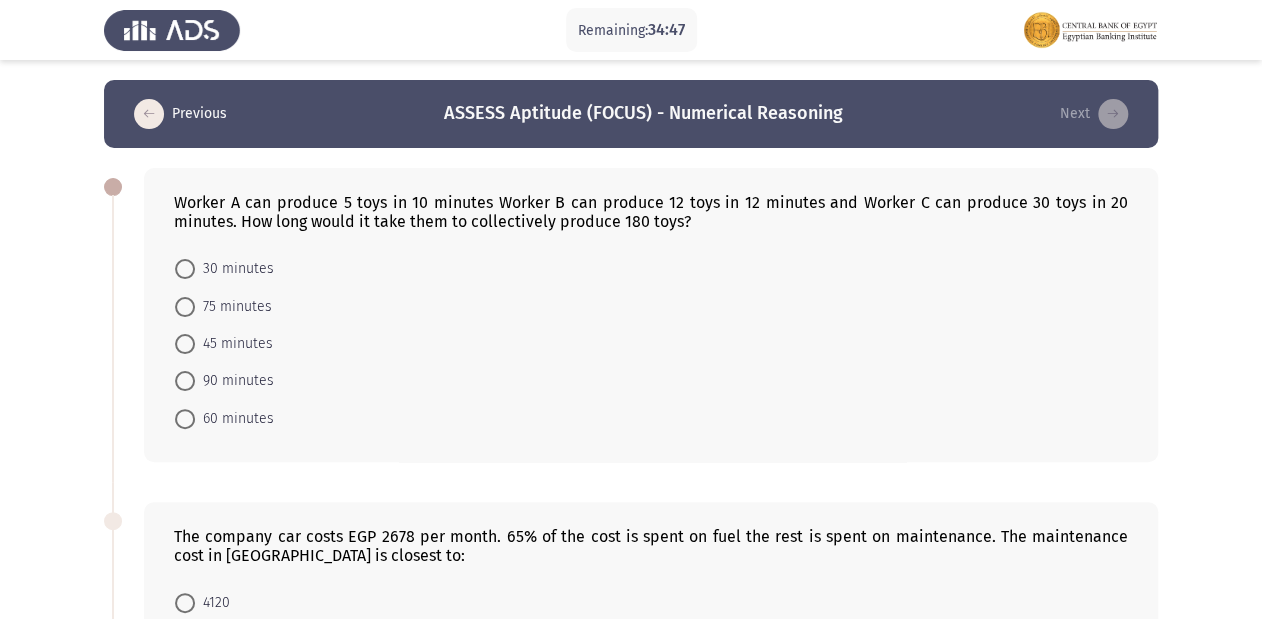 click on "Worker A can produce 5 toys in 10 minutes Worker B can produce 12 toys in 12 minutes and Worker C can produce 30 toys in 20 minutes. How long would it take them to collectively produce 180 toys?    30 minutes     75 minutes     45 minutes     90 minutes     60 minutes" 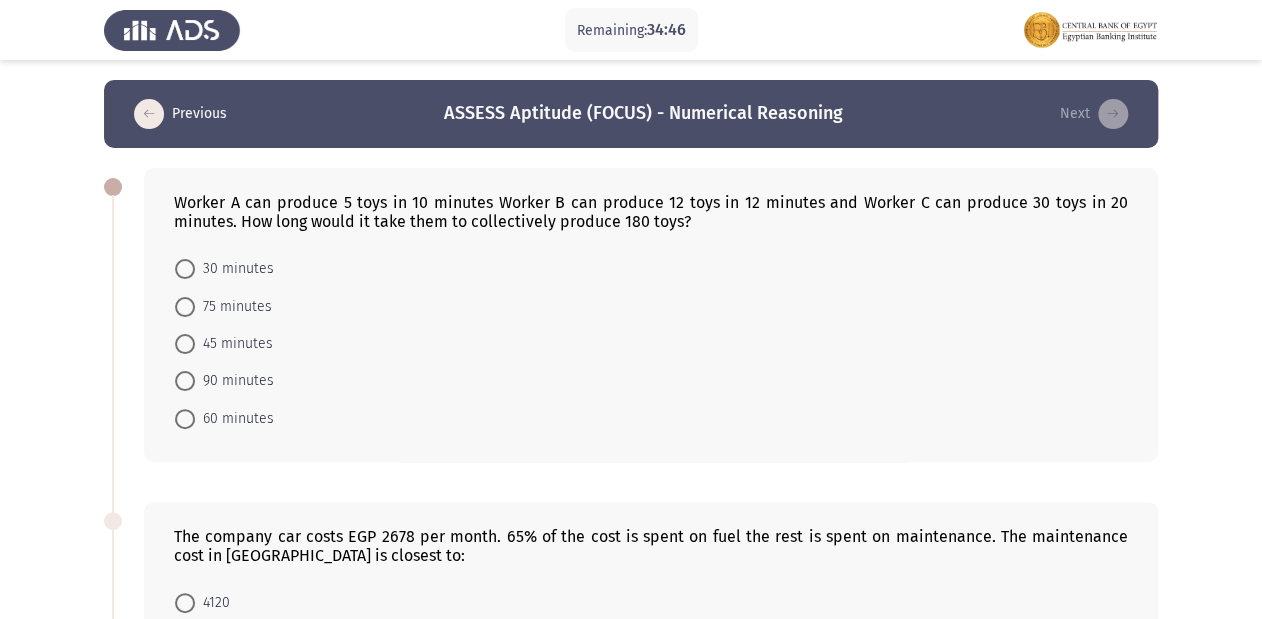click on "Worker A can produce 5 toys in 10 minutes Worker B can produce 12 toys in 12 minutes and Worker C can produce 30 toys in 20 minutes. How long would it take them to collectively produce 180 toys?" 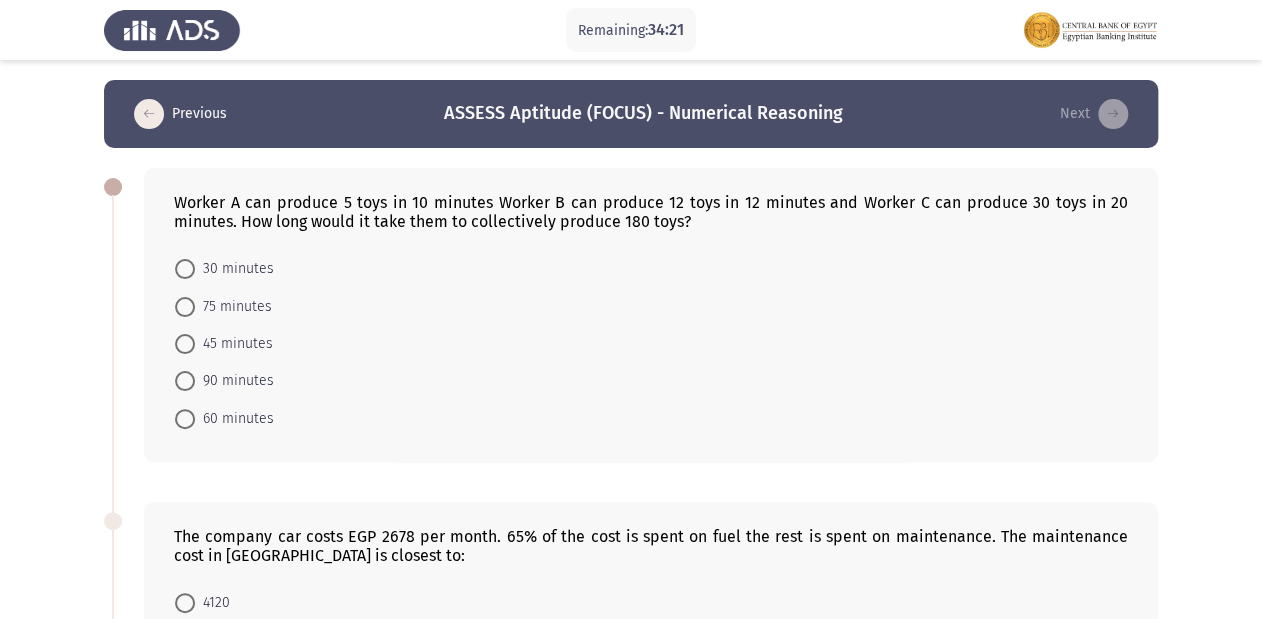 click on "Worker A can produce 5 toys in 10 minutes Worker B can produce 12 toys in 12 minutes and Worker C can produce 30 toys in 20 minutes. How long would it take them to collectively produce 180 toys?" 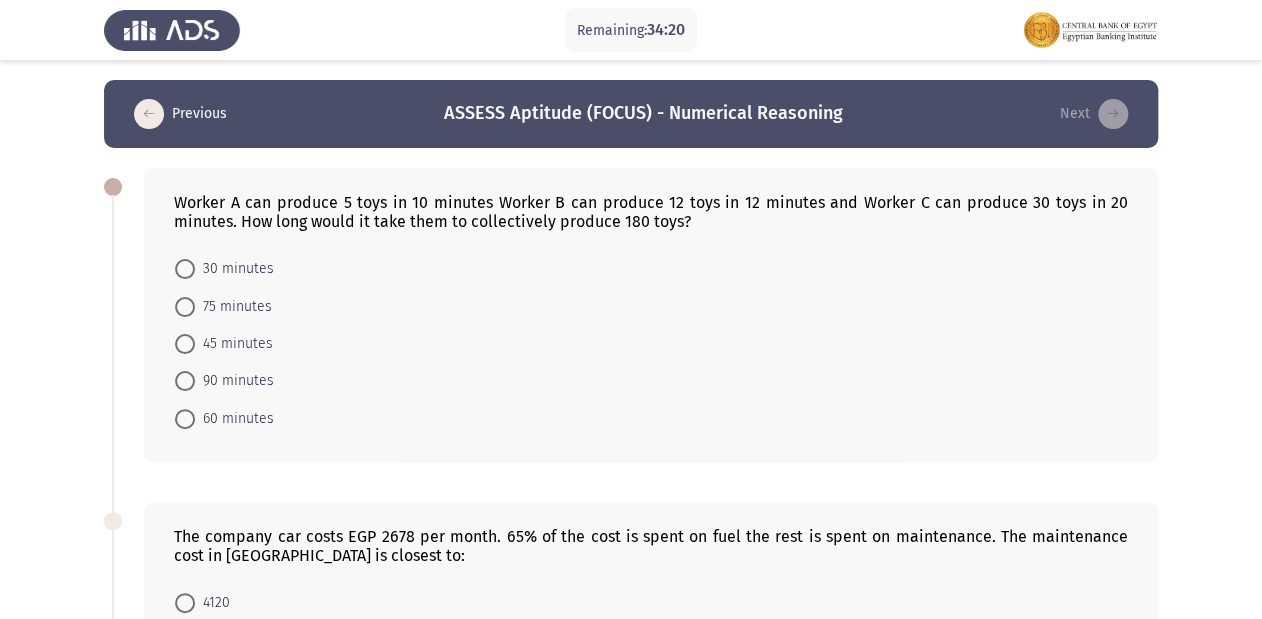 click on "Worker A can produce 5 toys in 10 minutes Worker B can produce 12 toys in 12 minutes and Worker C can produce 30 toys in 20 minutes. How long would it take them to collectively produce 180 toys?" 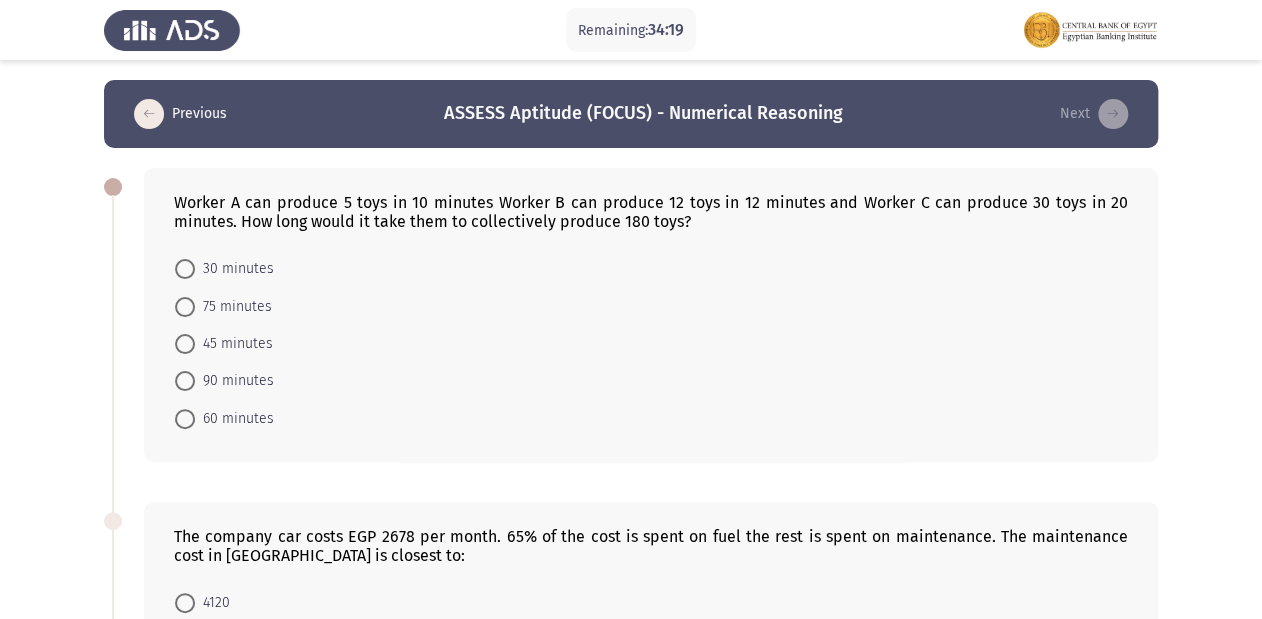click on "Worker A can produce 5 toys in 10 minutes Worker B can produce 12 toys in 12 minutes and Worker C can produce 30 toys in 20 minutes. How long would it take them to collectively produce 180 toys?" 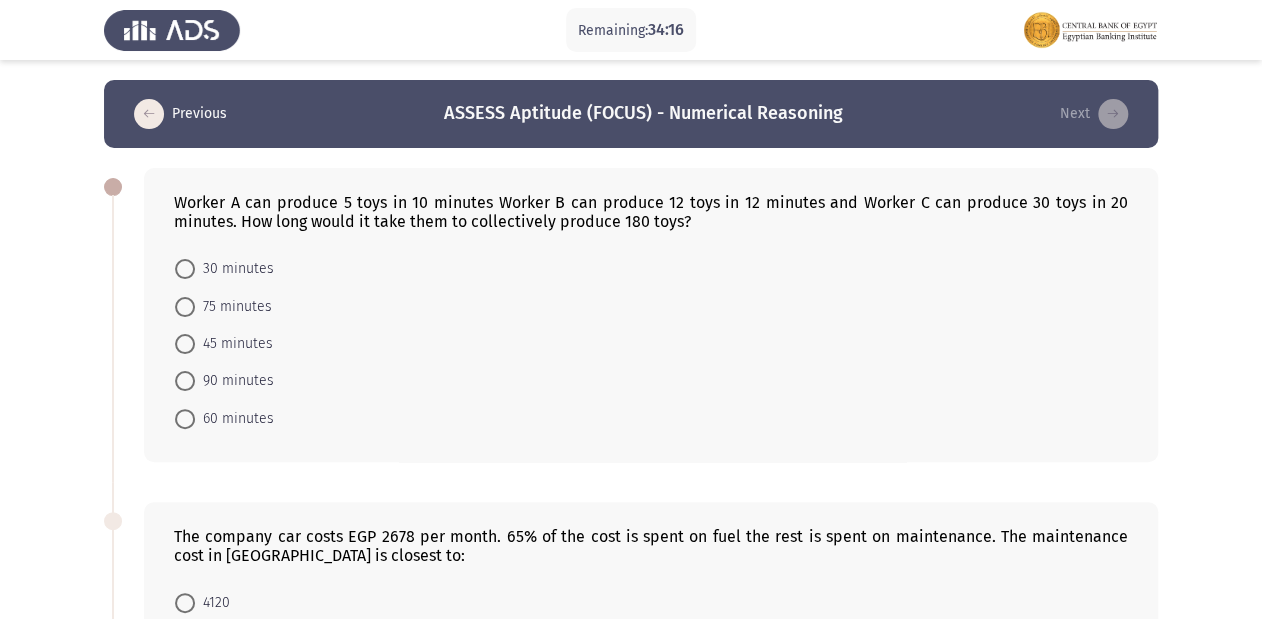 click on "Worker A can produce 5 toys in 10 minutes Worker B can produce 12 toys in 12 minutes and Worker C can produce 30 toys in 20 minutes. How long would it take them to collectively produce 180 toys?" 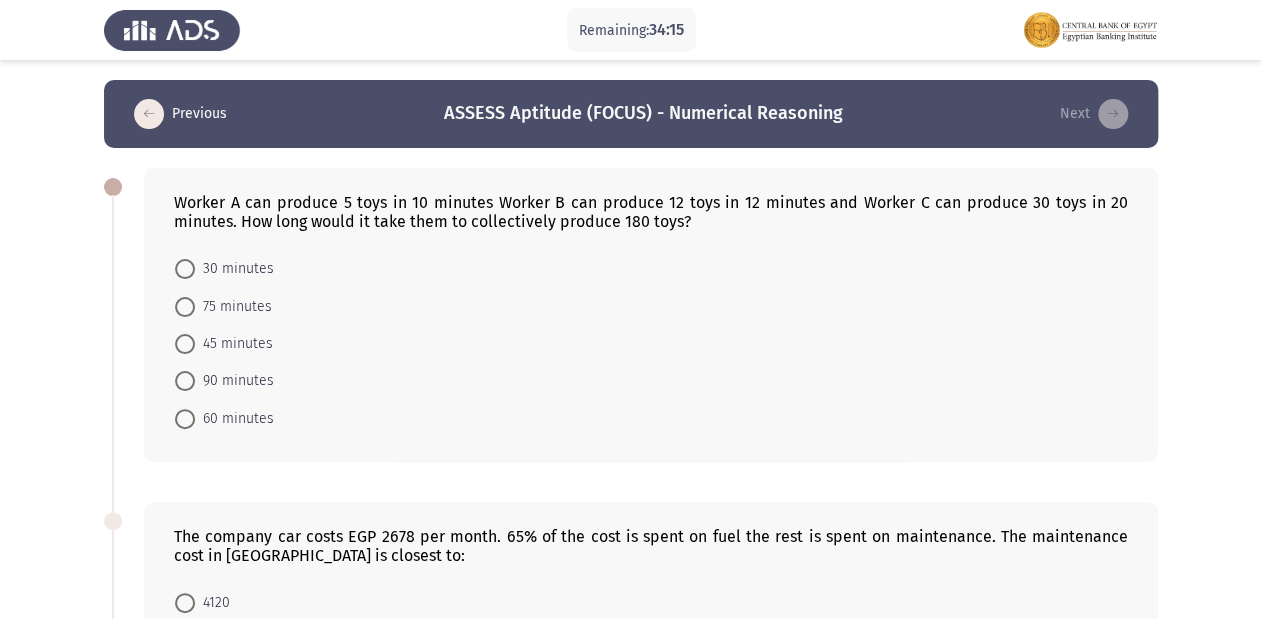 click on "Worker A can produce 5 toys in 10 minutes Worker B can produce 12 toys in 12 minutes and Worker C can produce 30 toys in 20 minutes. How long would it take them to collectively produce 180 toys?" 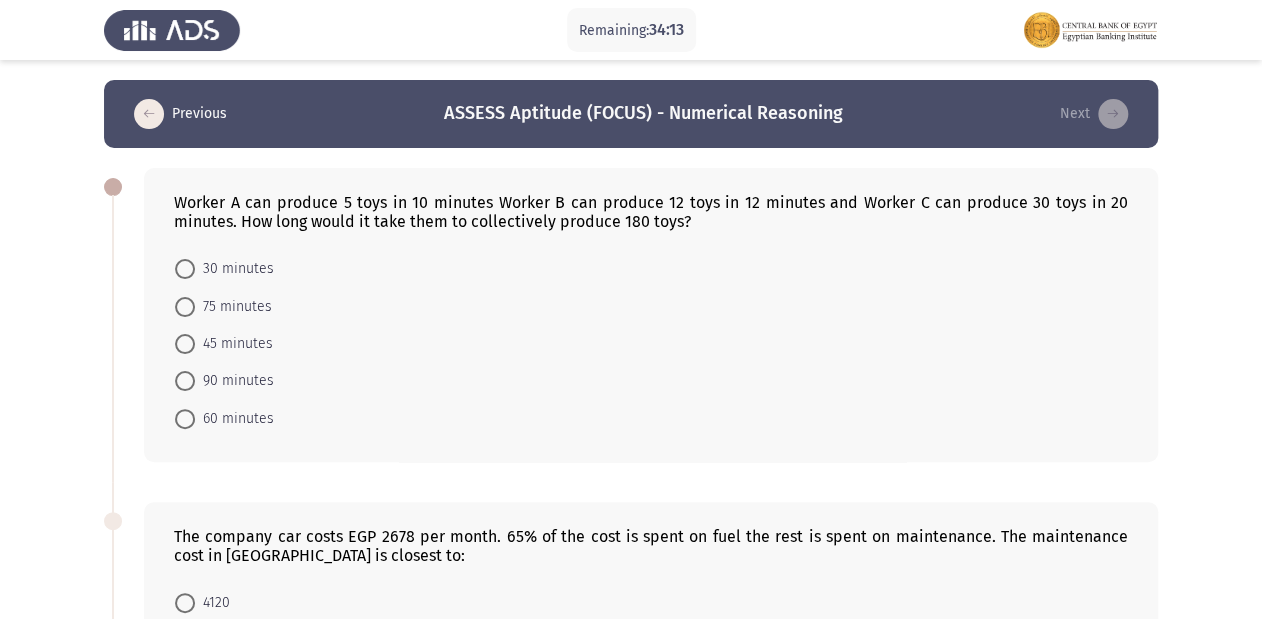 click on "Worker A can produce 5 toys in 10 minutes Worker B can produce 12 toys in 12 minutes and Worker C can produce 30 toys in 20 minutes. How long would it take them to collectively produce 180 toys?" 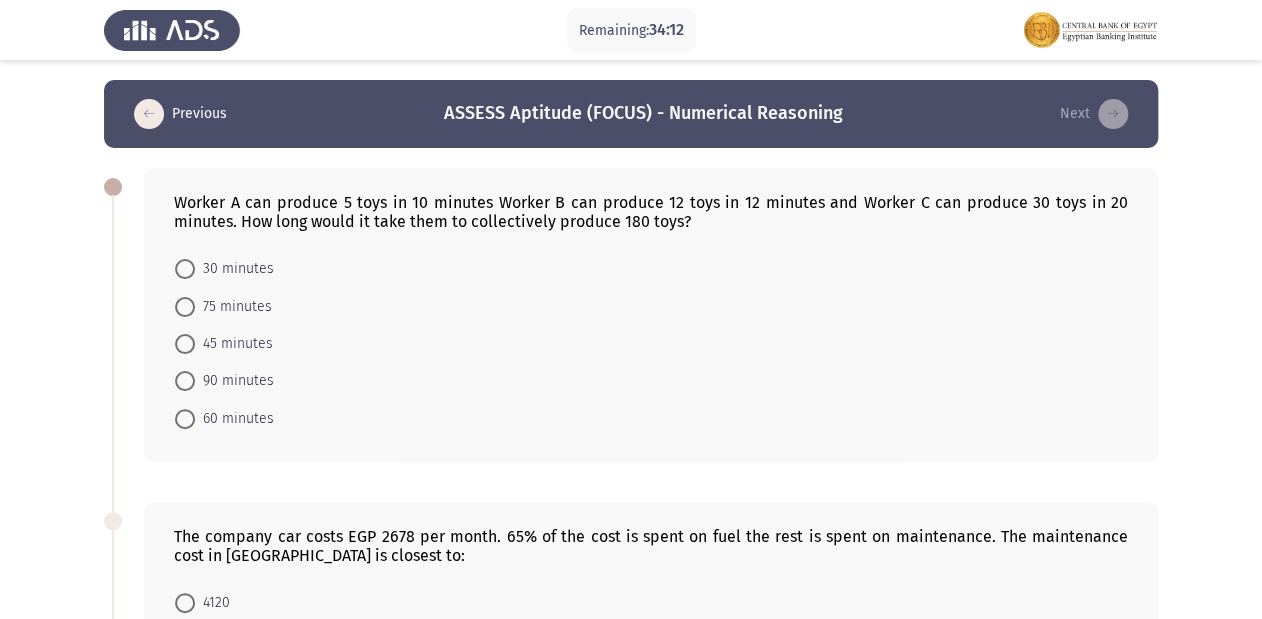 drag, startPoint x: 579, startPoint y: 210, endPoint x: 668, endPoint y: 219, distance: 89.453896 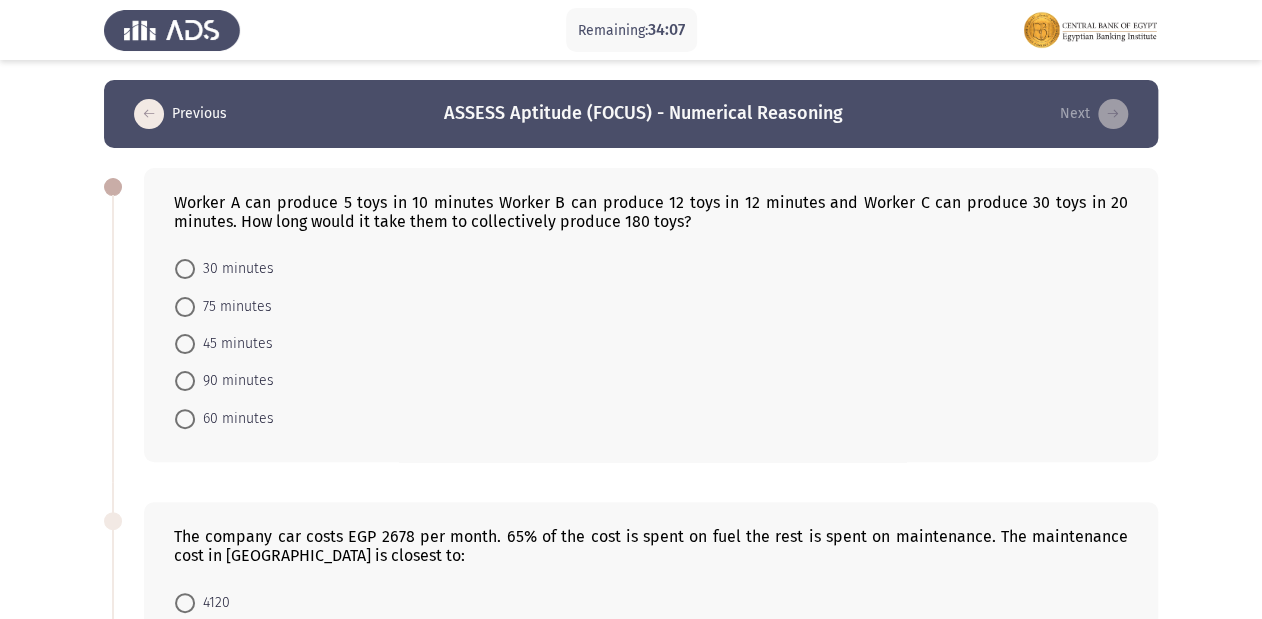 click on "Worker A can produce 5 toys in 10 minutes Worker B can produce 12 toys in 12 minutes and Worker C can produce 30 toys in 20 minutes. How long would it take them to collectively produce 180 toys?" 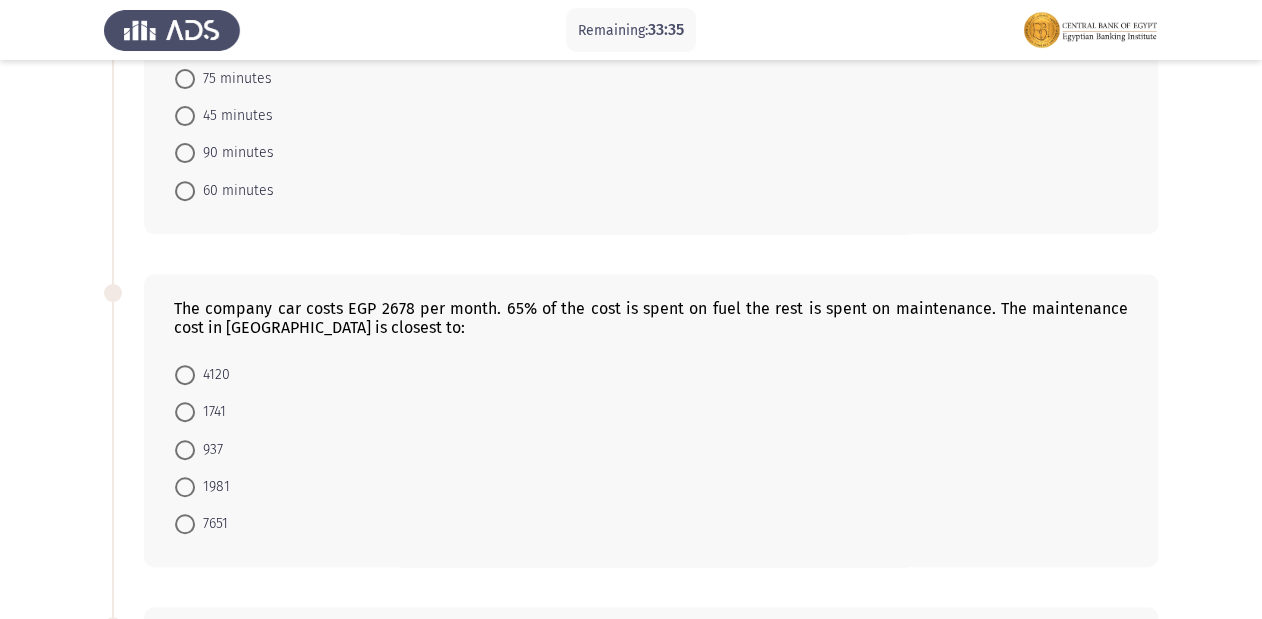 scroll, scrollTop: 80, scrollLeft: 0, axis: vertical 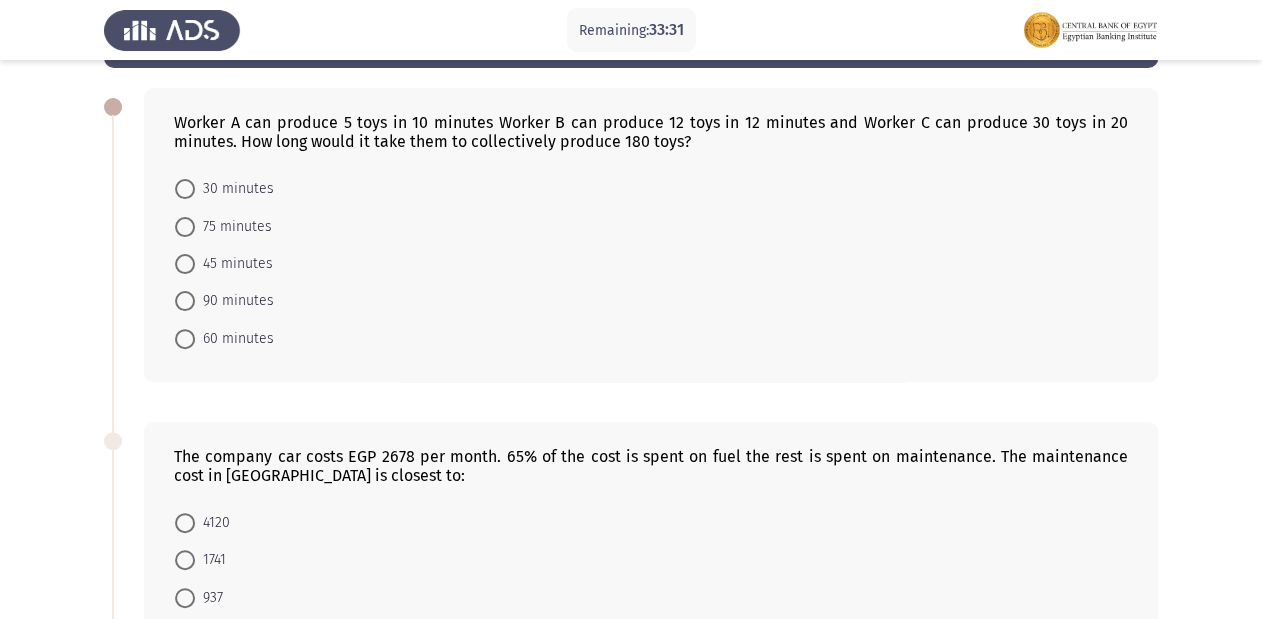 click on "Worker A can produce 5 toys in 10 minutes Worker B can produce 12 toys in 12 minutes and Worker C can produce 30 toys in 20 minutes. How long would it take them to collectively produce 180 toys?    30 minutes     75 minutes     45 minutes     90 minutes     60 minutes" 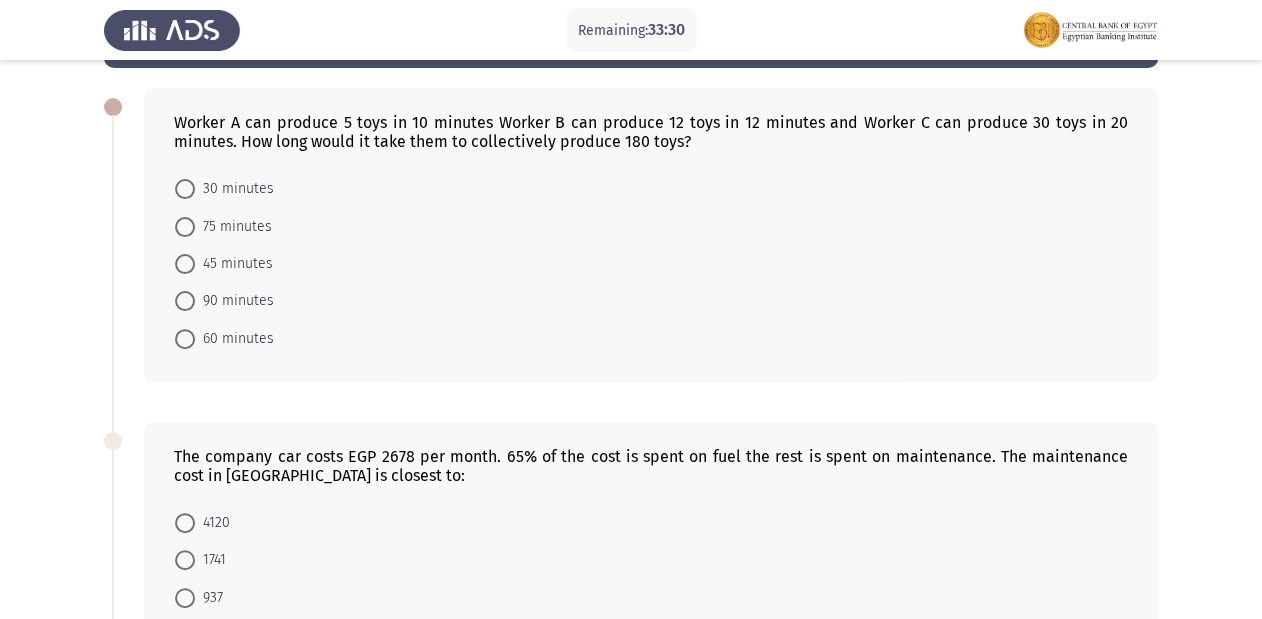 click on "Worker A can produce 5 toys in 10 minutes Worker B can produce 12 toys in 12 minutes and Worker C can produce 30 toys in 20 minutes. How long would it take them to collectively produce 180 toys?" 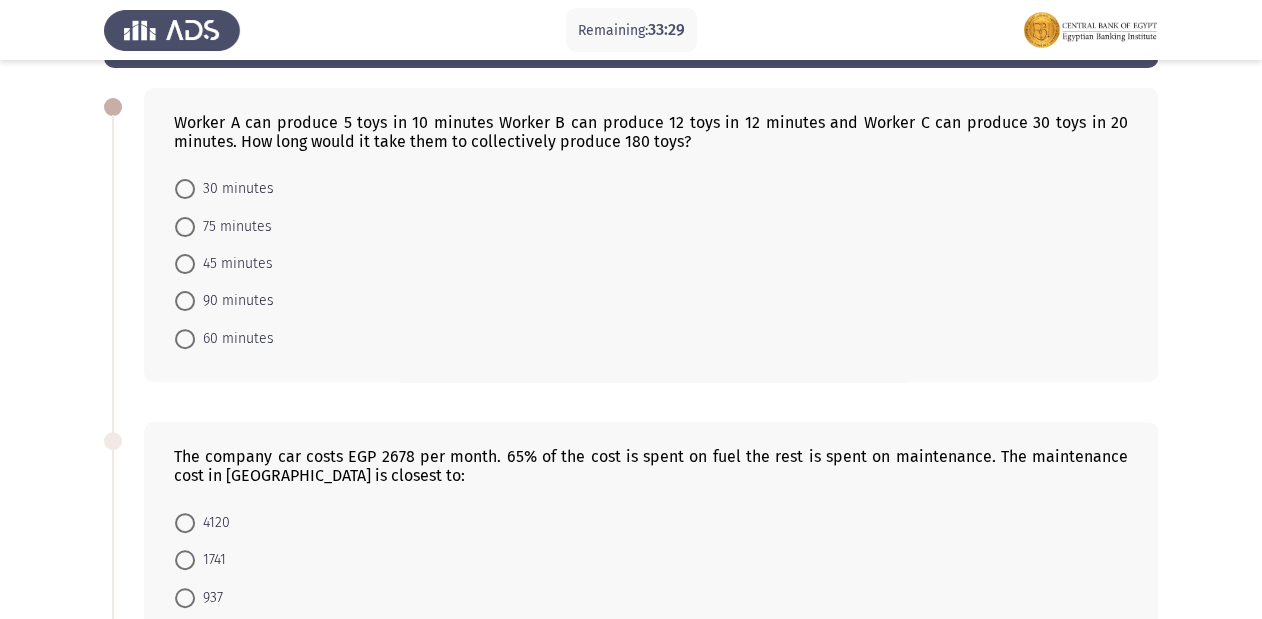 click on "Worker A can produce 5 toys in 10 minutes Worker B can produce 12 toys in 12 minutes and Worker C can produce 30 toys in 20 minutes. How long would it take them to collectively produce 180 toys?    30 minutes     75 minutes     45 minutes     90 minutes     60 minutes" 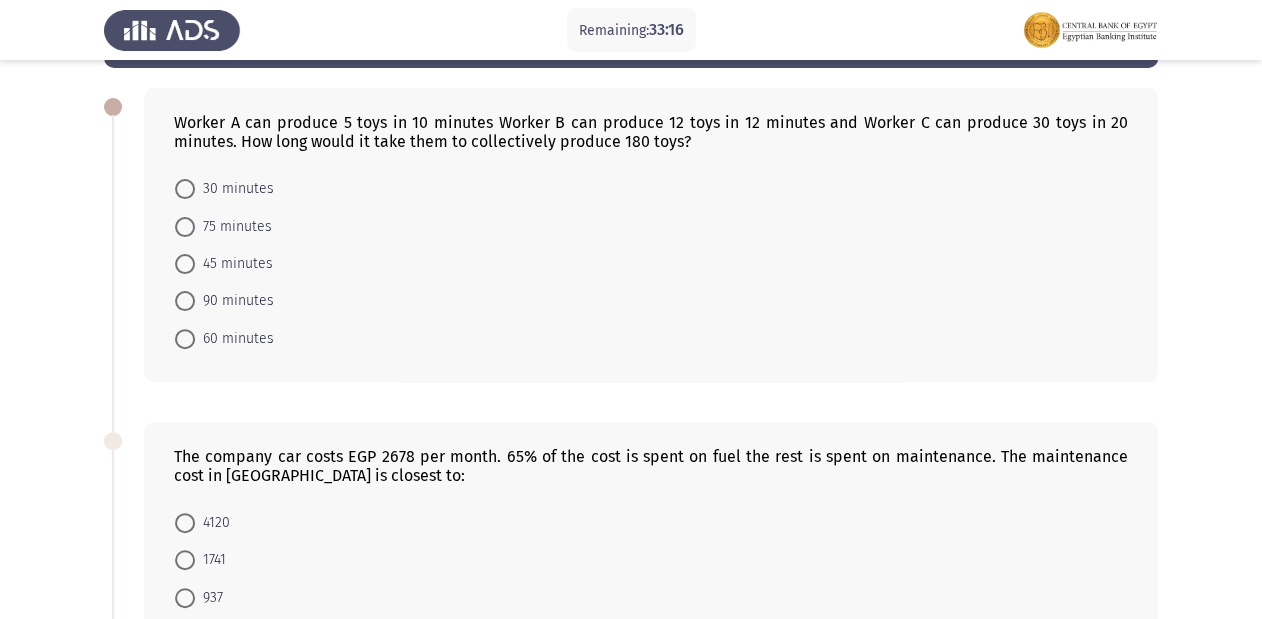 click on "Worker A can produce 5 toys in 10 minutes Worker B can produce 12 toys in 12 minutes and Worker C can produce 30 toys in 20 minutes. How long would it take them to collectively produce 180 toys?" 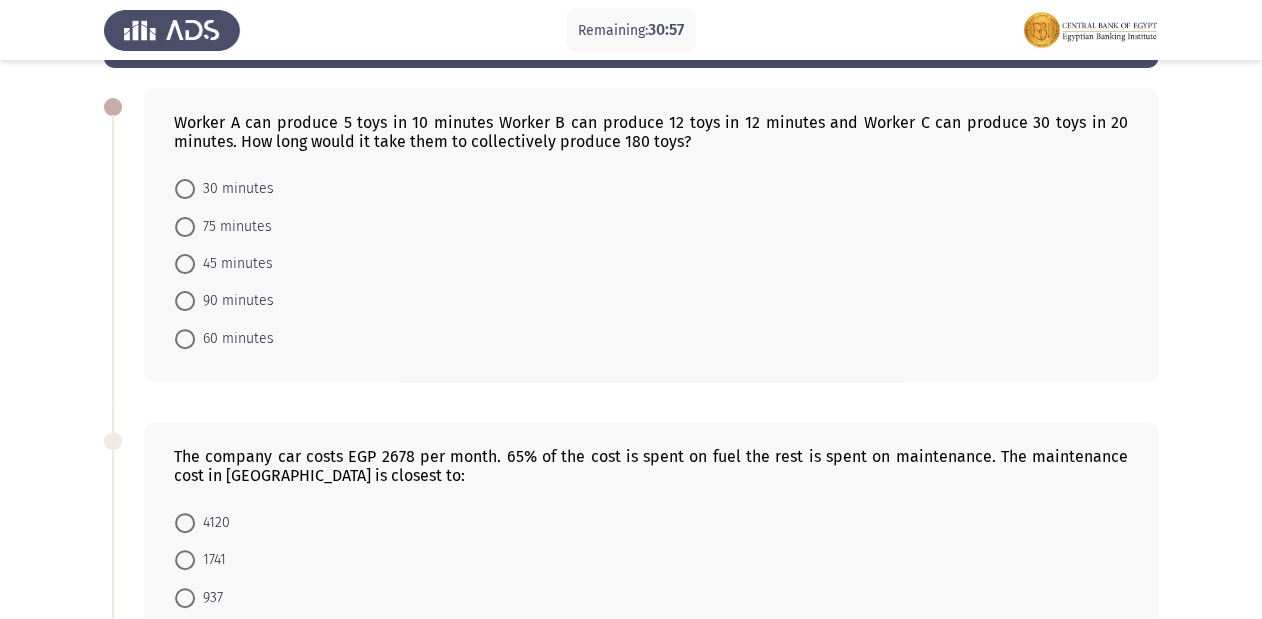 click on "Worker A can produce 5 toys in 10 minutes Worker B can produce 12 toys in 12 minutes and Worker C can produce 30 toys in 20 minutes. How long would it take them to collectively produce 180 toys?    30 minutes     75 minutes     45 minutes     90 minutes     60 minutes" 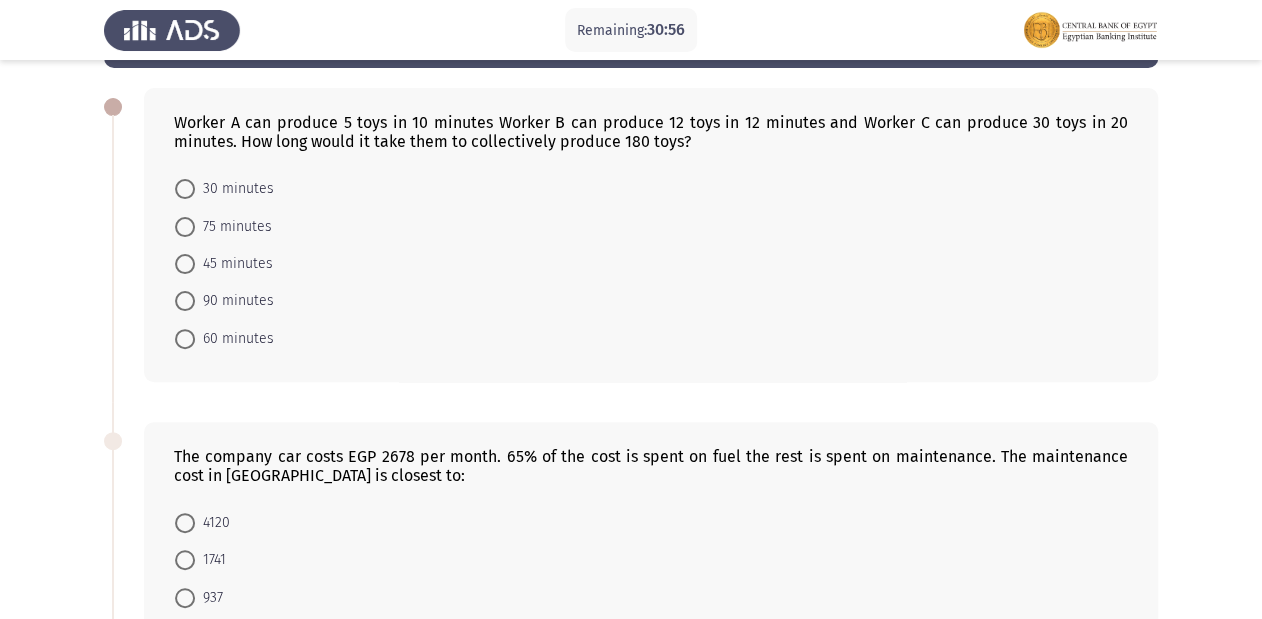 click on "Worker A can produce 5 toys in 10 minutes Worker B can produce 12 toys in 12 minutes and Worker C can produce 30 toys in 20 minutes. How long would it take them to collectively produce 180 toys?" 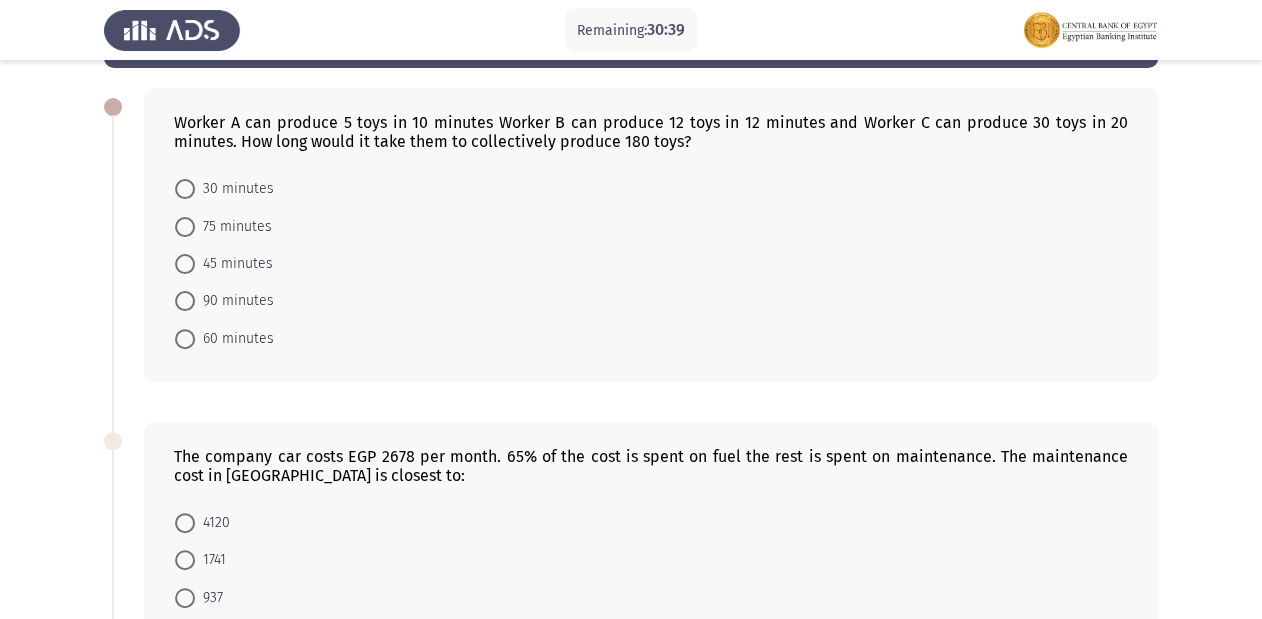 scroll, scrollTop: 320, scrollLeft: 0, axis: vertical 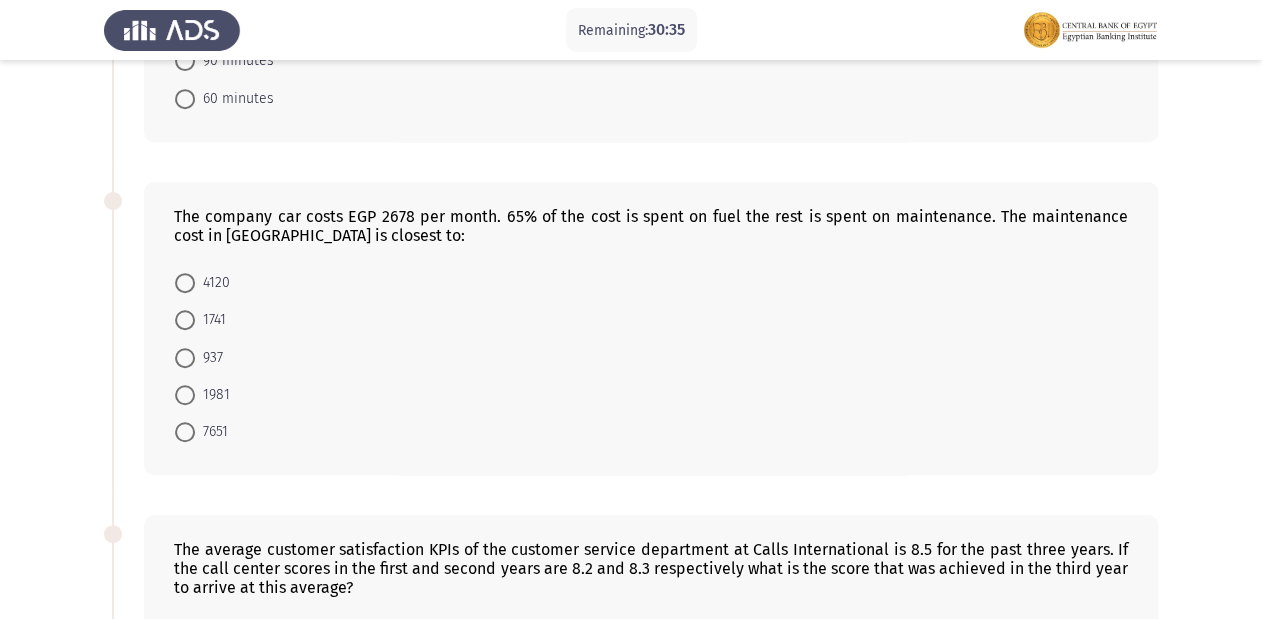 click on "The company car costs EGP 2678 per month. 65% of the cost is spent on fuel the rest is spent on maintenance. The maintenance cost in [GEOGRAPHIC_DATA] is closest to:" 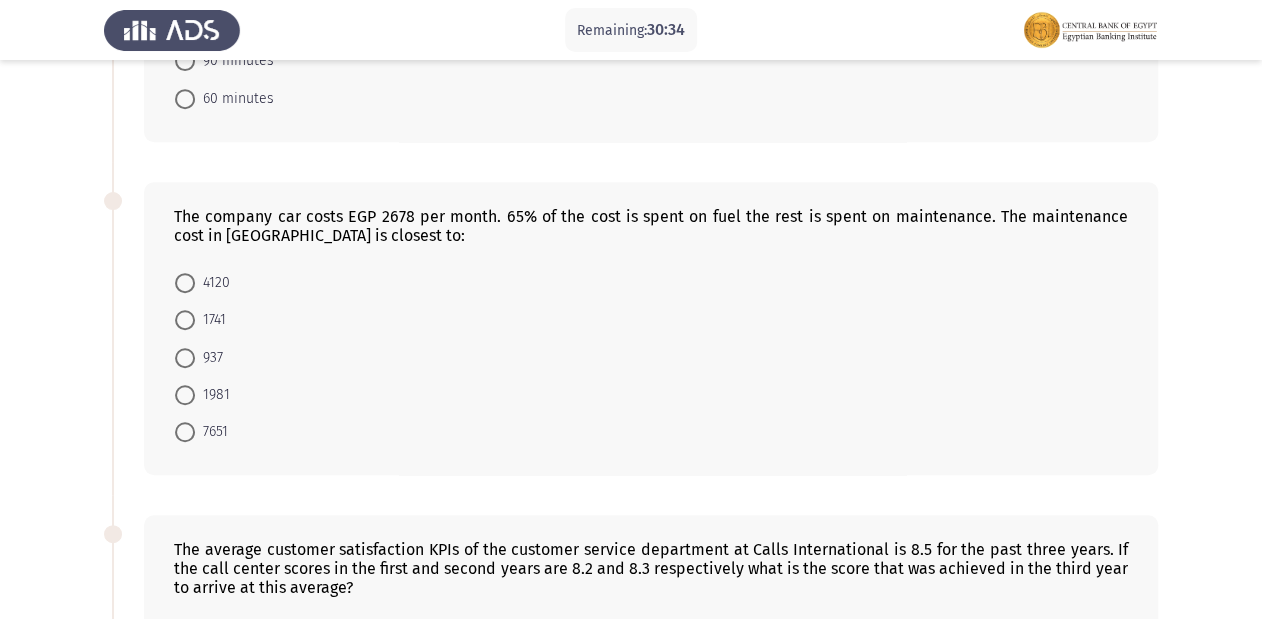 click on "The company car costs EGP 2678 per month. 65% of the cost is spent on fuel the rest is spent on maintenance. The maintenance cost in [GEOGRAPHIC_DATA] is closest to:" 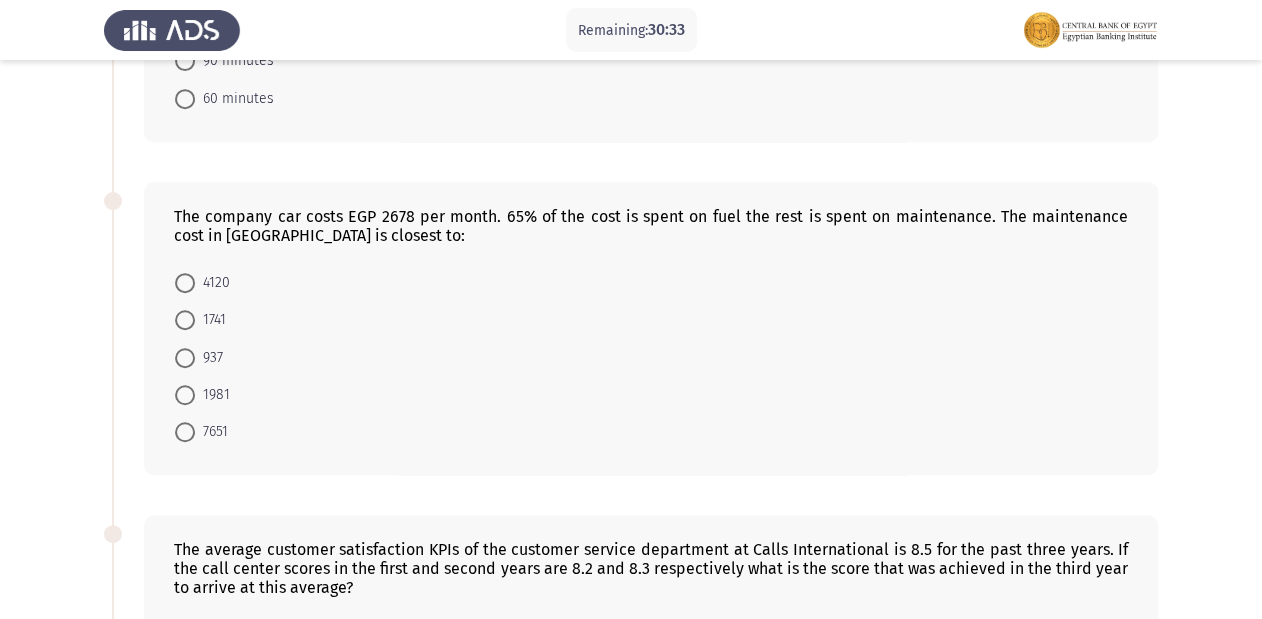 click on "The company car costs EGP 2678 per month. 65% of the cost is spent on fuel the rest is spent on maintenance. The maintenance cost in [GEOGRAPHIC_DATA] is closest to:" 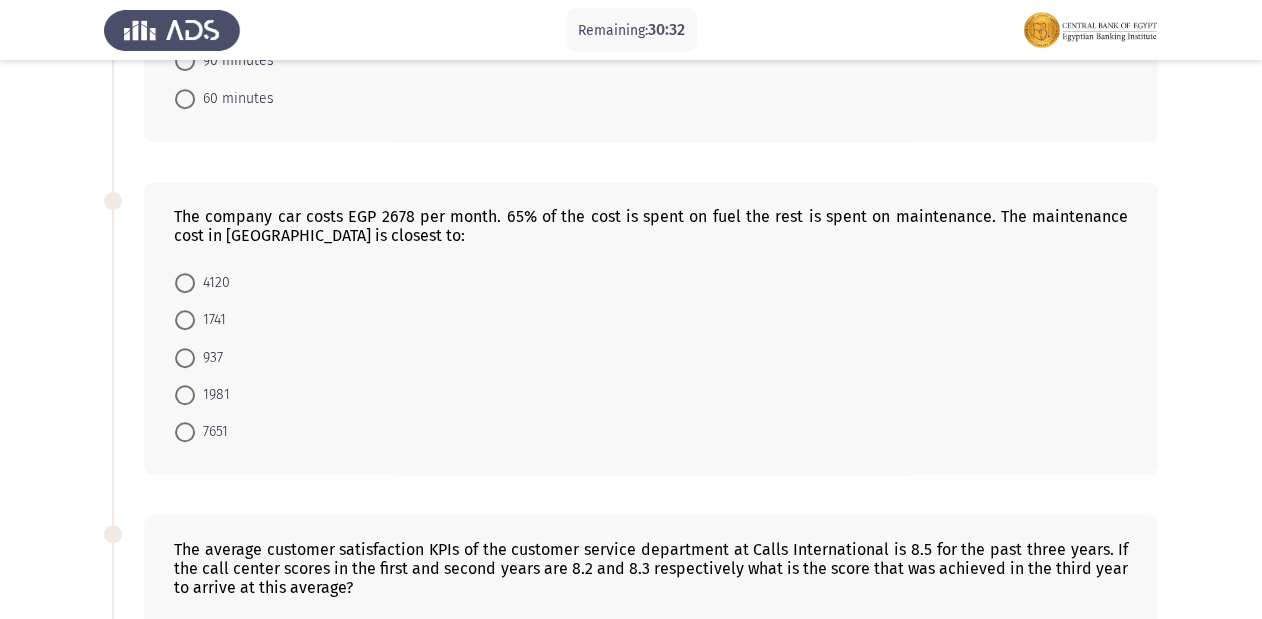 click on "The company car costs EGP 2678 per month. 65% of the cost is spent on fuel the rest is spent on maintenance. The maintenance cost in [GEOGRAPHIC_DATA] is closest to:" 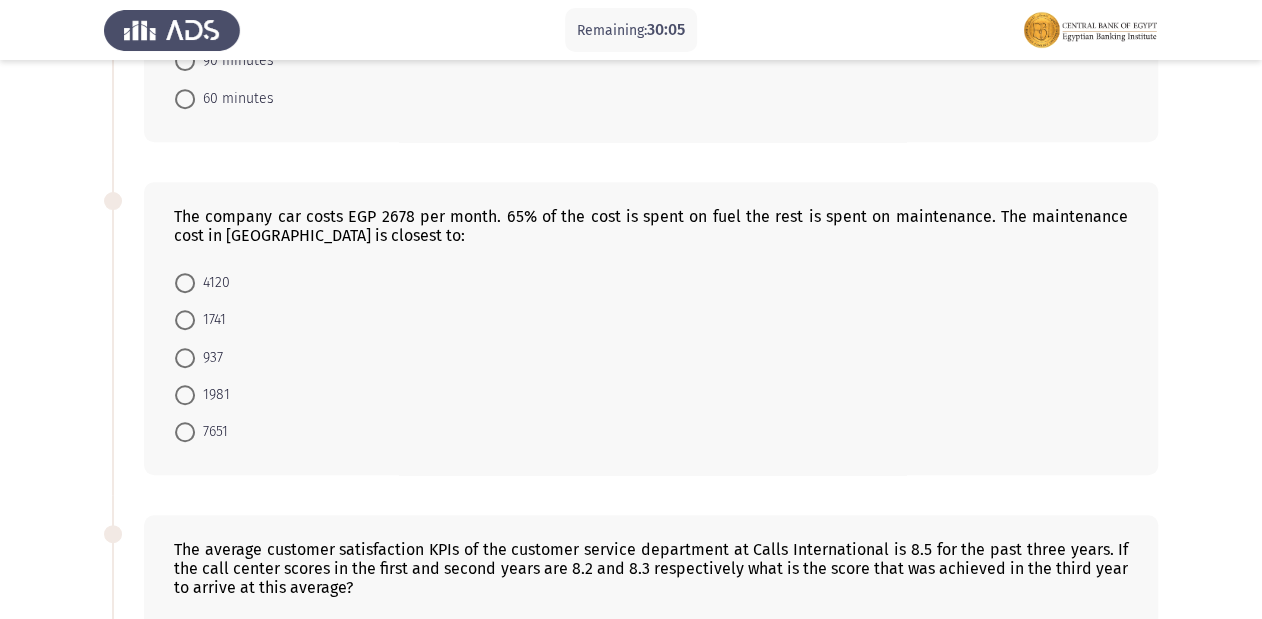 click on "The company car costs EGP 2678 per month. 65% of the cost is spent on fuel the rest is spent on maintenance. The maintenance cost in [GEOGRAPHIC_DATA] is closest to:" 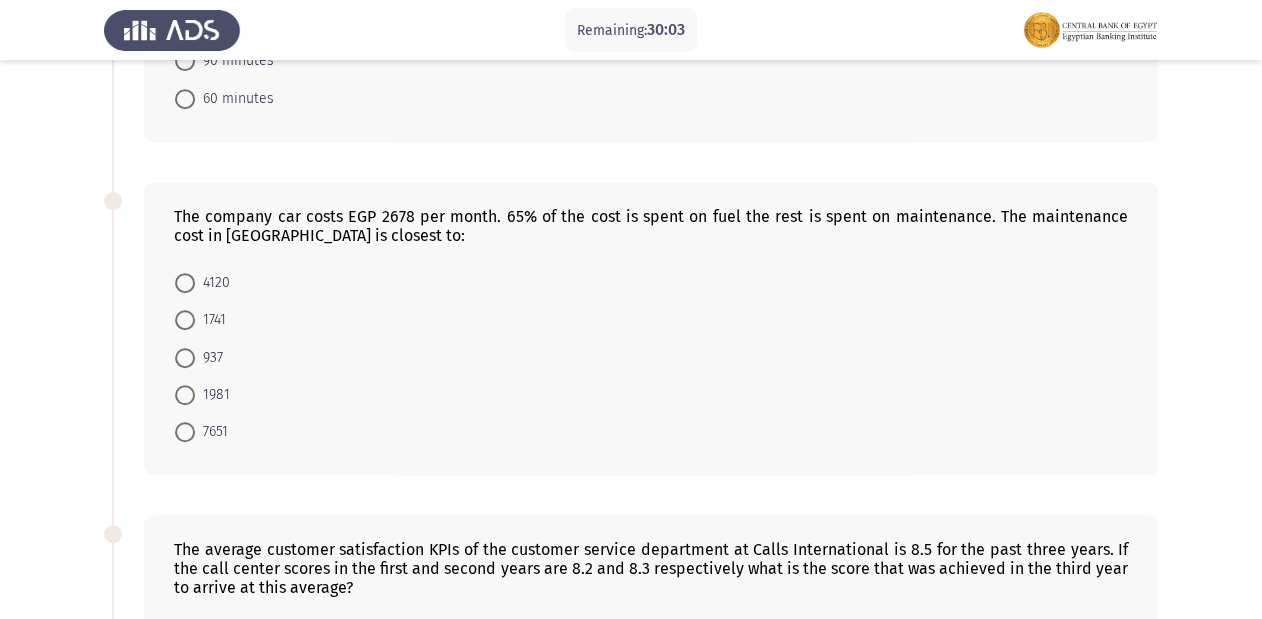 click on "The company car costs EGP 2678 per month. 65% of the cost is spent on fuel the rest is spent on maintenance. The maintenance cost in [GEOGRAPHIC_DATA] is closest to:" 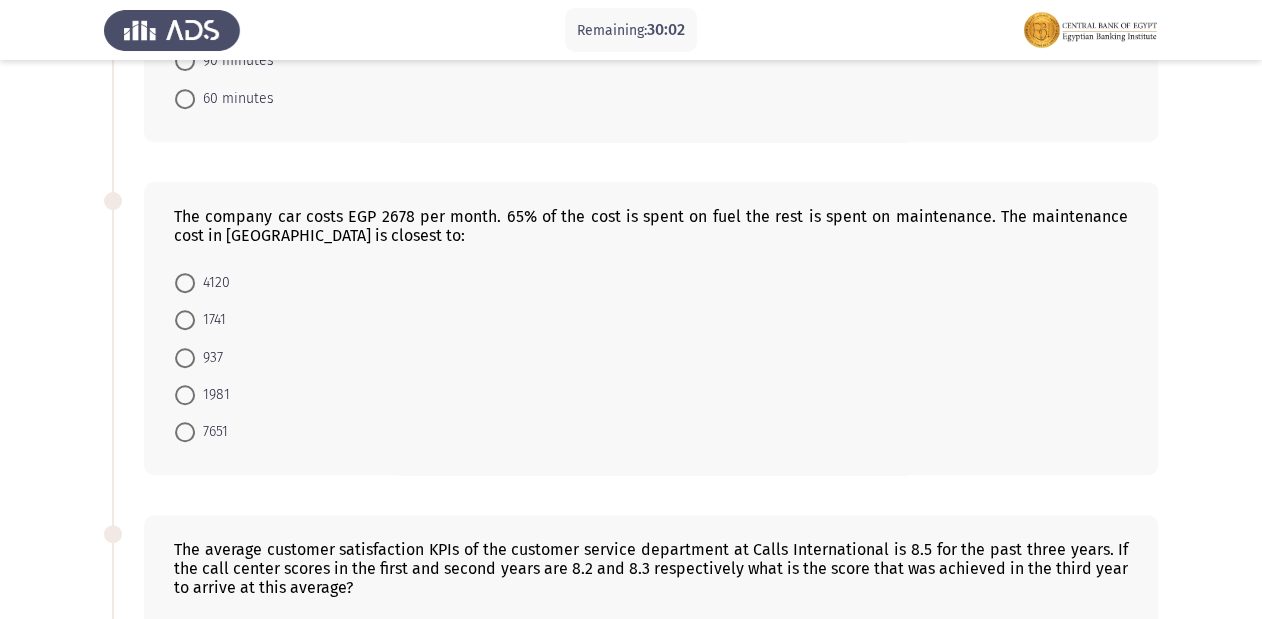 click on "The company car costs EGP 2678 per month. 65% of the cost is spent on fuel the rest is spent on maintenance. The maintenance cost in [GEOGRAPHIC_DATA] is closest to:" 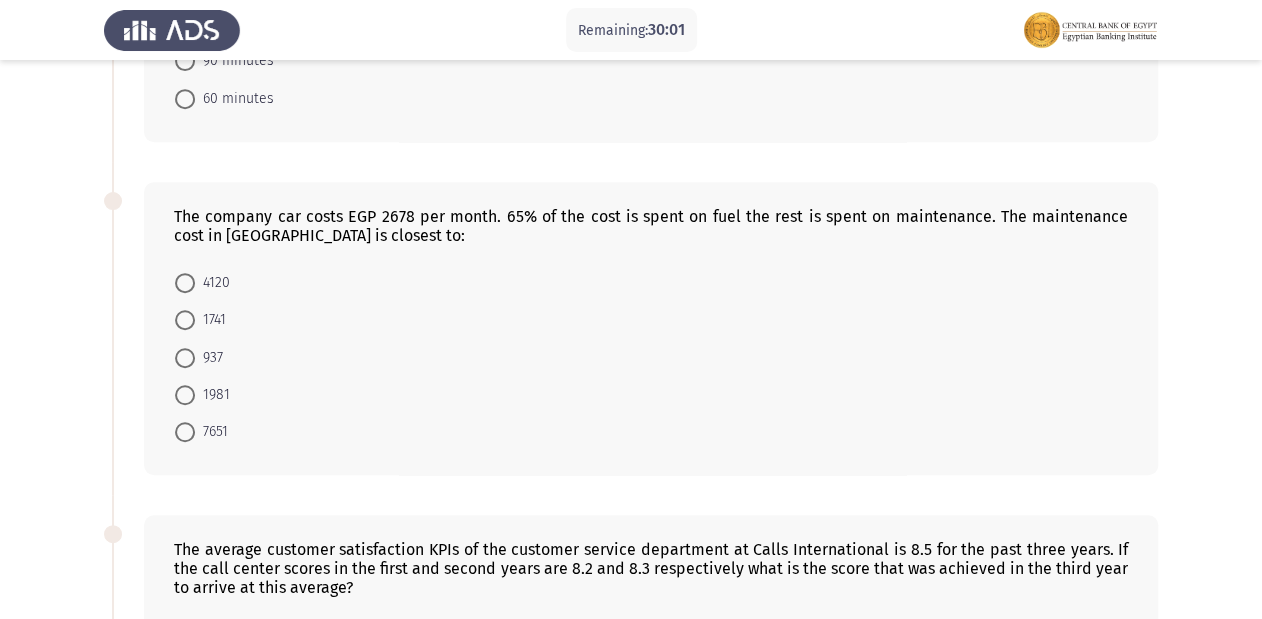click on "The company car costs EGP 2678 per month. 65% of the cost is spent on fuel the rest is spent on maintenance. The maintenance cost in [GEOGRAPHIC_DATA] is closest to:" 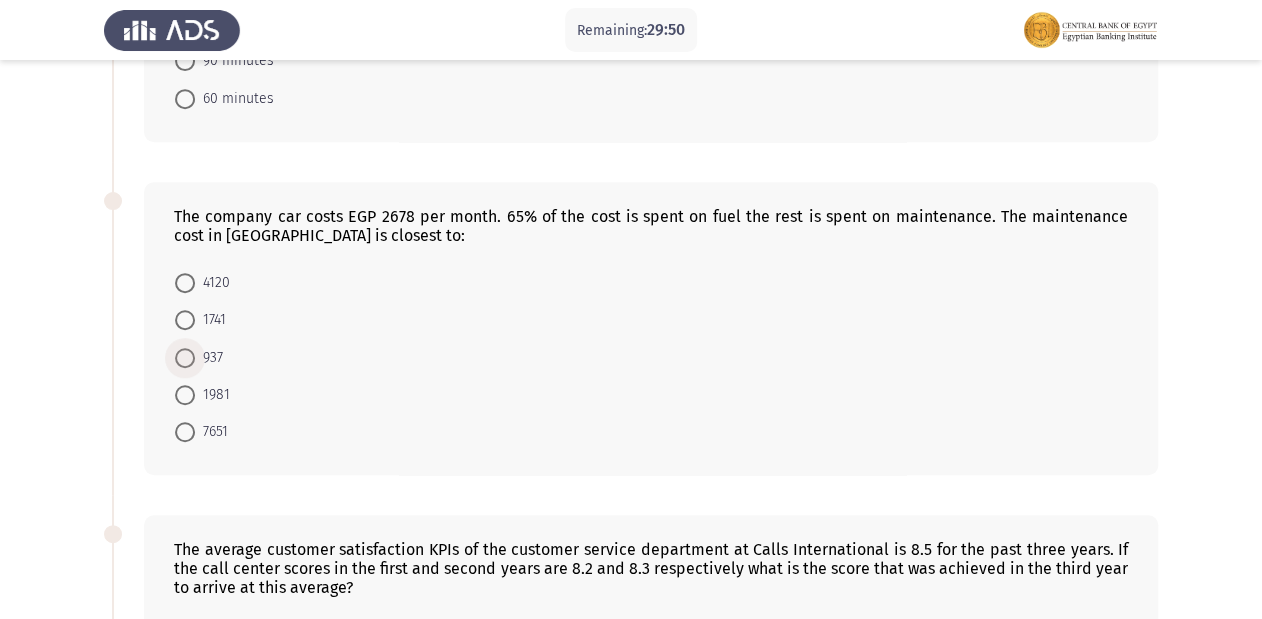 click at bounding box center [185, 358] 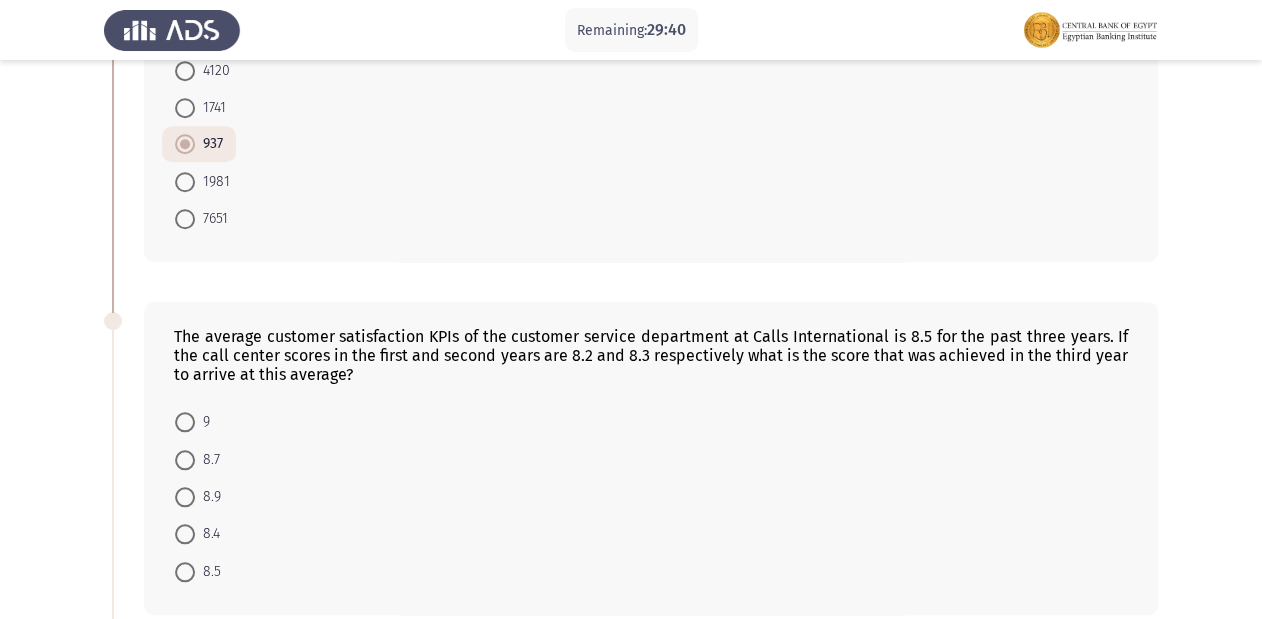 scroll, scrollTop: 560, scrollLeft: 0, axis: vertical 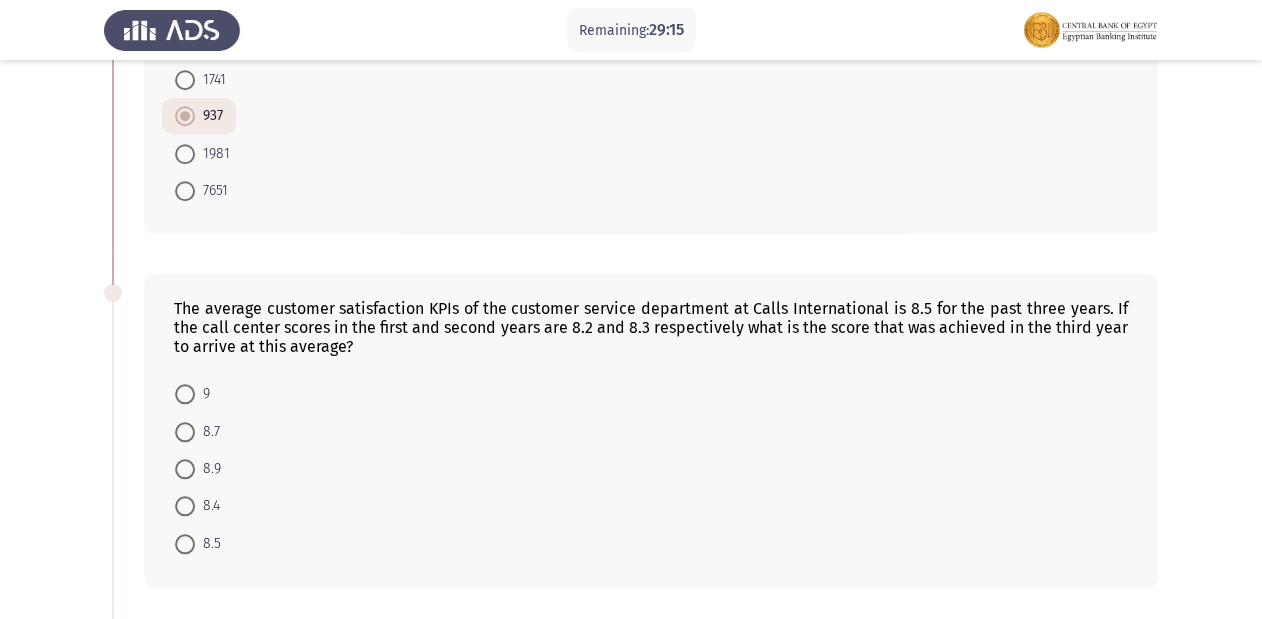 click on "The average customer satisfaction KPIs of the customer service department at Calls International is 8.5 for the past three years. If the call center scores in the first and second years are 8.2 and 8.3 respectively what is the score that was achieved in the third year to arrive at this average?" 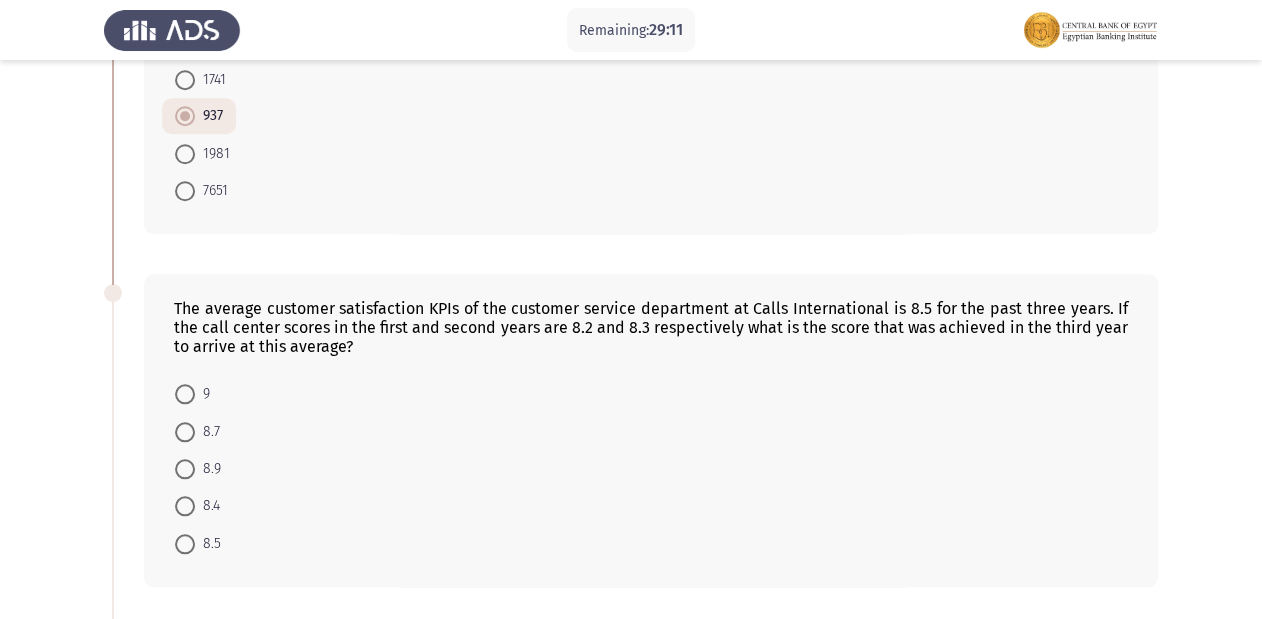 click on "The average customer satisfaction KPIs of the customer service department at Calls International is 8.5 for the past three years. If the call center scores in the first and second years are 8.2 and 8.3 respectively what is the score that was achieved in the third year to arrive at this average?    9     8.7     8.9     8.4     8.5" 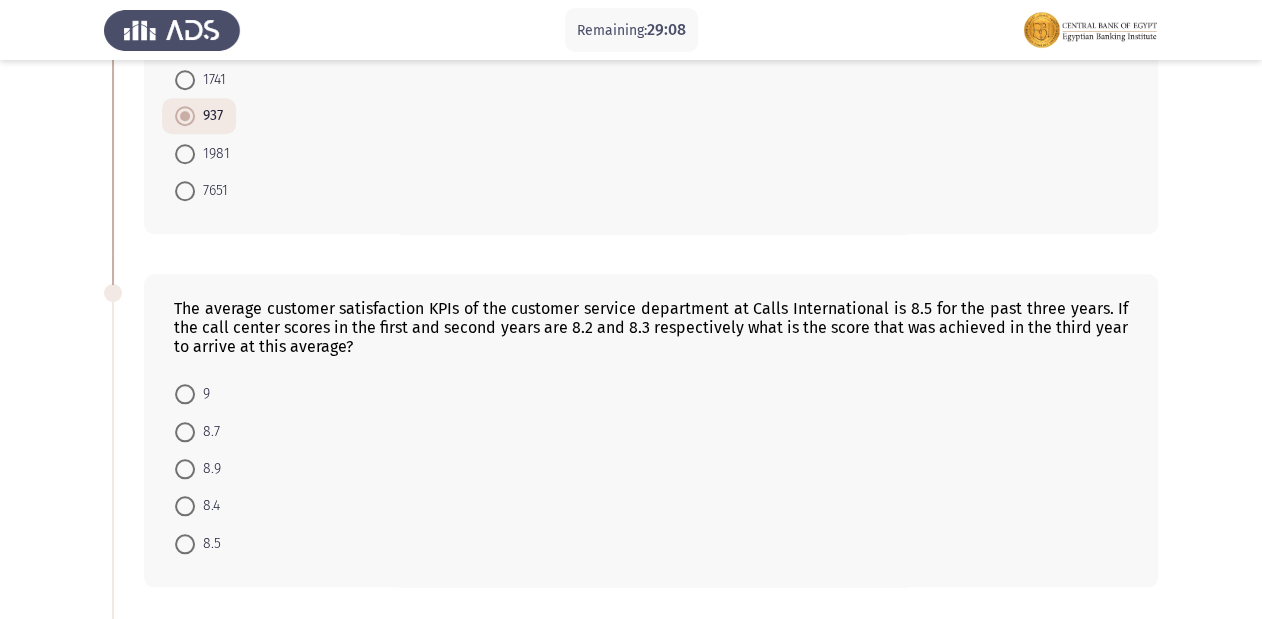 click on "The average customer satisfaction KPIs of the customer service department at Calls International is 8.5 for the past three years. If the call center scores in the first and second years are 8.2 and 8.3 respectively what is the score that was achieved in the third year to arrive at this average?" 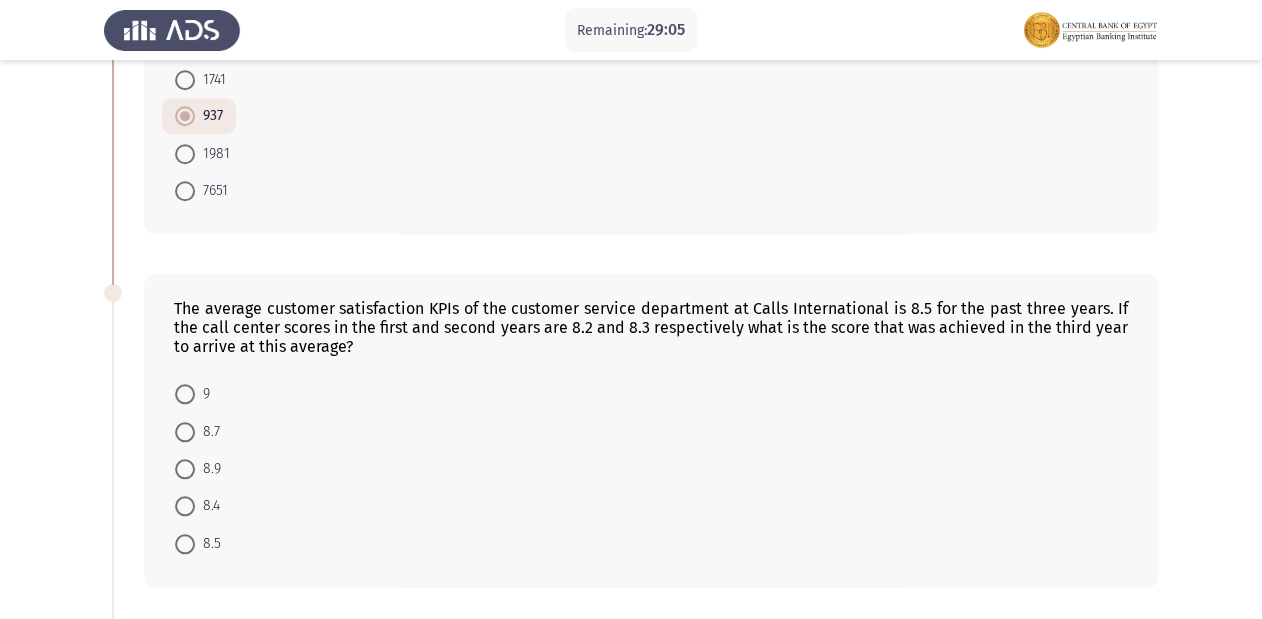 click on "The average customer satisfaction KPIs of the customer service department at Calls International is 8.5 for the past three years. If the call center scores in the first and second years are 8.2 and 8.3 respectively what is the score that was achieved in the third year to arrive at this average?" 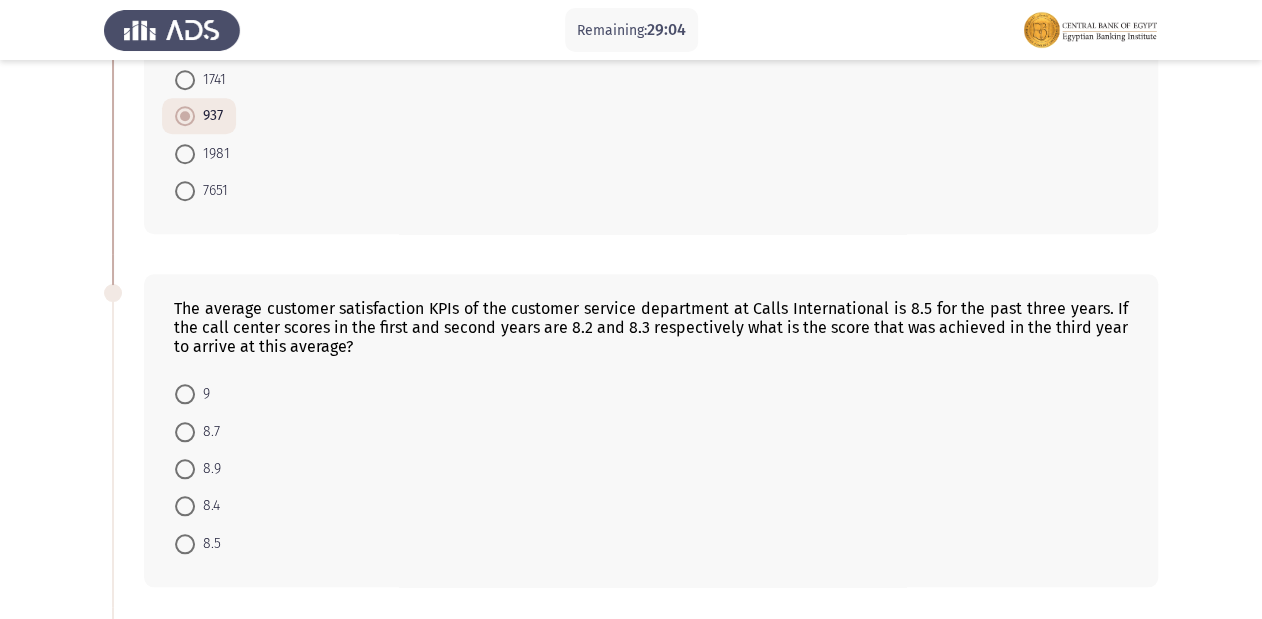 click on "The average customer satisfaction KPIs of the customer service department at Calls International is 8.5 for the past three years. If the call center scores in the first and second years are 8.2 and 8.3 respectively what is the score that was achieved in the third year to arrive at this average?" 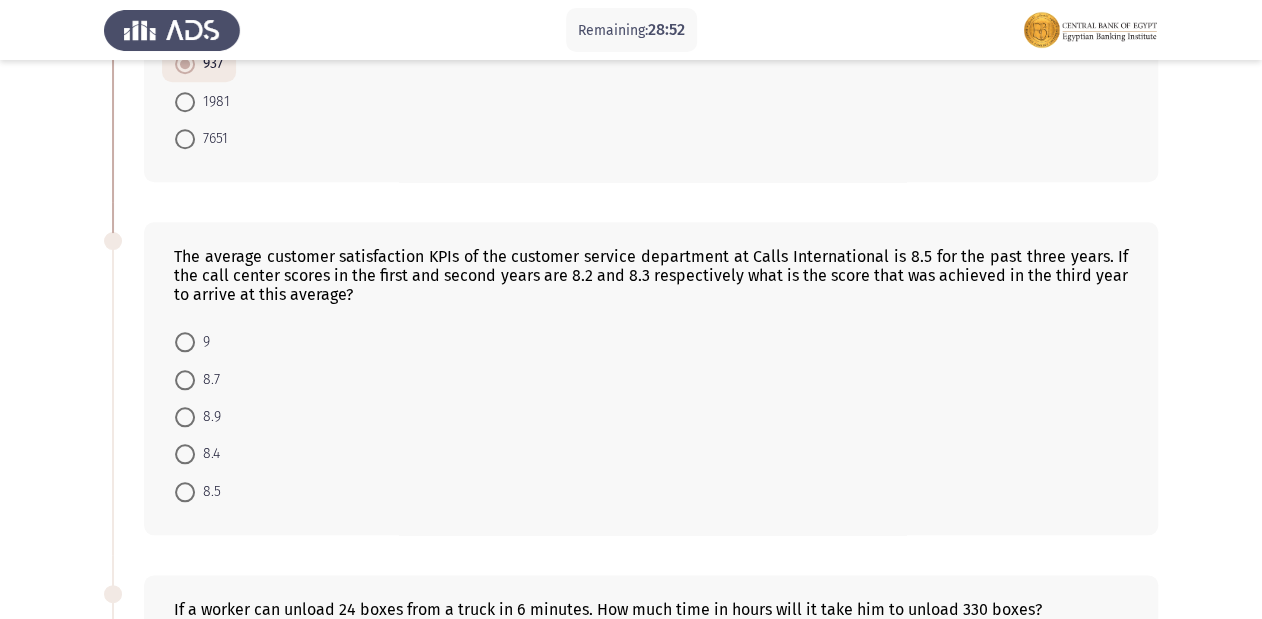 scroll, scrollTop: 640, scrollLeft: 0, axis: vertical 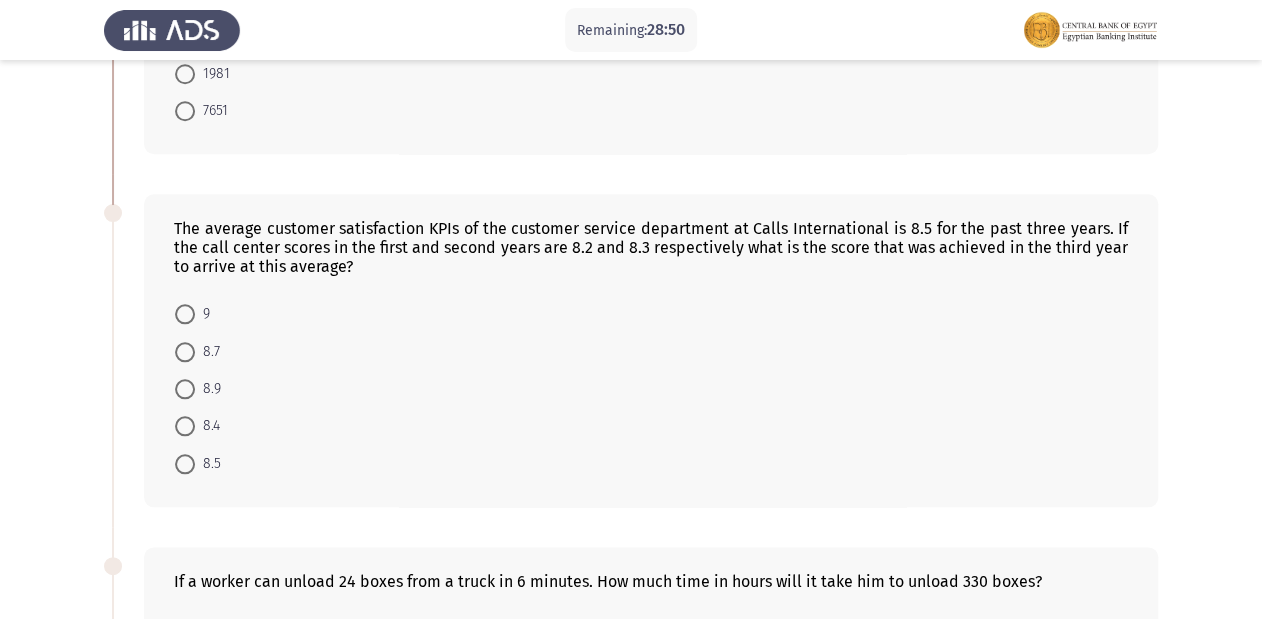 click on "The average customer satisfaction KPIs of the customer service department at Calls International is 8.5 for the past three years. If the call center scores in the first and second years are 8.2 and 8.3 respectively what is the score that was achieved in the third year to arrive at this average?" 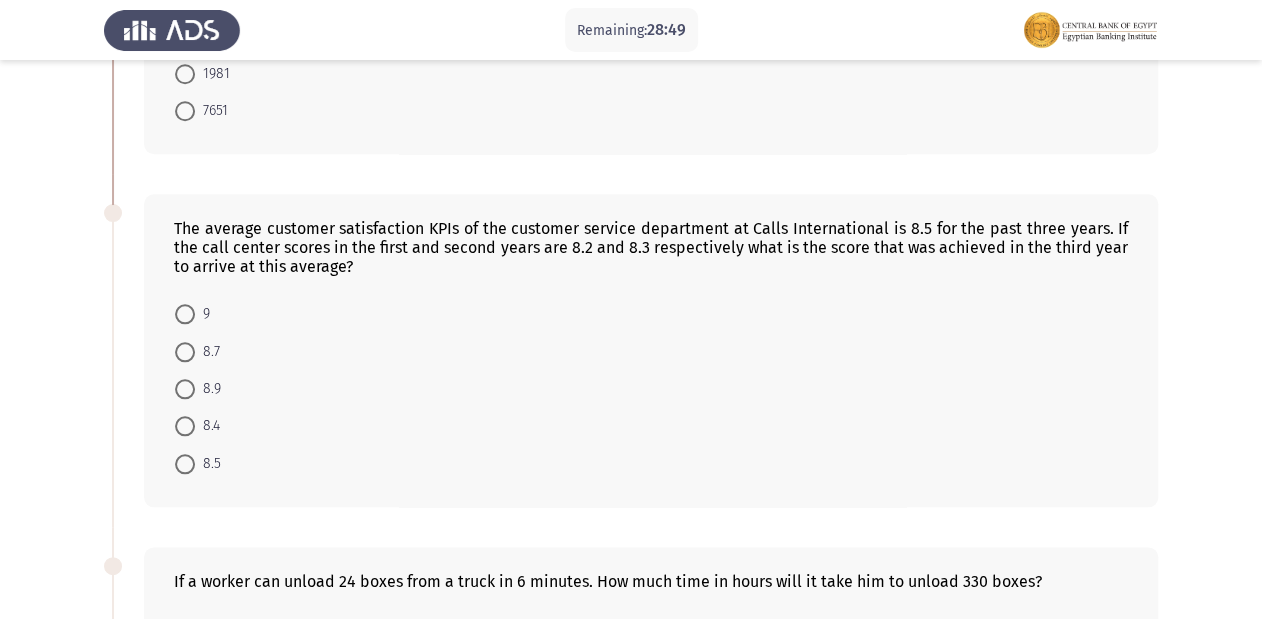 click on "The average customer satisfaction KPIs of the customer service department at Calls International is 8.5 for the past three years. If the call center scores in the first and second years are 8.2 and 8.3 respectively what is the score that was achieved in the third year to arrive at this average?" 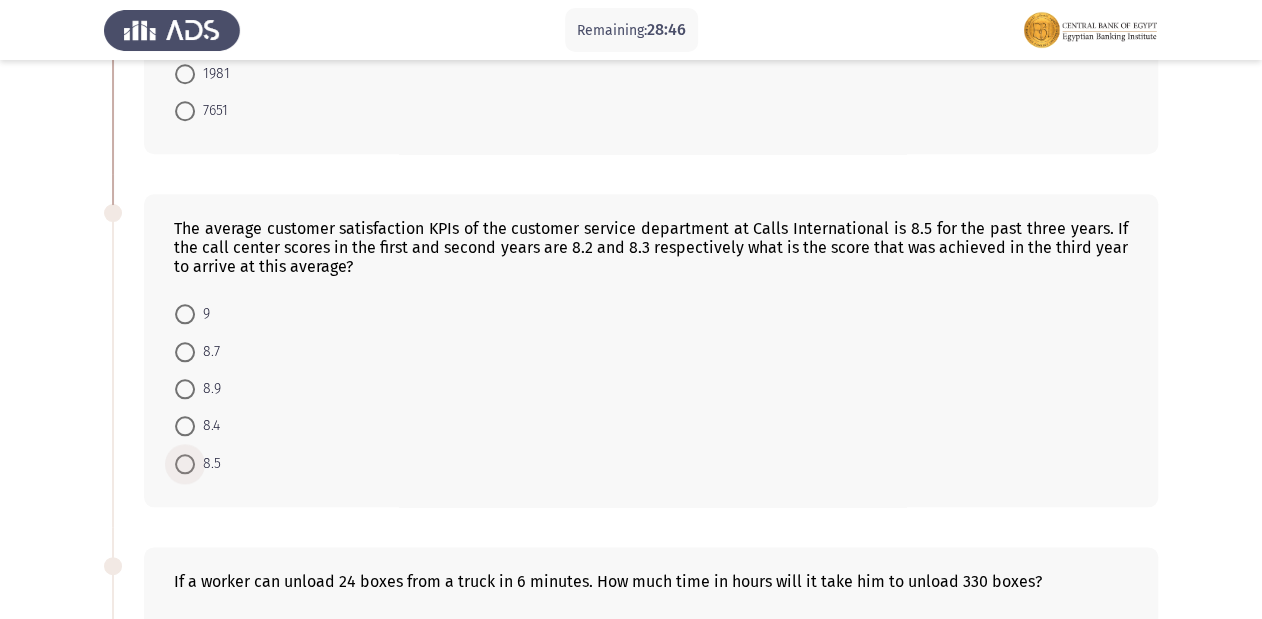 click at bounding box center [185, 464] 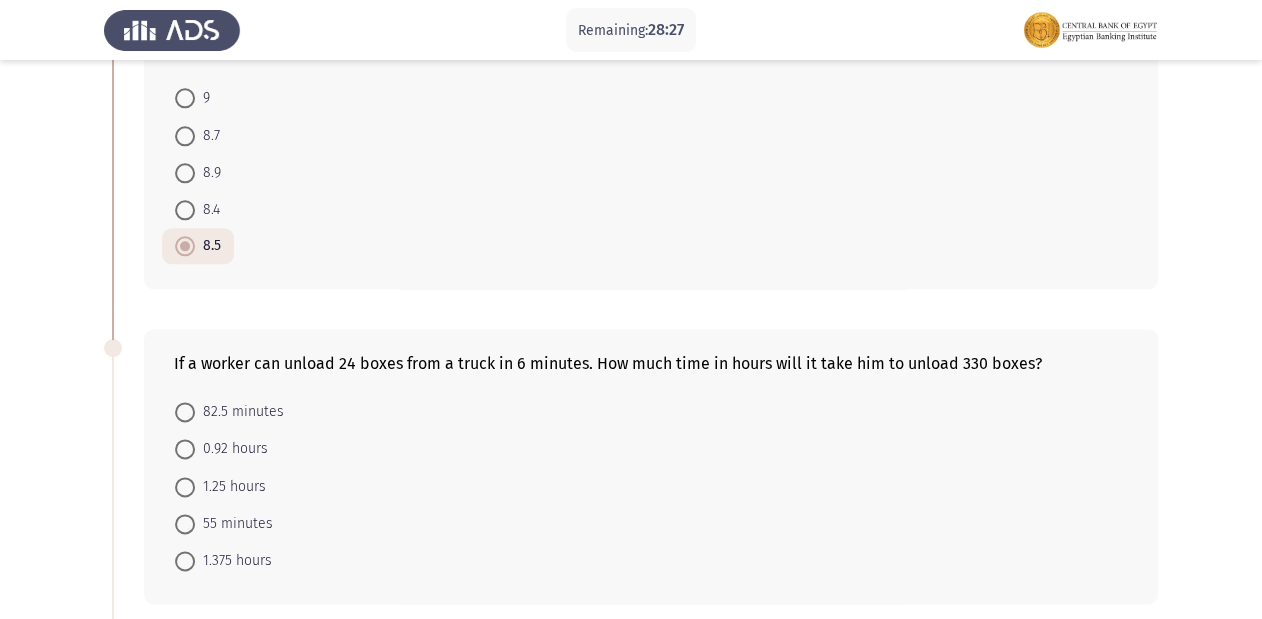 scroll, scrollTop: 960, scrollLeft: 0, axis: vertical 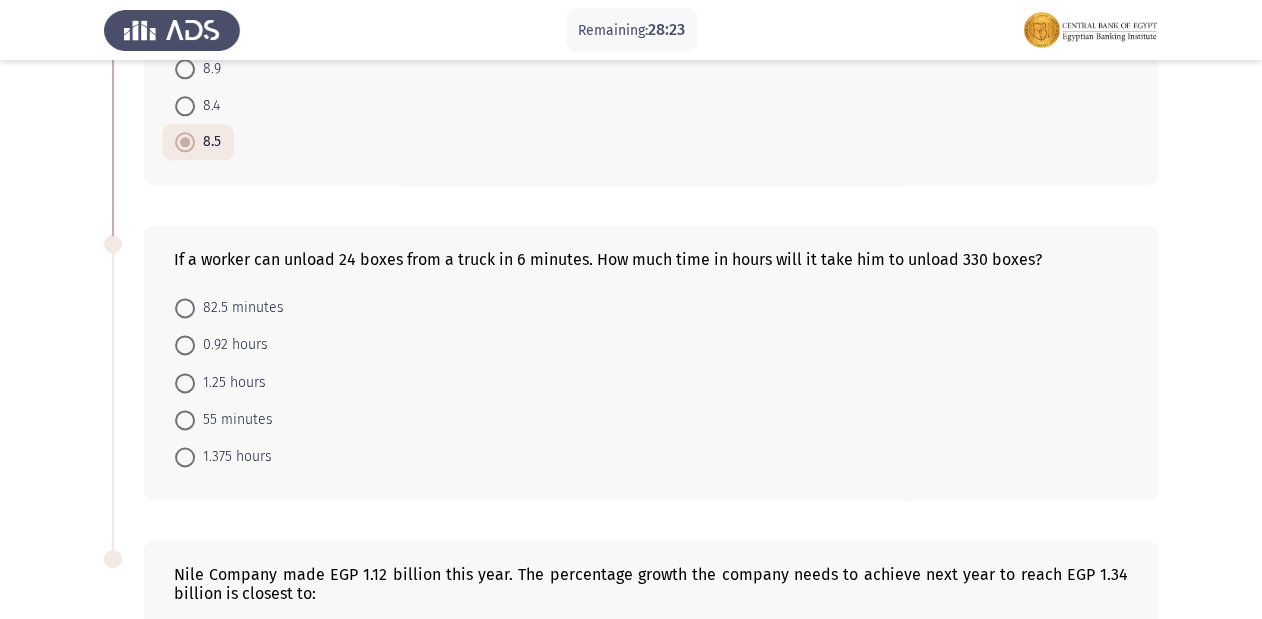 click on "If a worker can unload 24 boxes from a truck in 6 minutes. How much time in hours will it take him to unload 330 boxes?    82.5 minutes     0.92 hours     1.25 hours     55 minutes     1.375 hours" 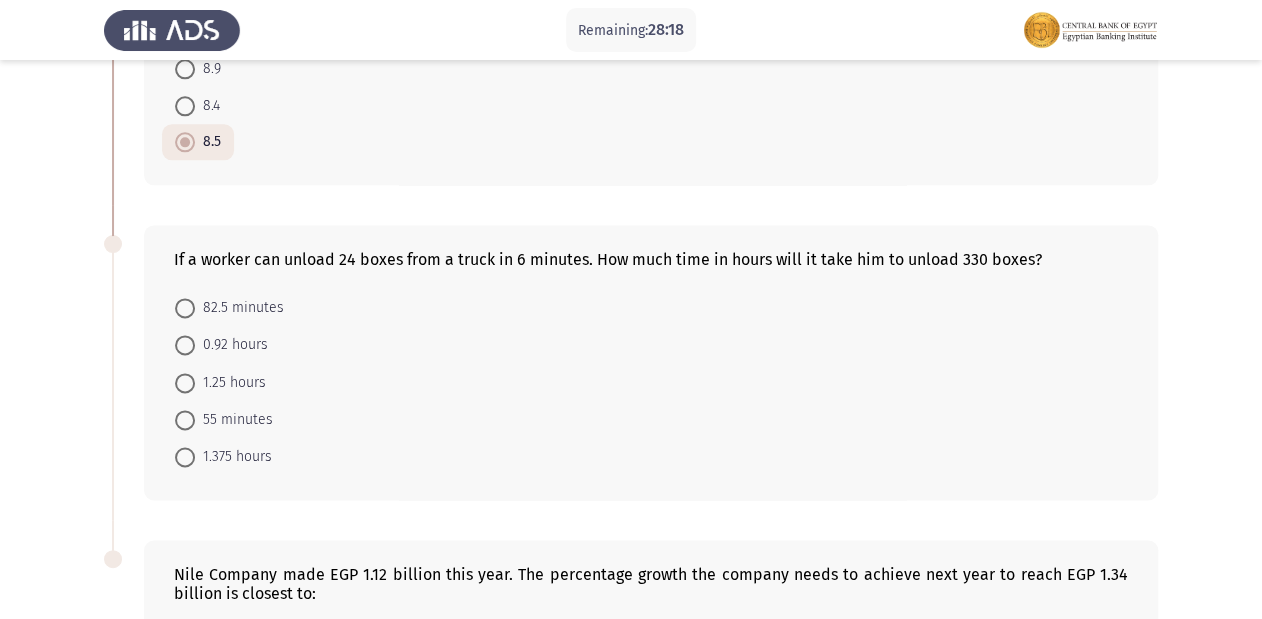 drag, startPoint x: 769, startPoint y: 276, endPoint x: 813, endPoint y: 276, distance: 44 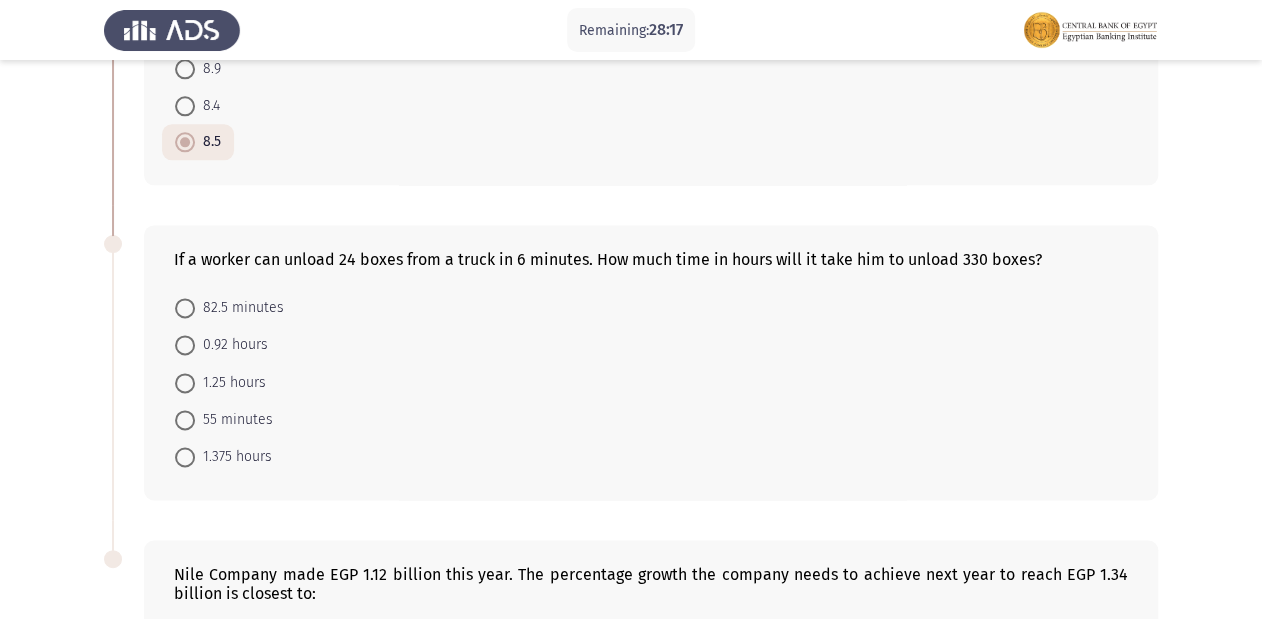 click on "If a worker can unload 24 boxes from a truck in 6 minutes. How much time in hours will it take him to unload 330 boxes?    82.5 minutes     0.92 hours     1.25 hours     55 minutes     1.375 hours" 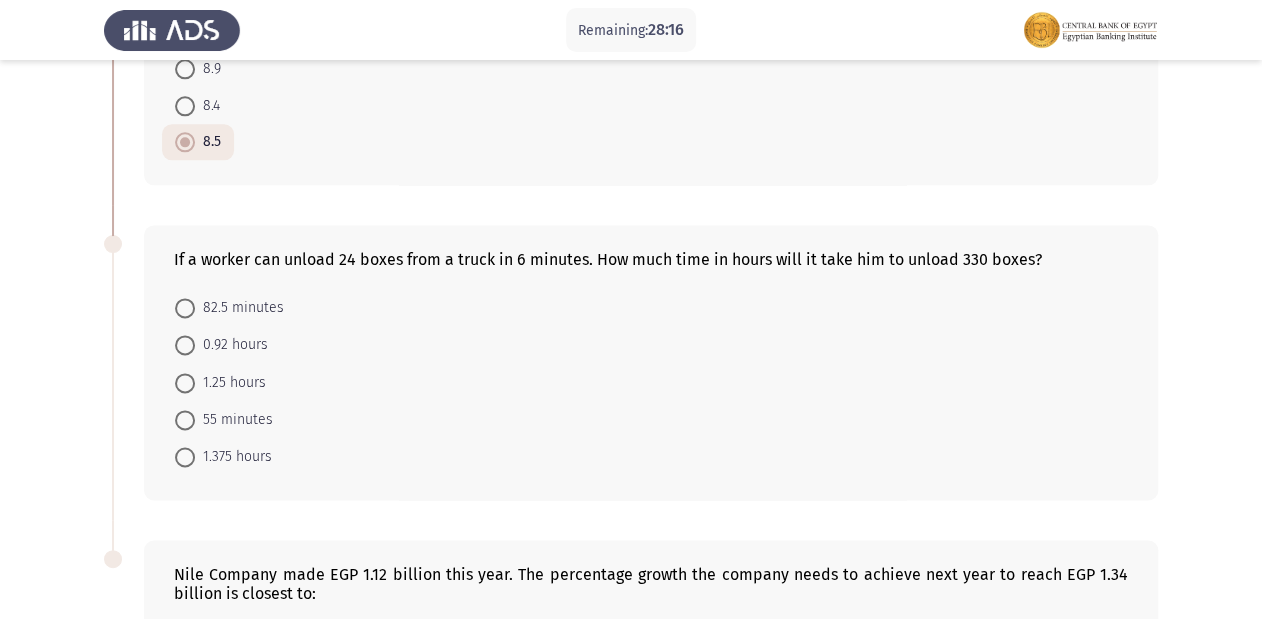click on "If a worker can unload 24 boxes from a truck in 6 minutes. How much time in hours will it take him to unload 330 boxes?" 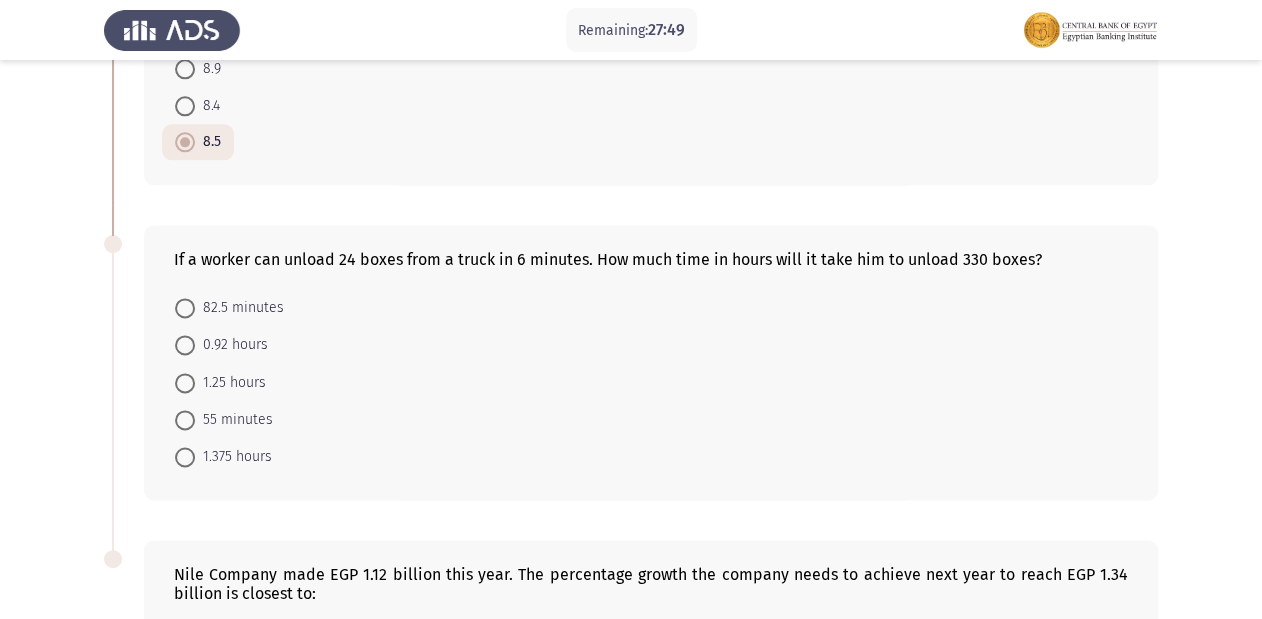 click on "1.25 hours" at bounding box center [230, 383] 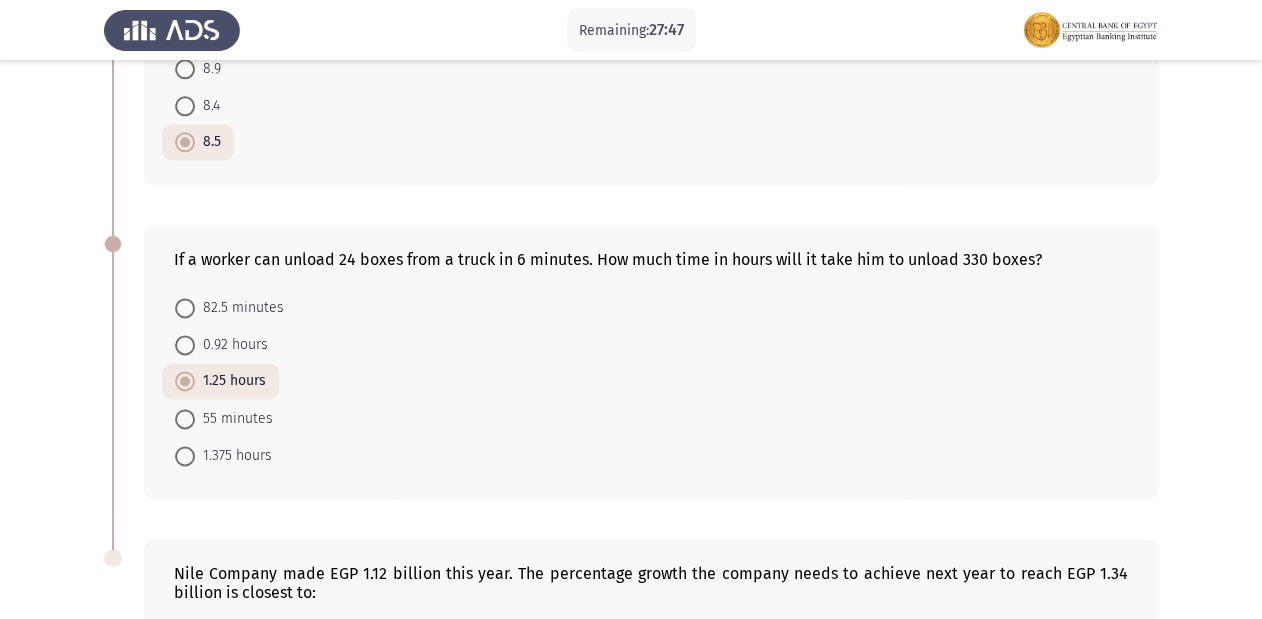 click at bounding box center [185, 456] 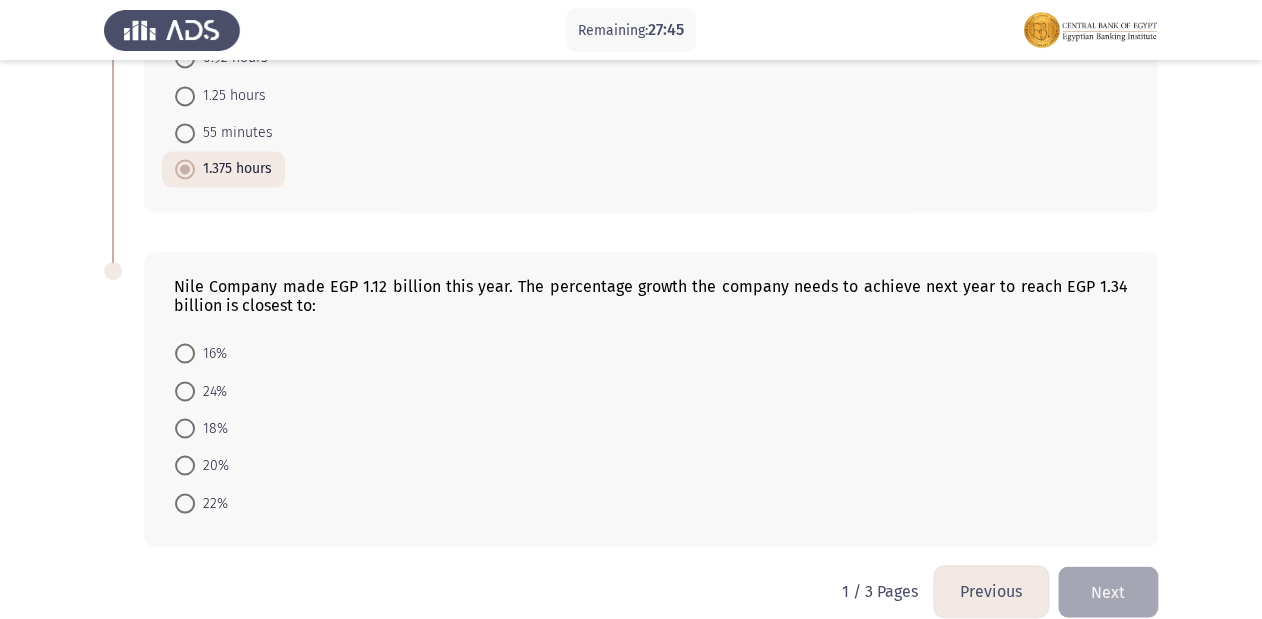 scroll, scrollTop: 1272, scrollLeft: 0, axis: vertical 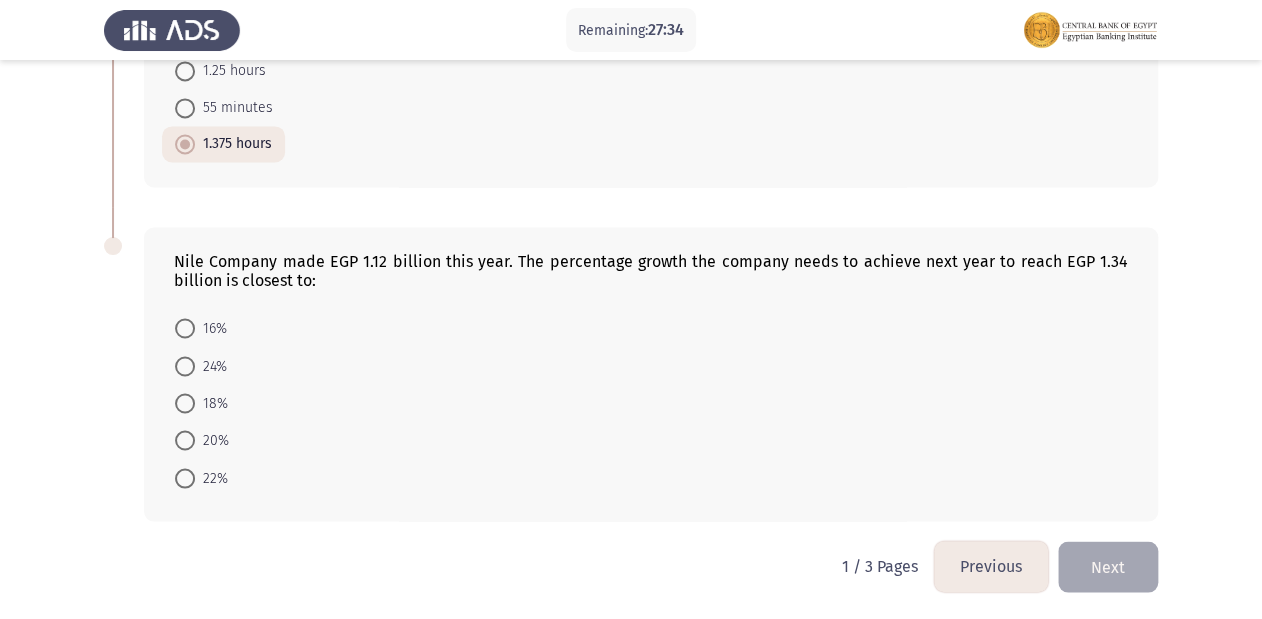 click on "Nile Company made EGP 1.12 billion this year. The percentage growth the company needs to achieve next year to reach EGP 1.34 billion is closest to:" 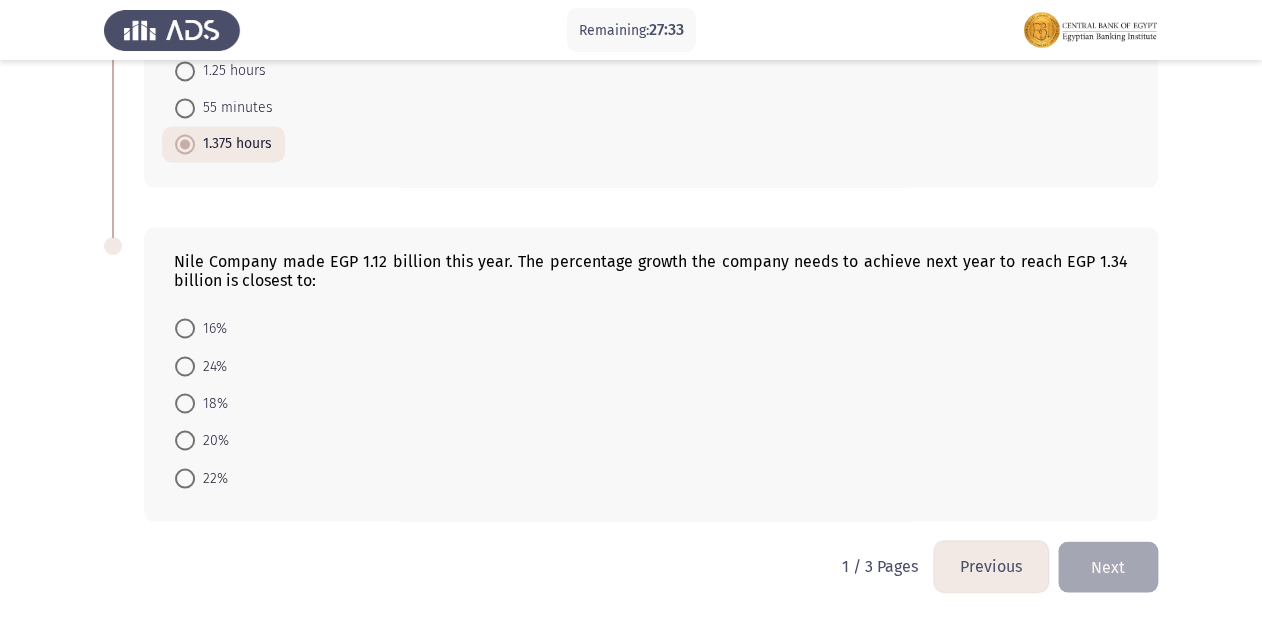 click on "Nile Company made EGP 1.12 billion this year. The percentage growth the company needs to achieve next year to reach EGP 1.34 billion is closest to:" 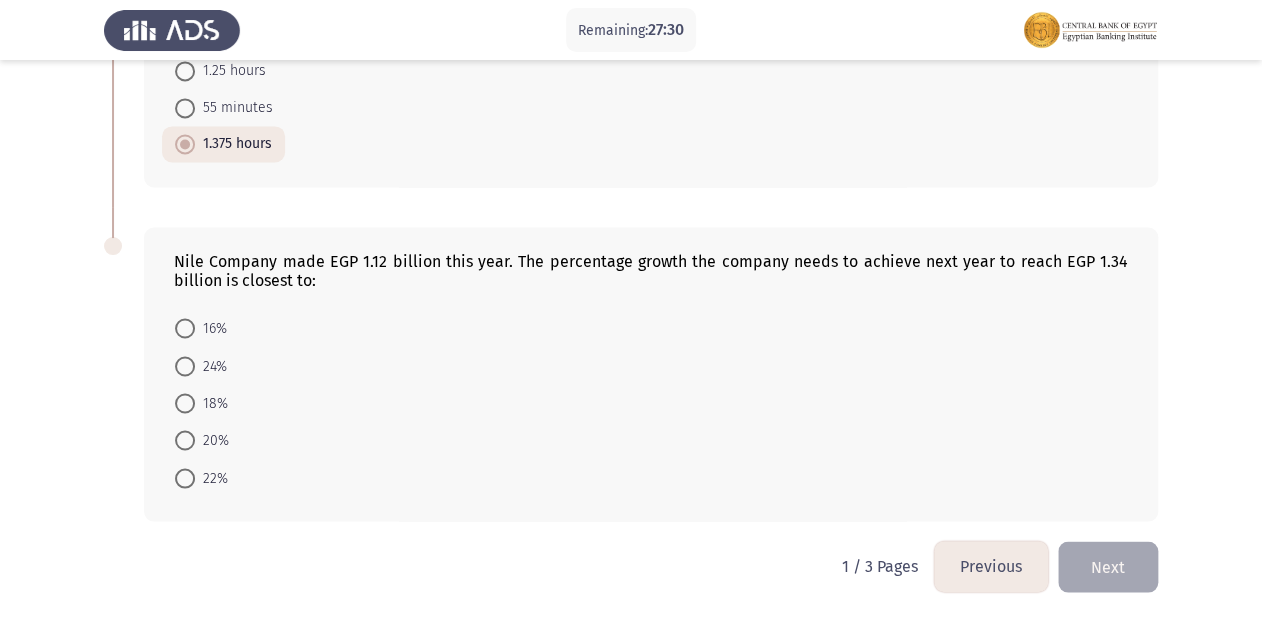 click on "Nile Company made EGP 1.12 billion this year. The percentage growth the company needs to achieve next year to reach EGP 1.34 billion is closest to:" 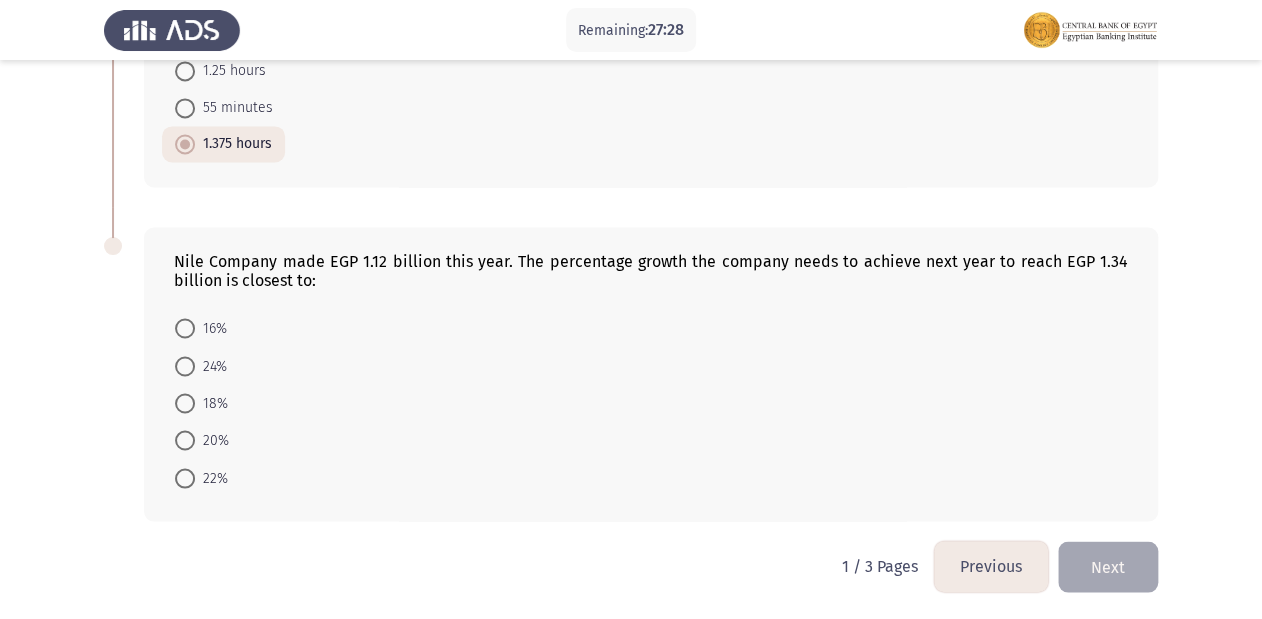 click on "Nile Company made EGP 1.12 billion this year. The percentage growth the company needs to achieve next year to reach EGP 1.34 billion is closest to:" 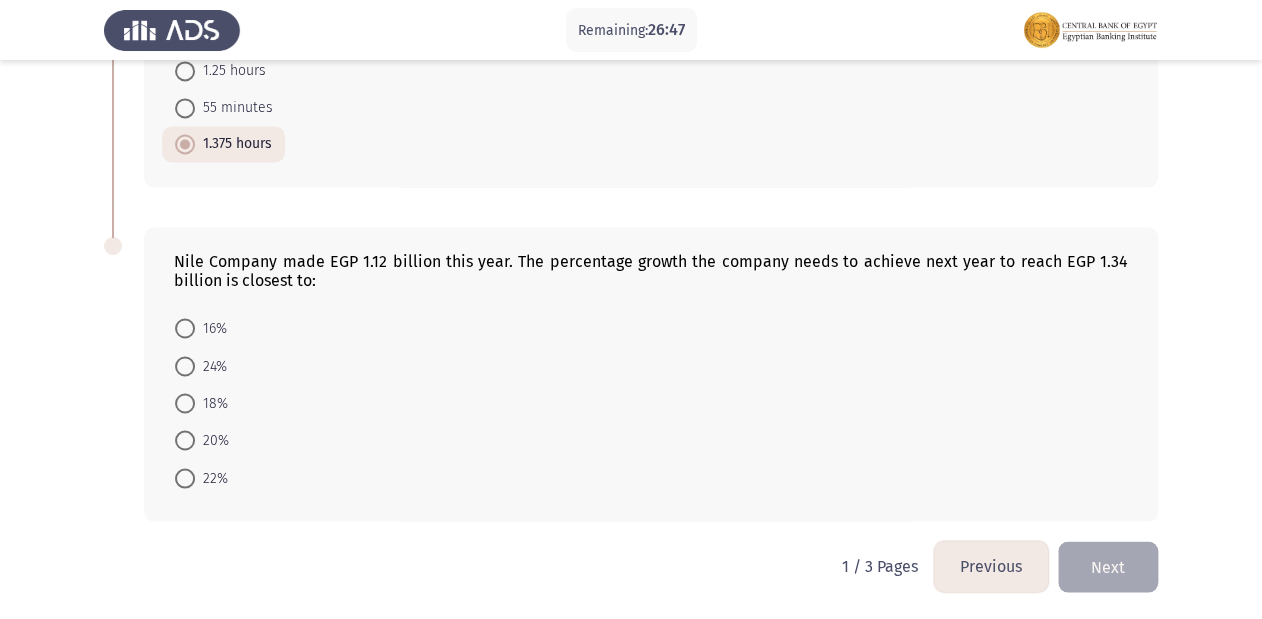 click at bounding box center [185, 478] 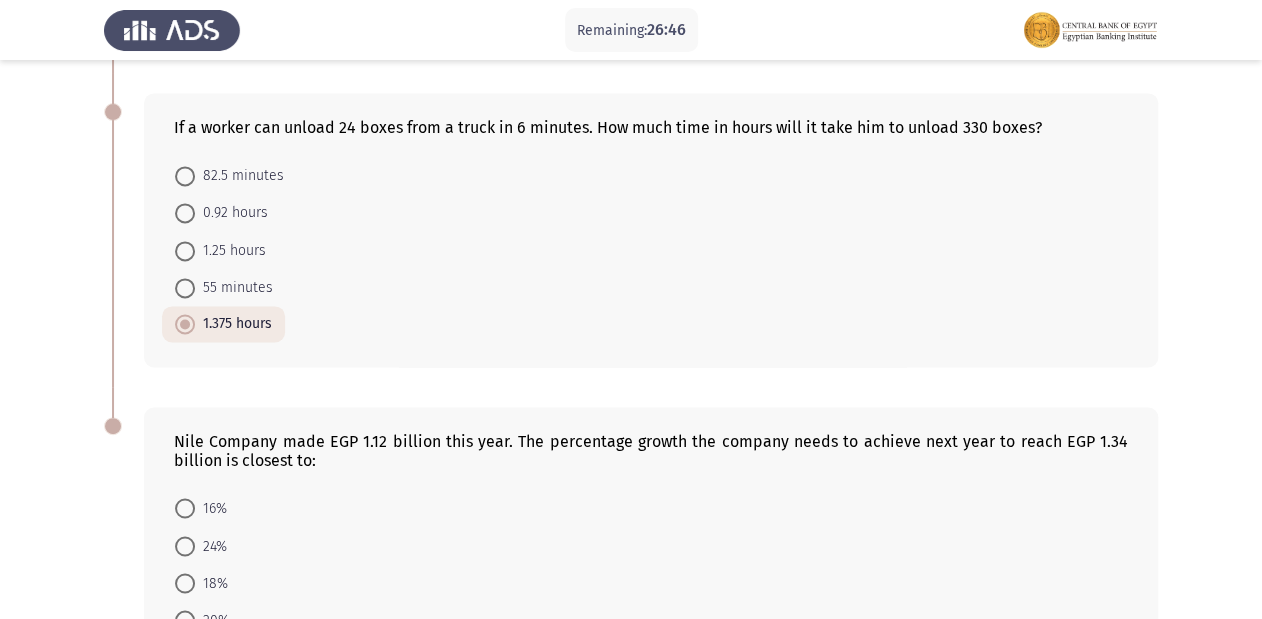 scroll, scrollTop: 1270, scrollLeft: 0, axis: vertical 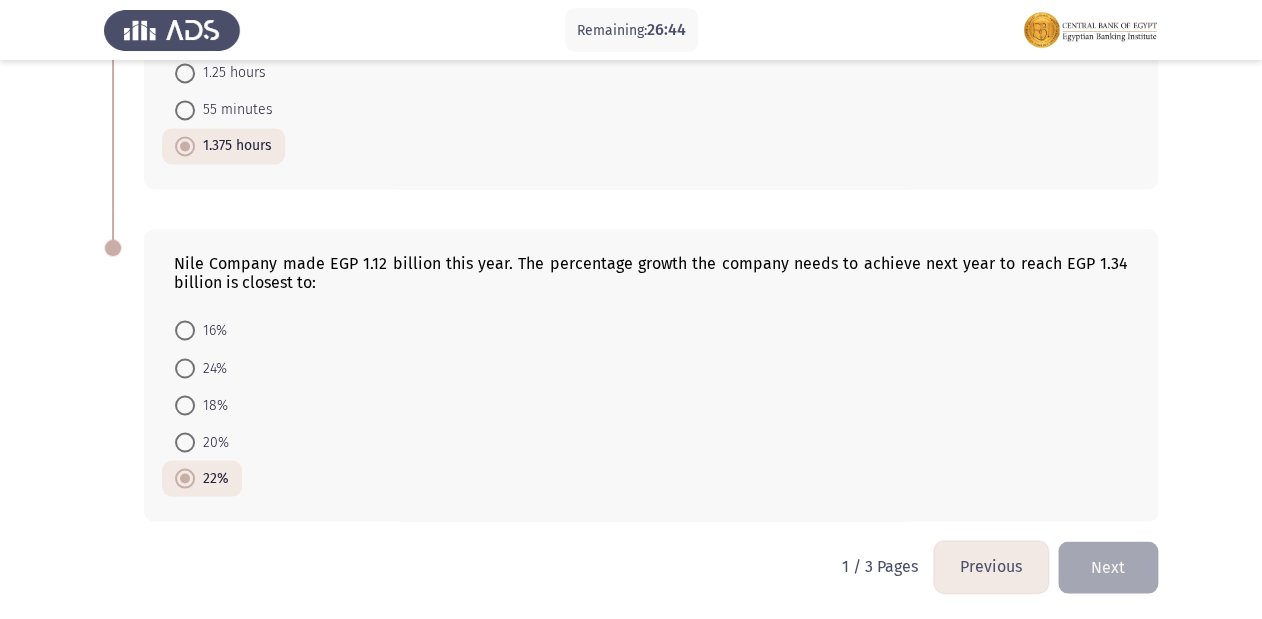 click at bounding box center (185, 478) 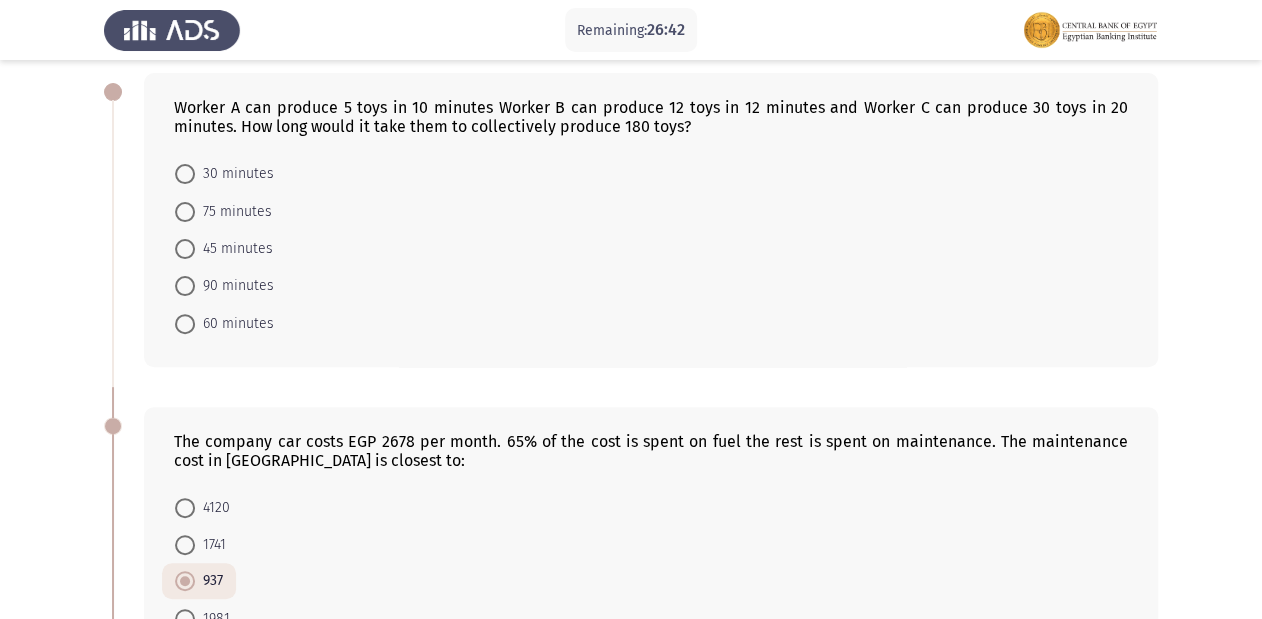 scroll, scrollTop: 0, scrollLeft: 0, axis: both 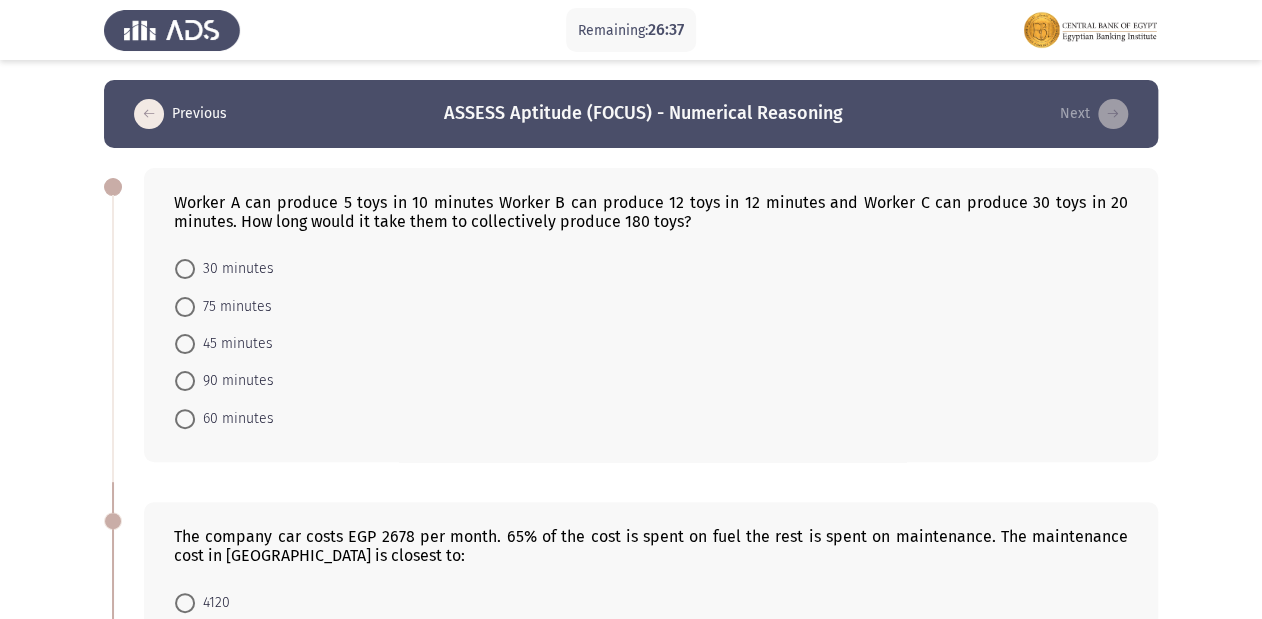 click on "Worker A can produce 5 toys in 10 minutes Worker B can produce 12 toys in 12 minutes and Worker C can produce 30 toys in 20 minutes. How long would it take them to collectively produce 180 toys?" 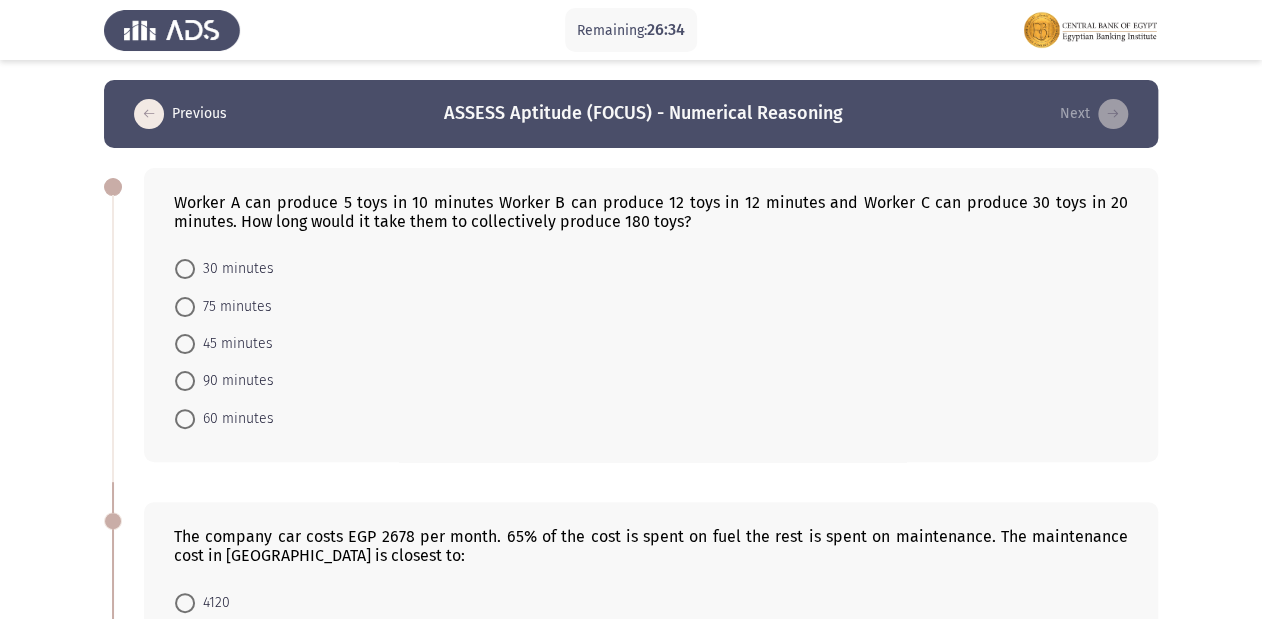 click on "Worker A can produce 5 toys in 10 minutes Worker B can produce 12 toys in 12 minutes and Worker C can produce 30 toys in 20 minutes. How long would it take them to collectively produce 180 toys?" 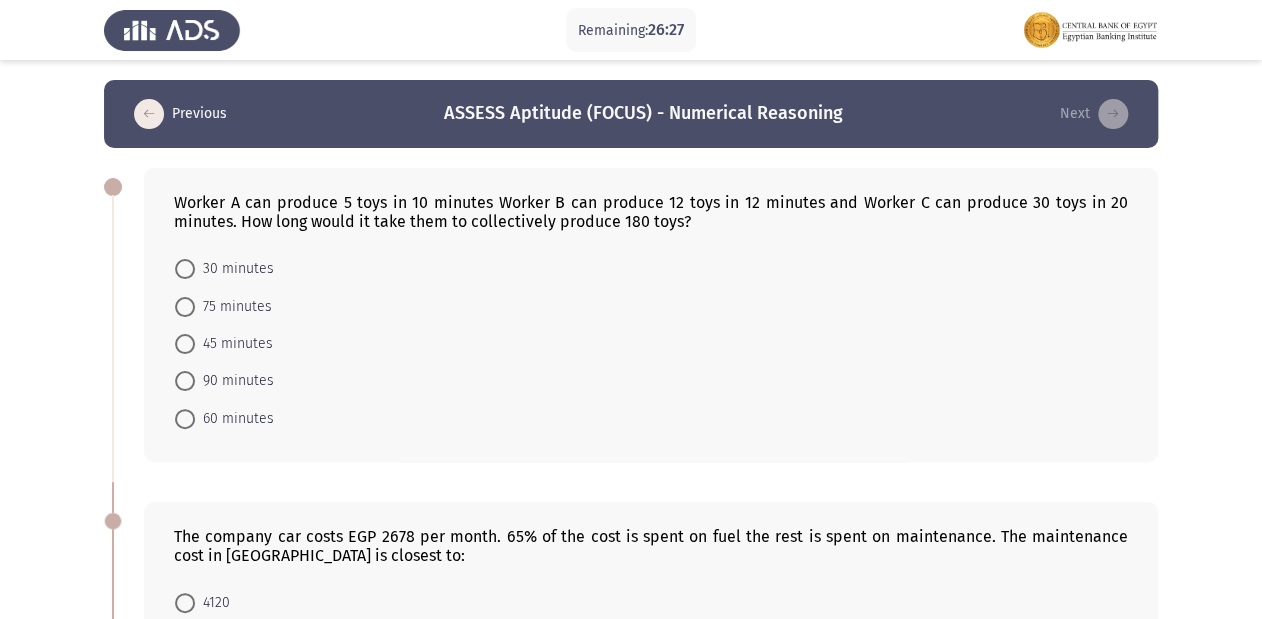 click on "Worker A can produce 5 toys in 10 minutes Worker B can produce 12 toys in 12 minutes and Worker C can produce 30 toys in 20 minutes. How long would it take them to collectively produce 180 toys?" 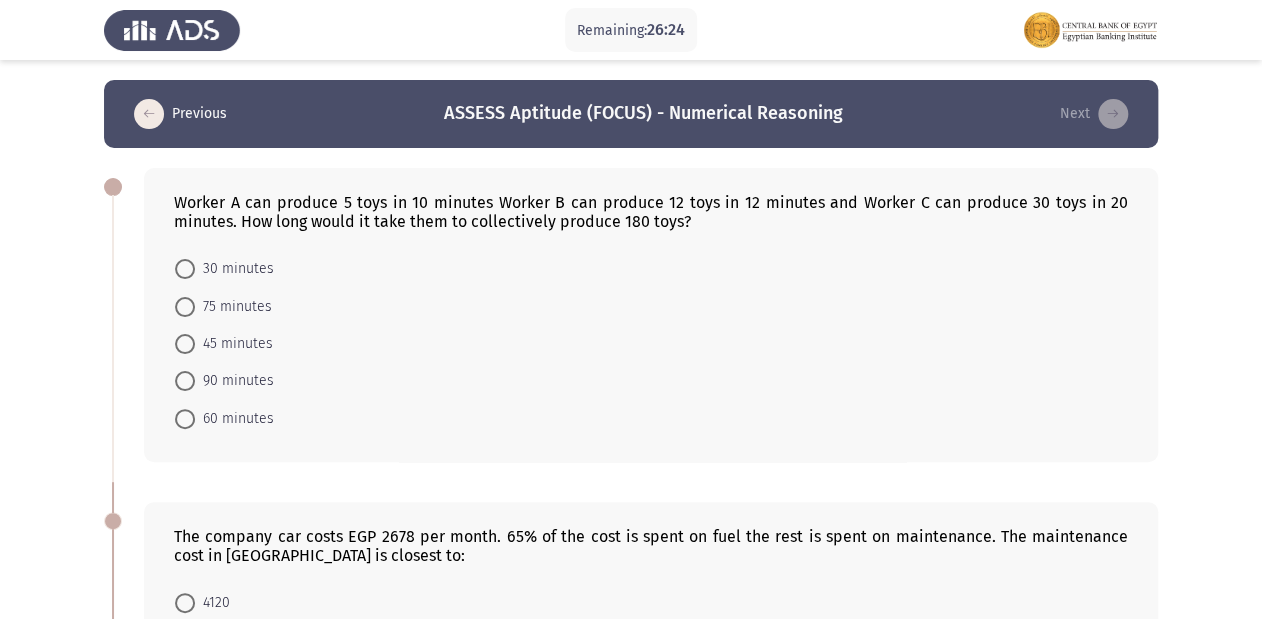 click on "Worker A can produce 5 toys in 10 minutes Worker B can produce 12 toys in 12 minutes and Worker C can produce 30 toys in 20 minutes. How long would it take them to collectively produce 180 toys?" 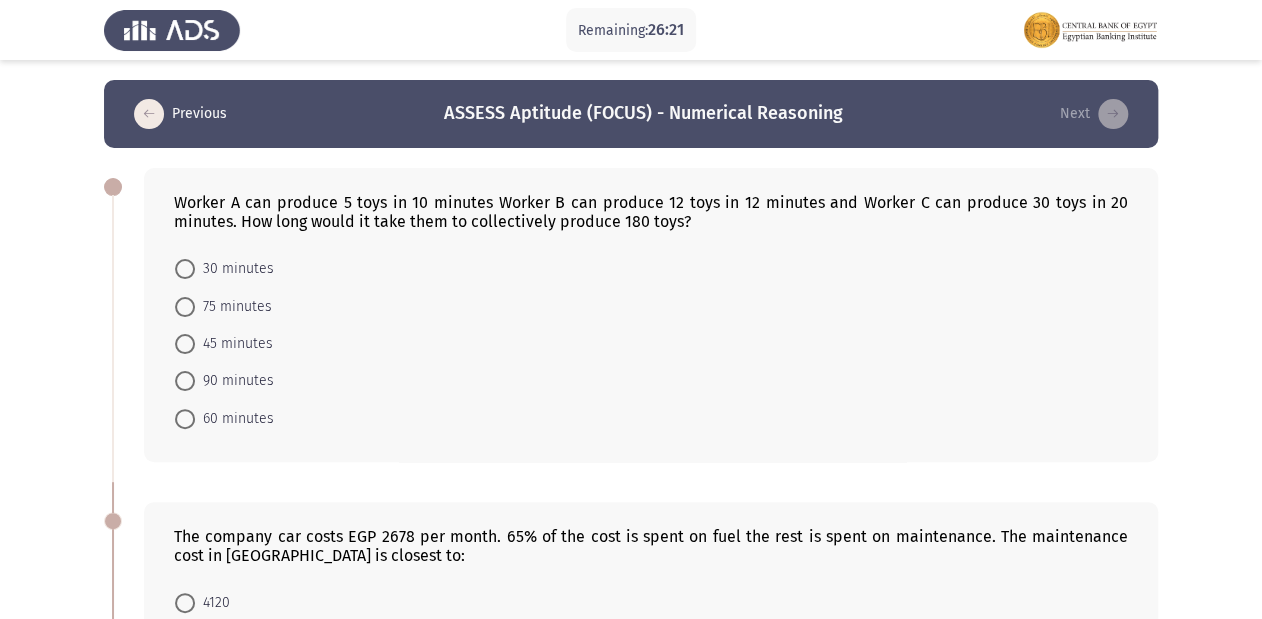 click on "Worker A can produce 5 toys in 10 minutes Worker B can produce 12 toys in 12 minutes and Worker C can produce 30 toys in 20 minutes. How long would it take them to collectively produce 180 toys?" 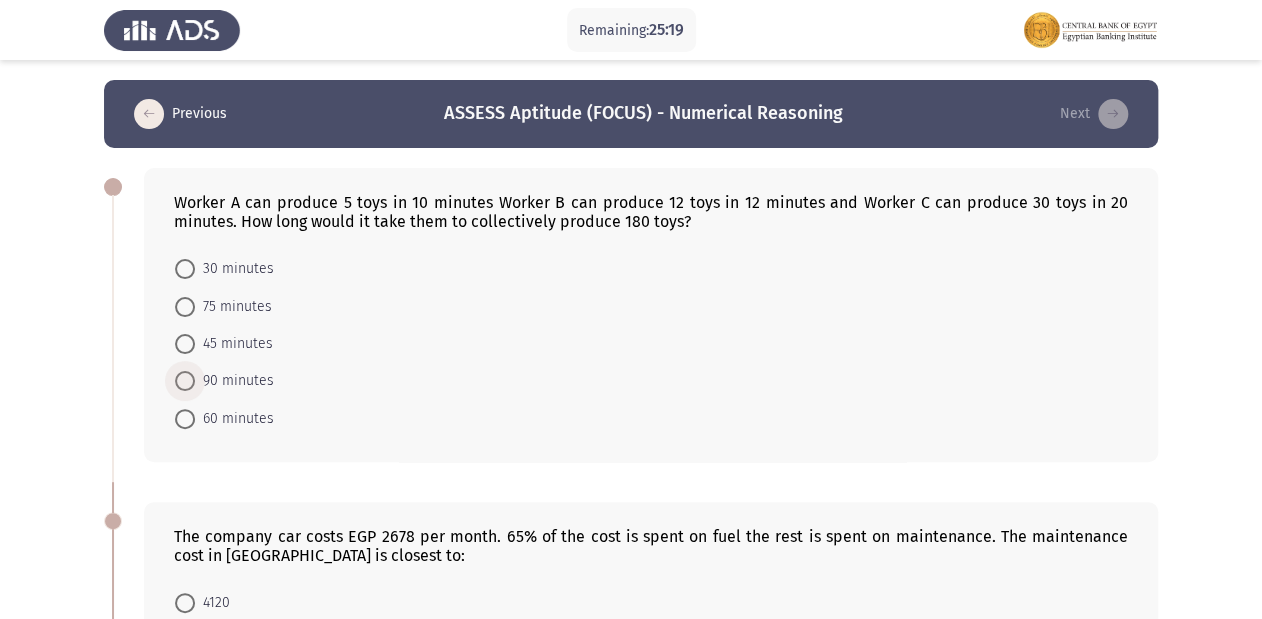 click at bounding box center [185, 381] 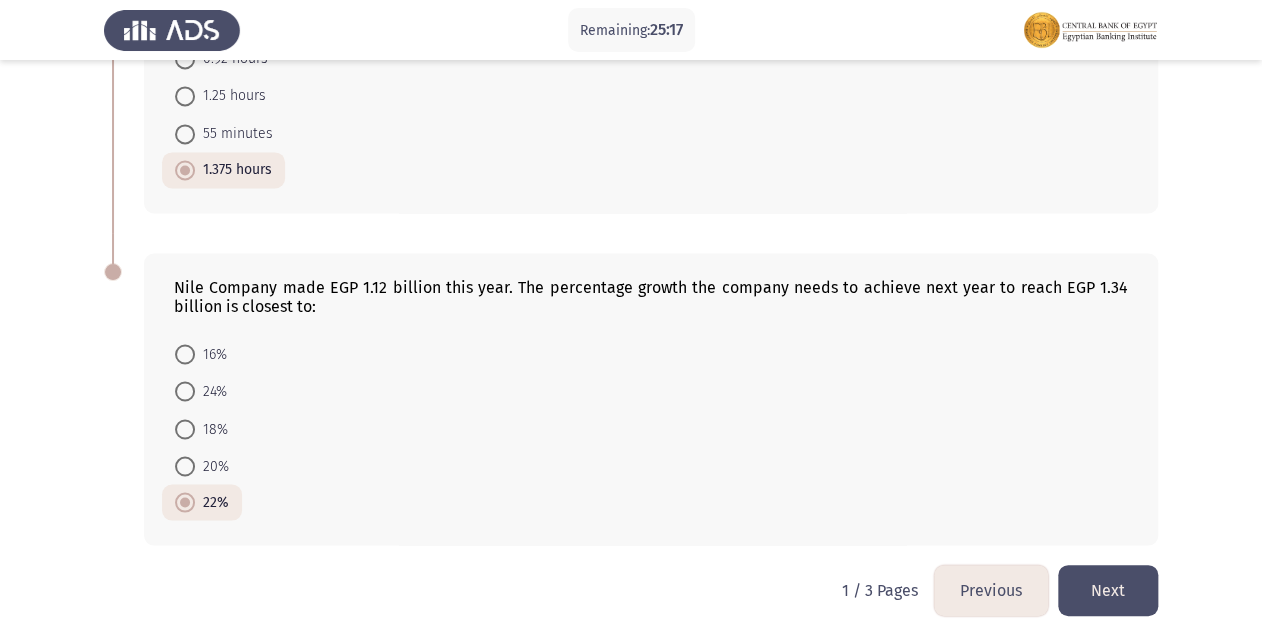 scroll, scrollTop: 1269, scrollLeft: 0, axis: vertical 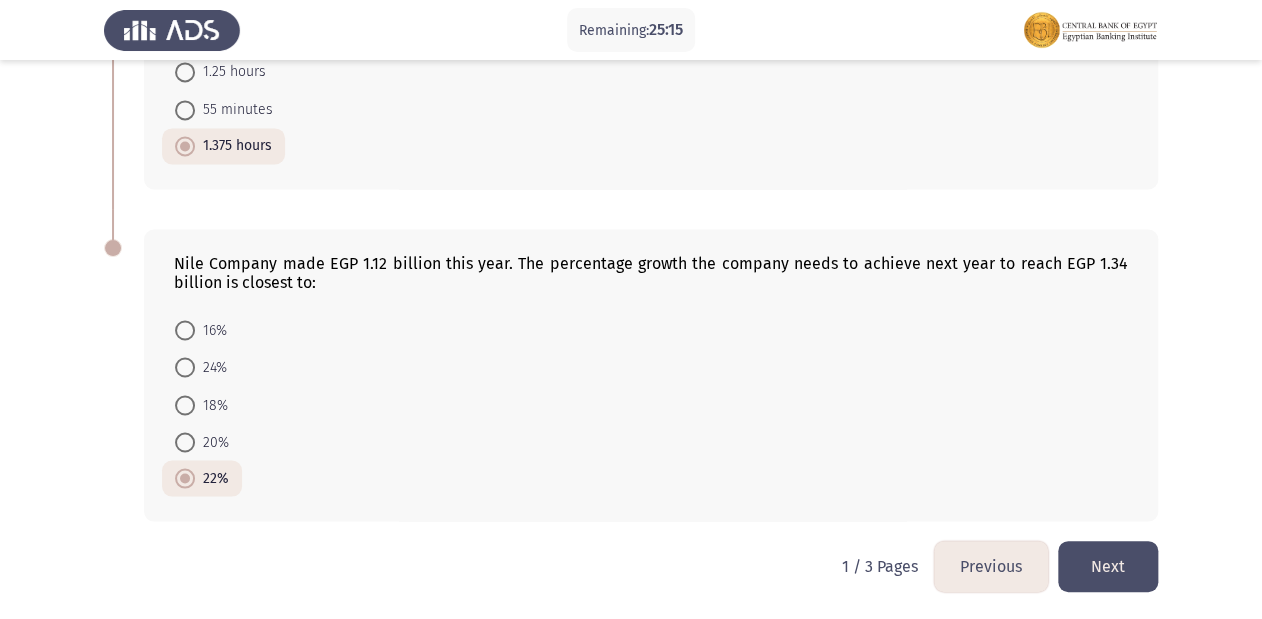 click at bounding box center (185, 442) 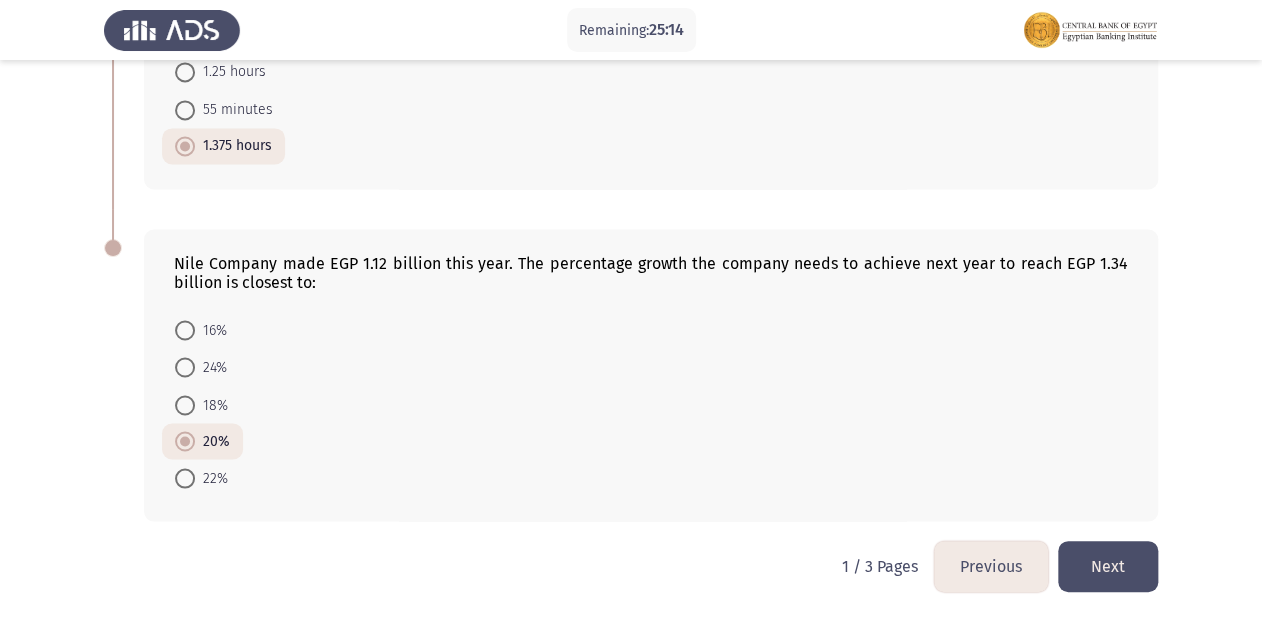 click at bounding box center [185, 478] 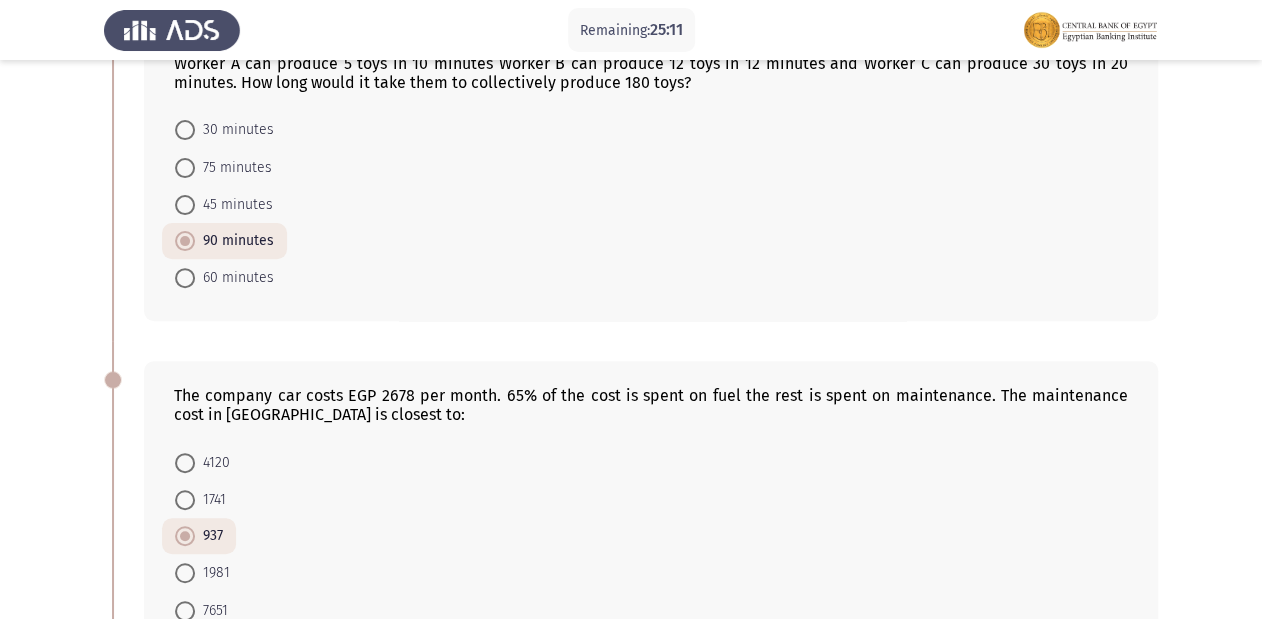 scroll, scrollTop: 0, scrollLeft: 0, axis: both 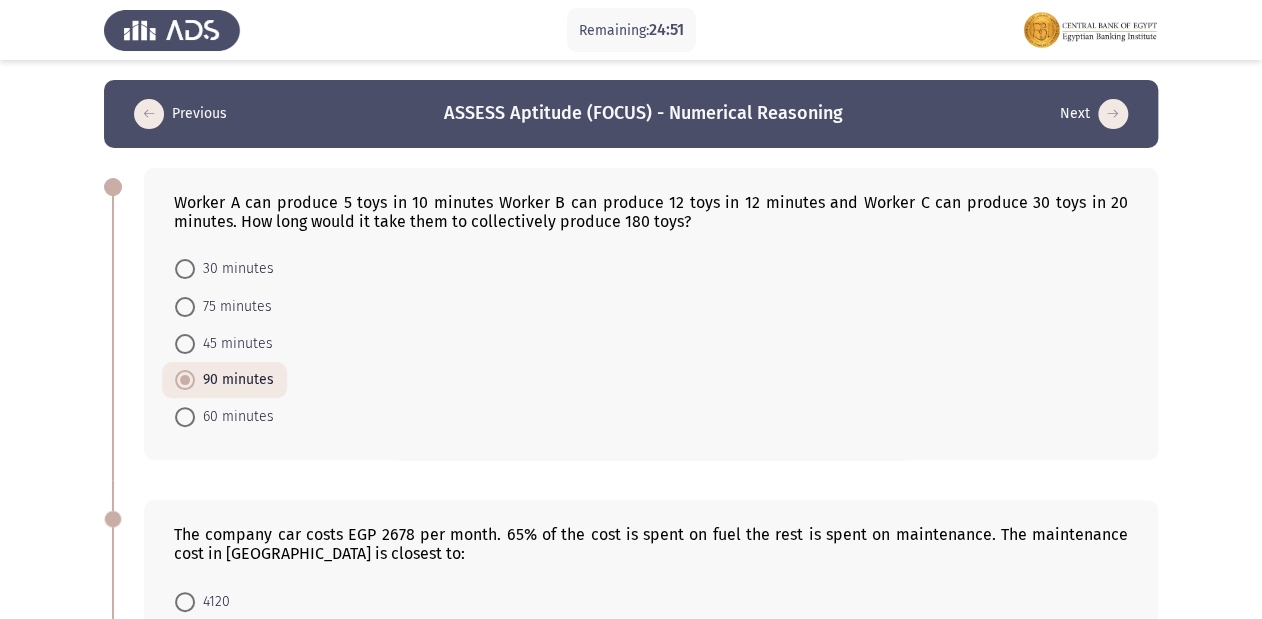 click 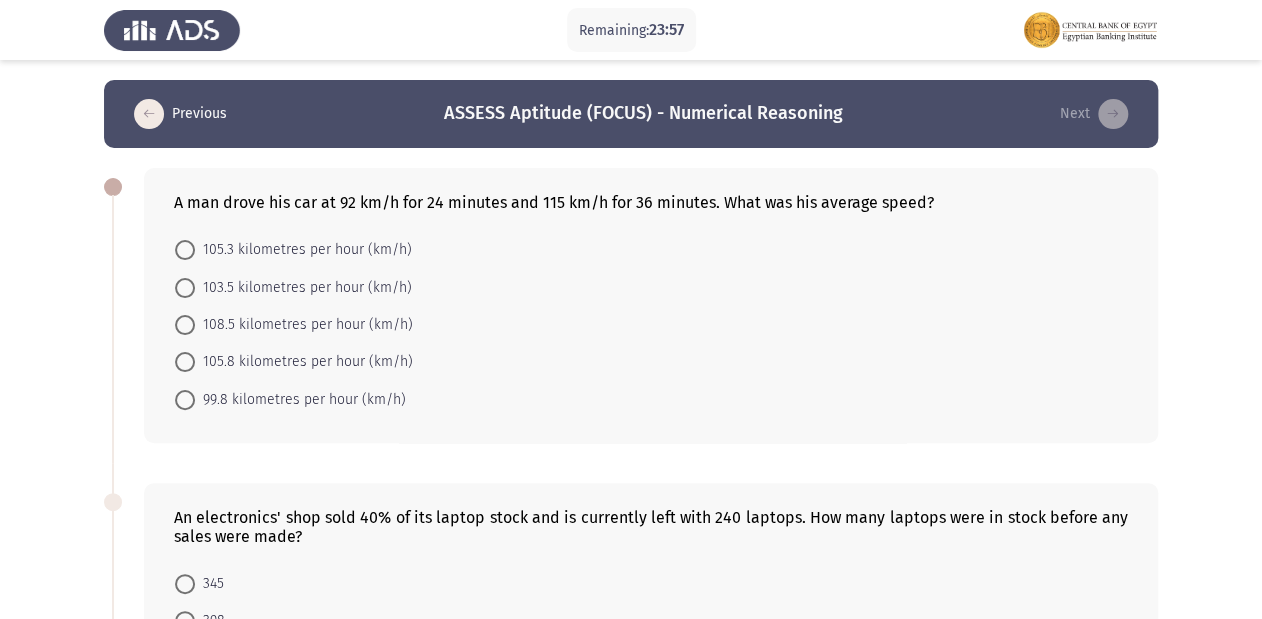 click on "A man drove his car at 92 km/h for 24 minutes and 115 km/h for 36 minutes. What was his average speed?" 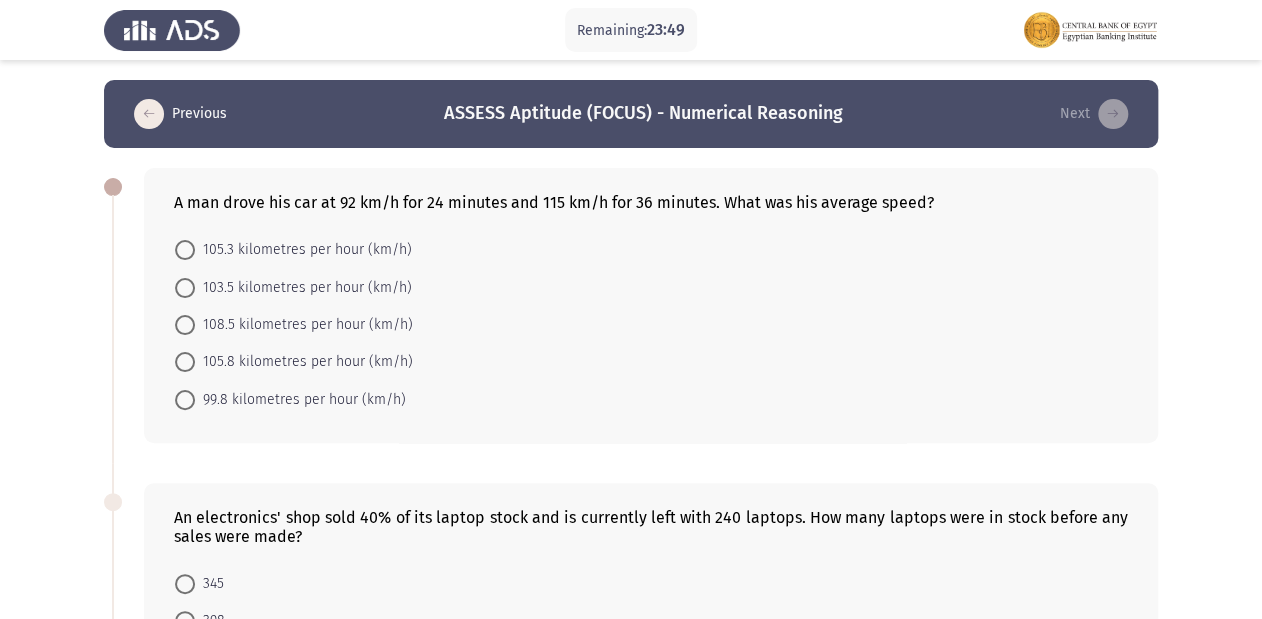 click on "A man drove his car at 92 km/h for 24 minutes and 115 km/h for 36 minutes. What was his average speed?" 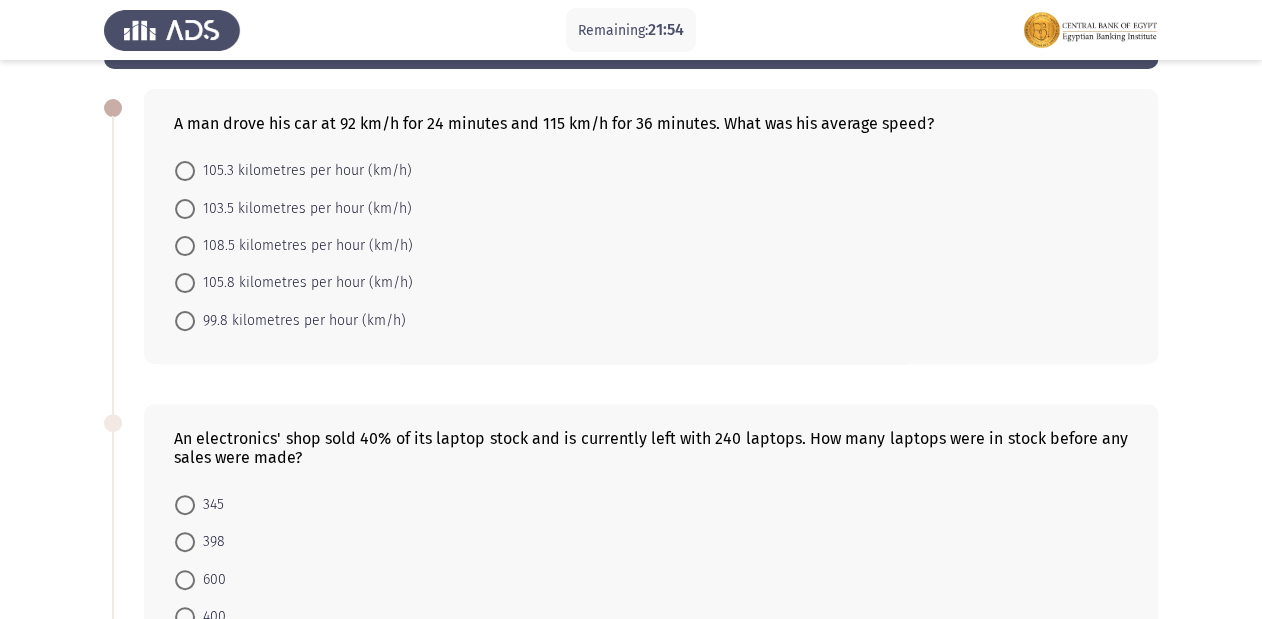 scroll, scrollTop: 80, scrollLeft: 0, axis: vertical 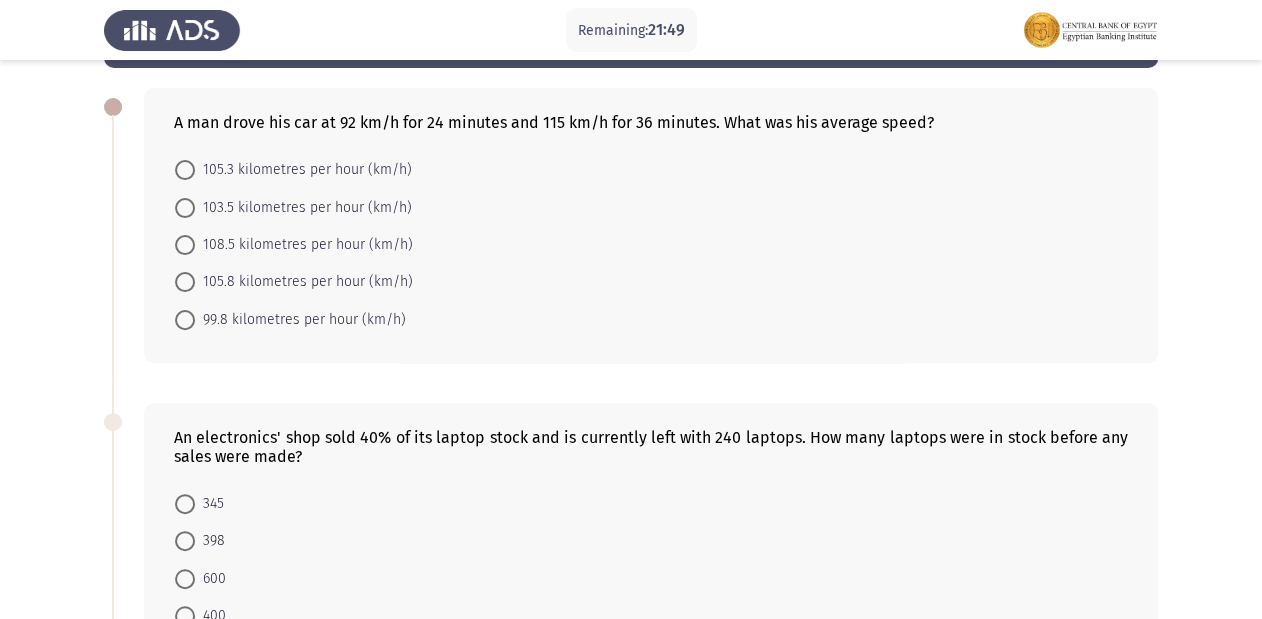click on "A man drove his car at 92 km/h for 24 minutes and 115 km/h for 36 minutes. What was his average speed?    105.3 kilometres per hour (km/h)     103.5 kilometres per hour (km/h)     108.5 kilometres per hour (km/h)     105.8 kilometres per hour (km/h)     99.8 kilometres per hour (km/h)" 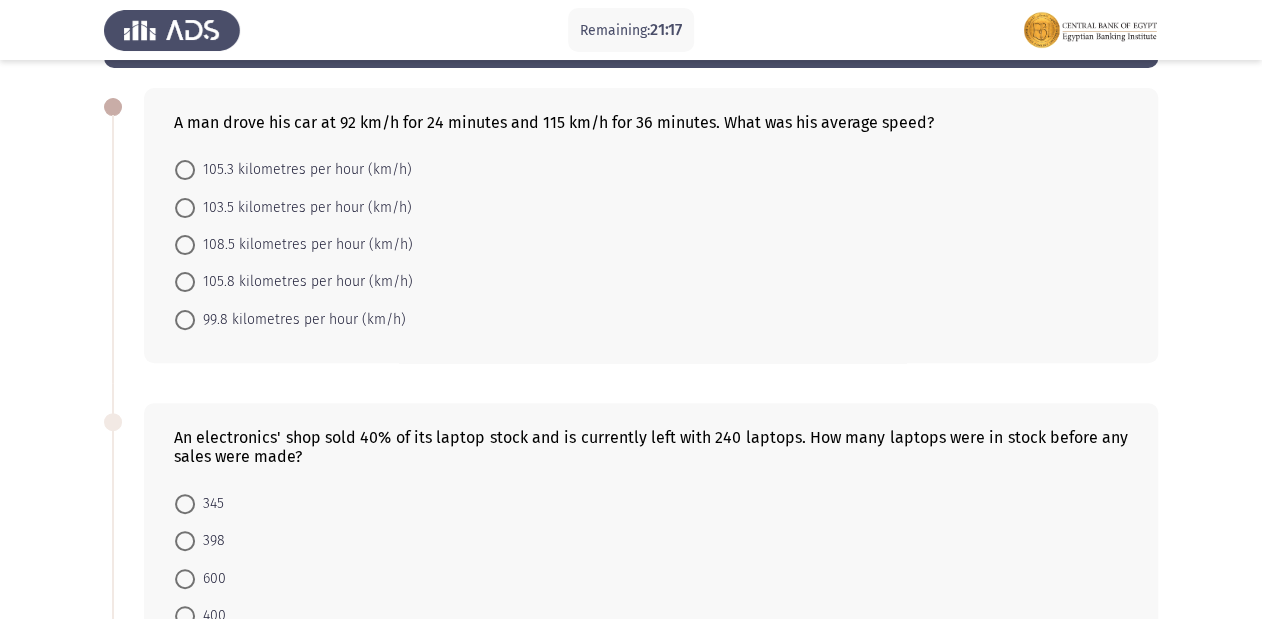 click on "A man drove his car at 92 km/h for 24 minutes and 115 km/h for 36 minutes. What was his average speed?" 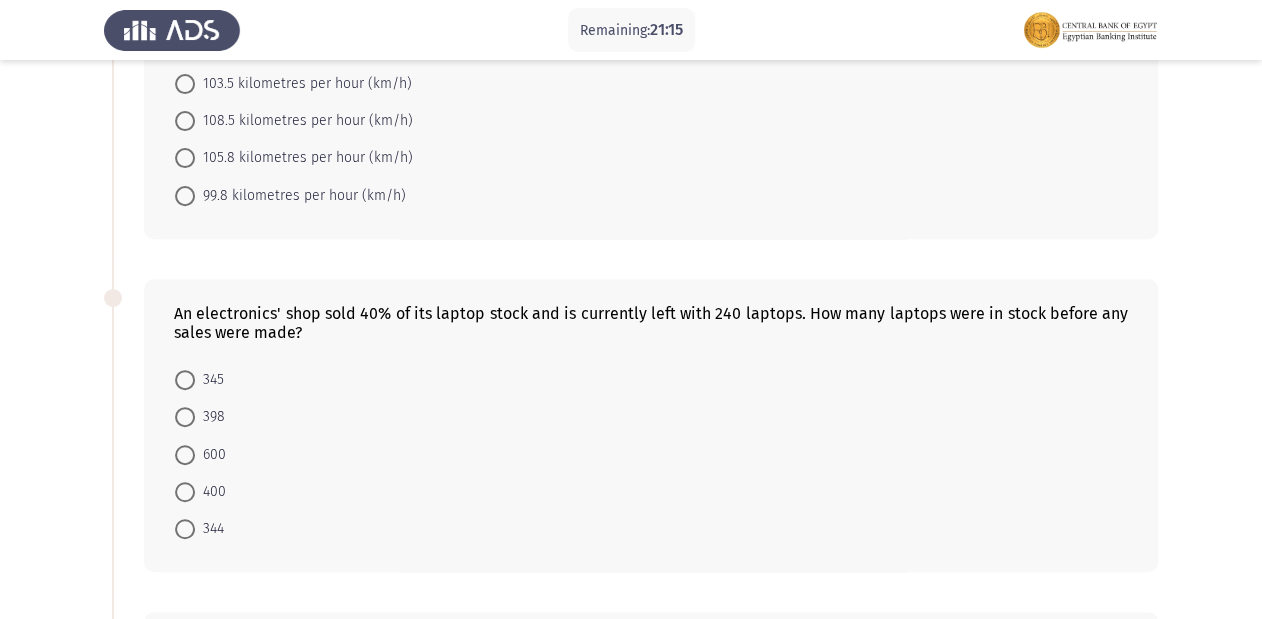 scroll, scrollTop: 320, scrollLeft: 0, axis: vertical 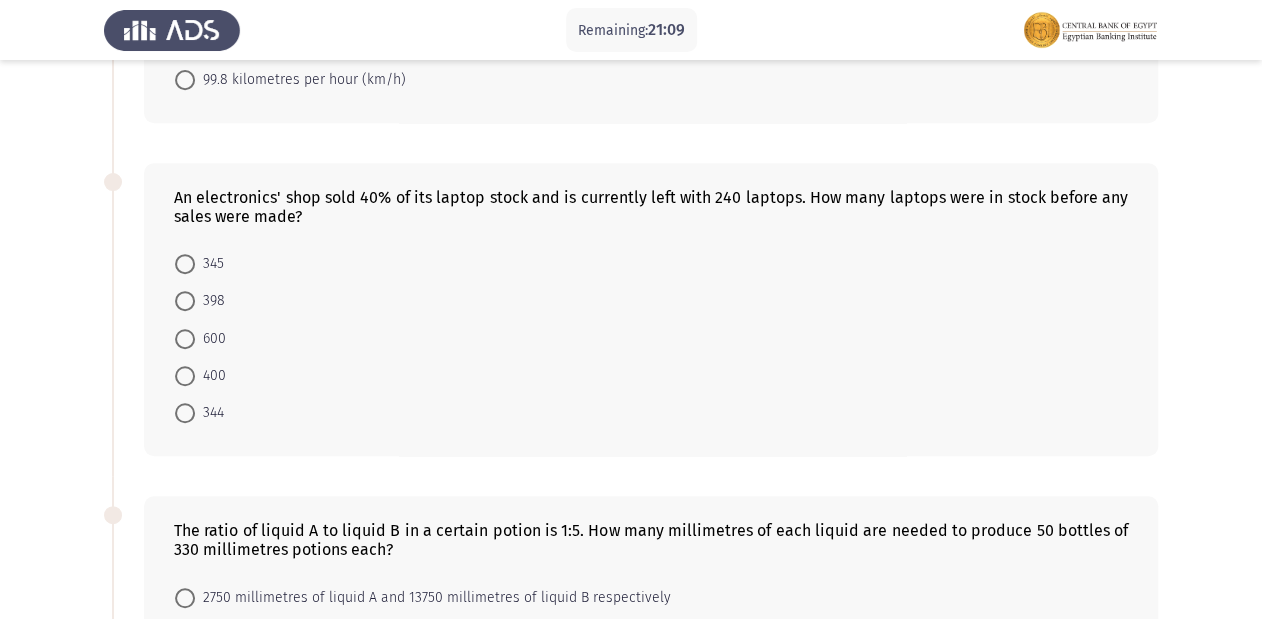 click on "An electronics' shop sold 40% of its laptop stock and is currently left with 240 laptops. How many laptops were in stock before any sales were made?" 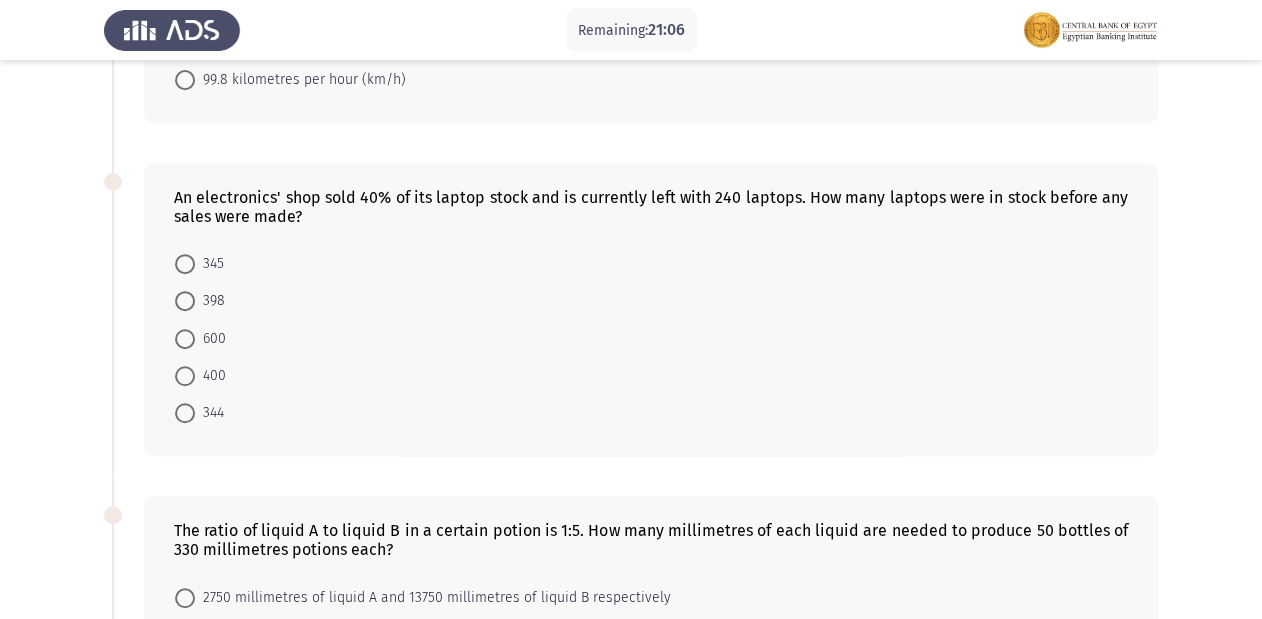 click on "An electronics' shop sold 40% of its laptop stock and is currently left with 240 laptops. How many laptops were in stock before any sales were made?    345     398     600     400     344" 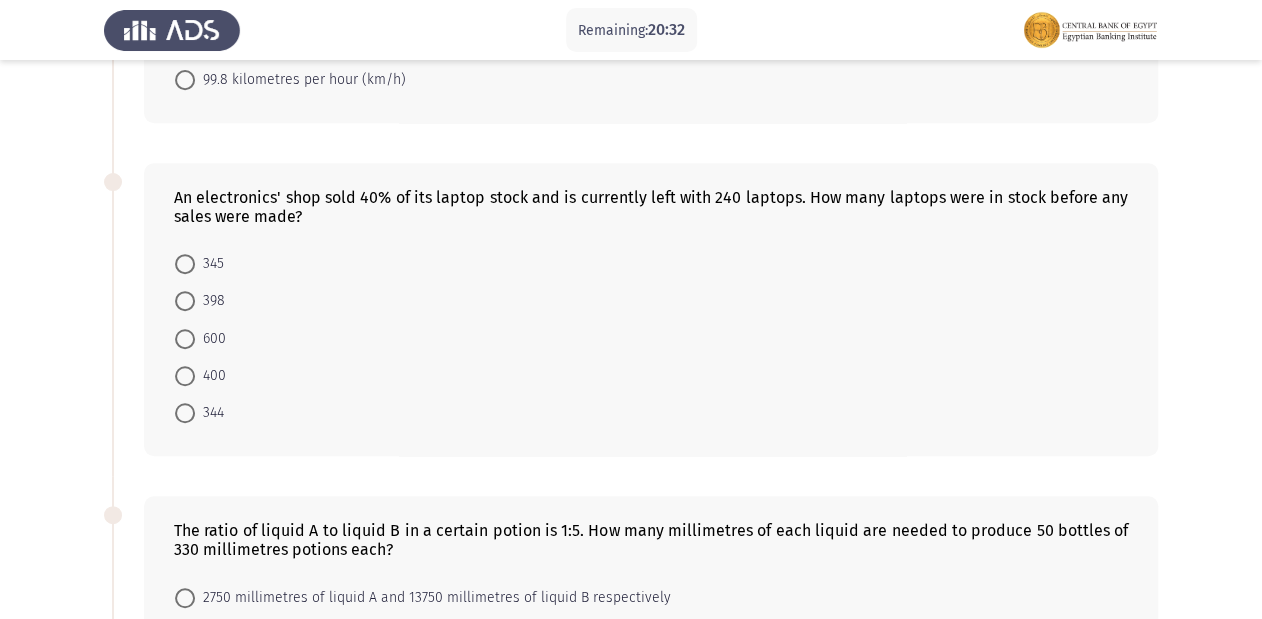 click at bounding box center (185, 376) 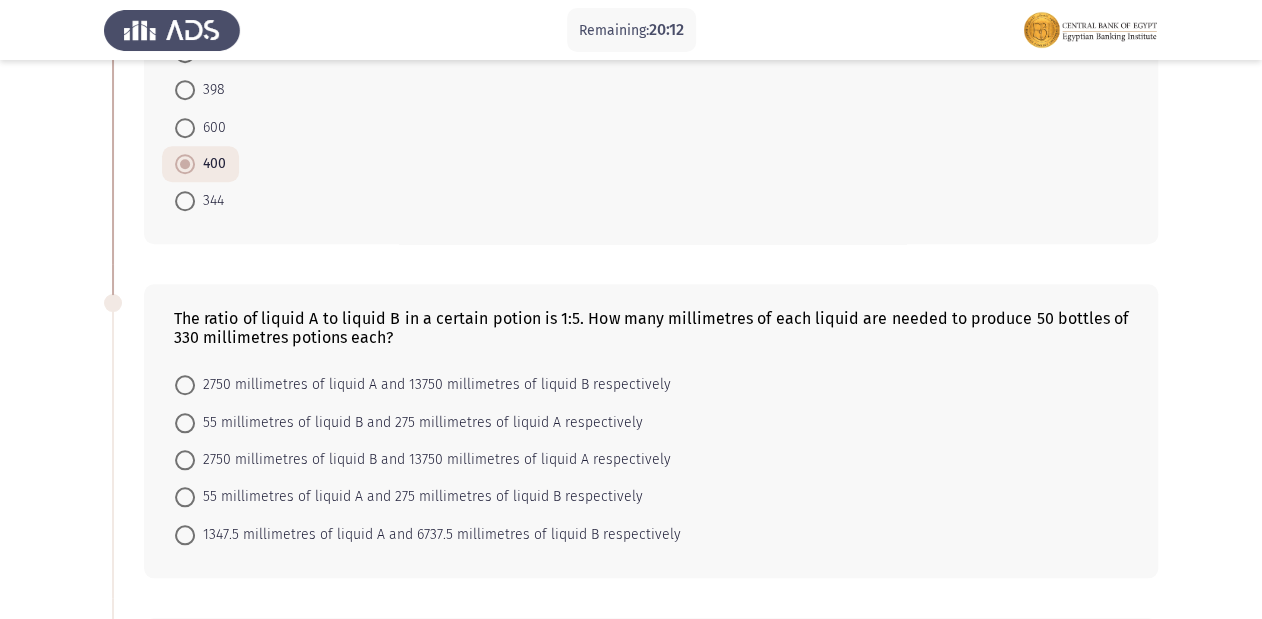 scroll, scrollTop: 560, scrollLeft: 0, axis: vertical 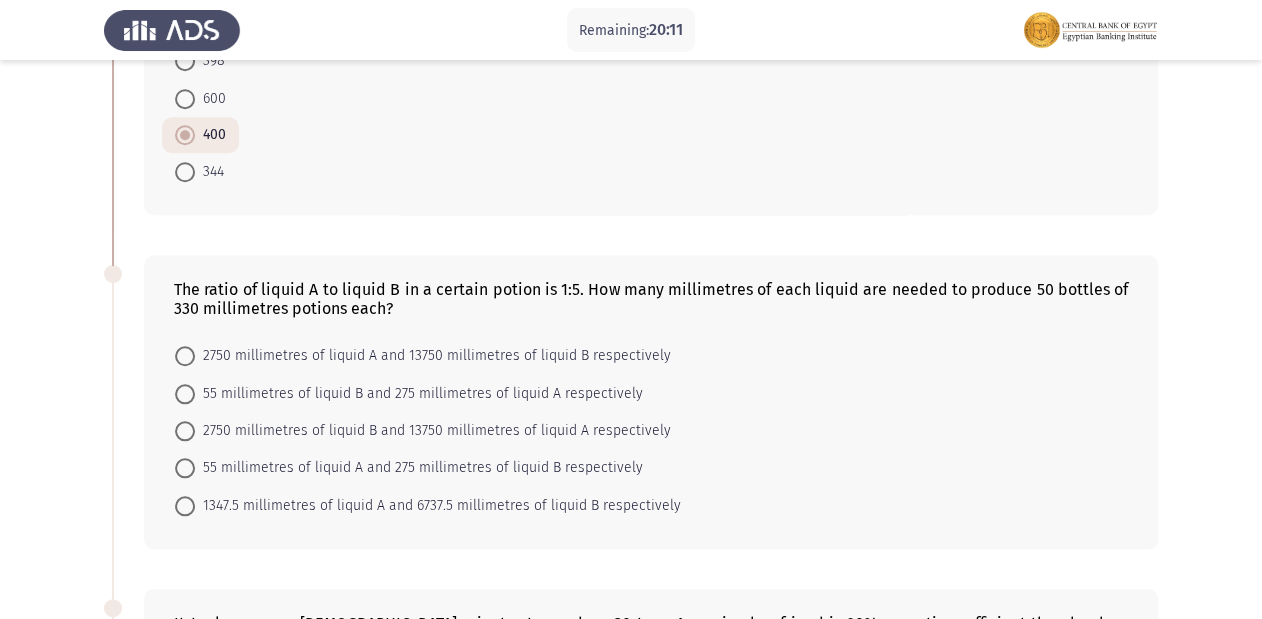 click on "The ratio of liquid A to liquid B in a certain potion is 1:5. How many millimetres of each liquid are needed to produce 50 bottles of 330 millimetres potions each?" 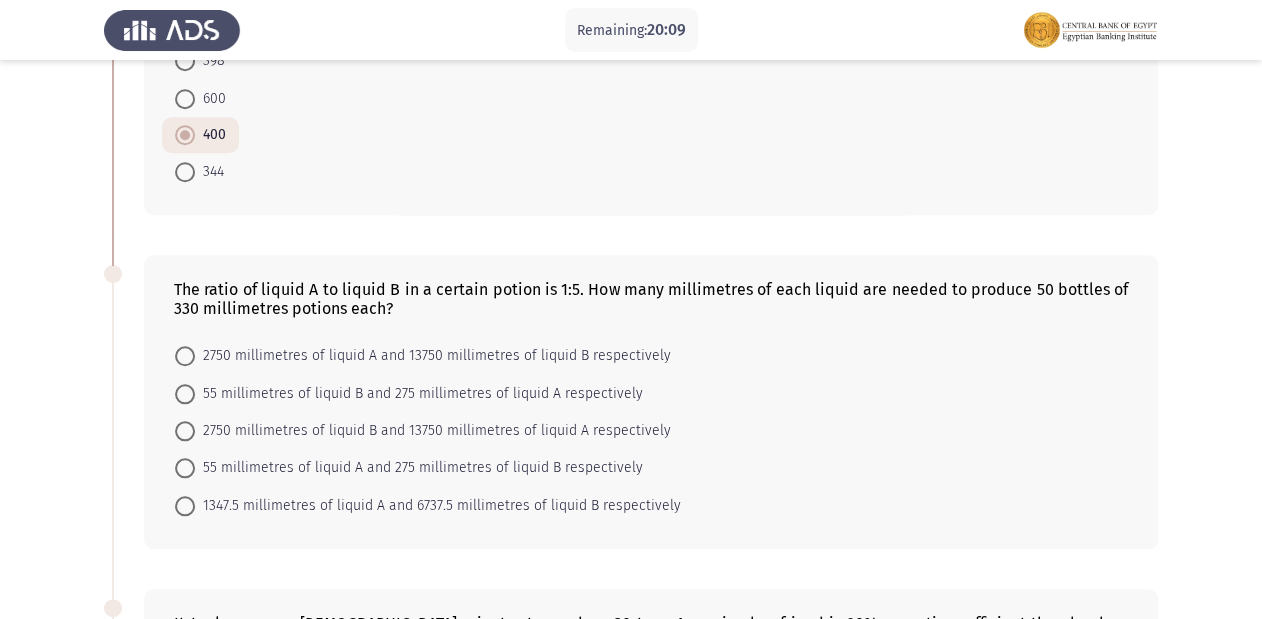click on "The ratio of liquid A to liquid B in a certain potion is 1:5. How many millimetres of each liquid are needed to produce 50 bottles of 330 millimetres potions each?" 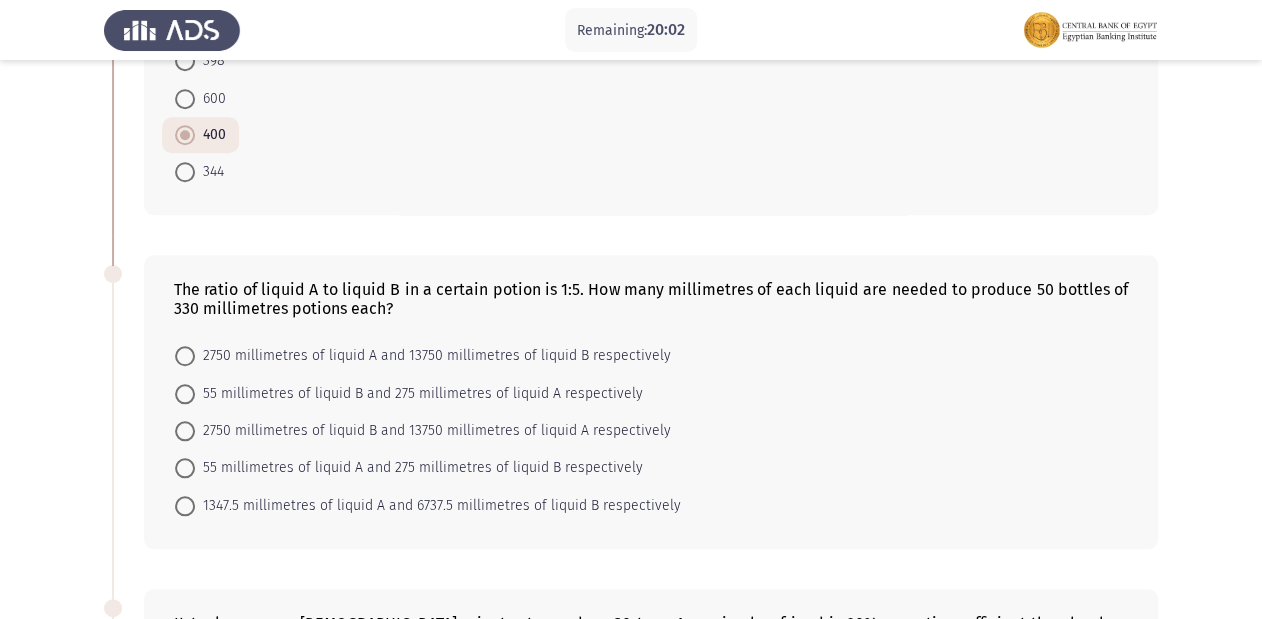 scroll, scrollTop: 640, scrollLeft: 0, axis: vertical 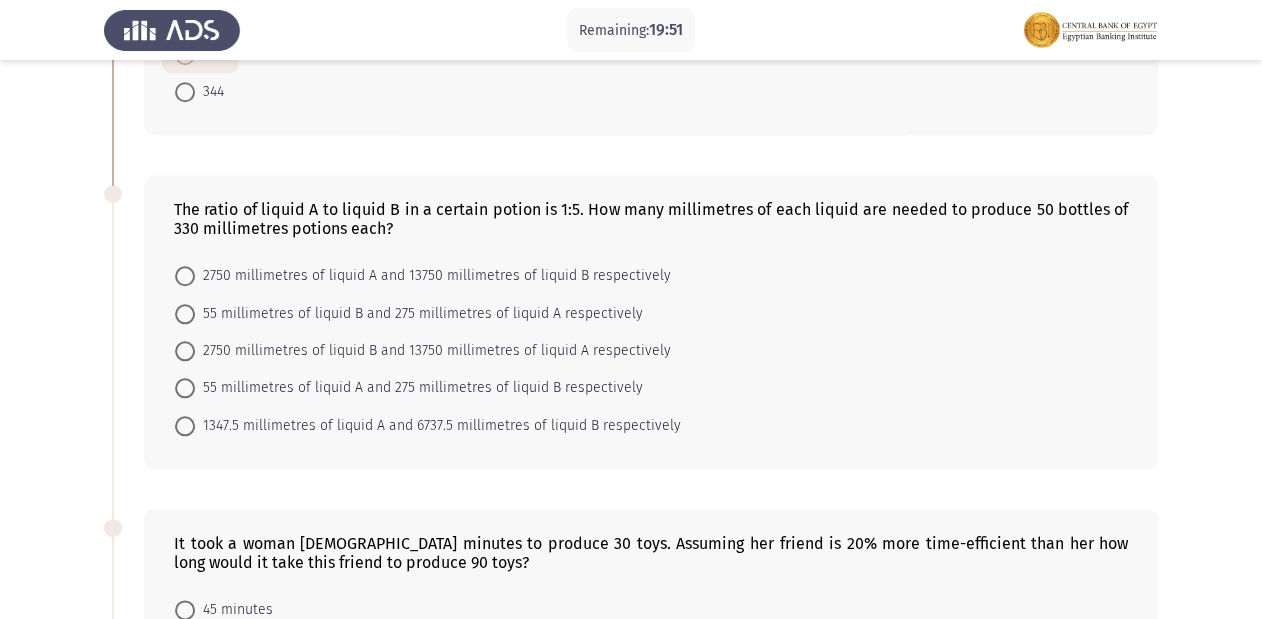 click on "The ratio of liquid A to liquid B in a certain potion is 1:5. How many millimetres of each liquid are needed to produce 50 bottles of 330 millimetres potions each?" 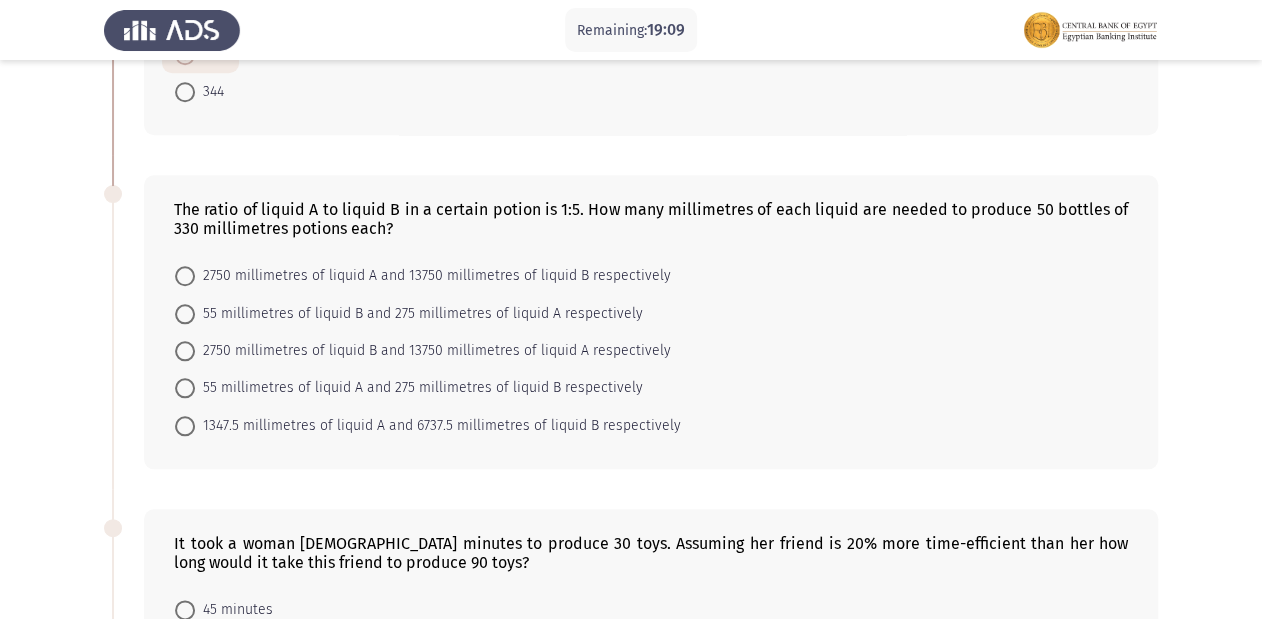 click on "The ratio of liquid A to liquid B in a certain potion is 1:5. How many millimetres of each liquid are needed to produce 50 bottles of 330 millimetres potions each?" 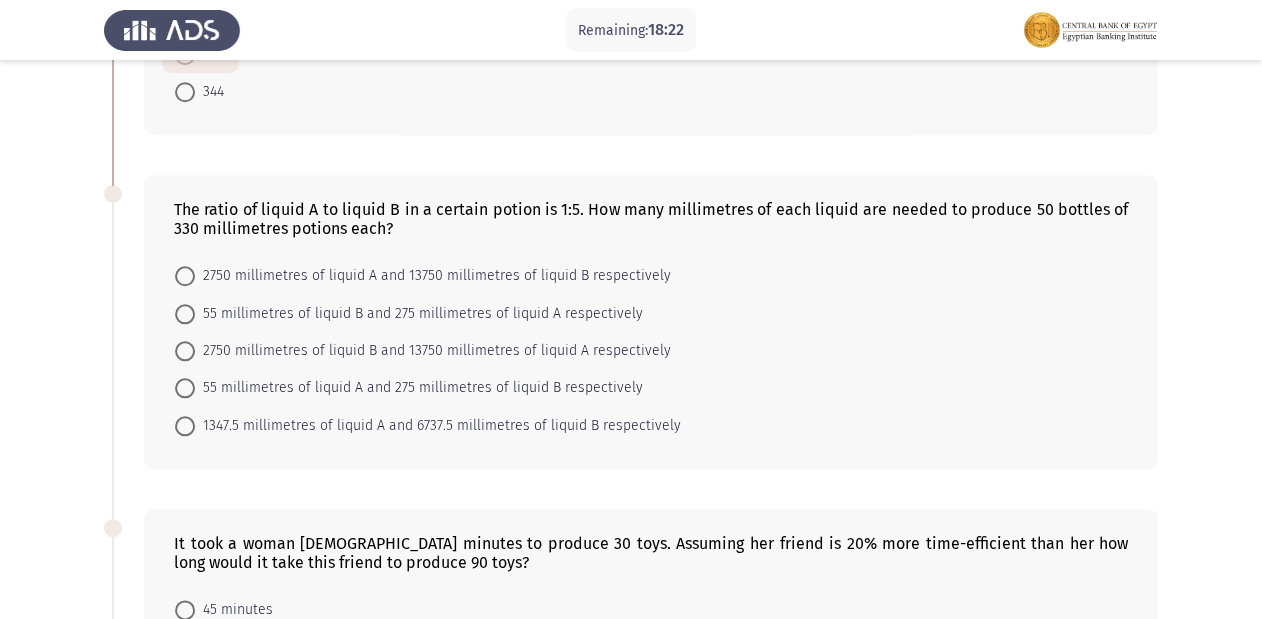 click at bounding box center [185, 388] 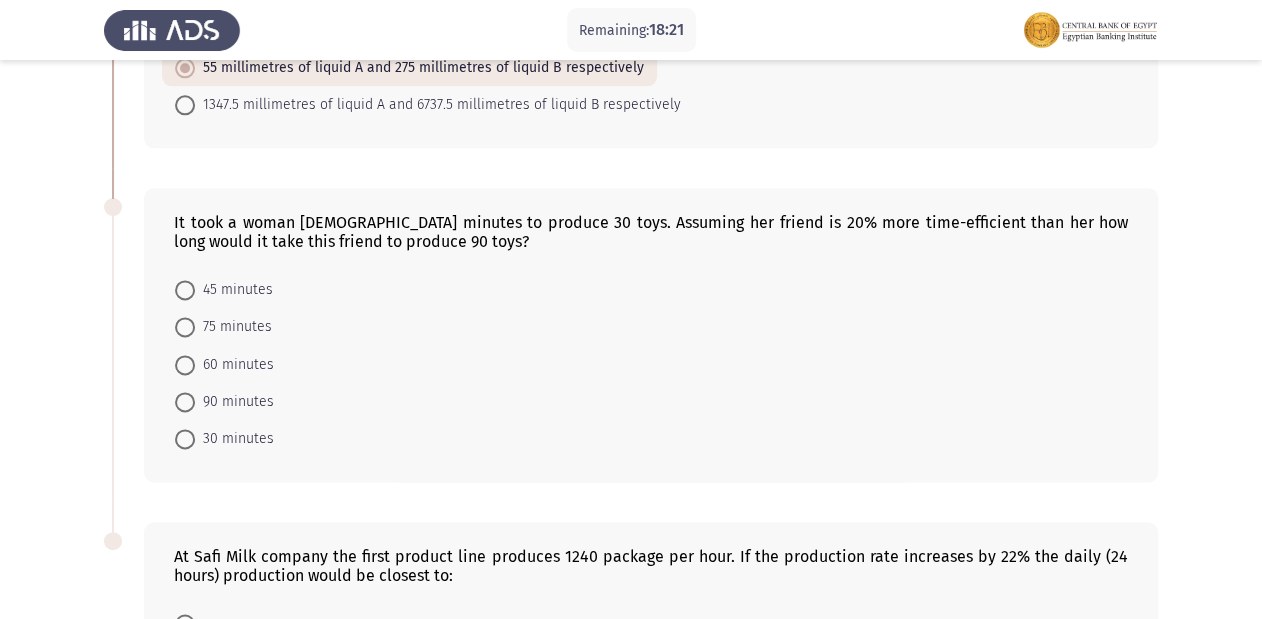 scroll, scrollTop: 960, scrollLeft: 0, axis: vertical 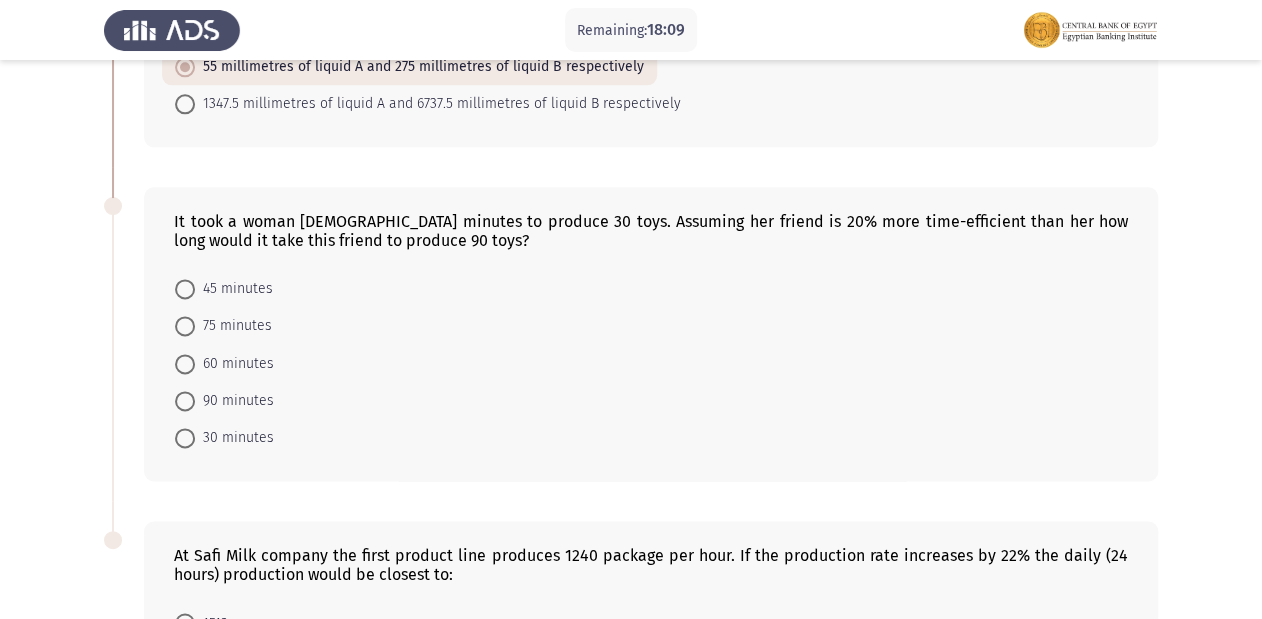 click on "It took a woman [DEMOGRAPHIC_DATA] minutes to produce 30 toys. Assuming her friend is 20% more time-efficient than her how long would it take this friend to produce 90 toys?" 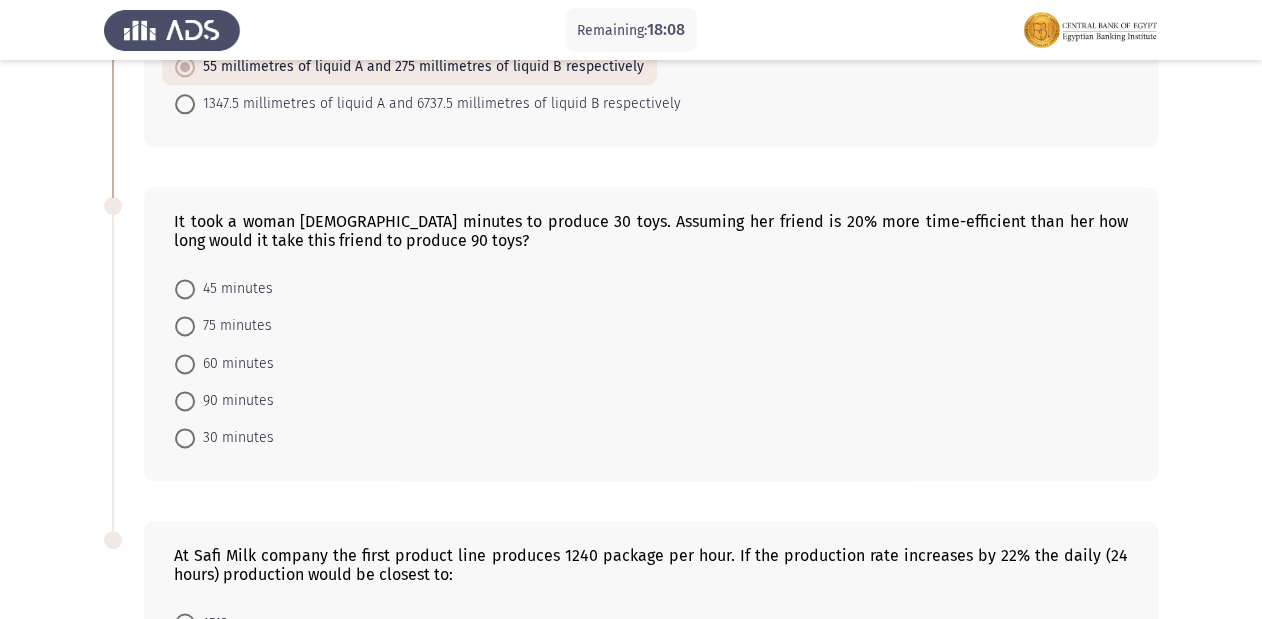 click on "It took a woman [DEMOGRAPHIC_DATA] minutes to produce 30 toys. Assuming her friend is 20% more time-efficient than her how long would it take this friend to produce 90 toys?" 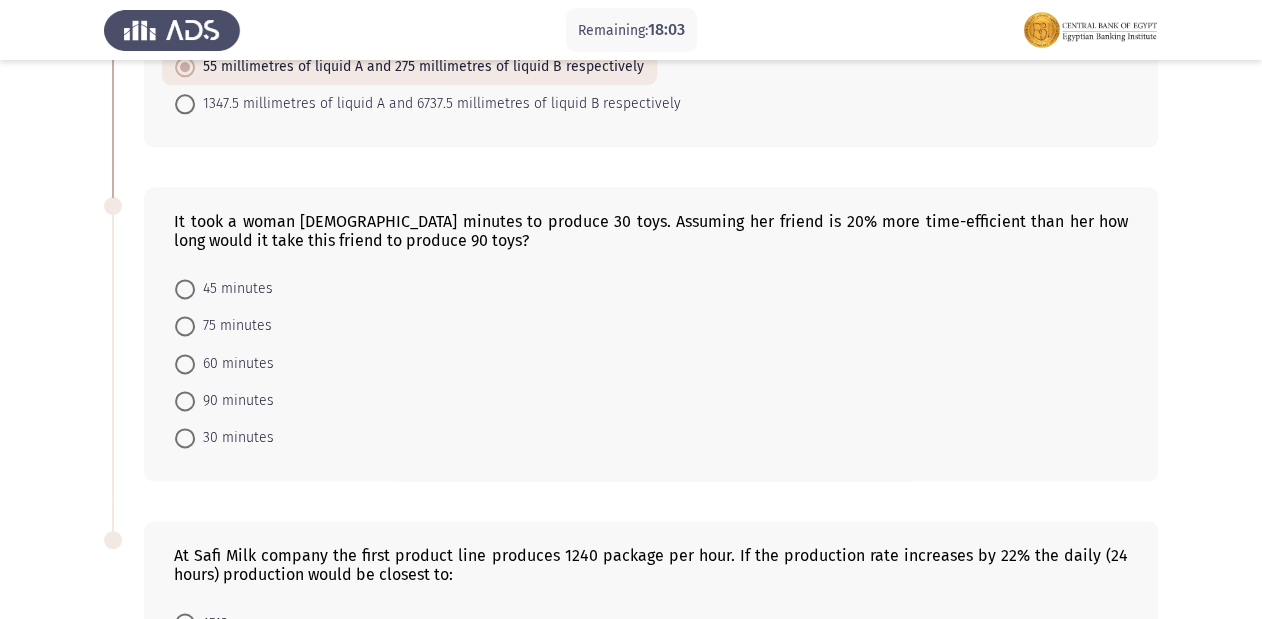 click on "It took a woman [DEMOGRAPHIC_DATA] minutes to produce 30 toys. Assuming her friend is 20% more time-efficient than her how long would it take this friend to produce 90 toys?" 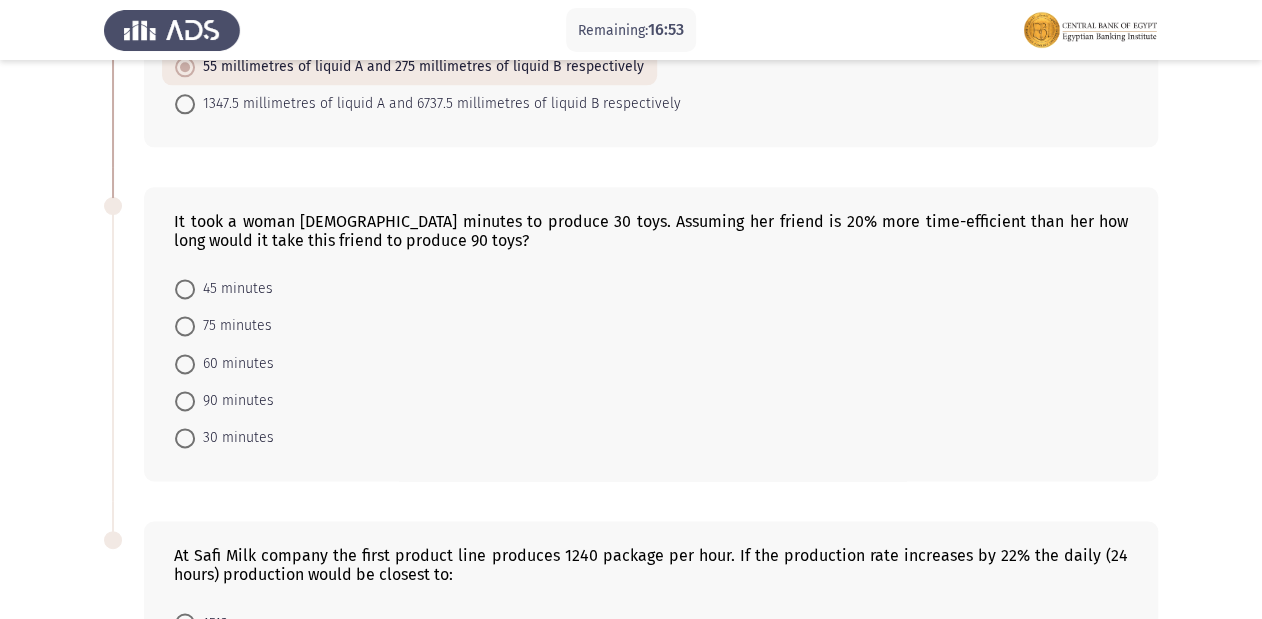 click at bounding box center [185, 364] 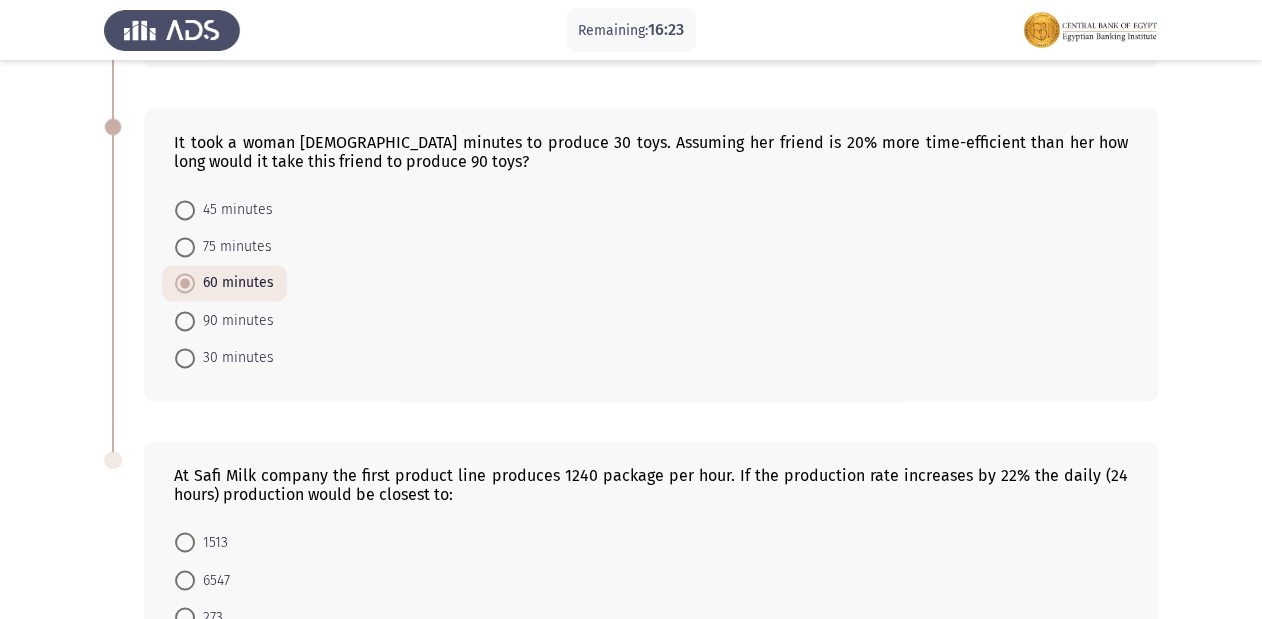 scroll, scrollTop: 1252, scrollLeft: 0, axis: vertical 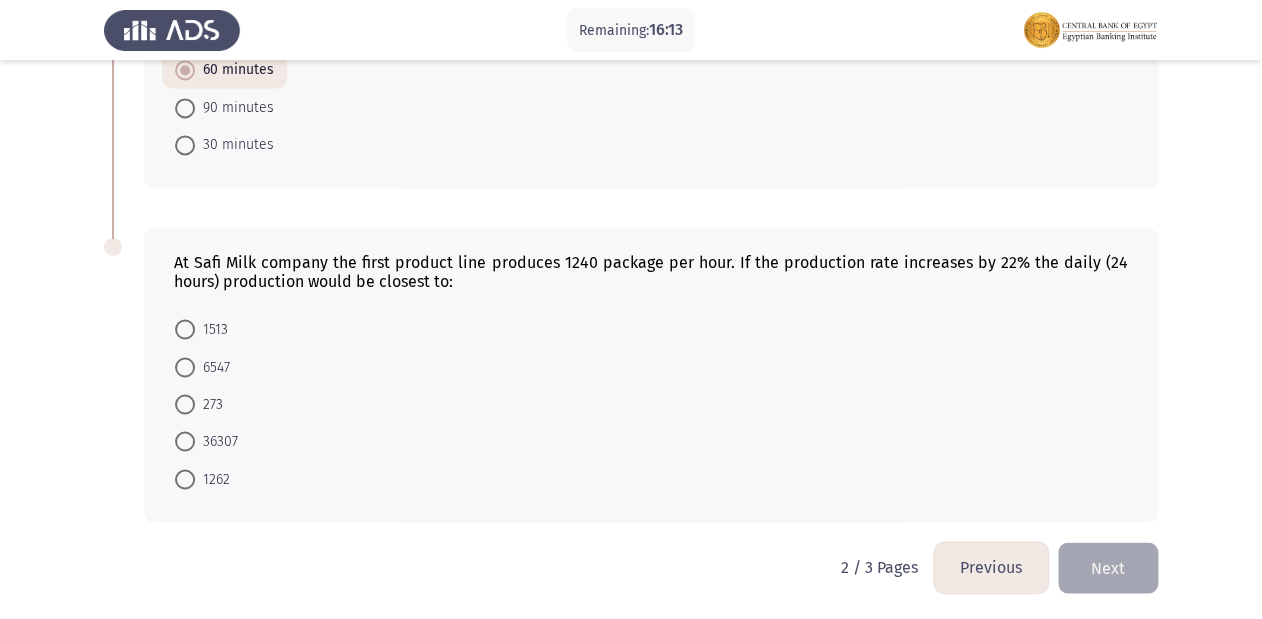 click on "At Safi Milk company the first product line produces 1240 package per hour. If the production rate increases by 22% the daily (24 hours) production would be closest to:    1513     6547     273     36307     1262" 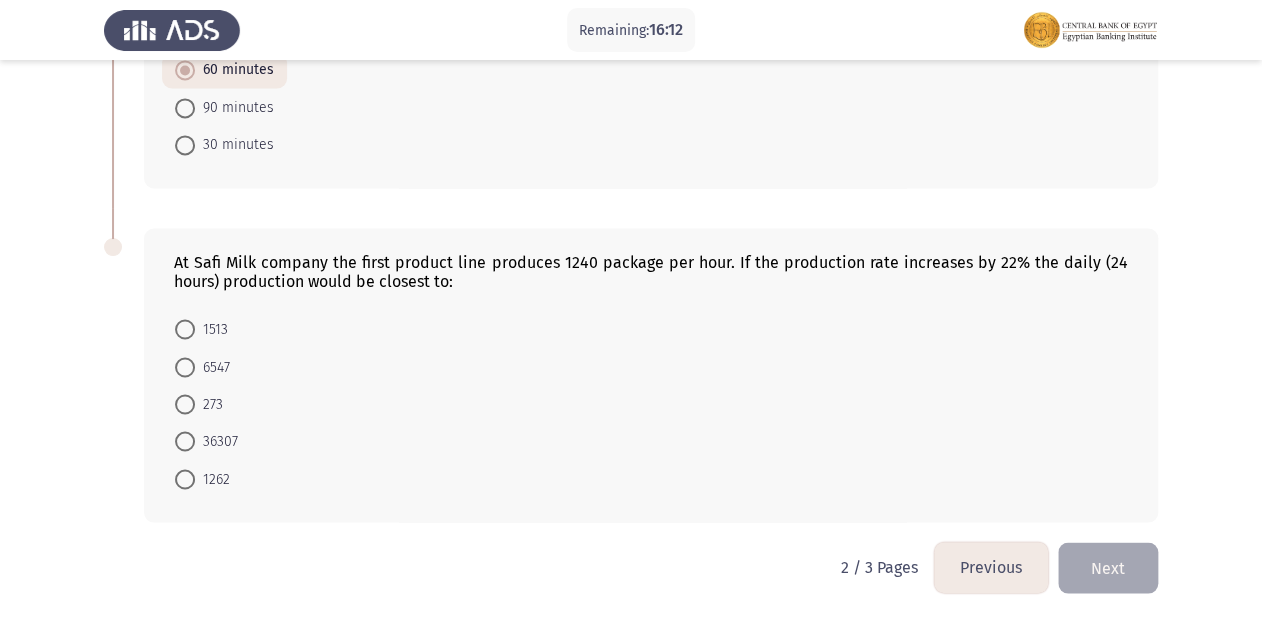 click on "At Safi Milk company the first product line produces 1240 package per hour. If the production rate increases by 22% the daily (24 hours) production would be closest to:" 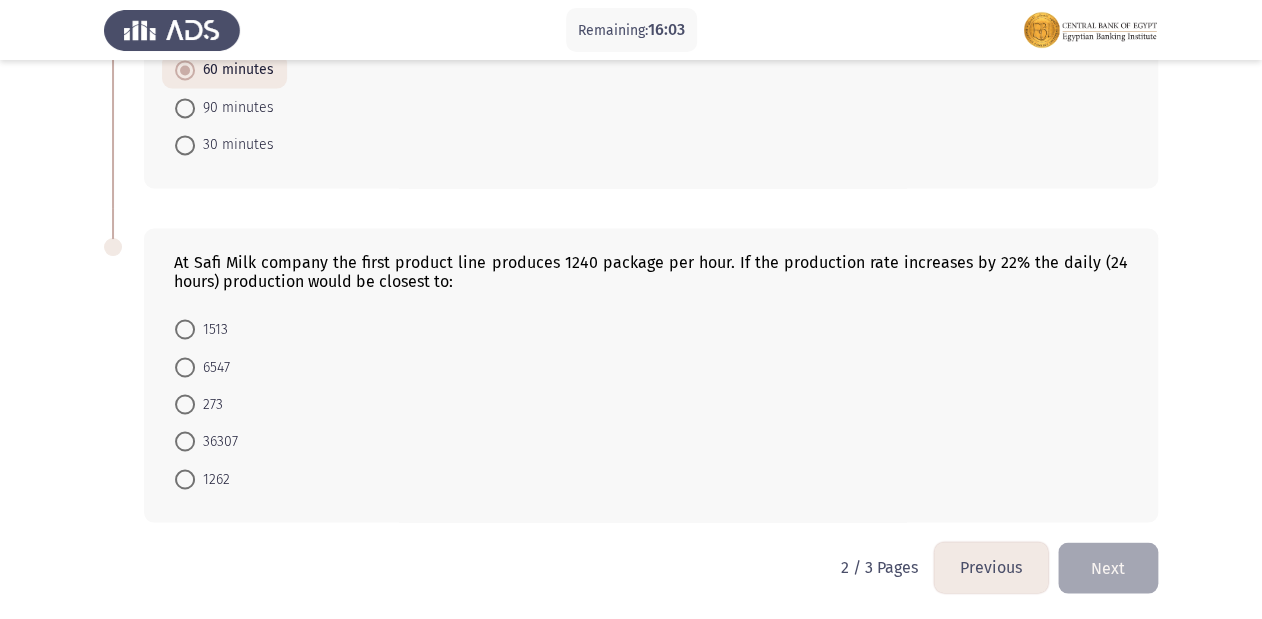 click on "At Safi Milk company the first product line produces 1240 package per hour. If the production rate increases by 22% the daily (24 hours) production would be closest to:" 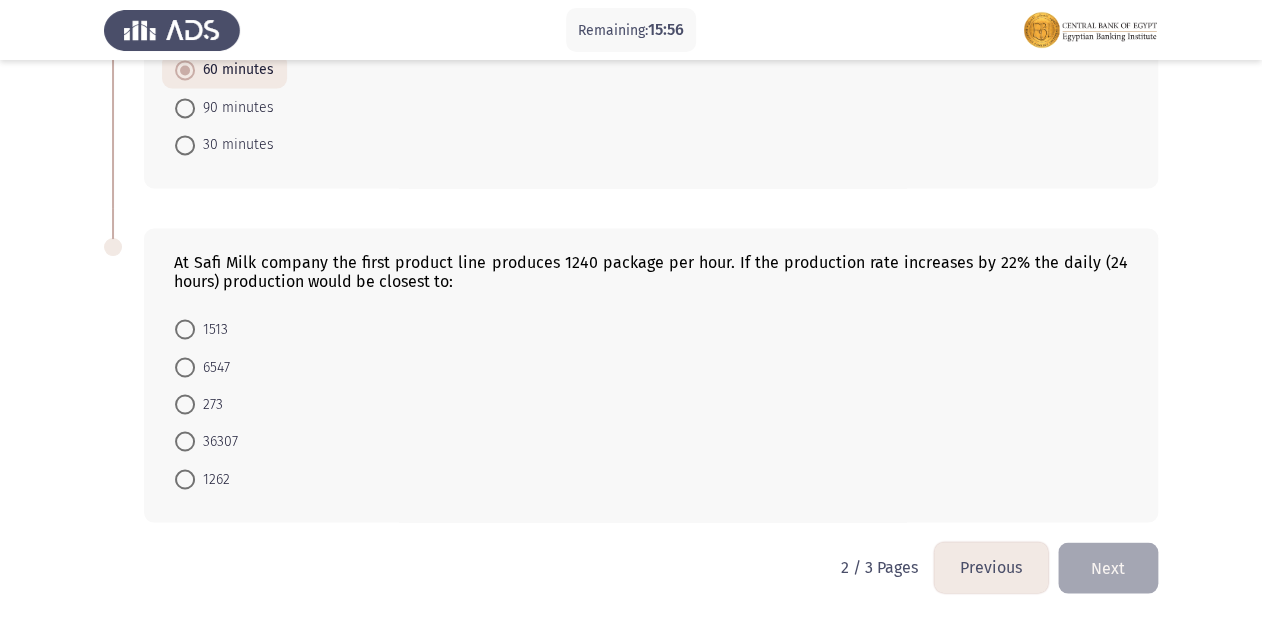 click on "At Safi Milk company the first product line produces 1240 package per hour. If the production rate increases by 22% the daily (24 hours) production would be closest to:    1513     6547     273     36307     1262" 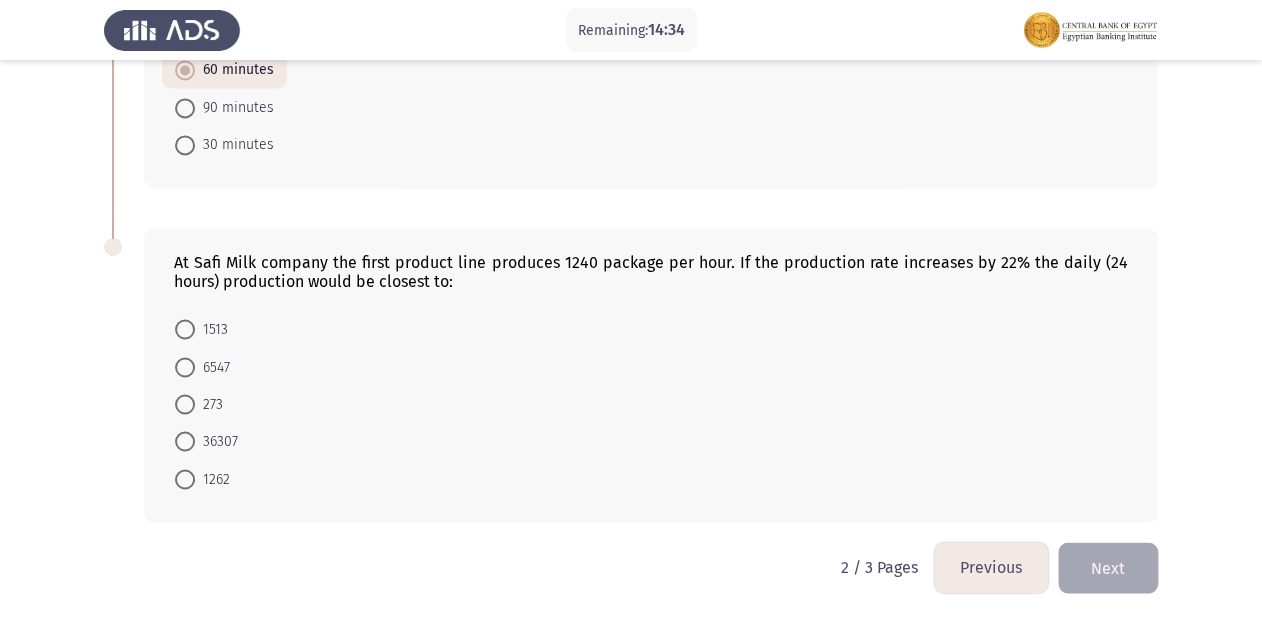 click at bounding box center [185, 329] 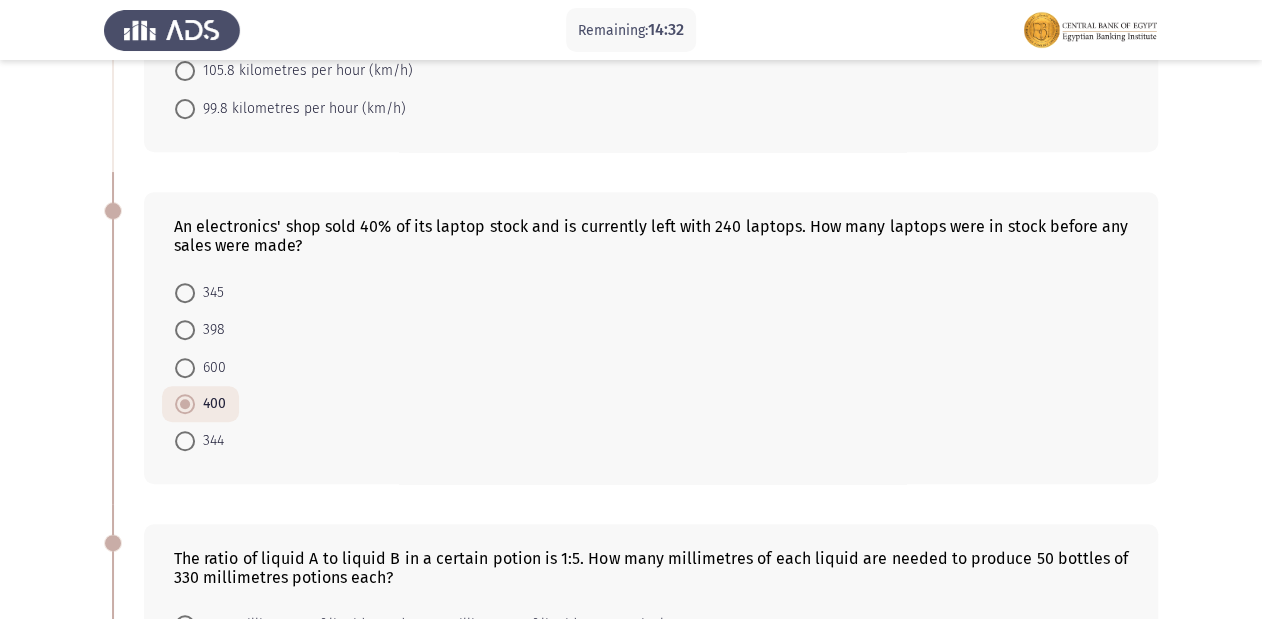 scroll, scrollTop: 0, scrollLeft: 0, axis: both 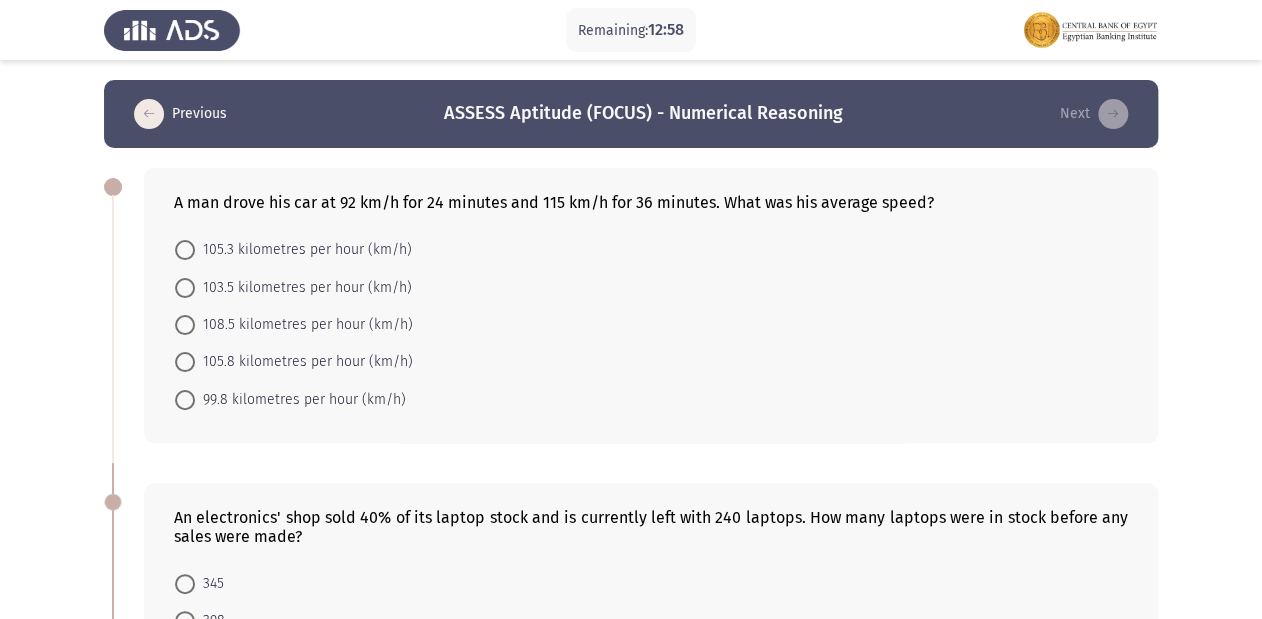click on "108.5 kilometres per hour (km/h)" at bounding box center [304, 325] 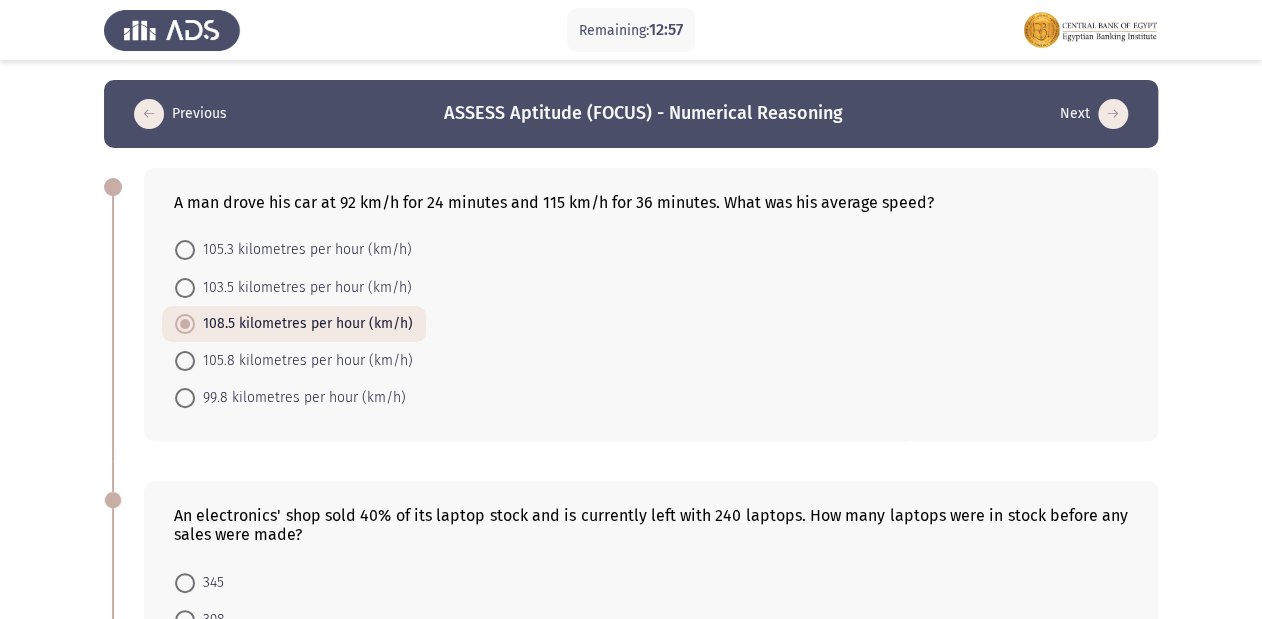 click 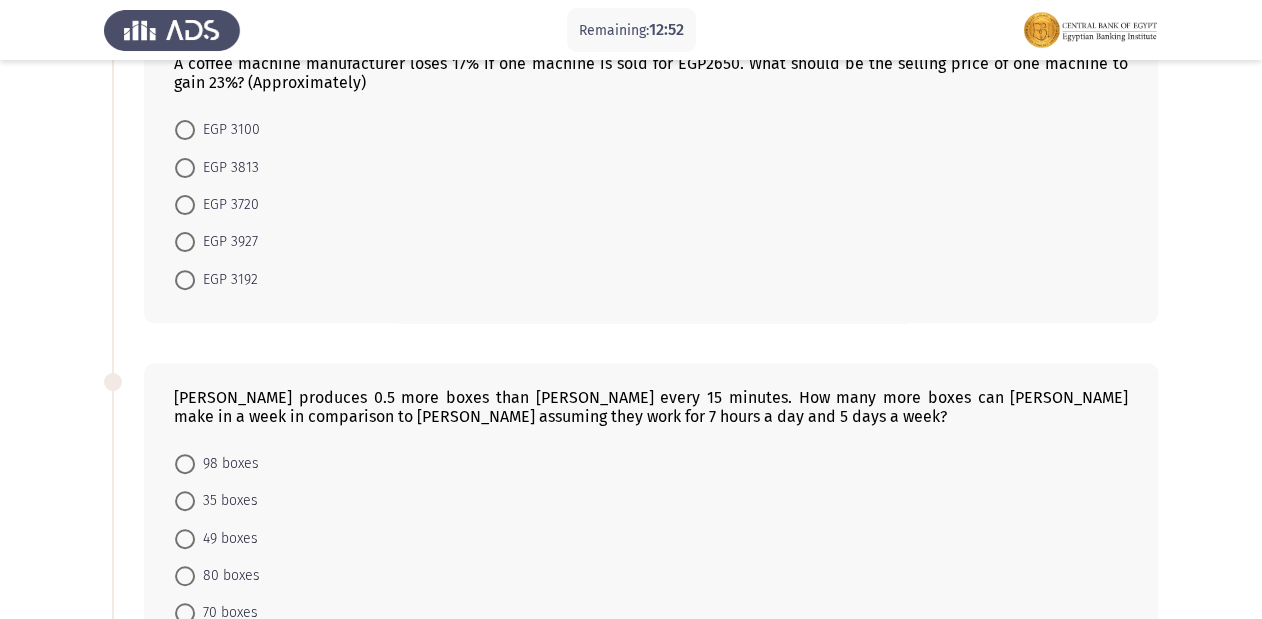 scroll, scrollTop: 0, scrollLeft: 0, axis: both 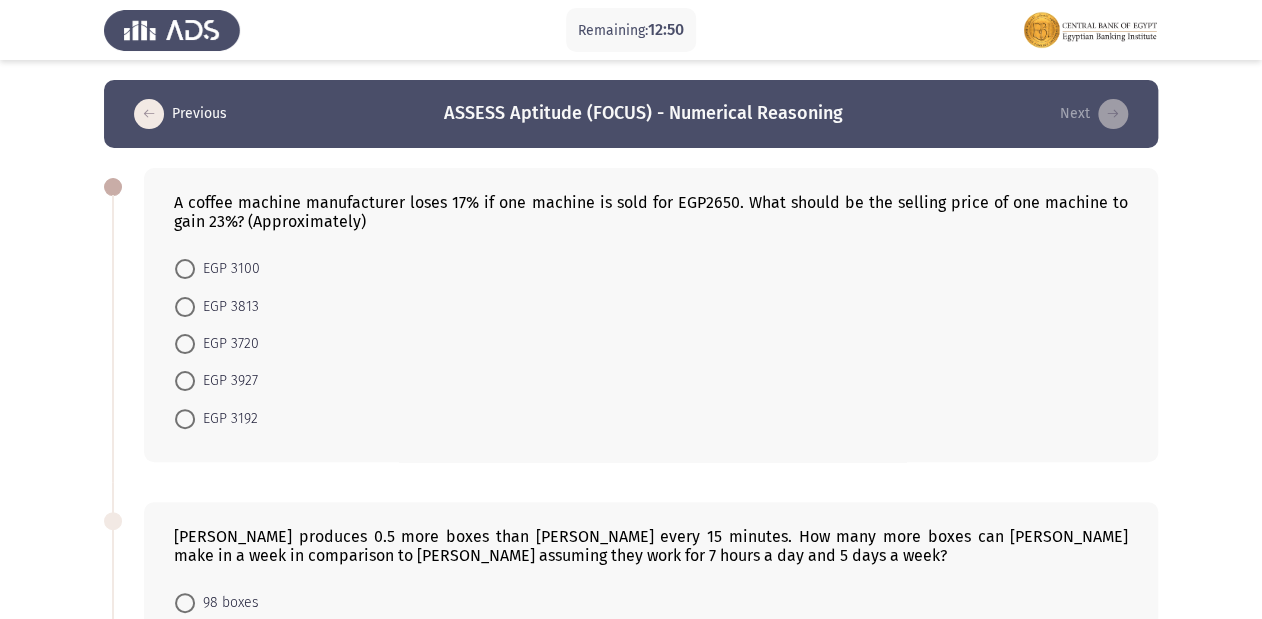 click on "A coffee machine manufacturer loses 17% if one machine is sold for EGP2650. What should be the selling price of one machine to gain 23%? (Approximately)" 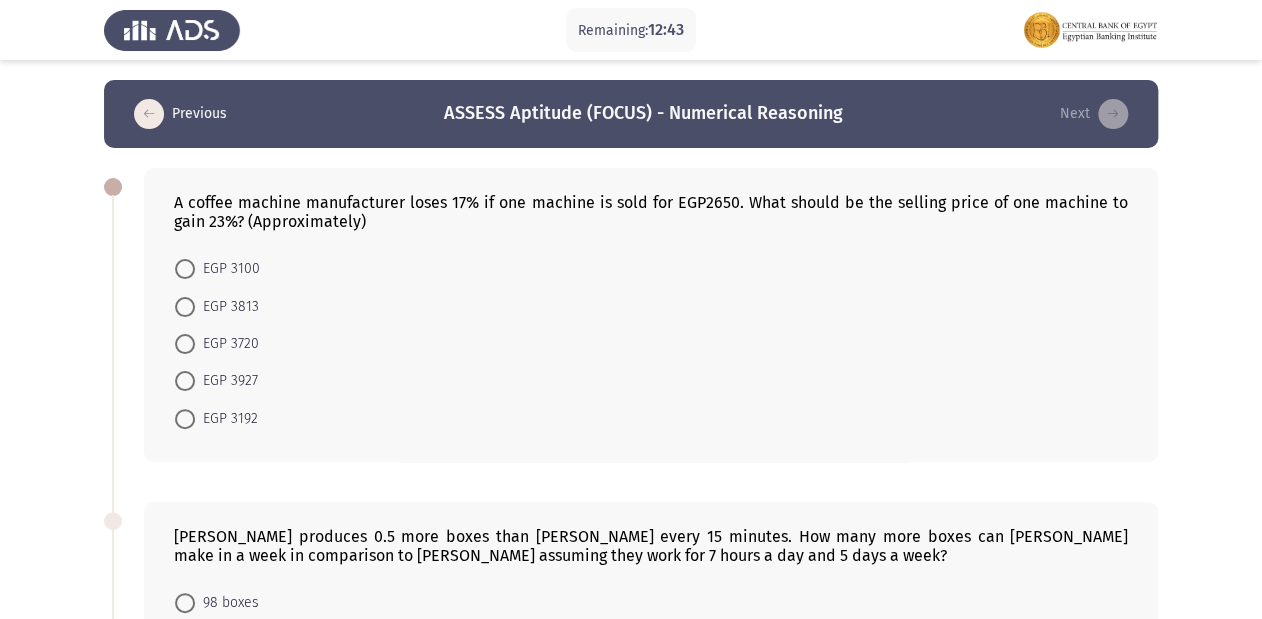 click on "A coffee machine manufacturer loses 17% if one machine is sold for EGP2650. What should be the selling price of one machine to gain 23%? (Approximately)" 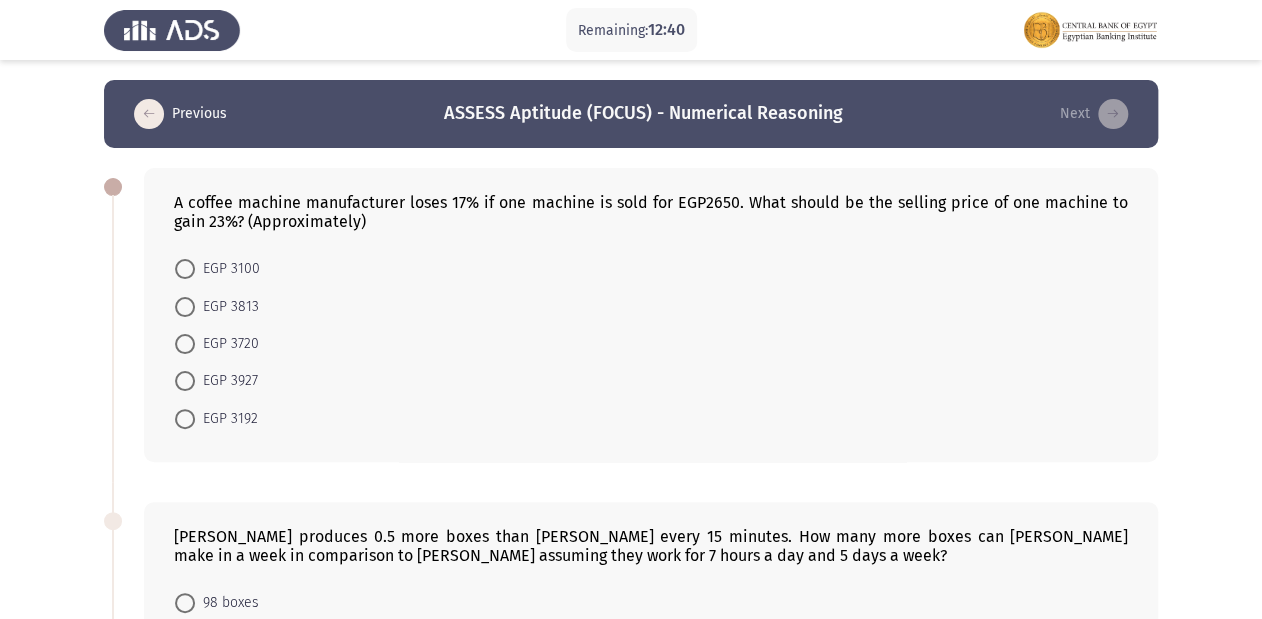 click on "A coffee machine manufacturer loses 17% if one machine is sold for EGP2650. What should be the selling price of one machine to gain 23%? (Approximately)" 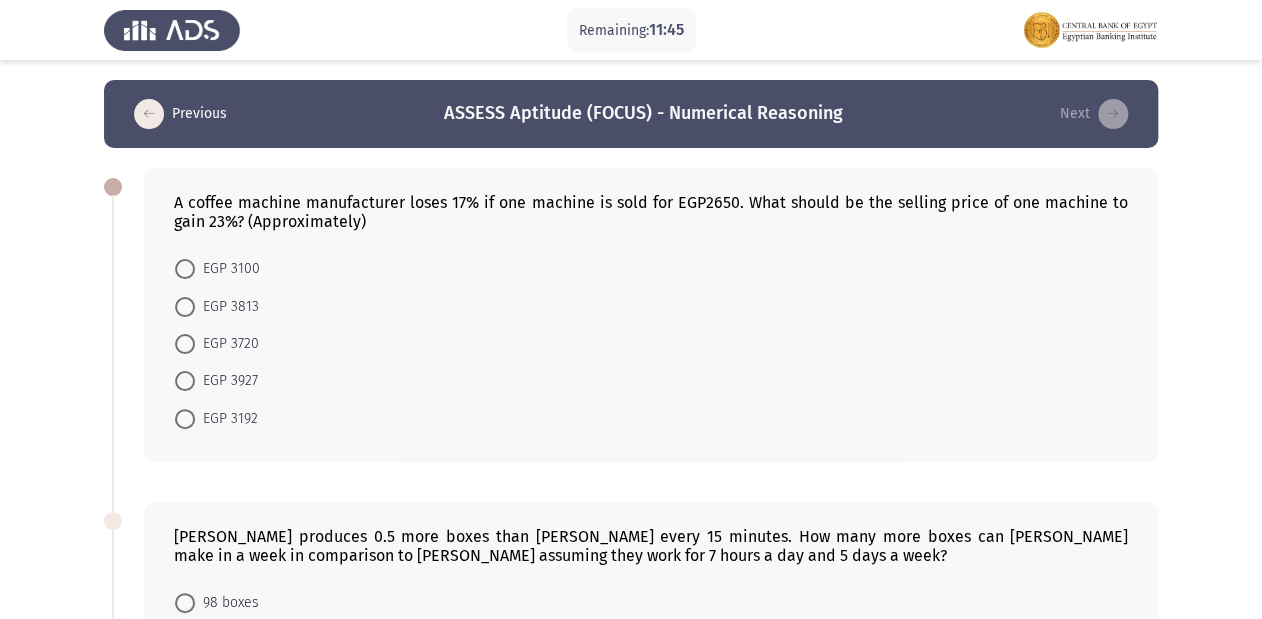click on "A coffee machine manufacturer loses 17% if one machine is sold for EGP2650. What should be the selling price of one machine to gain 23%? (Approximately)    EGP 3100     EGP 3813     EGP 3720     EGP 3927     EGP 3192" 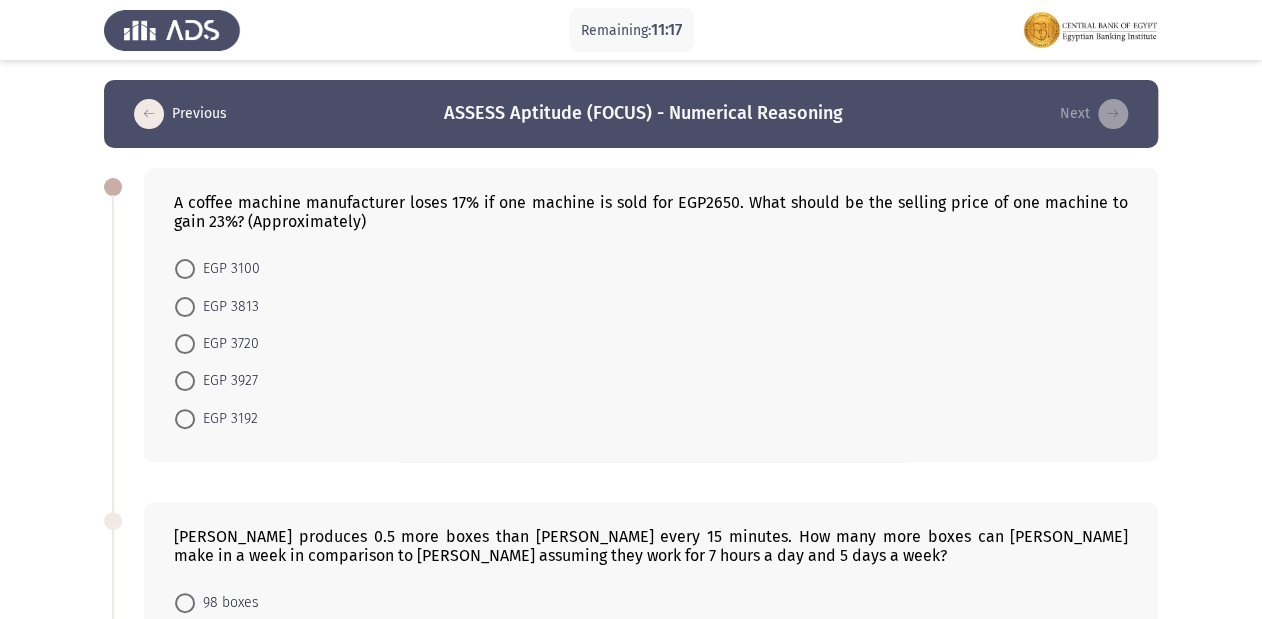 click on "EGP 3927" at bounding box center (226, 381) 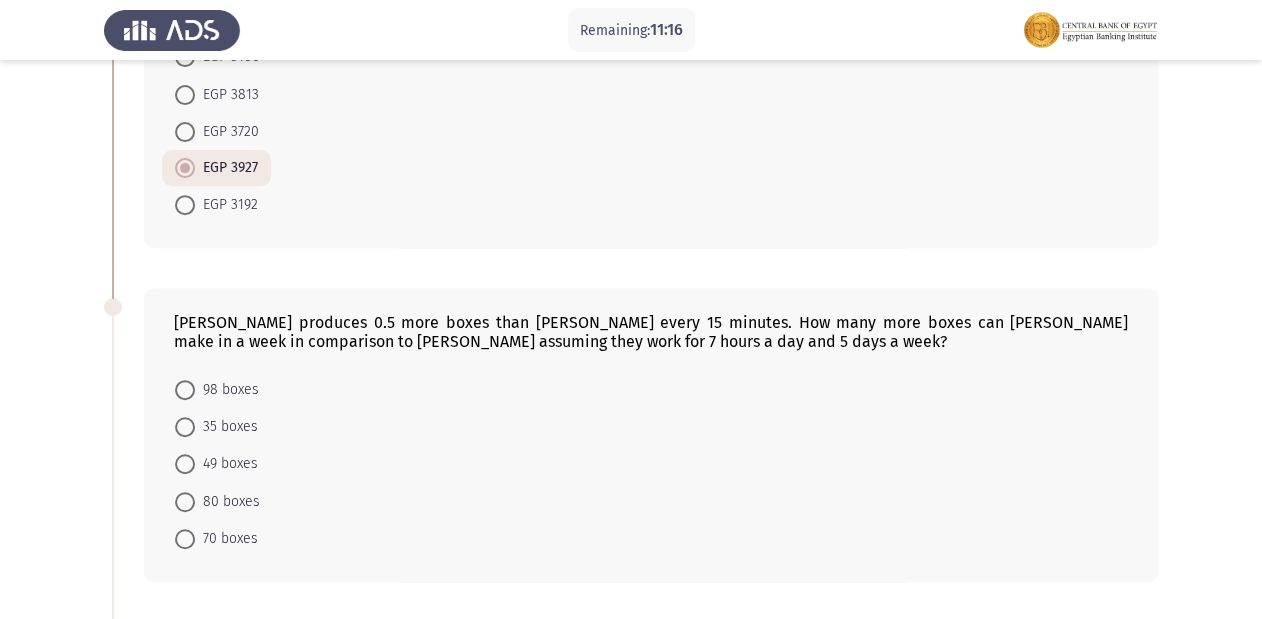 scroll, scrollTop: 240, scrollLeft: 0, axis: vertical 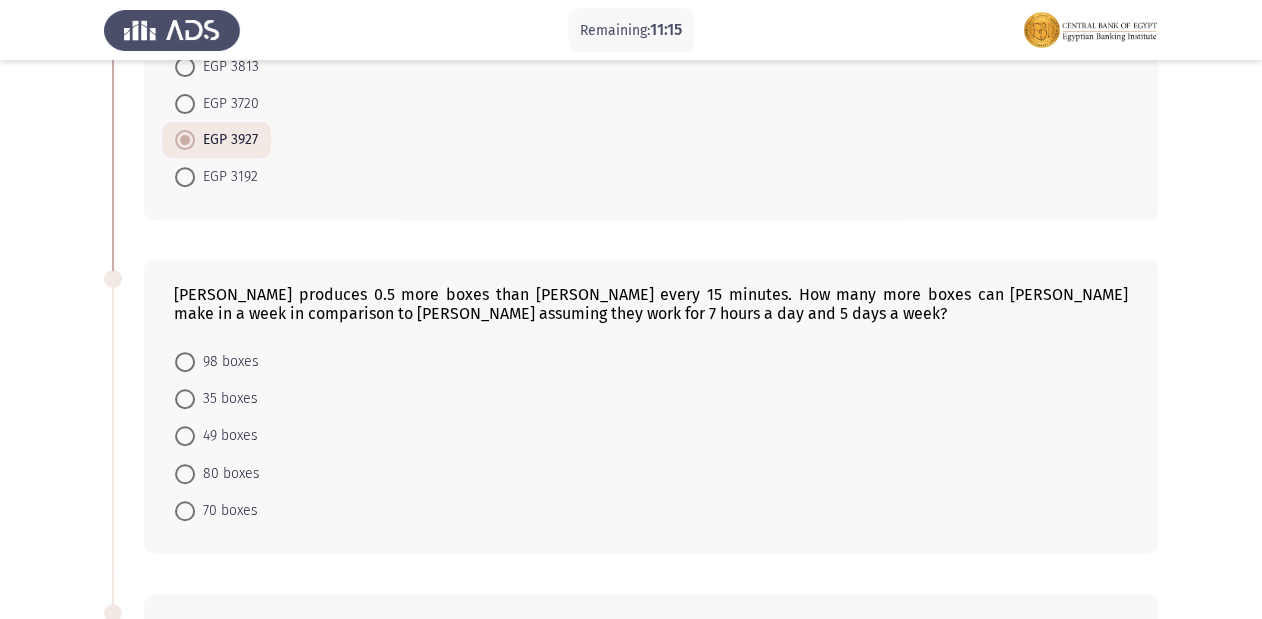 click on "[PERSON_NAME] produces 0.5 more boxes than [PERSON_NAME] every 15 minutes. How many more boxes can [PERSON_NAME] make in a week in comparison to [PERSON_NAME] assuming they work for 7 hours a day and 5 days a week?" 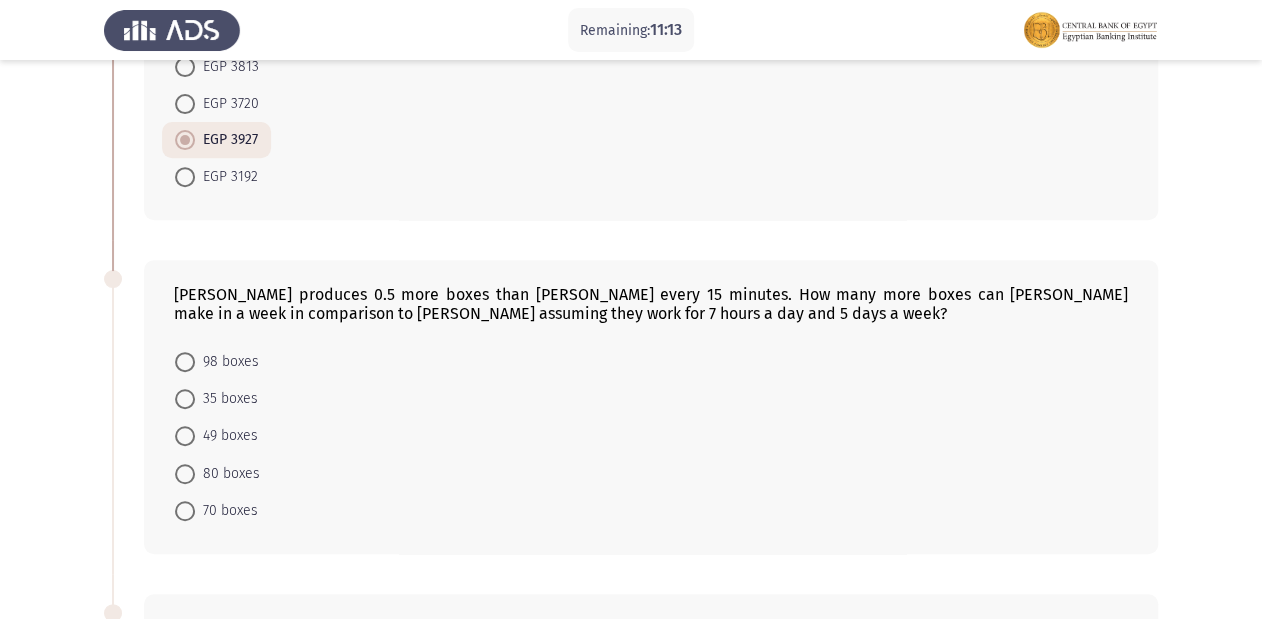 click on "[PERSON_NAME] produces 0.5 more boxes than [PERSON_NAME] every 15 minutes. How many more boxes can [PERSON_NAME] make in a week in comparison to [PERSON_NAME] assuming they work for 7 hours a day and 5 days a week?" 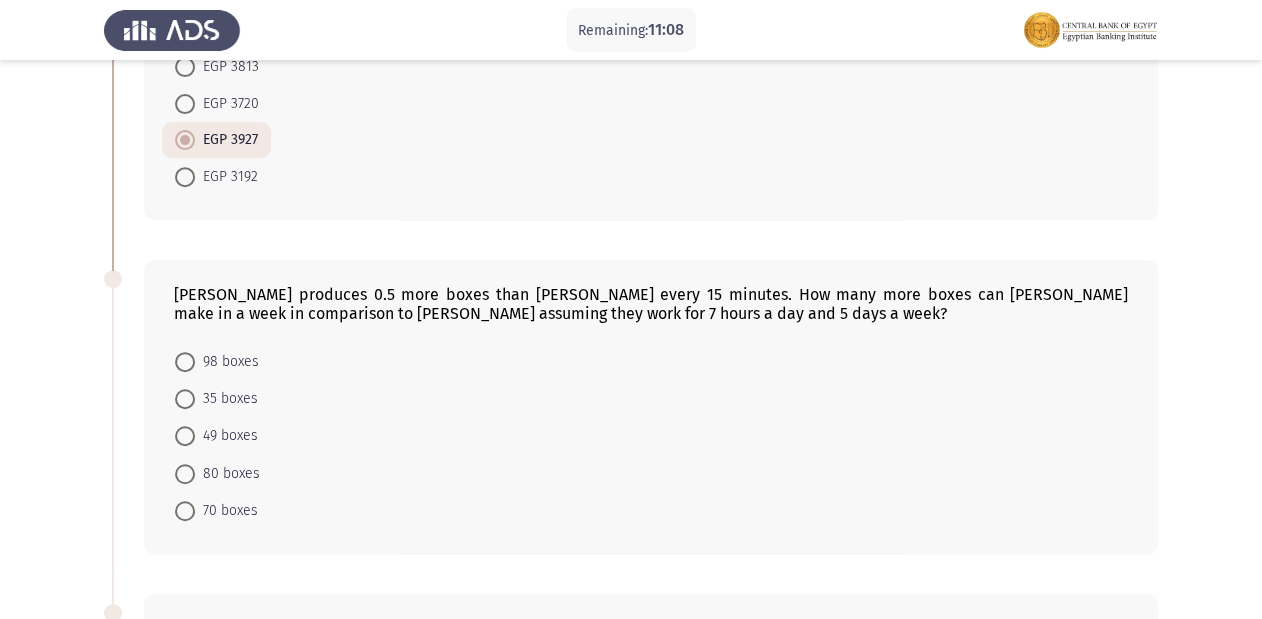 click on "[PERSON_NAME] produces 0.5 more boxes than [PERSON_NAME] every 15 minutes. How many more boxes can [PERSON_NAME] make in a week in comparison to [PERSON_NAME] assuming they work for 7 hours a day and 5 days a week?" 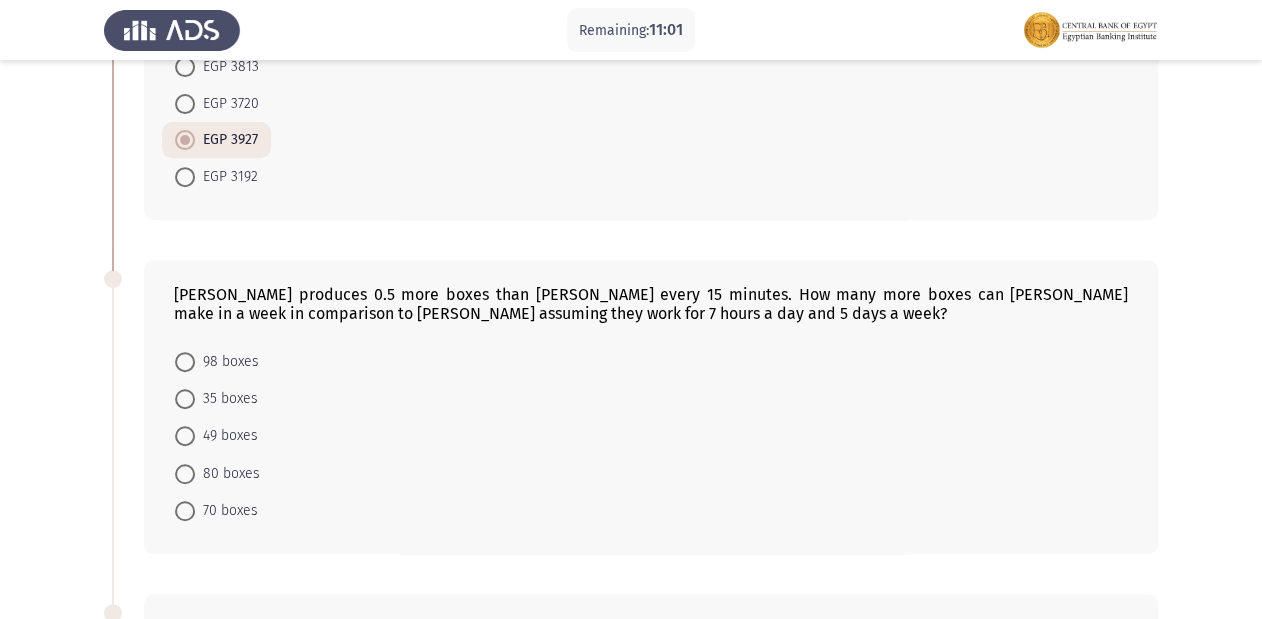click on "[PERSON_NAME] produces 0.5 more boxes than [PERSON_NAME] every 15 minutes. How many more boxes can [PERSON_NAME] make in a week in comparison to [PERSON_NAME] assuming they work for 7 hours a day and 5 days a week?    98 boxes     35 boxes     49 boxes     80 boxes     70 boxes" 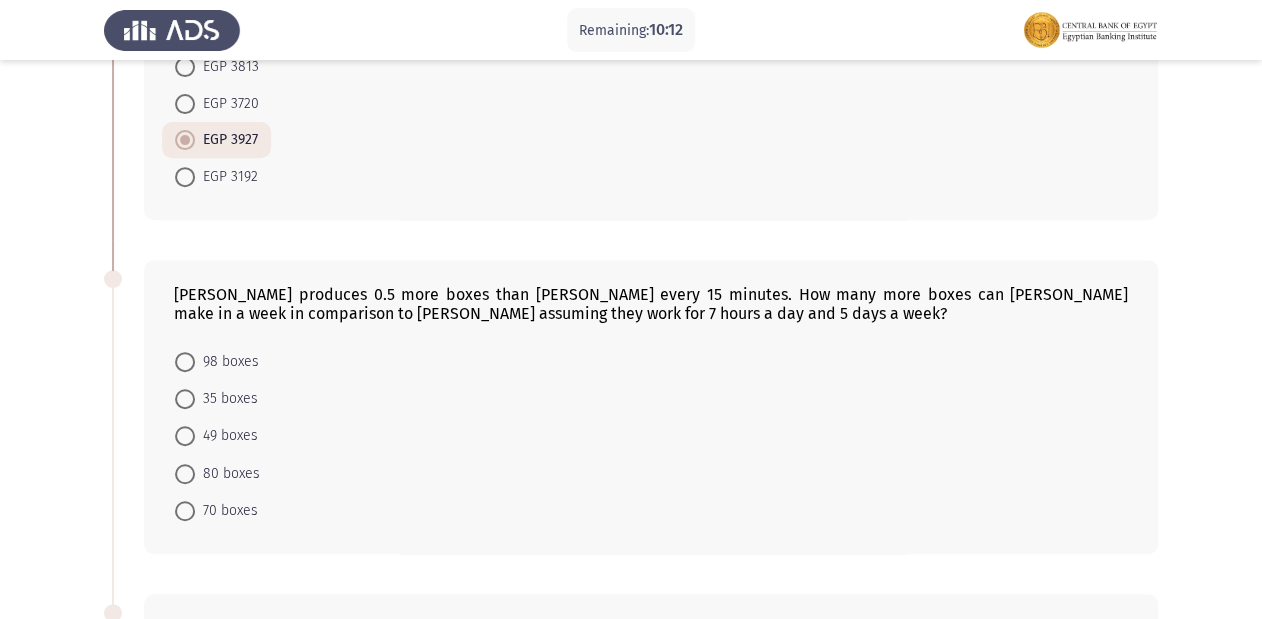 click on "70 boxes" at bounding box center (216, 511) 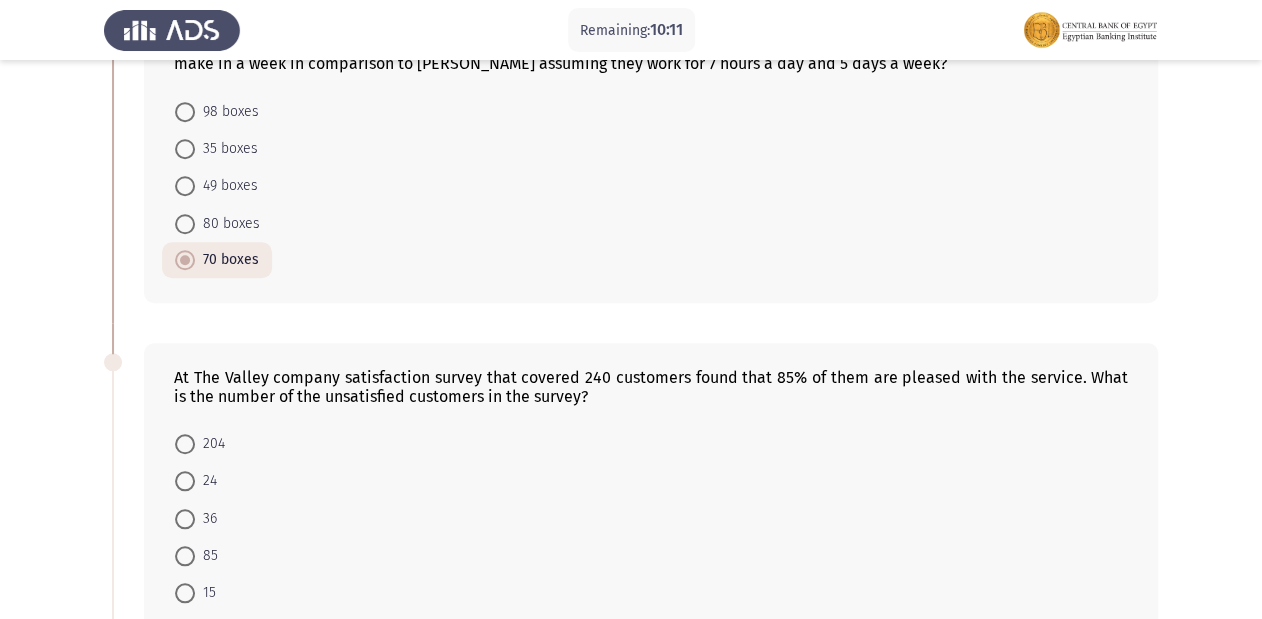 scroll, scrollTop: 640, scrollLeft: 0, axis: vertical 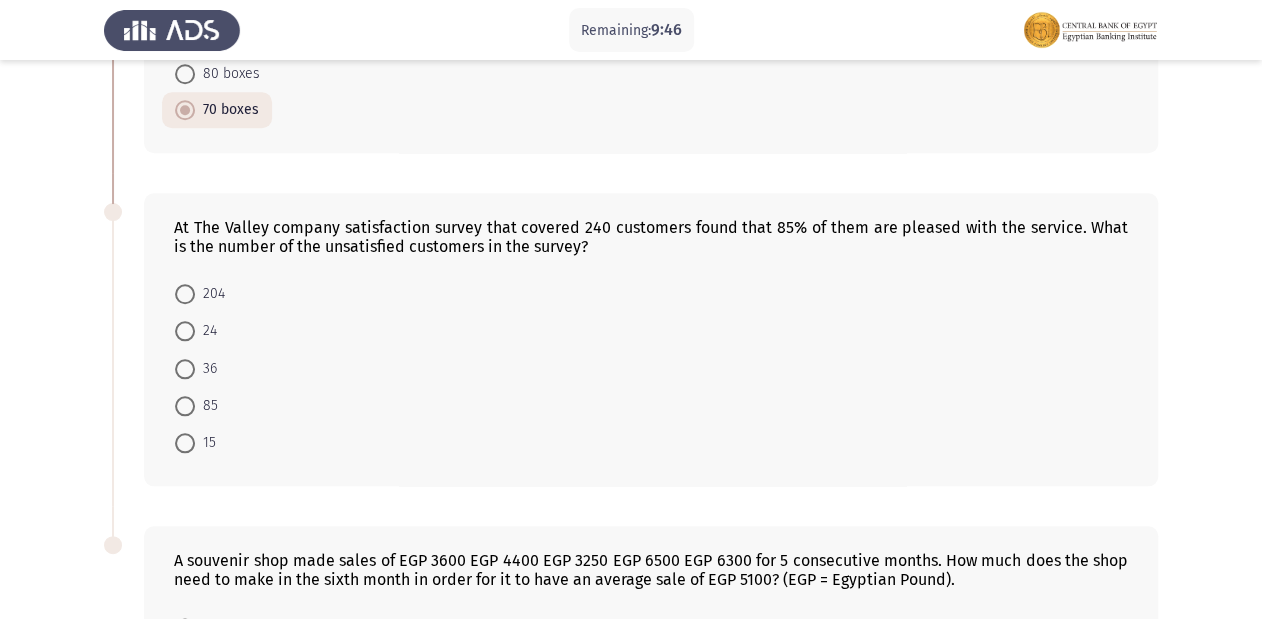 click on "At The Valley company satisfaction survey that covered 240 customers found that 85% of them are pleased with the service. What is the number of the unsatisfied customers in the survey?" 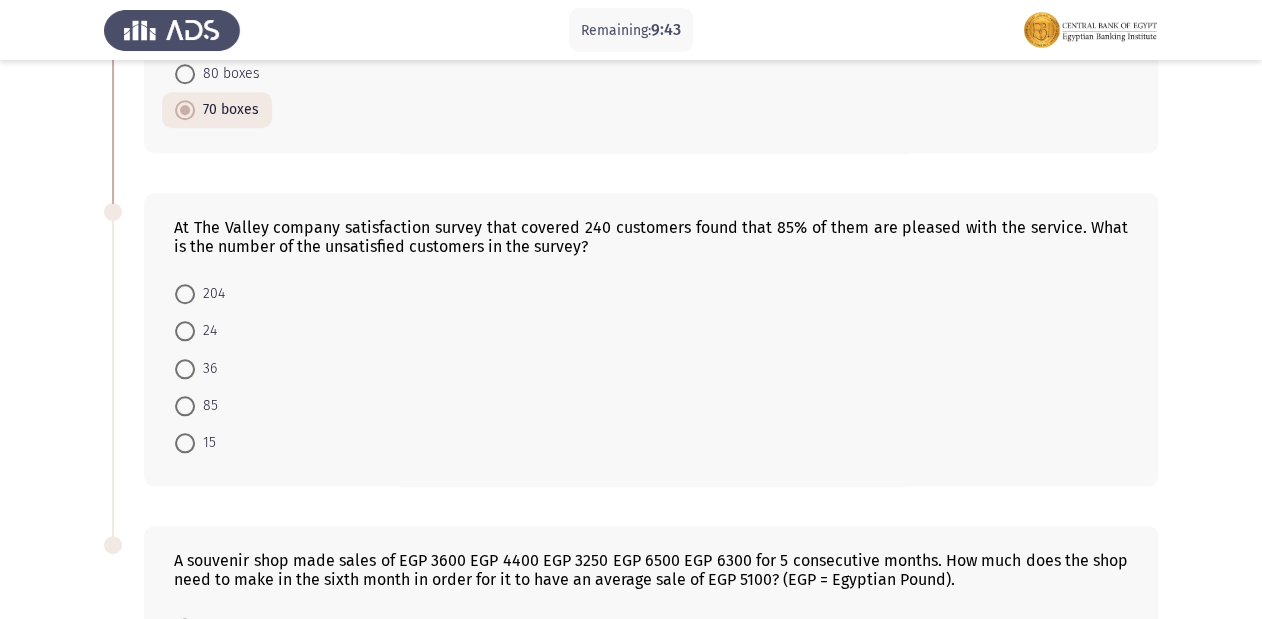 click on "At The Valley company satisfaction survey that covered 240 customers found that 85% of them are pleased with the service. What is the number of the unsatisfied customers in the survey?" 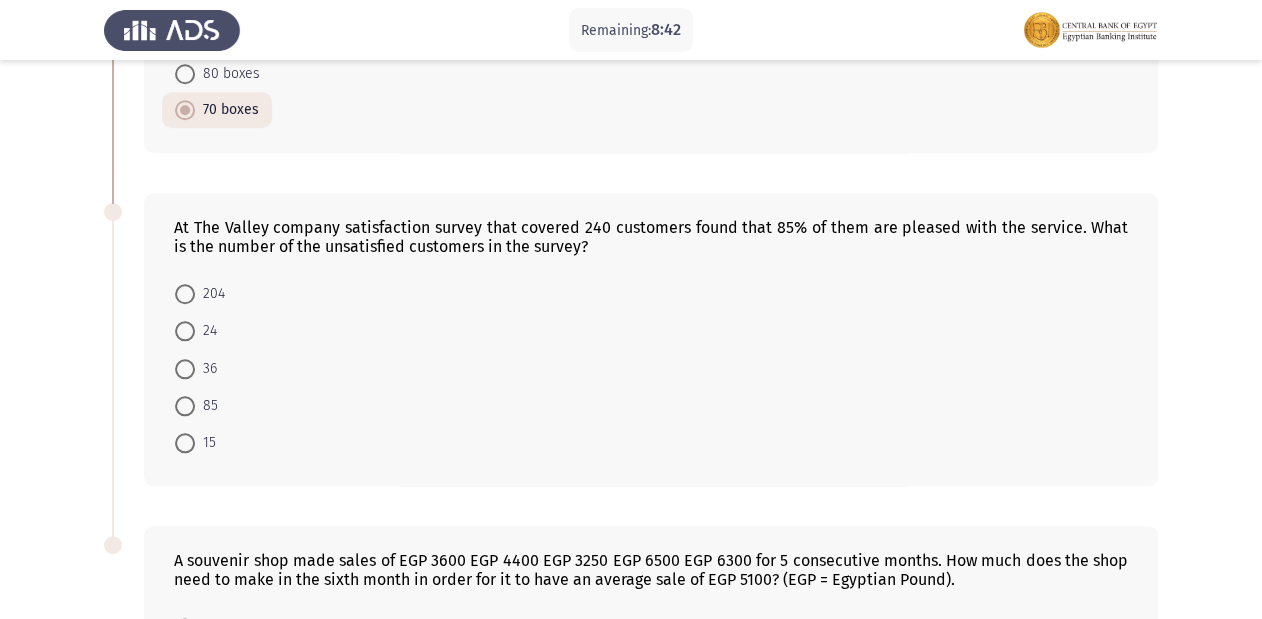 click on "At The Valley company satisfaction survey that covered 240 customers found that 85% of them are pleased with the service. What is the number of the unsatisfied customers in the survey?" 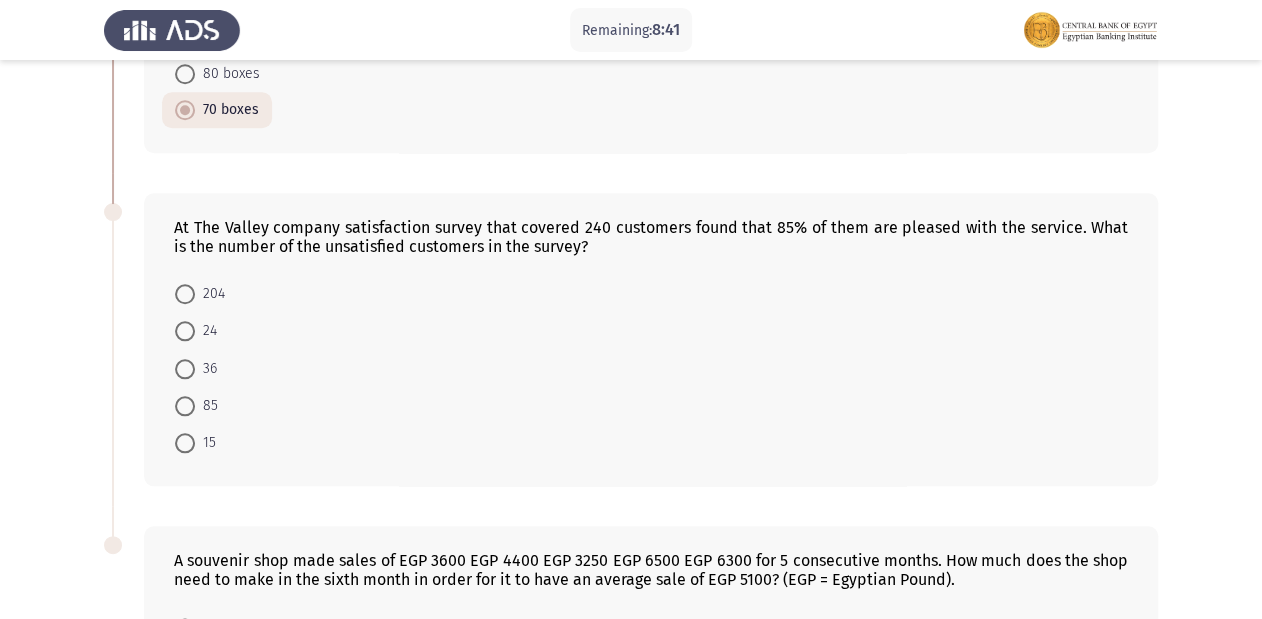 click on "At The Valley company satisfaction survey that covered 240 customers found that 85% of them are pleased with the service. What is the number of the unsatisfied customers in the survey?" 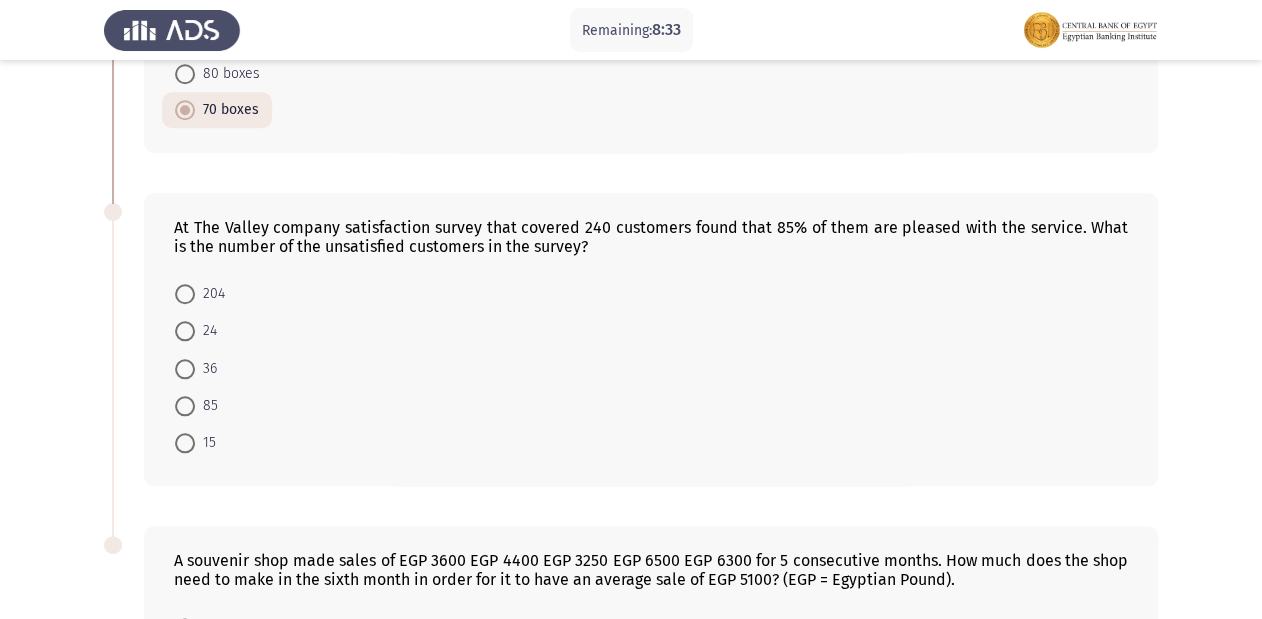 click on "At The Valley company satisfaction survey that covered 240 customers found that 85% of them are pleased with the service. What is the number of the unsatisfied customers in the survey?" 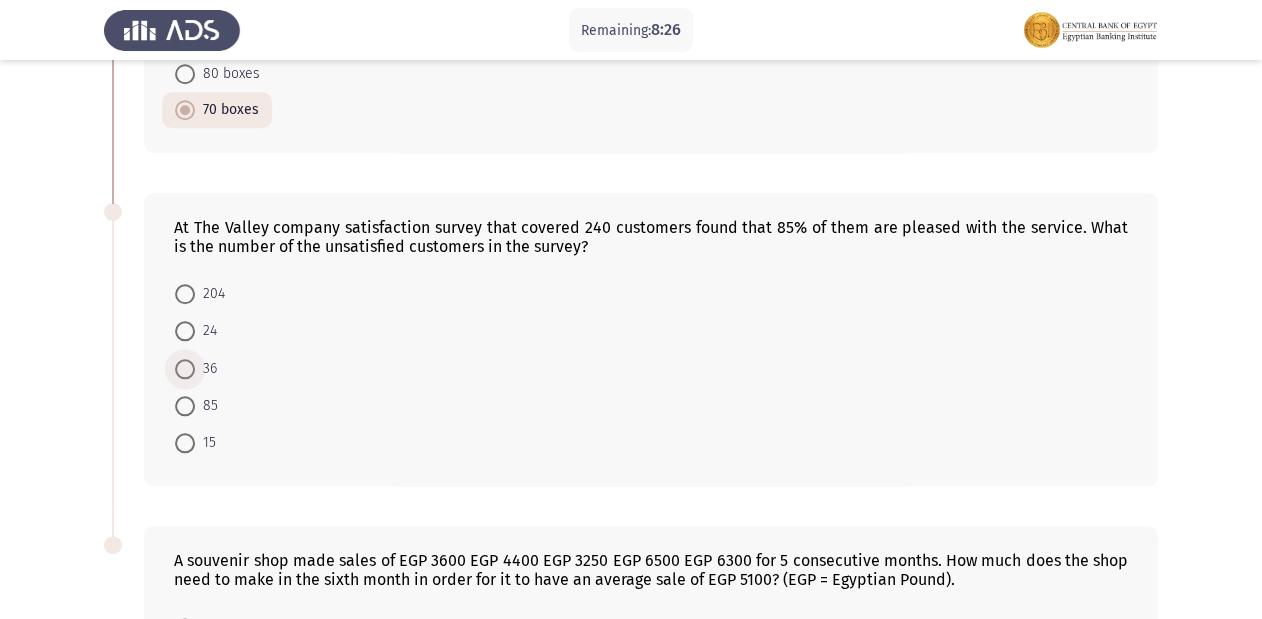 click on "36" at bounding box center [206, 369] 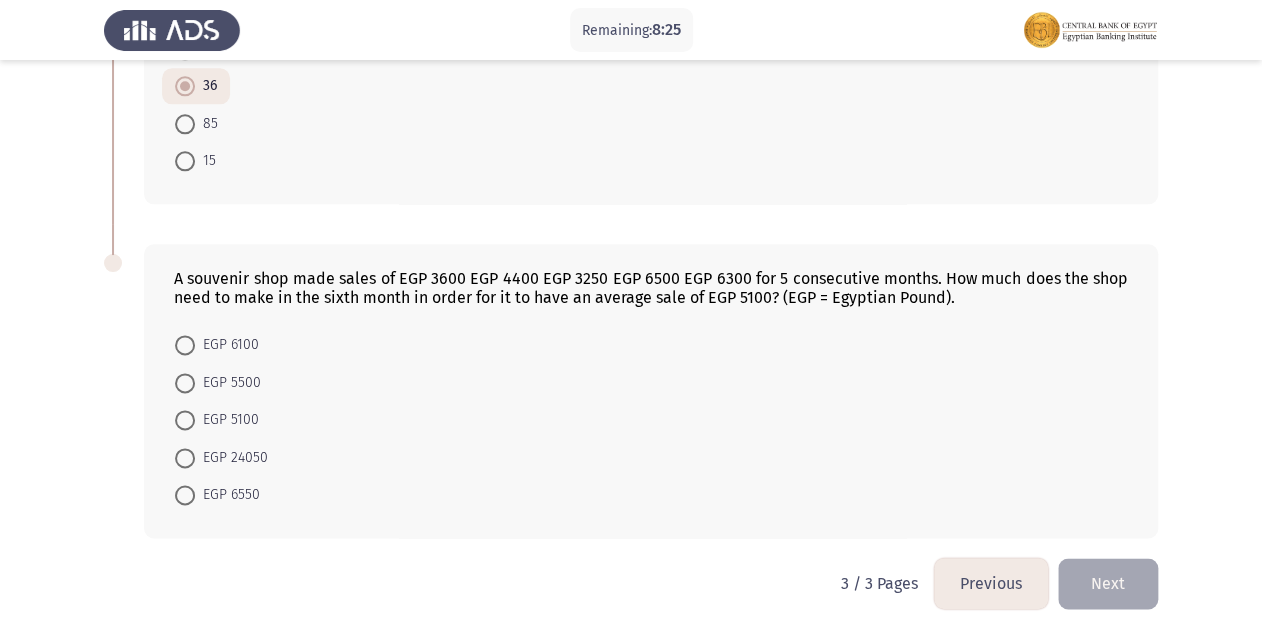 scroll, scrollTop: 938, scrollLeft: 0, axis: vertical 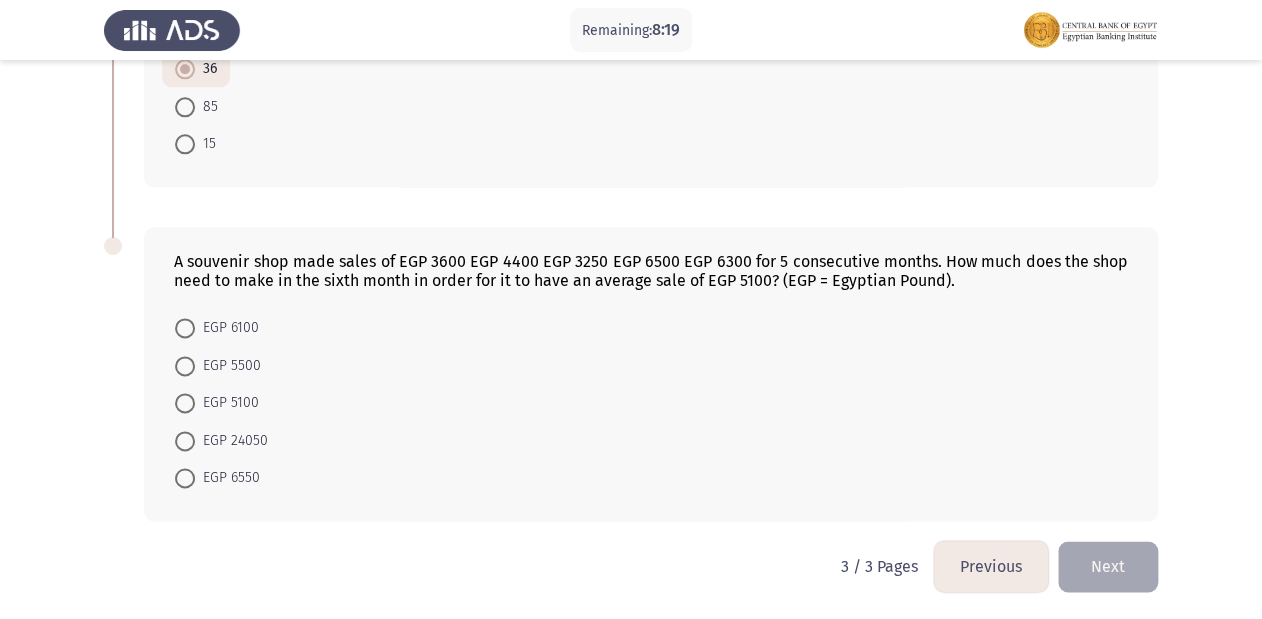 click on "A souvenir shop made sales of EGP 3600 EGP 4400 EGP 3250 EGP 6500 EGP 6300 for 5 consecutive months. How much does the shop need to make in the sixth month in order for it to have an average sale of EGP 5100? (EGP = Egyptian Pound)." 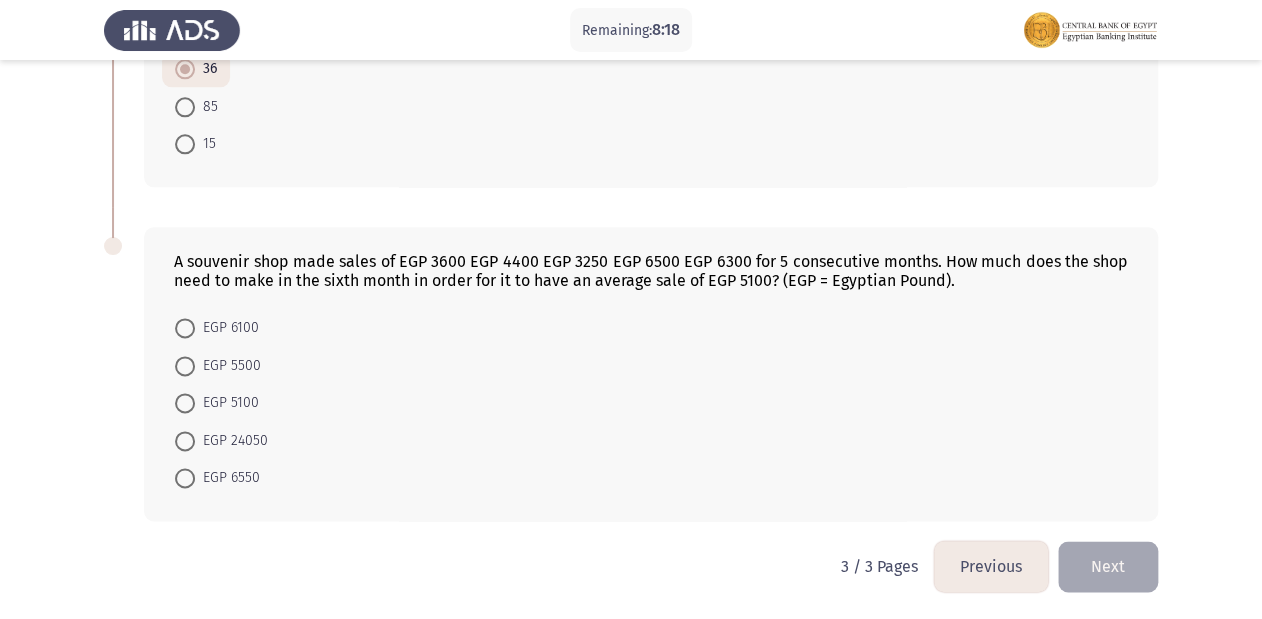 click on "A souvenir shop made sales of EGP 3600 EGP 4400 EGP 3250 EGP 6500 EGP 6300 for 5 consecutive months. How much does the shop need to make in the sixth month in order for it to have an average sale of EGP 5100? (EGP = Egyptian Pound)." 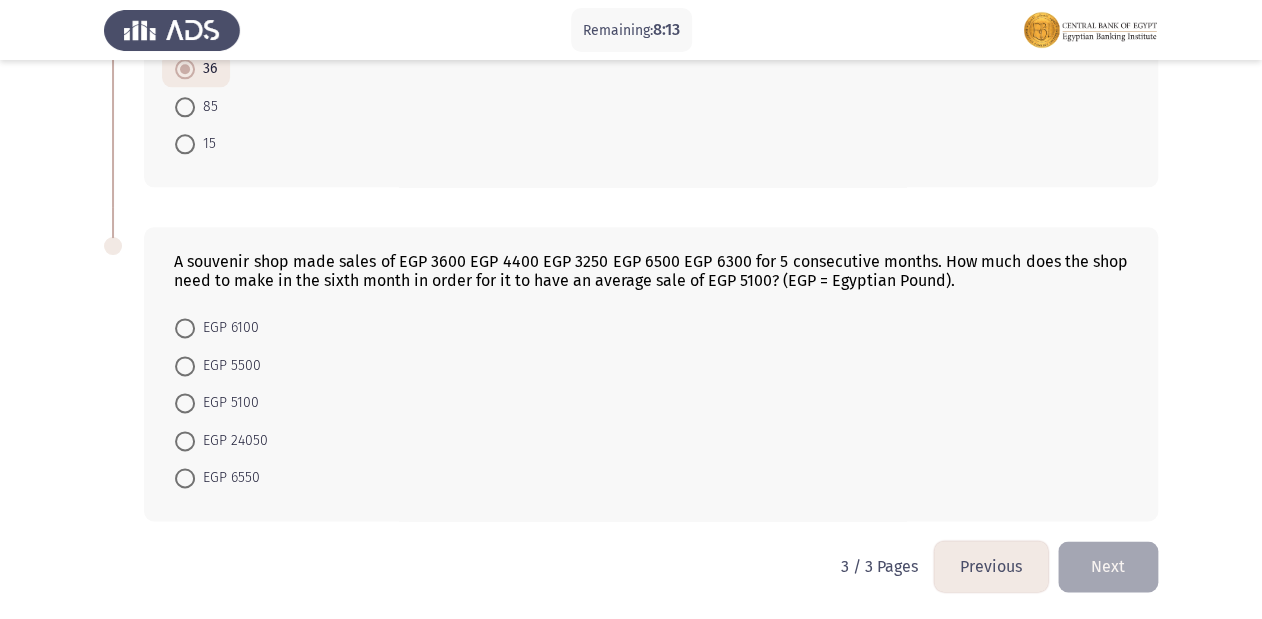 click on "A souvenir shop made sales of EGP 3600 EGP 4400 EGP 3250 EGP 6500 EGP 6300 for 5 consecutive months. How much does the shop need to make in the sixth month in order for it to have an average sale of EGP 5100? (EGP = Egyptian Pound)." 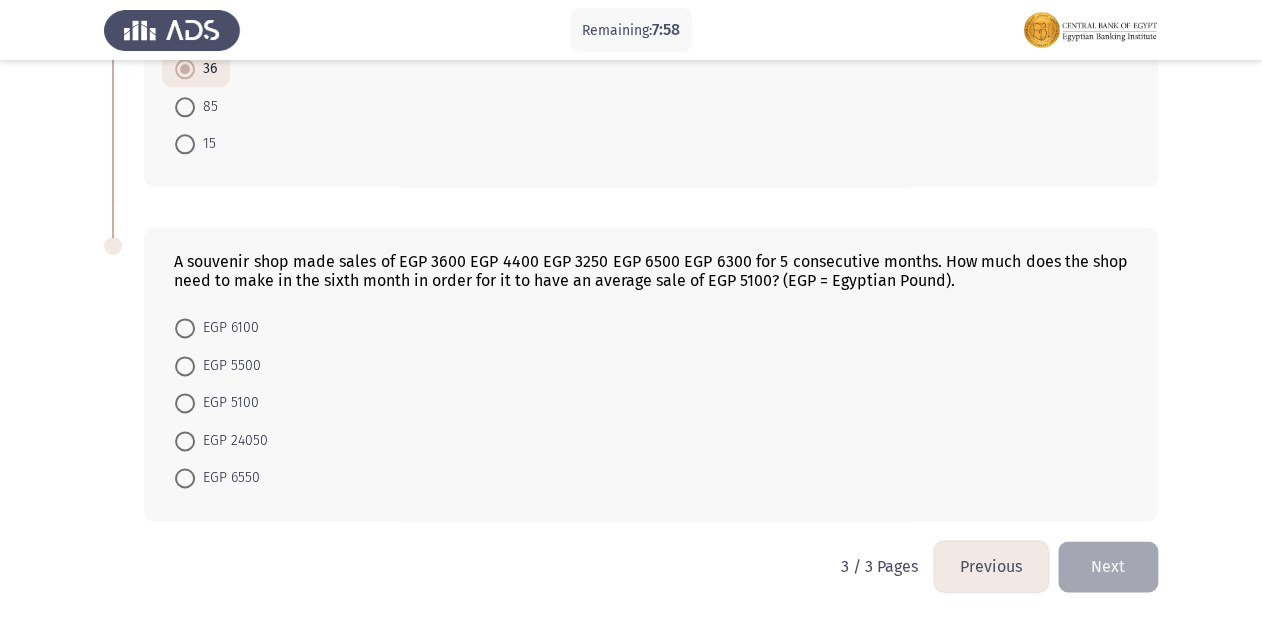 click on "A souvenir shop made sales of EGP 3600 EGP 4400 EGP 3250 EGP 6500 EGP 6300 for 5 consecutive months. How much does the shop need to make in the sixth month in order for it to have an average sale of EGP 5100? (EGP = Egyptian Pound)." 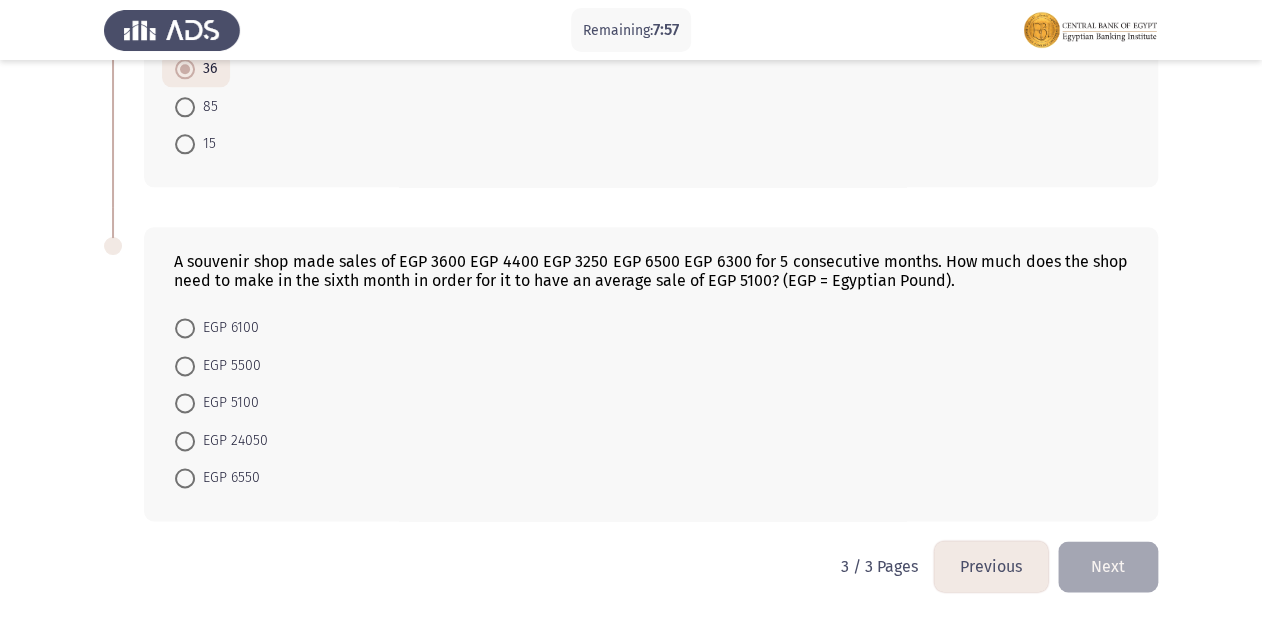 click on "A souvenir shop made sales of EGP 3600 EGP 4400 EGP 3250 EGP 6500 EGP 6300 for 5 consecutive months. How much does the shop need to make in the sixth month in order for it to have an average sale of EGP 5100? (EGP = Egyptian Pound)." 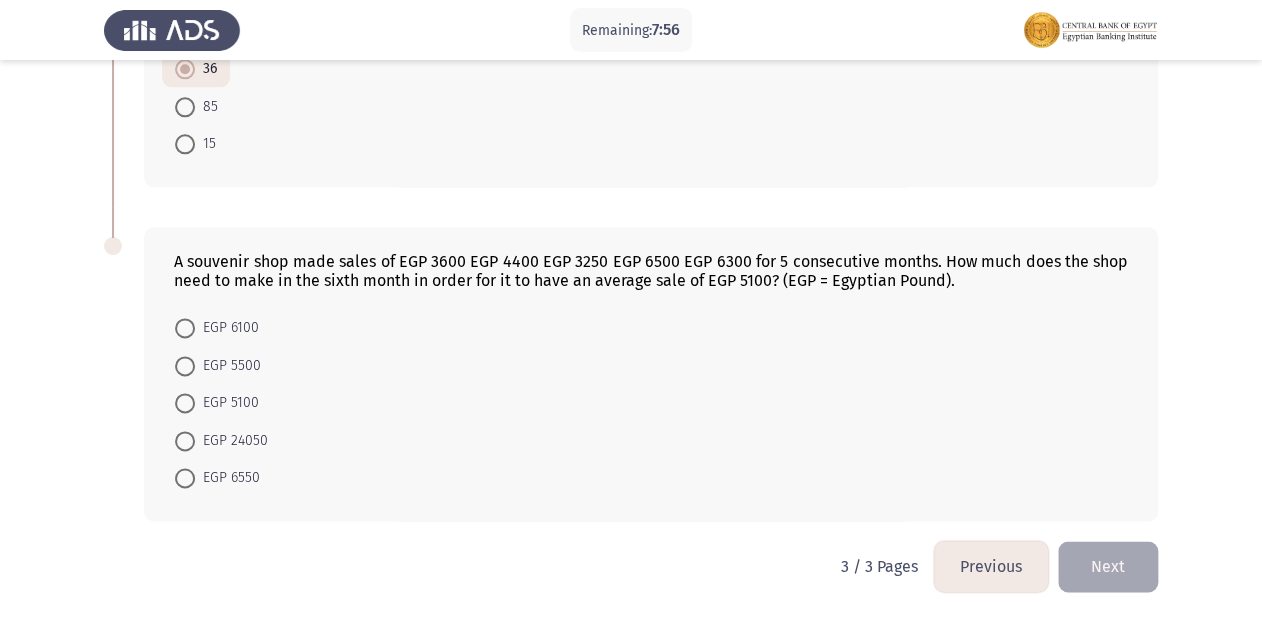 click on "A souvenir shop made sales of EGP 3600 EGP 4400 EGP 3250 EGP 6500 EGP 6300 for 5 consecutive months. How much does the shop need to make in the sixth month in order for it to have an average sale of EGP 5100? (EGP = Egyptian Pound)." 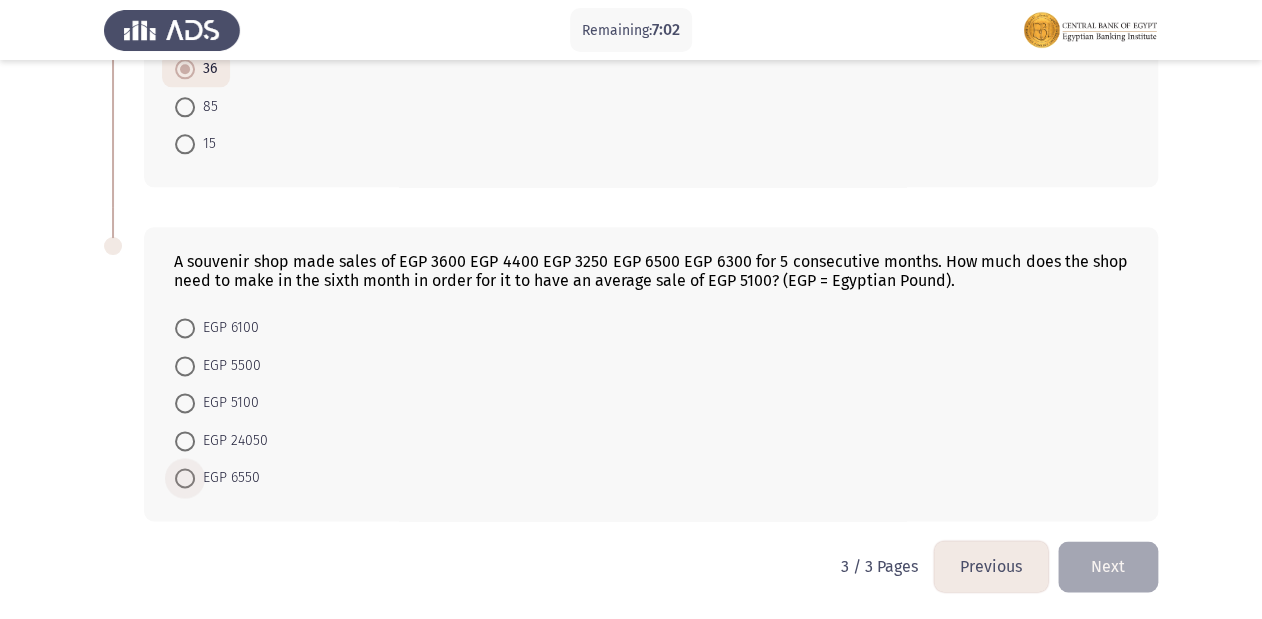 click on "EGP 6550" at bounding box center [227, 478] 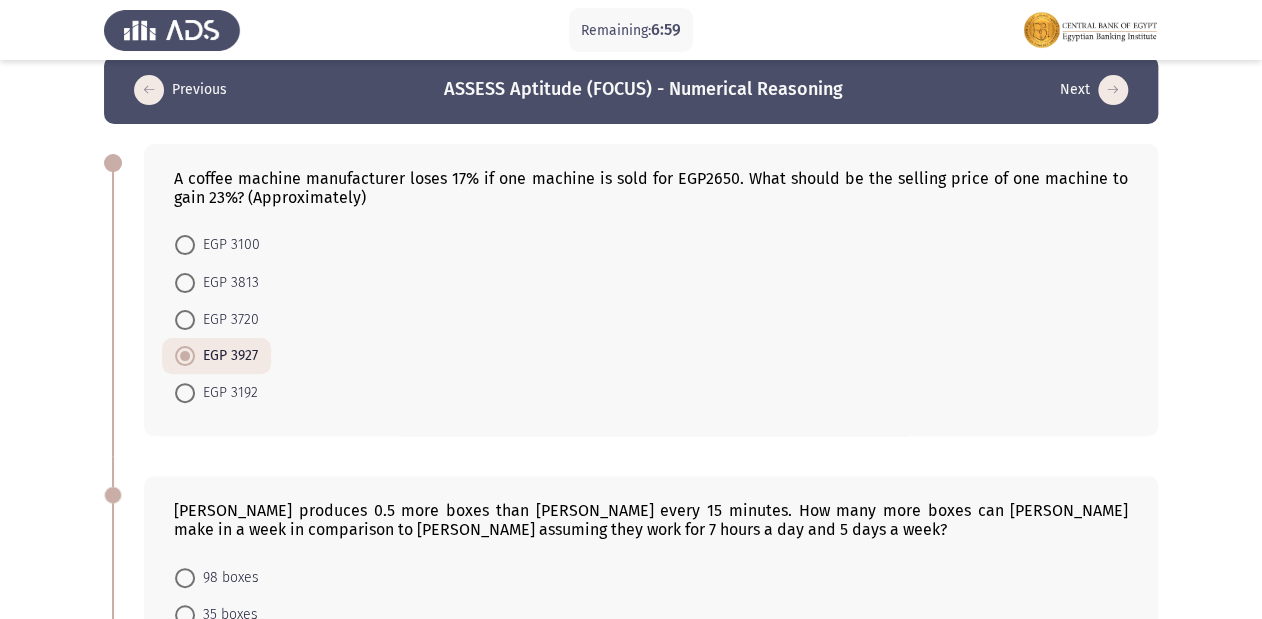 scroll, scrollTop: 0, scrollLeft: 0, axis: both 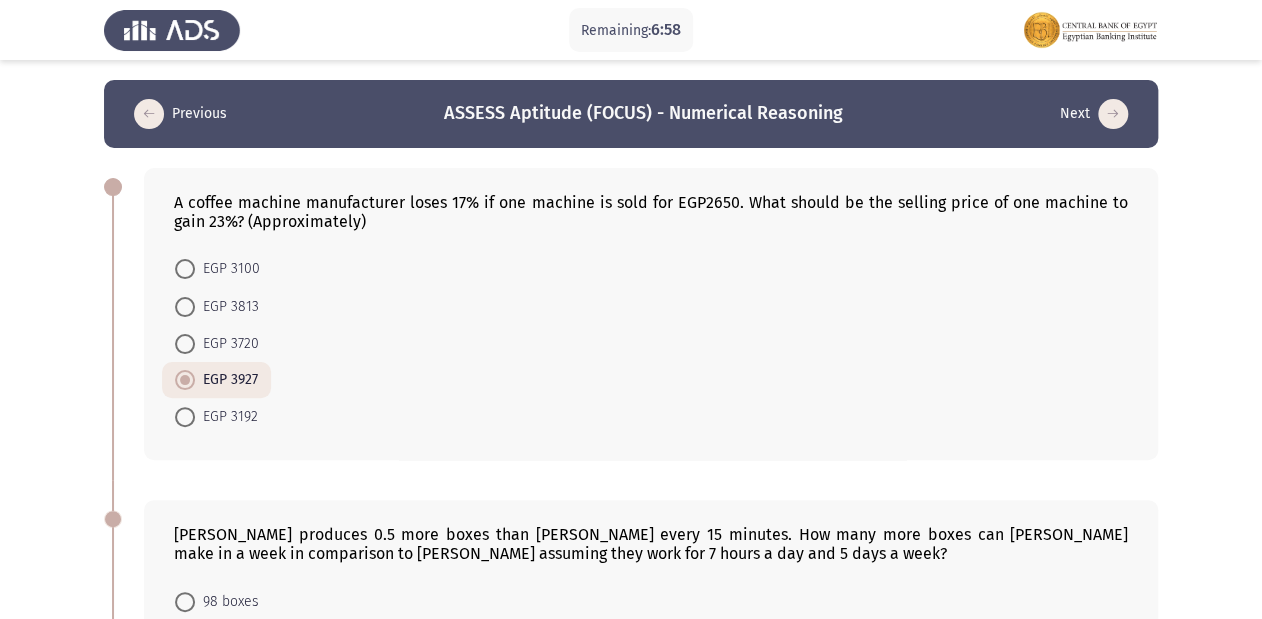 click 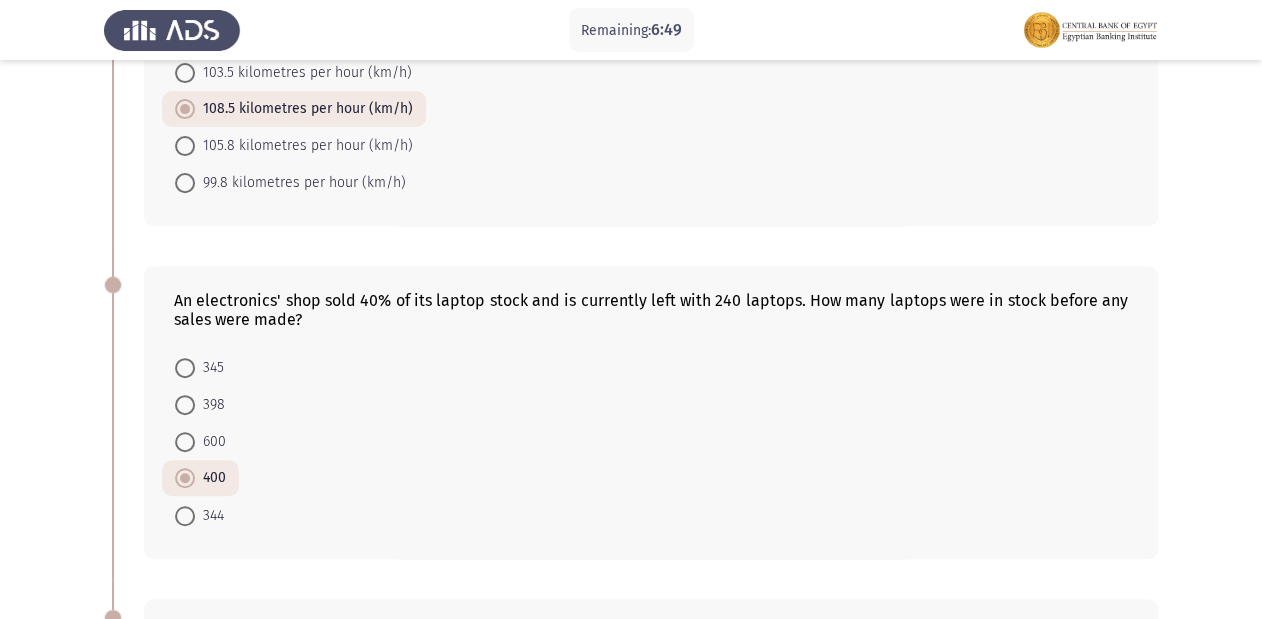 scroll, scrollTop: 0, scrollLeft: 0, axis: both 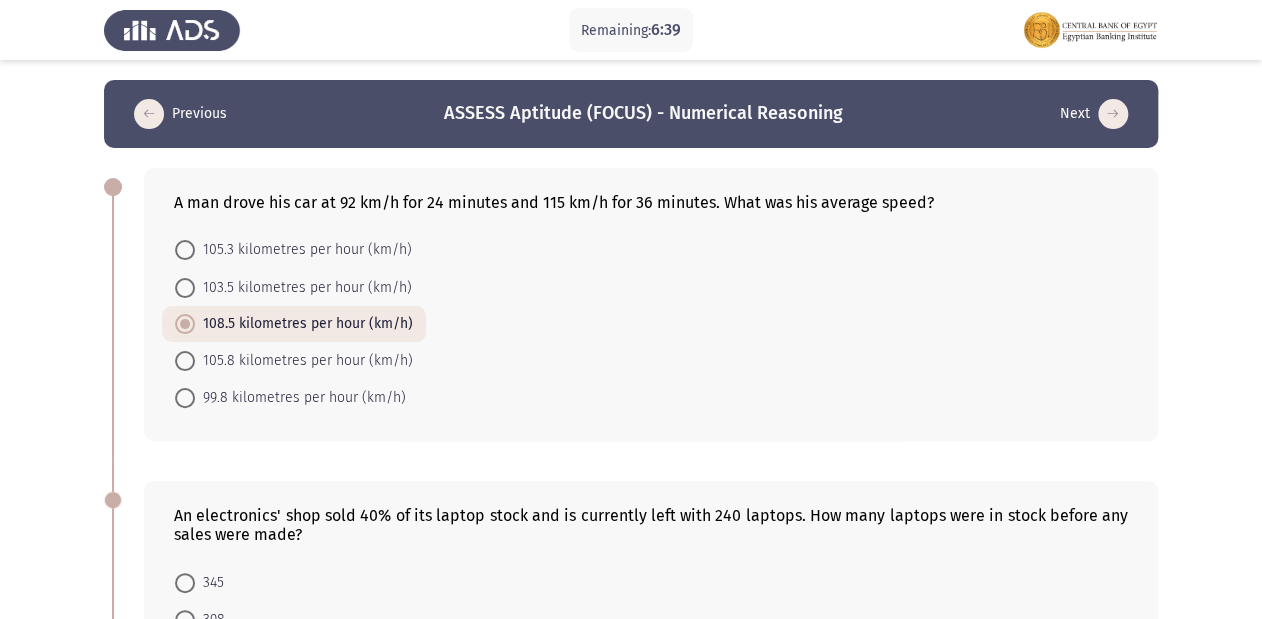 drag, startPoint x: 375, startPoint y: 206, endPoint x: 460, endPoint y: 218, distance: 85.84288 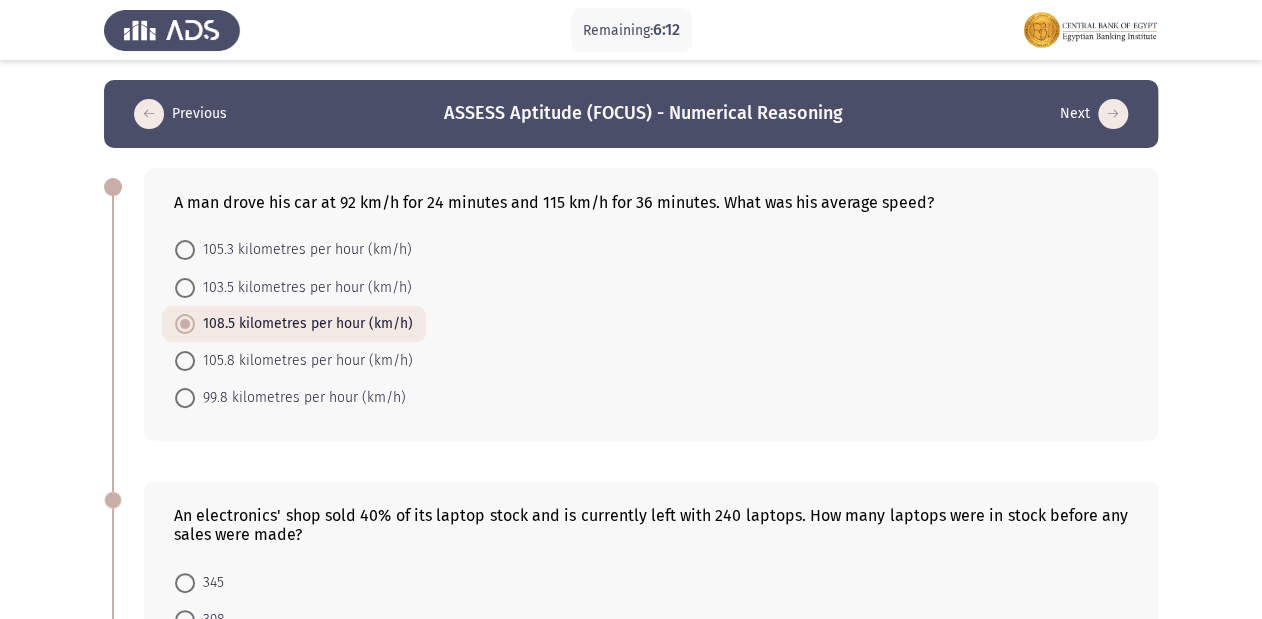 click on "A man drove his car at 92 km/h for 24 minutes and 115 km/h for 36 minutes. What was his average speed?" 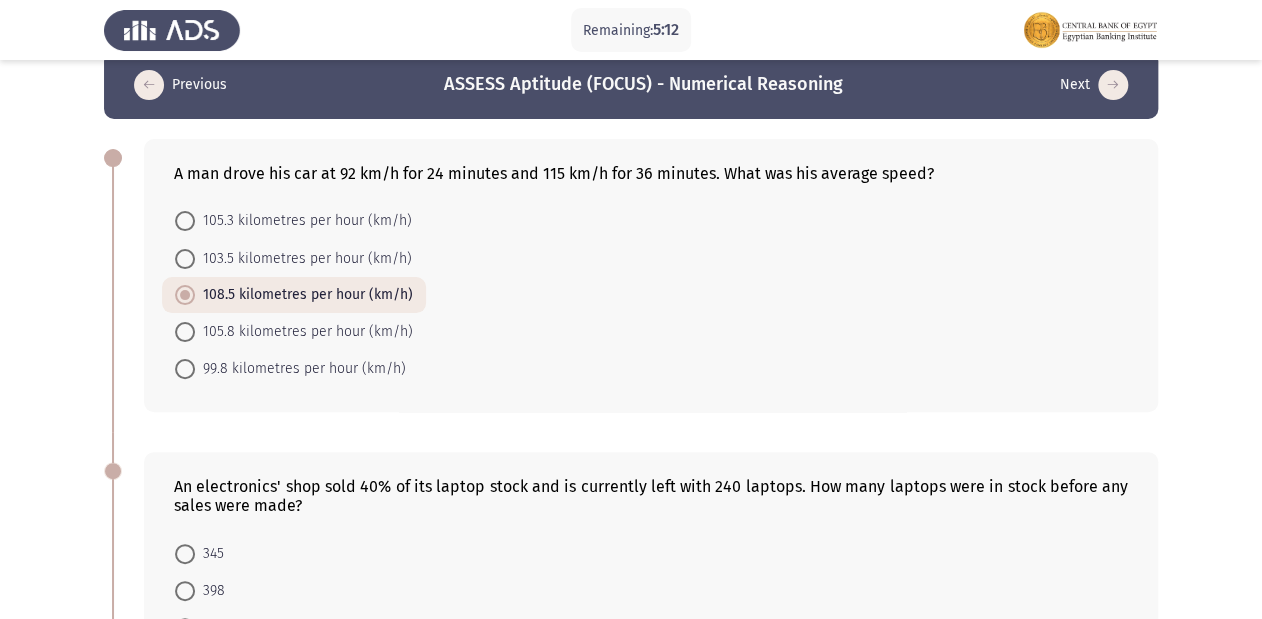 scroll, scrollTop: 0, scrollLeft: 0, axis: both 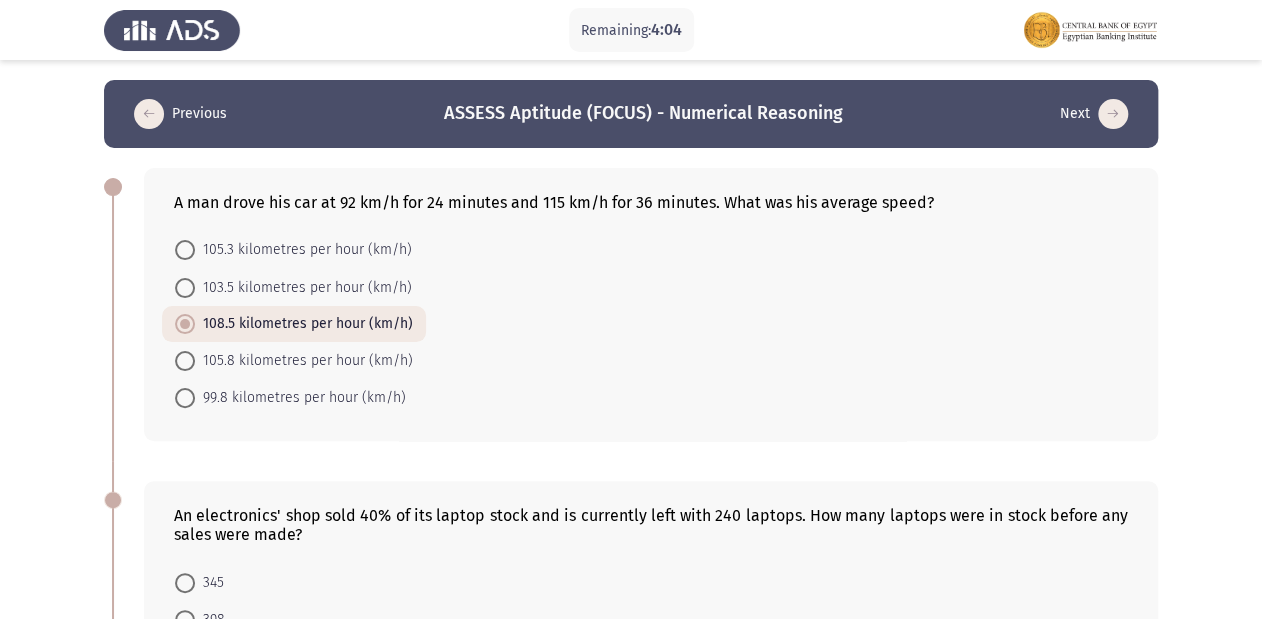 click on "A man drove his car at 92 km/h for 24 minutes and 115 km/h for 36 minutes. What was his average speed?" 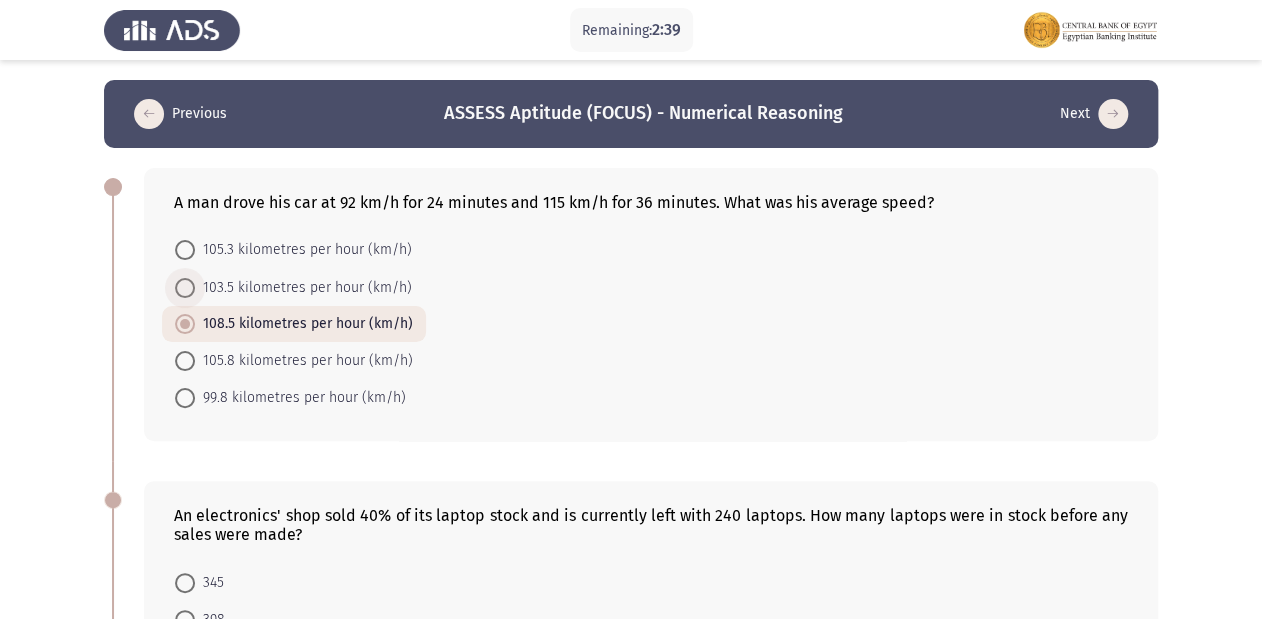 click at bounding box center [185, 288] 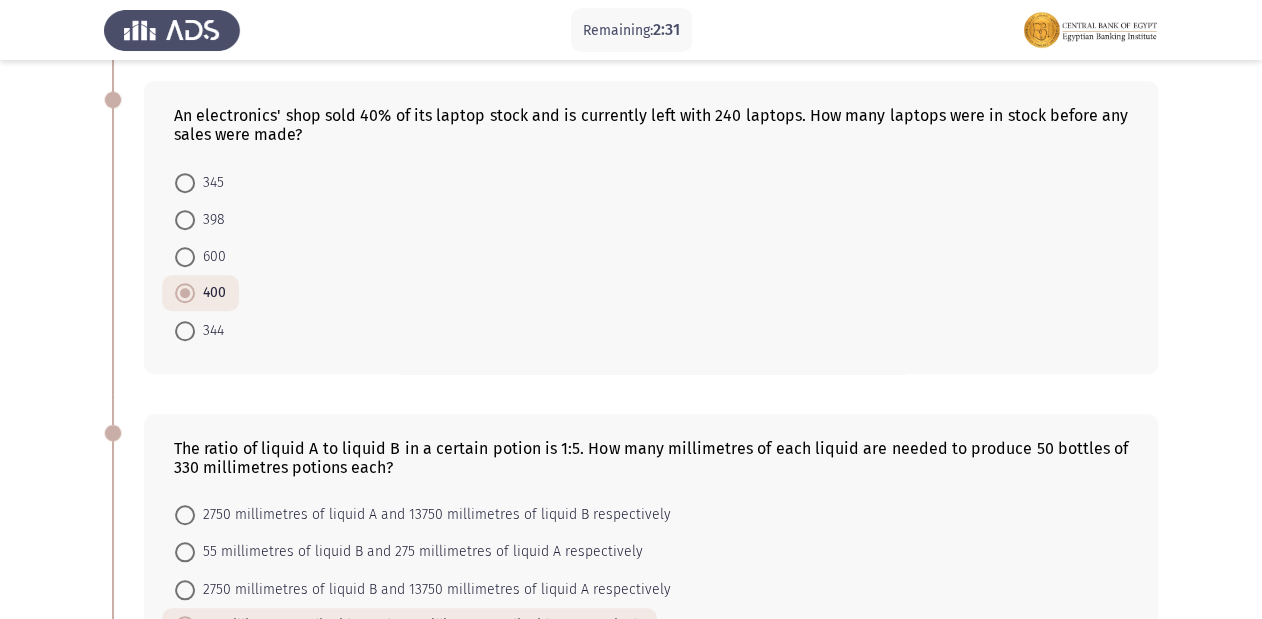 scroll, scrollTop: 0, scrollLeft: 0, axis: both 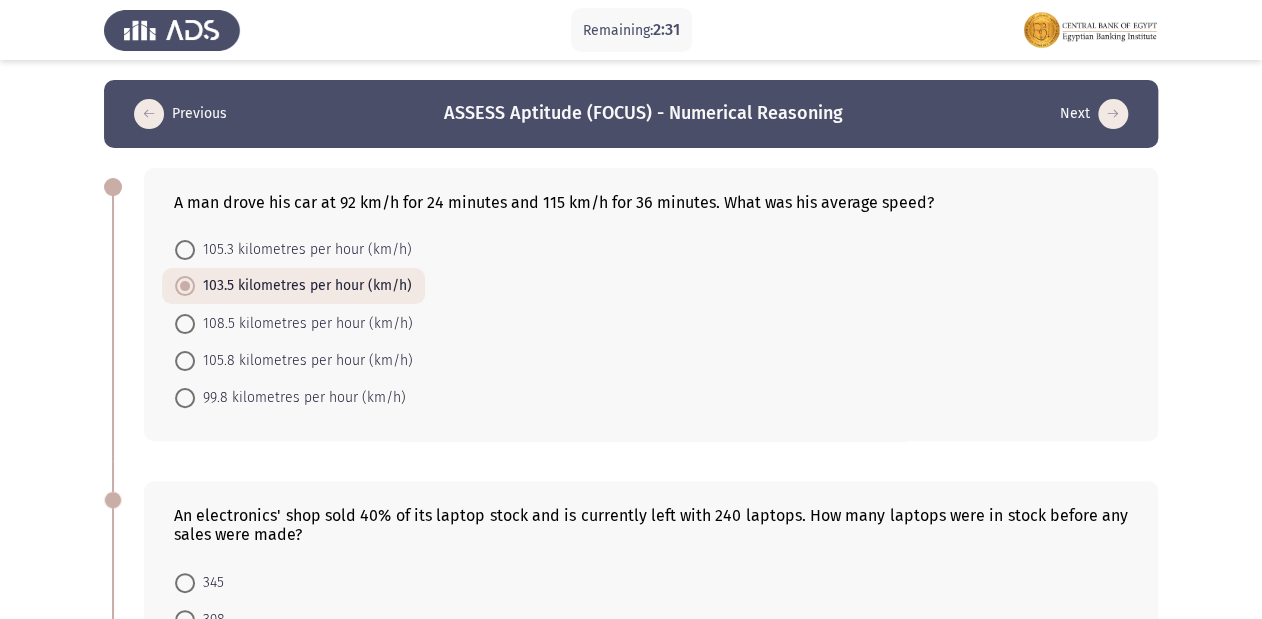 click 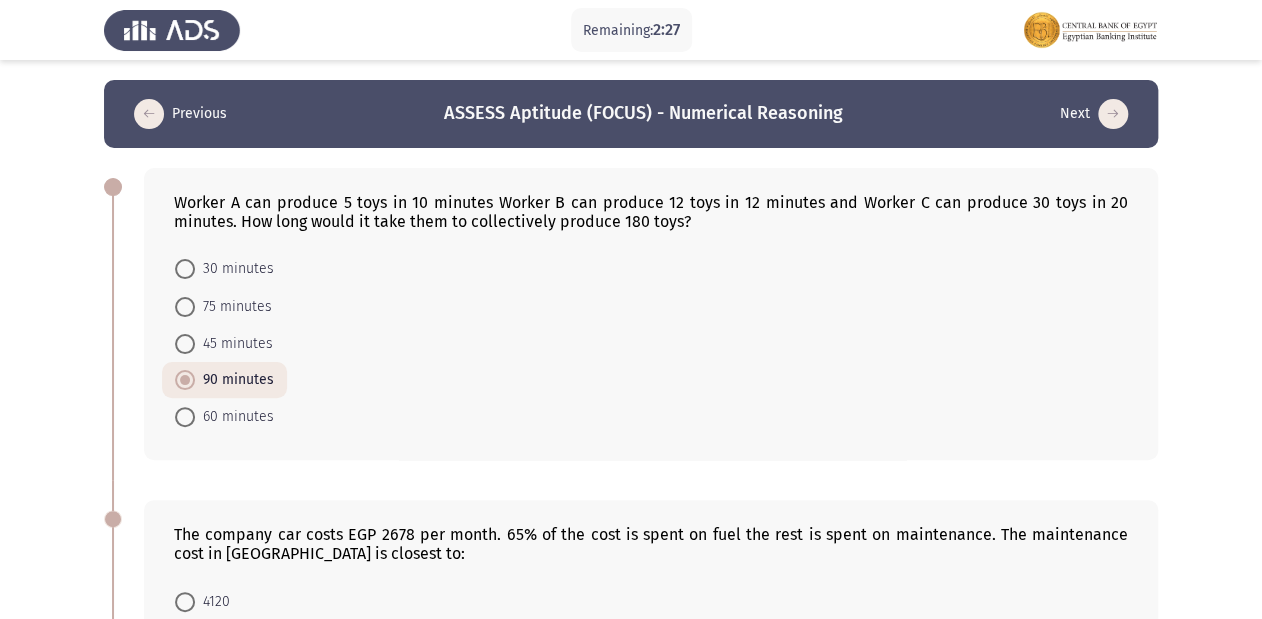 click on "Worker A can produce 5 toys in 10 minutes Worker B can produce 12 toys in 12 minutes and Worker C can produce 30 toys in 20 minutes. How long would it take them to collectively produce 180 toys?" 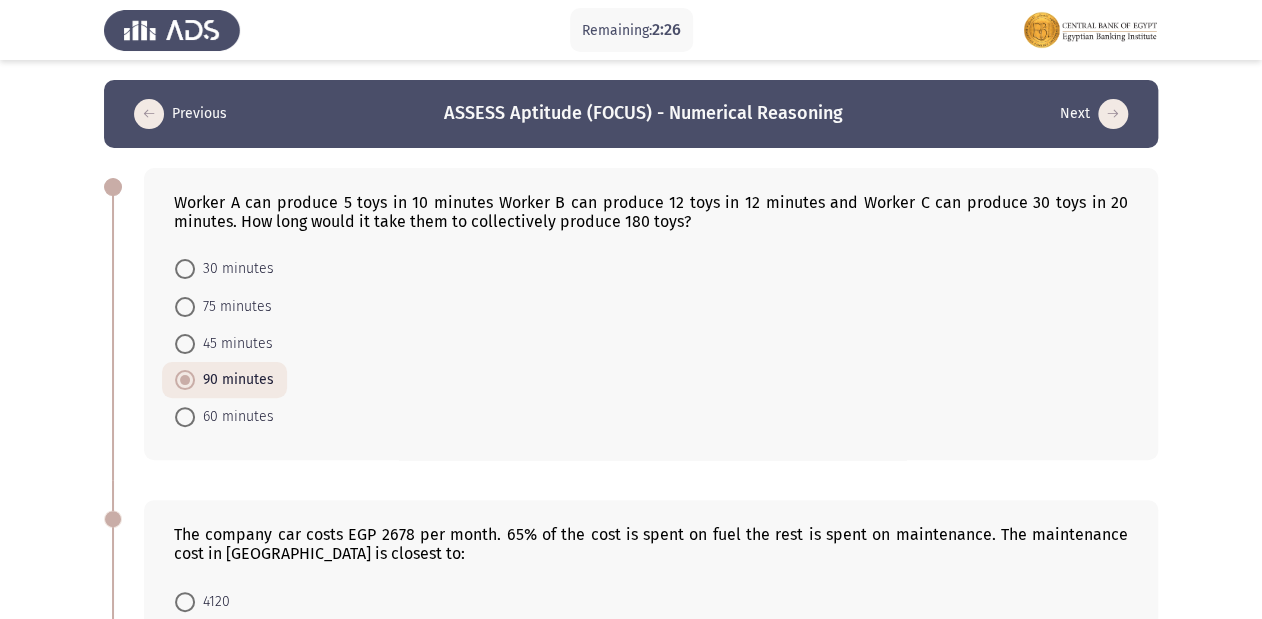 click on "Worker A can produce 5 toys in 10 minutes Worker B can produce 12 toys in 12 minutes and Worker C can produce 30 toys in 20 minutes. How long would it take them to collectively produce 180 toys?    30 minutes     75 minutes     45 minutes     90 minutes     60 minutes" 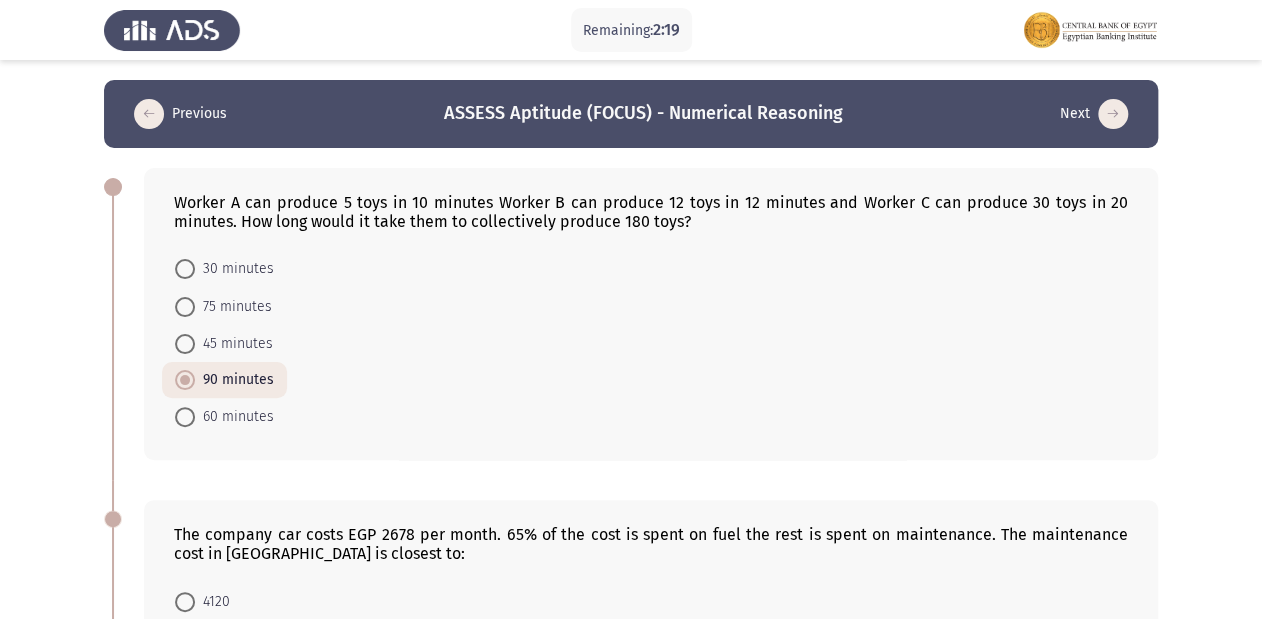 click on "Worker A can produce 5 toys in 10 minutes Worker B can produce 12 toys in 12 minutes and Worker C can produce 30 toys in 20 minutes. How long would it take them to collectively produce 180 toys?" 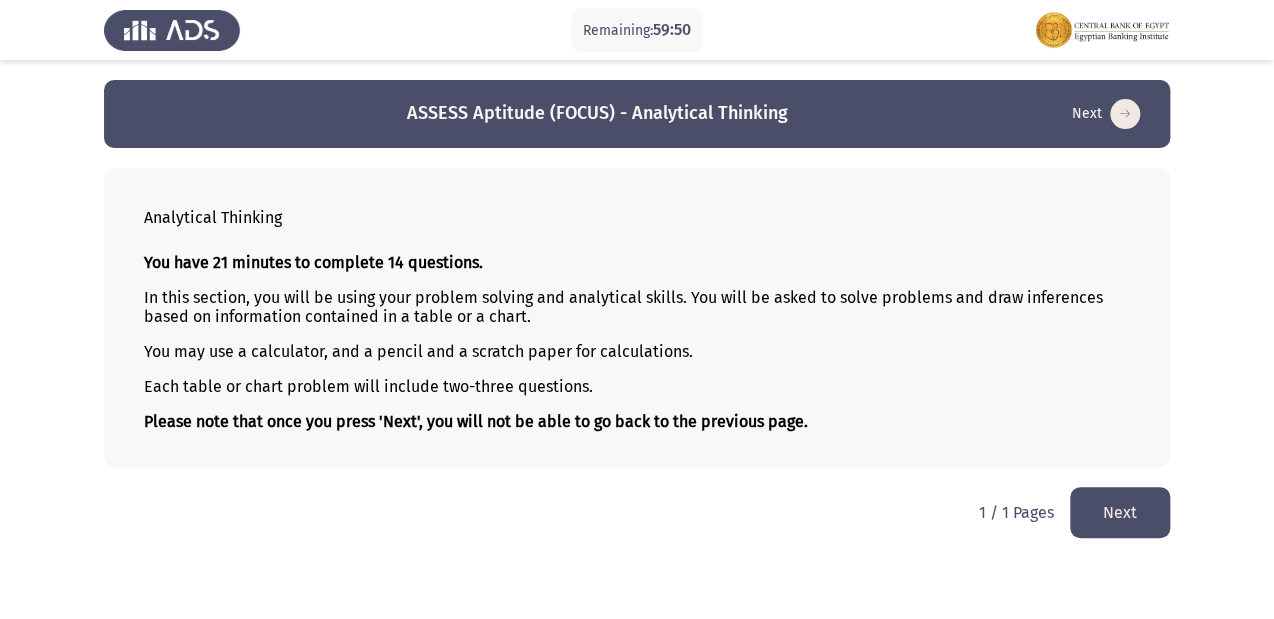 click on "Next" 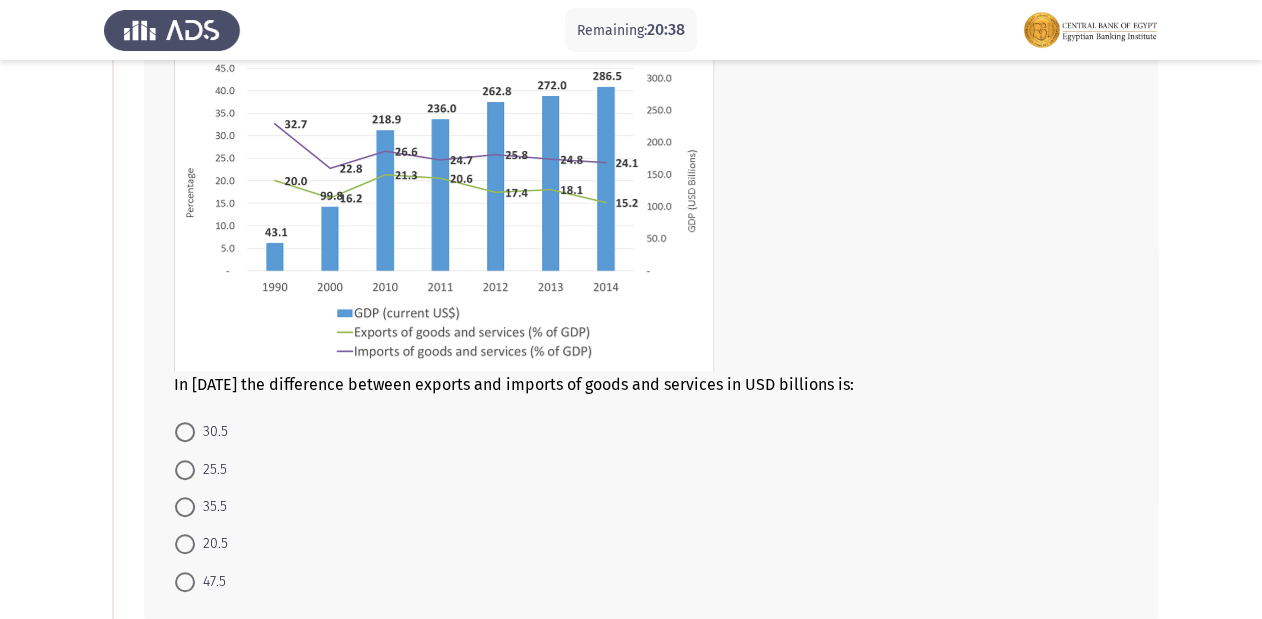 scroll, scrollTop: 166, scrollLeft: 0, axis: vertical 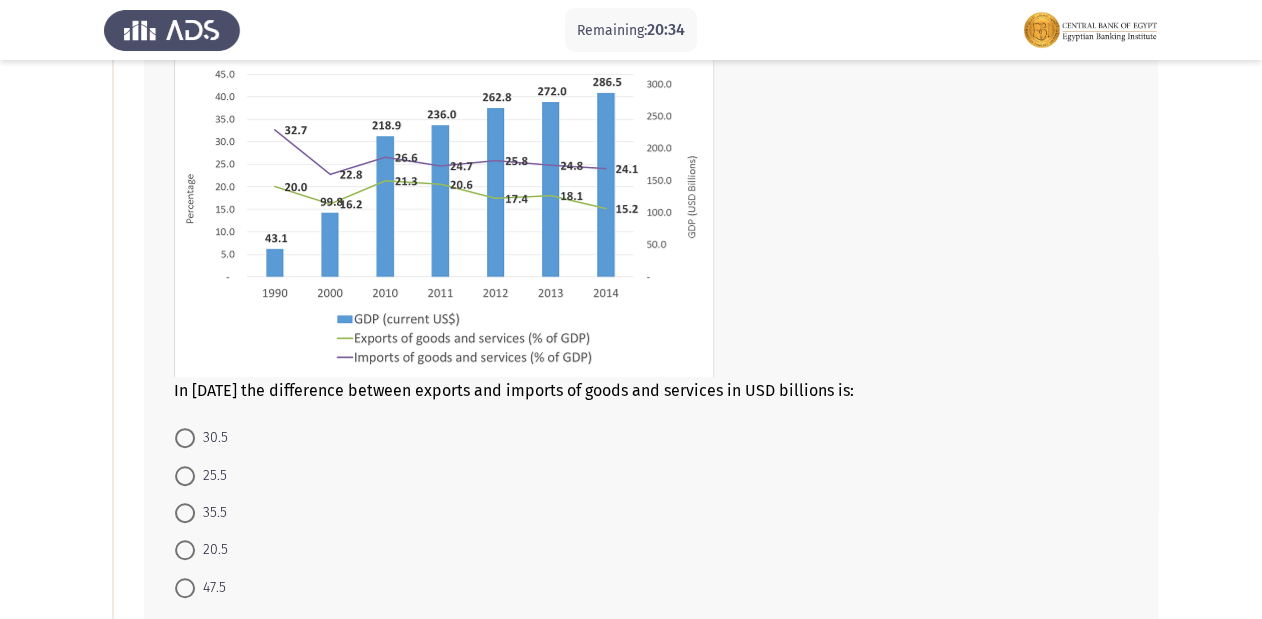 click 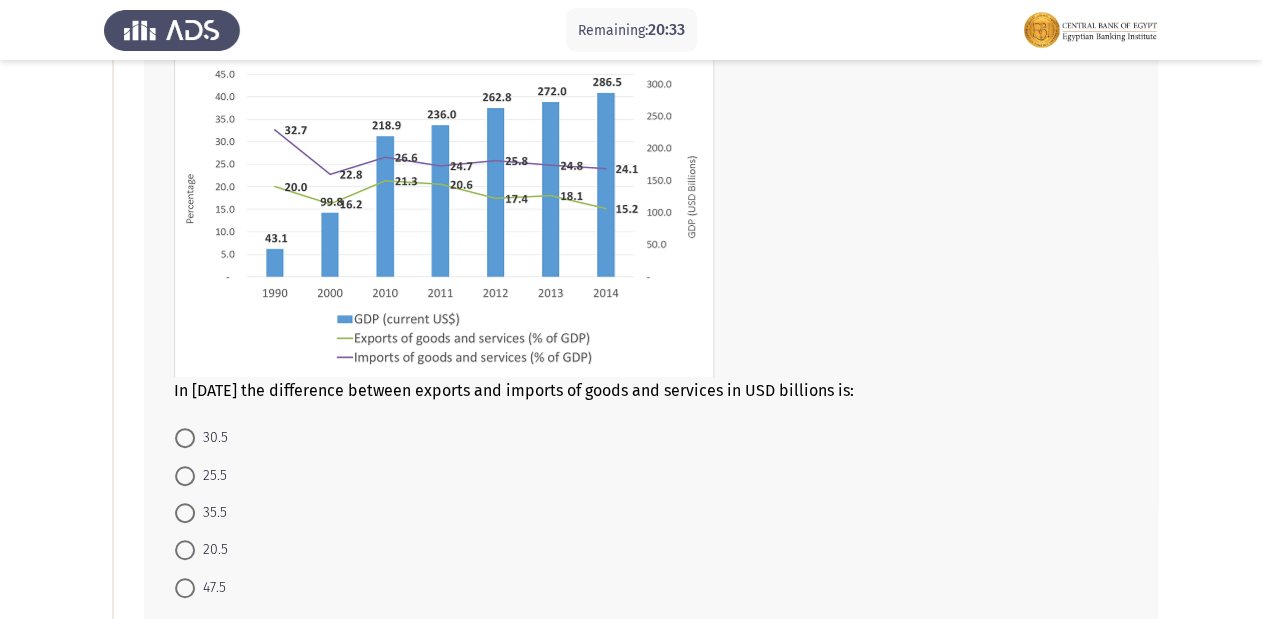 click 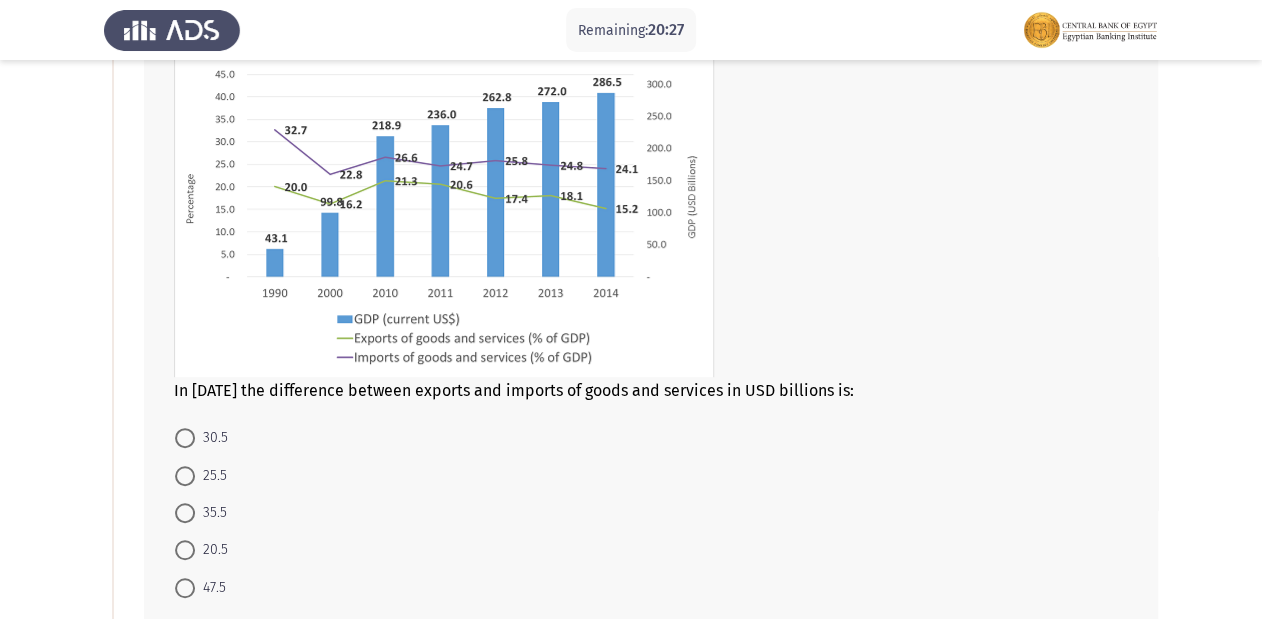 click 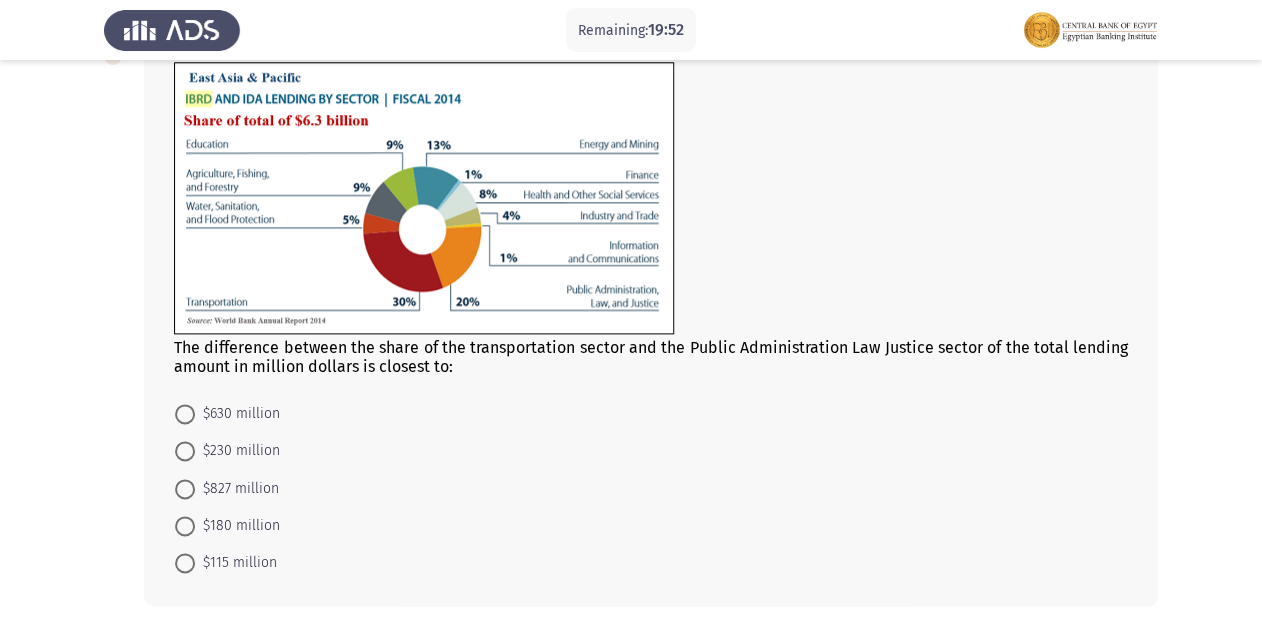 scroll, scrollTop: 806, scrollLeft: 0, axis: vertical 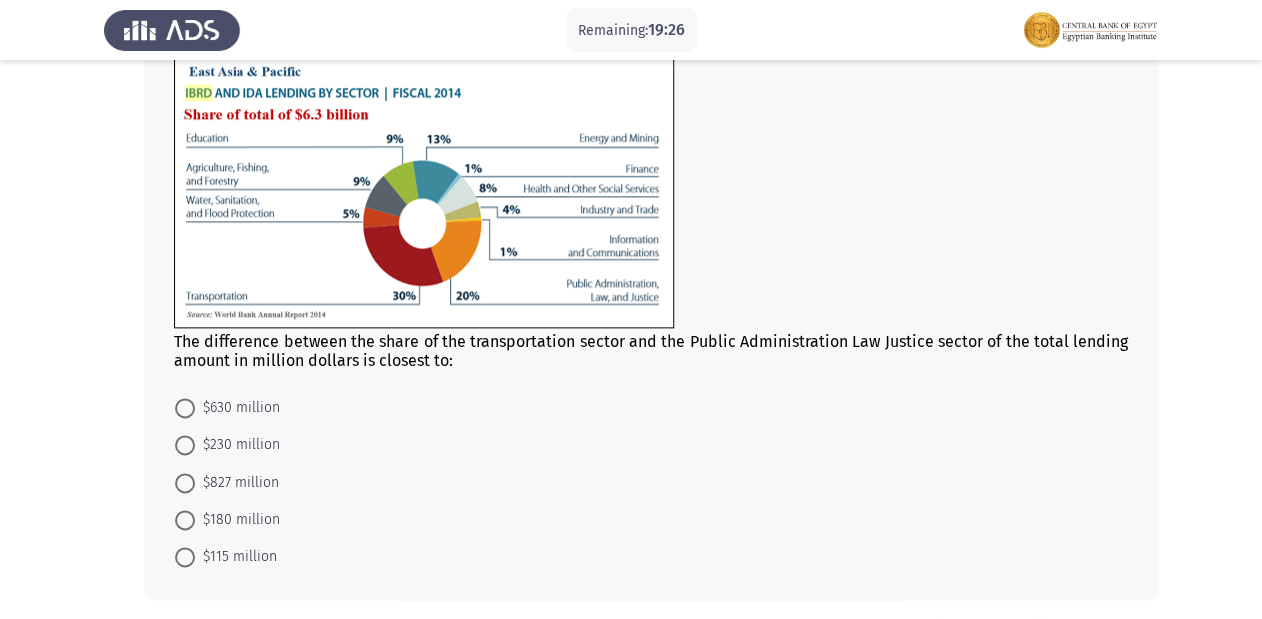 click on "The difference between the share of the transportation sector and the Public Administration Law Justice sector of the total lending amount in million dollars is closest to:" 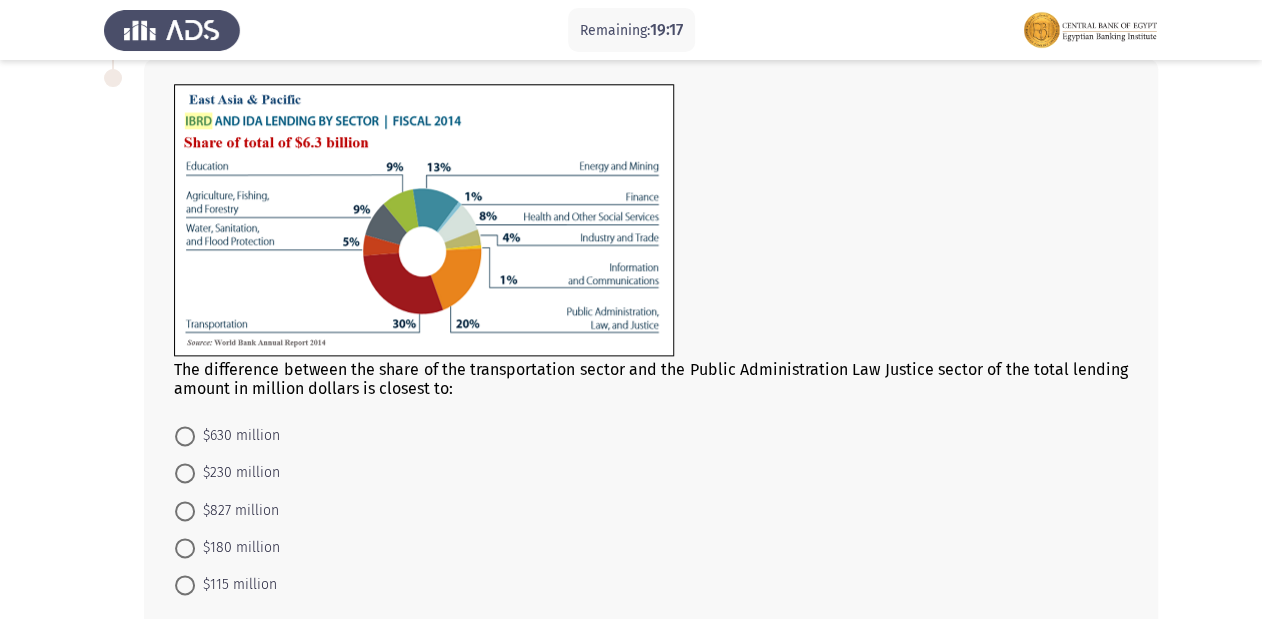 scroll, scrollTop: 806, scrollLeft: 0, axis: vertical 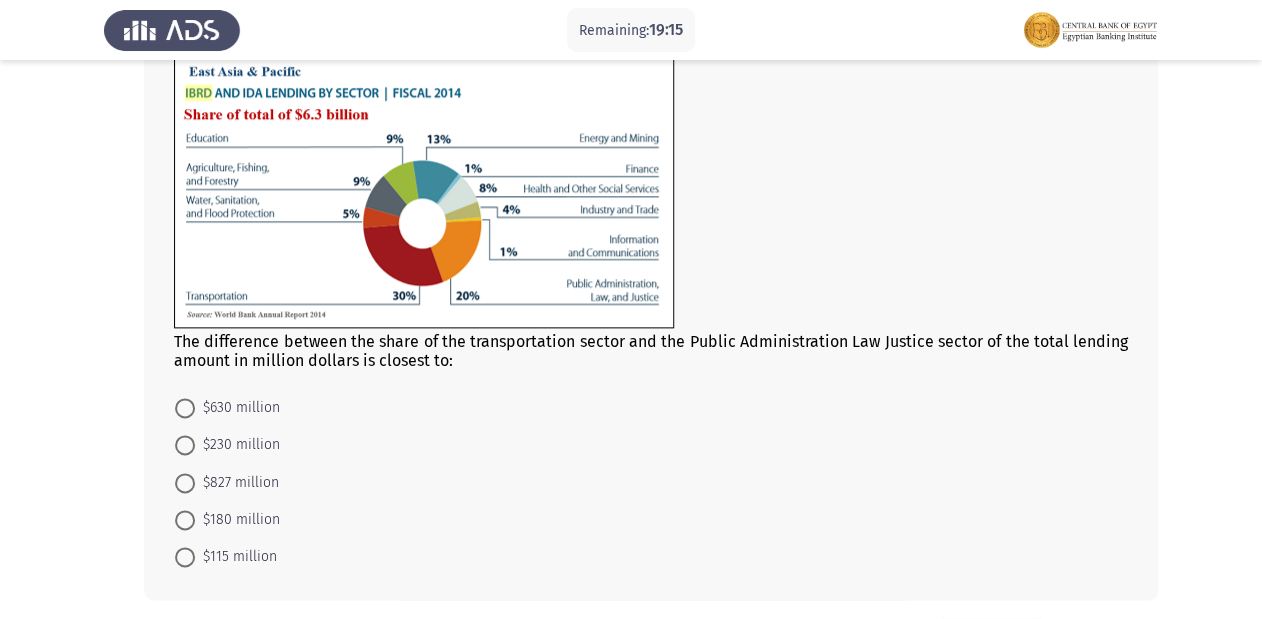 click on "The difference between the share of the transportation sector and the Public Administration Law Justice sector of the total lending amount in million dollars is closest to:" 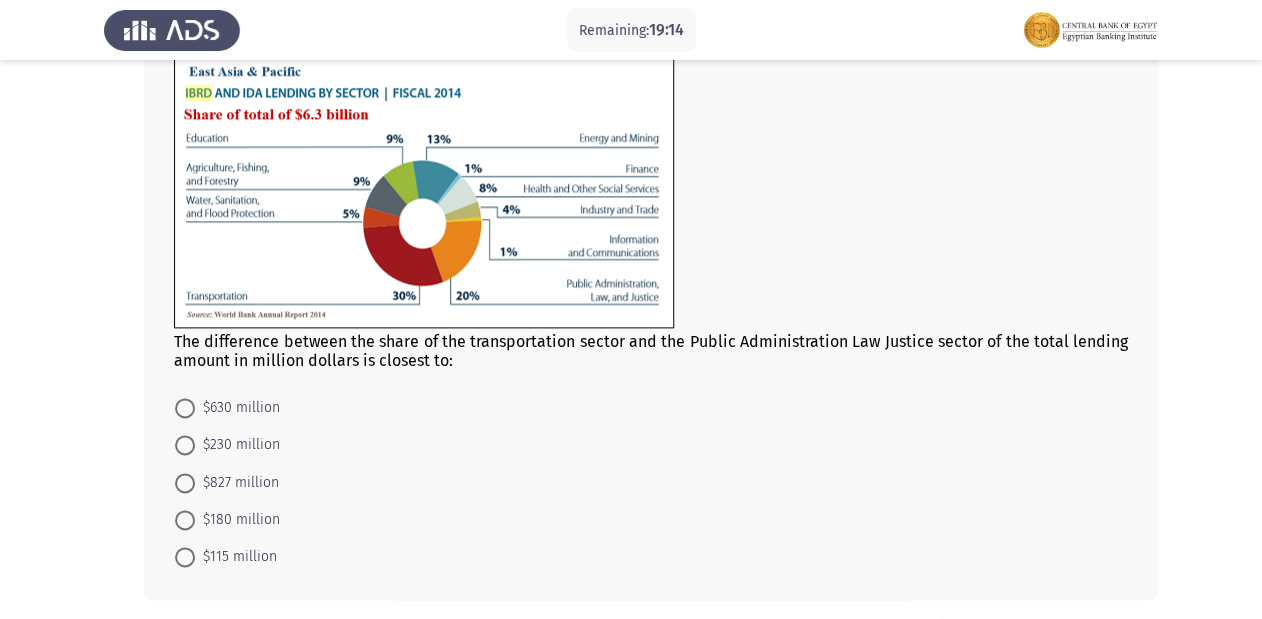 click on "The difference between the share of the transportation sector and the Public Administration Law Justice sector of the total lending amount in million dollars is closest to:" 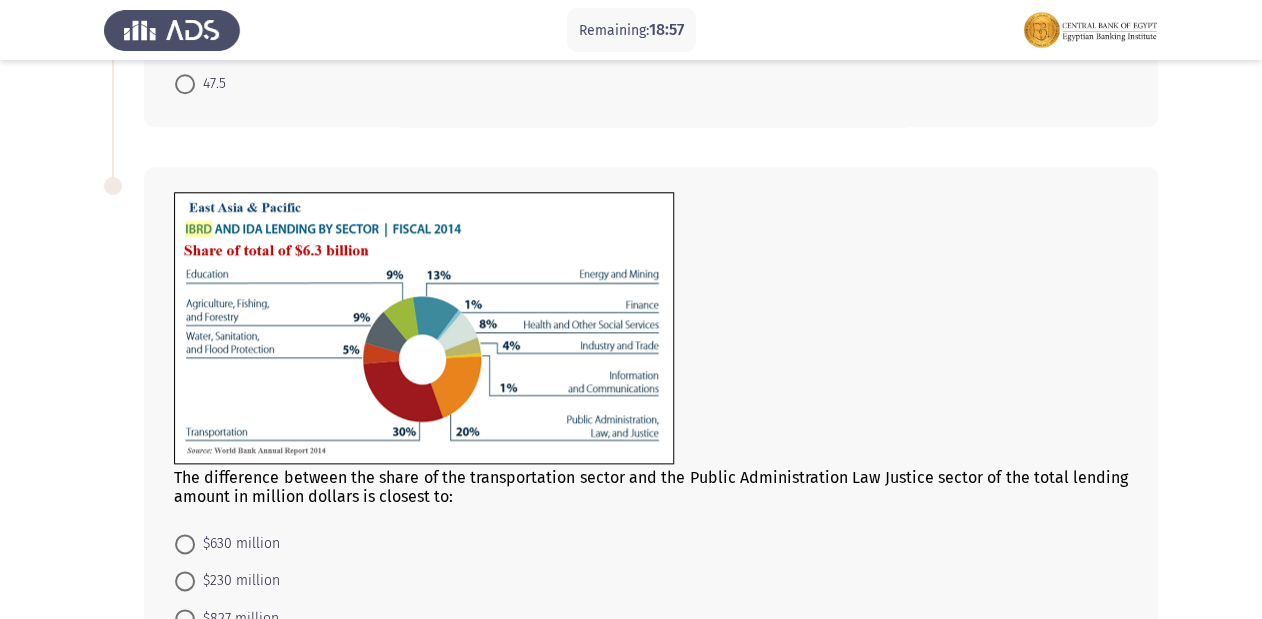 scroll, scrollTop: 646, scrollLeft: 0, axis: vertical 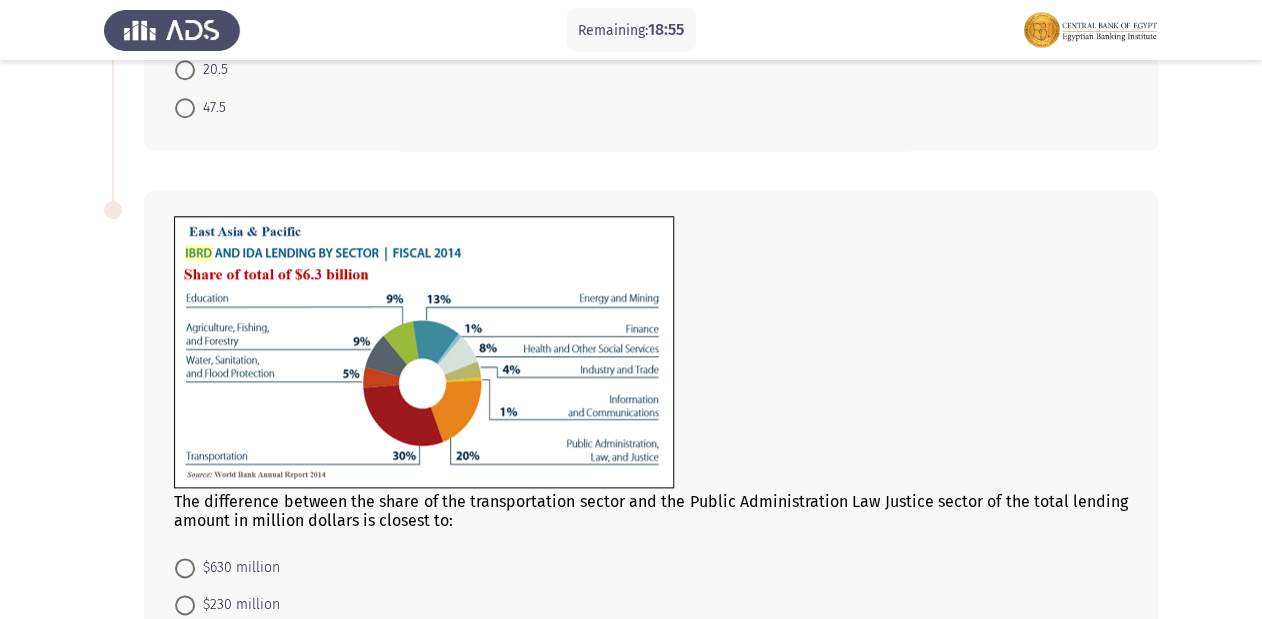 drag, startPoint x: 204, startPoint y: 261, endPoint x: 239, endPoint y: 257, distance: 35.22783 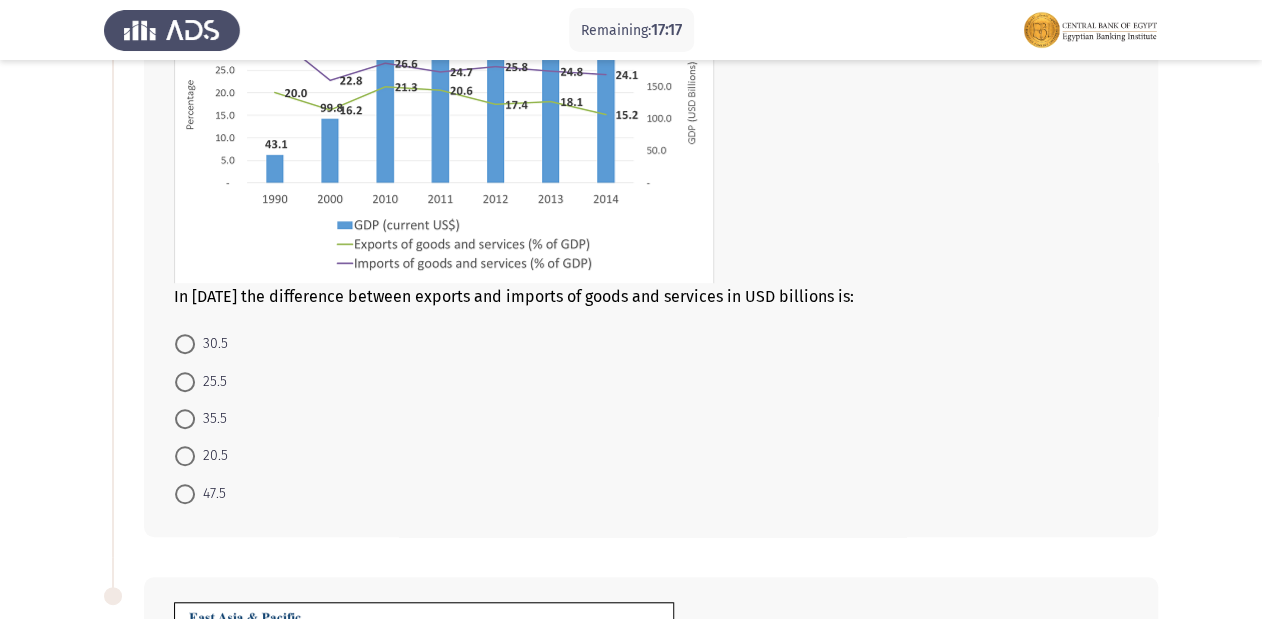 scroll, scrollTop: 86, scrollLeft: 0, axis: vertical 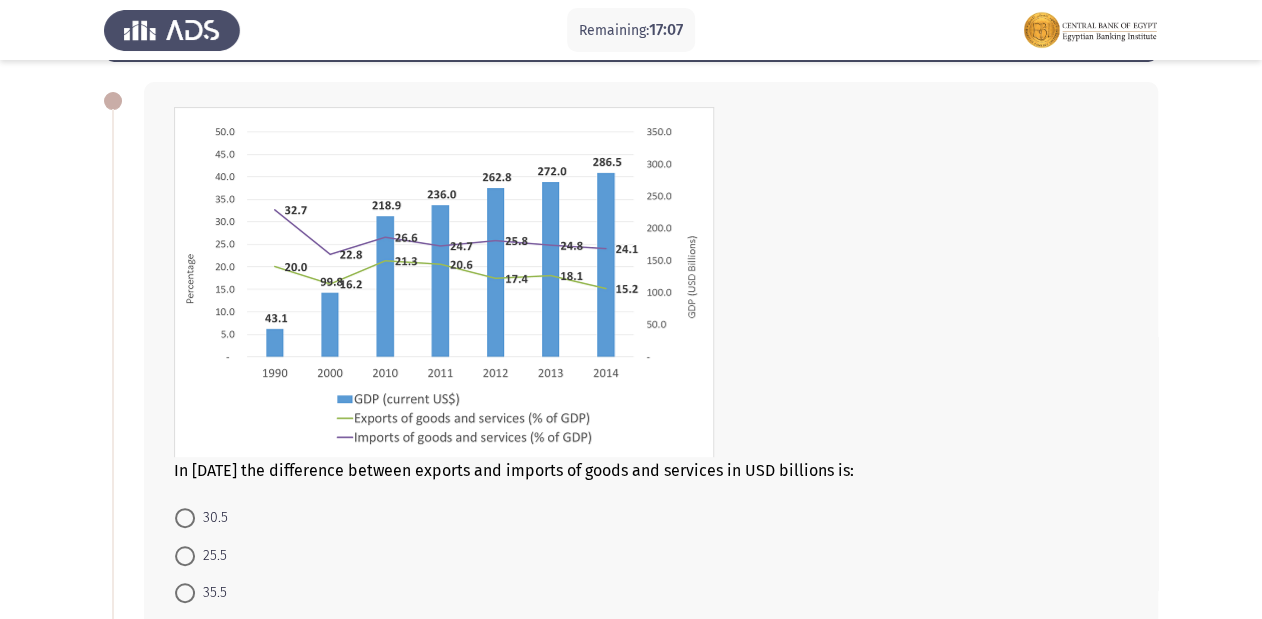 click 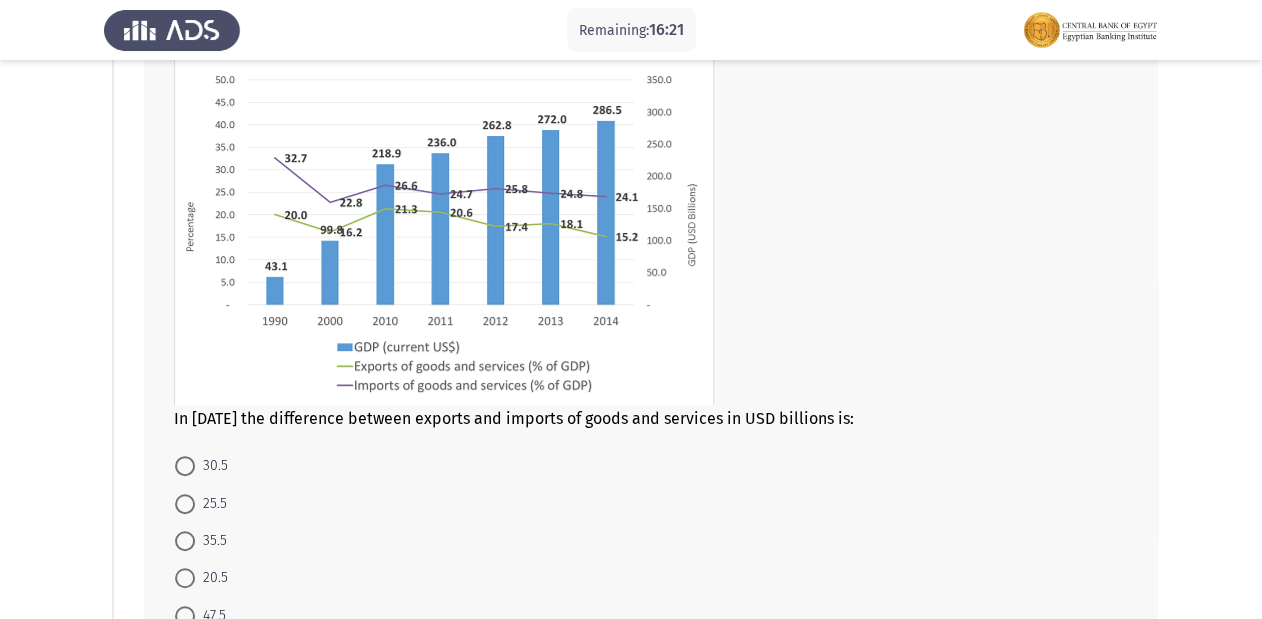 scroll, scrollTop: 166, scrollLeft: 0, axis: vertical 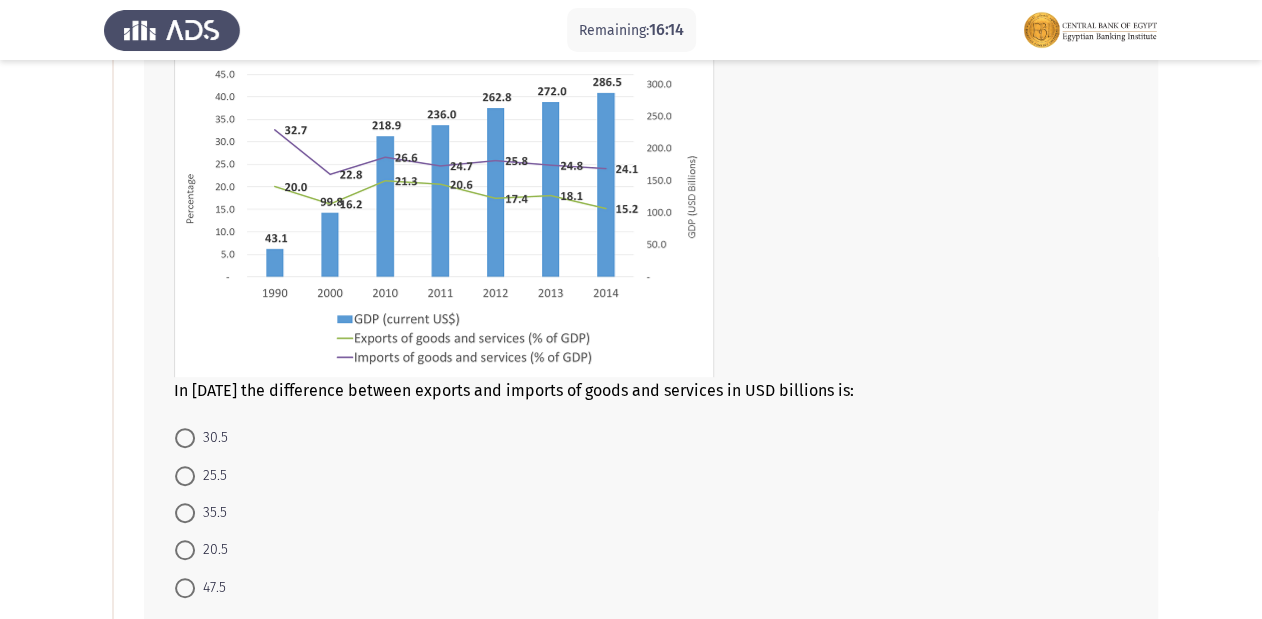 click 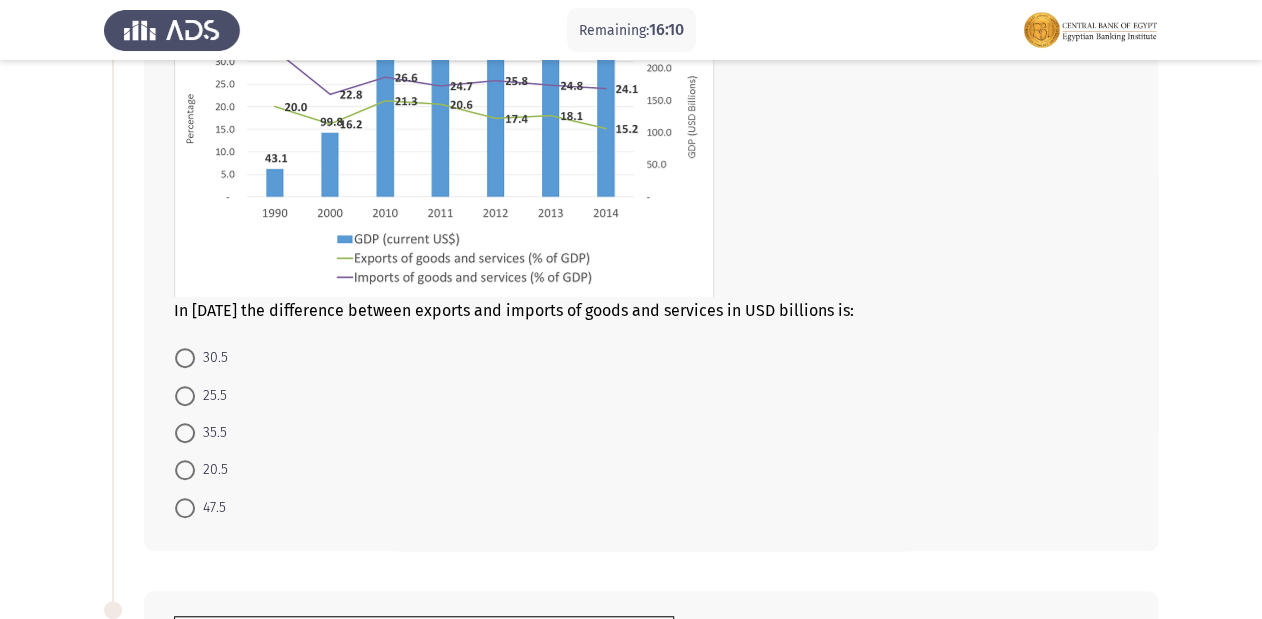 click on "In [DATE] the difference between exports and imports of goods and services in USD billions is:" 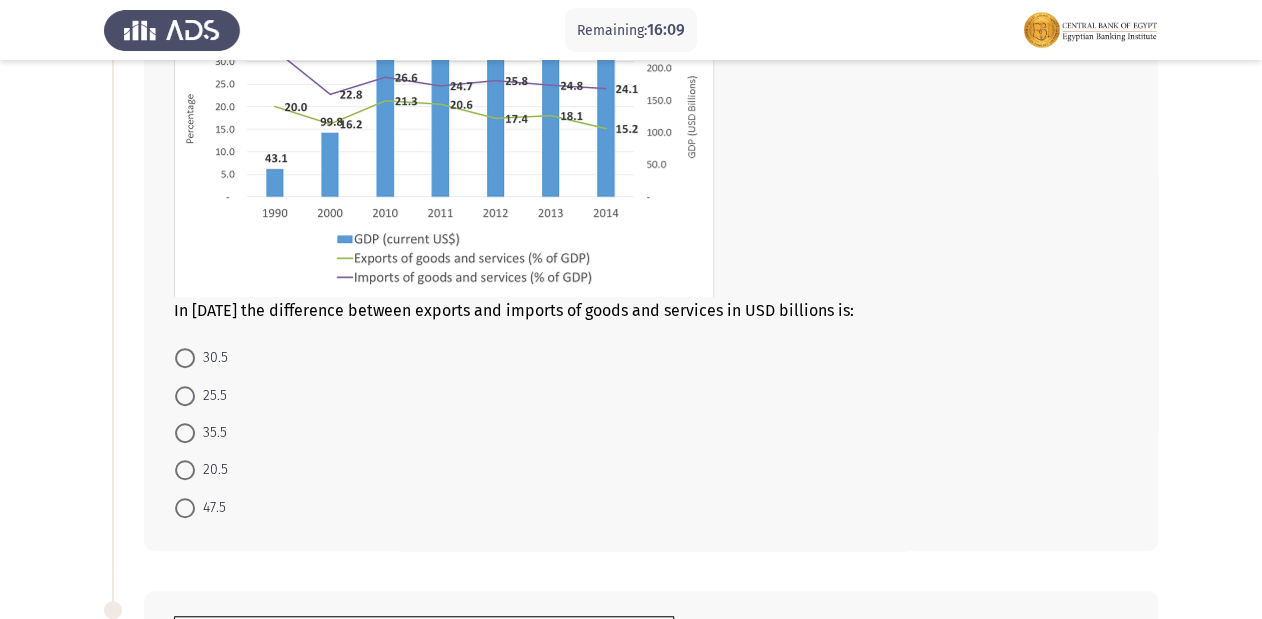 click on "In [DATE] the difference between exports and imports of goods and services in USD billions is:    30.5     25.5     35.5     20.5     47.5" 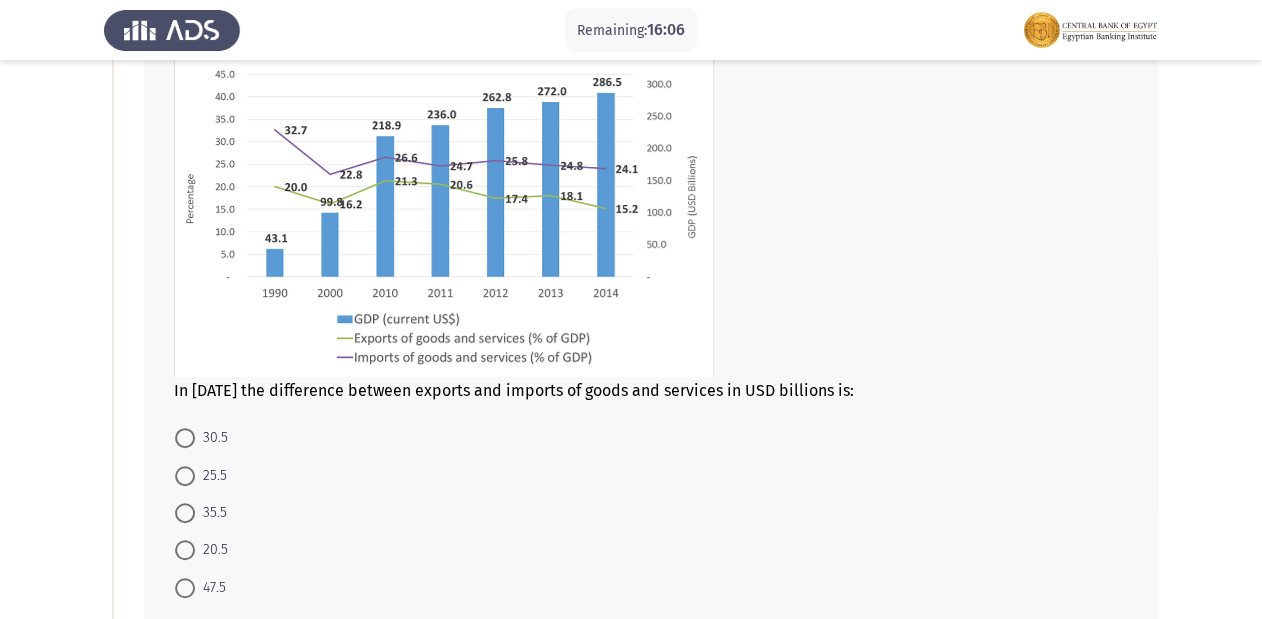 scroll, scrollTop: 86, scrollLeft: 0, axis: vertical 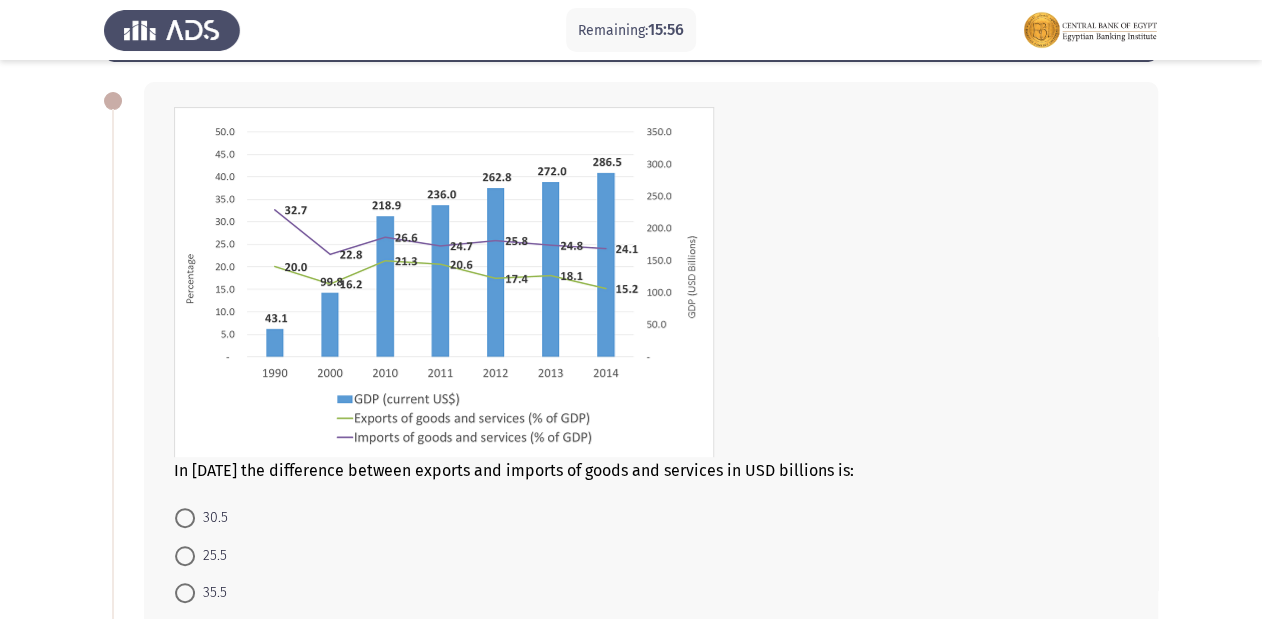 click 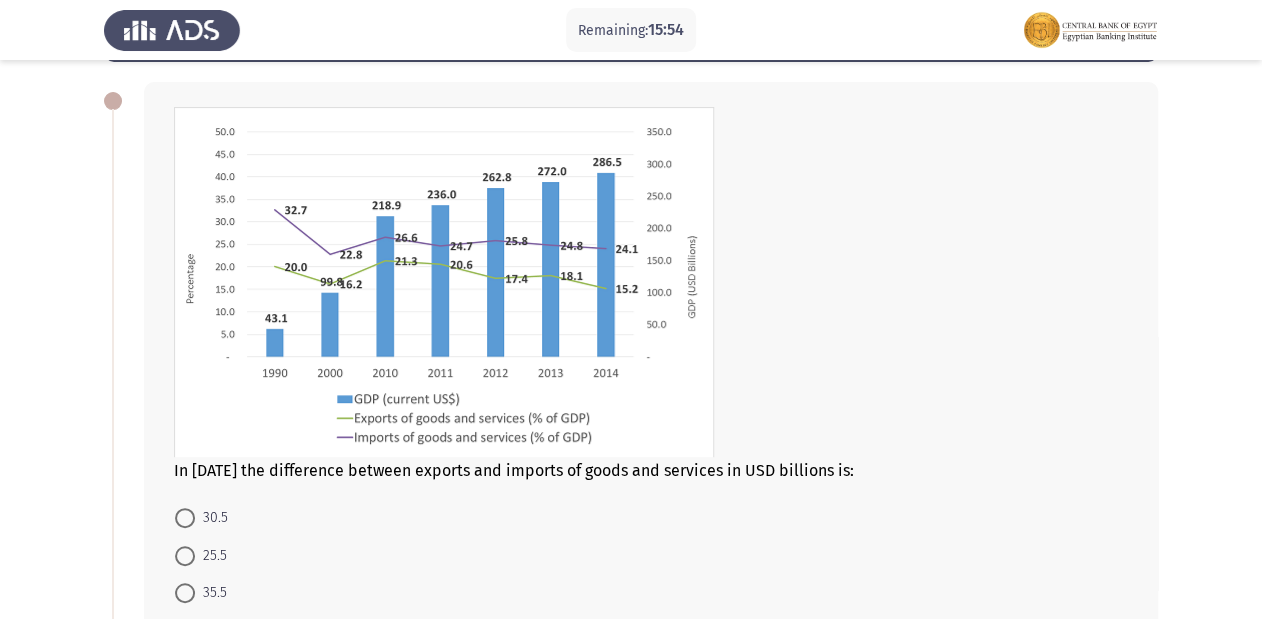 click 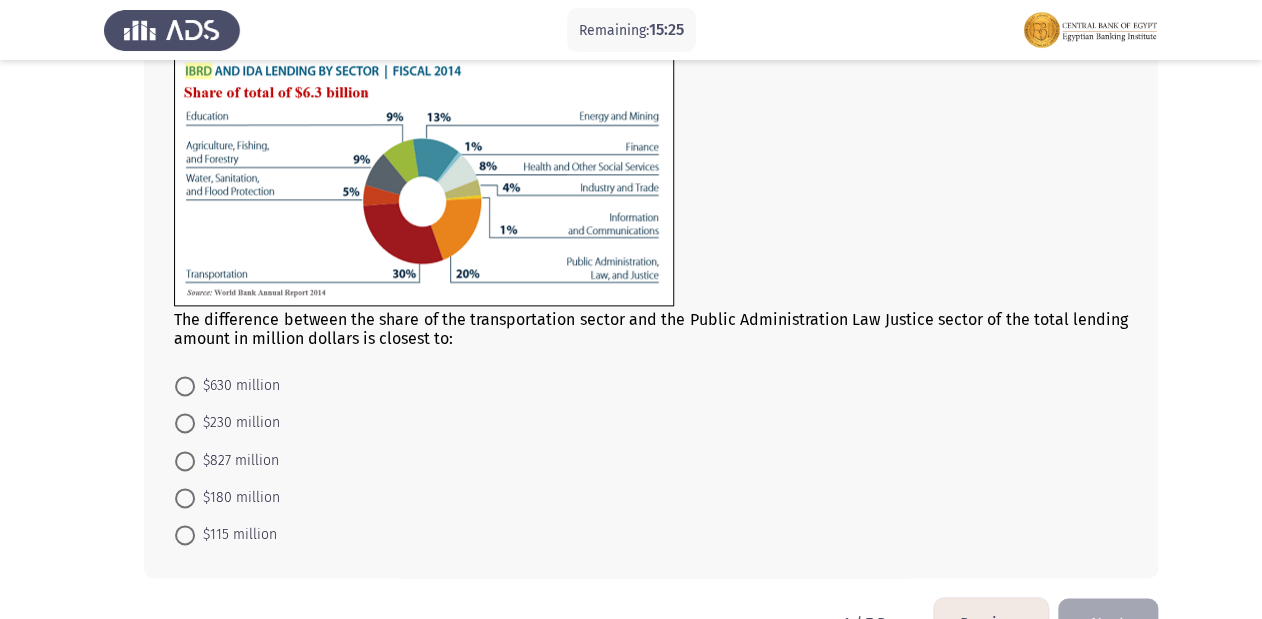 scroll, scrollTop: 800, scrollLeft: 0, axis: vertical 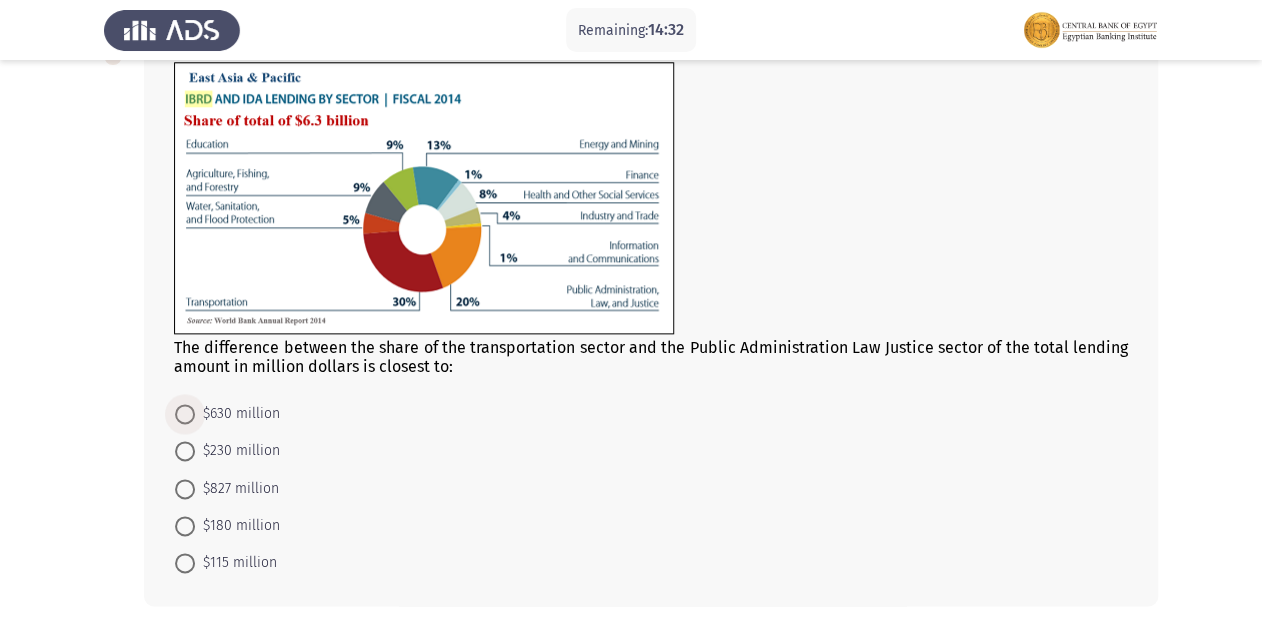 click on "$630 million" at bounding box center (237, 414) 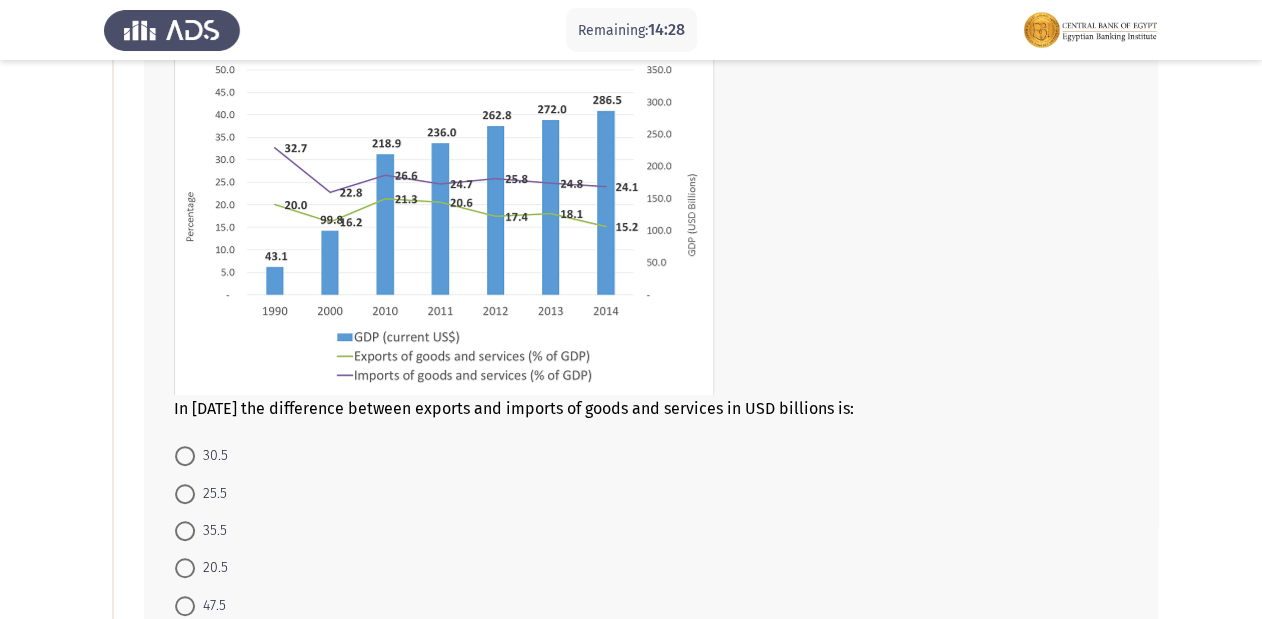 scroll, scrollTop: 80, scrollLeft: 0, axis: vertical 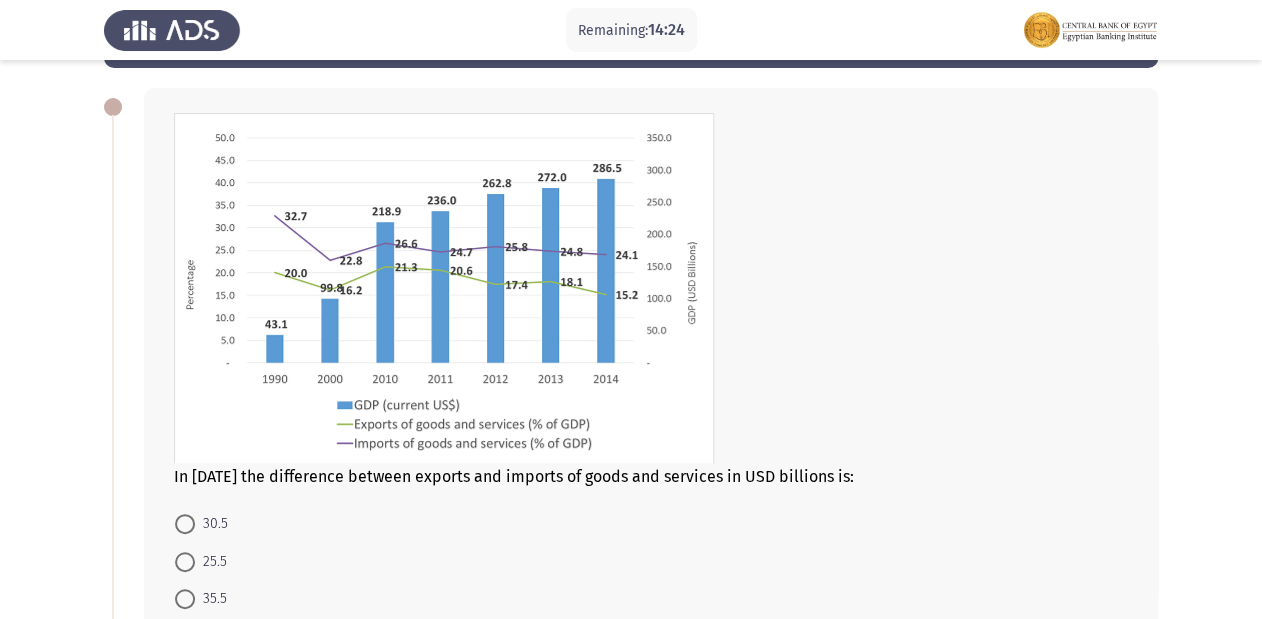 click 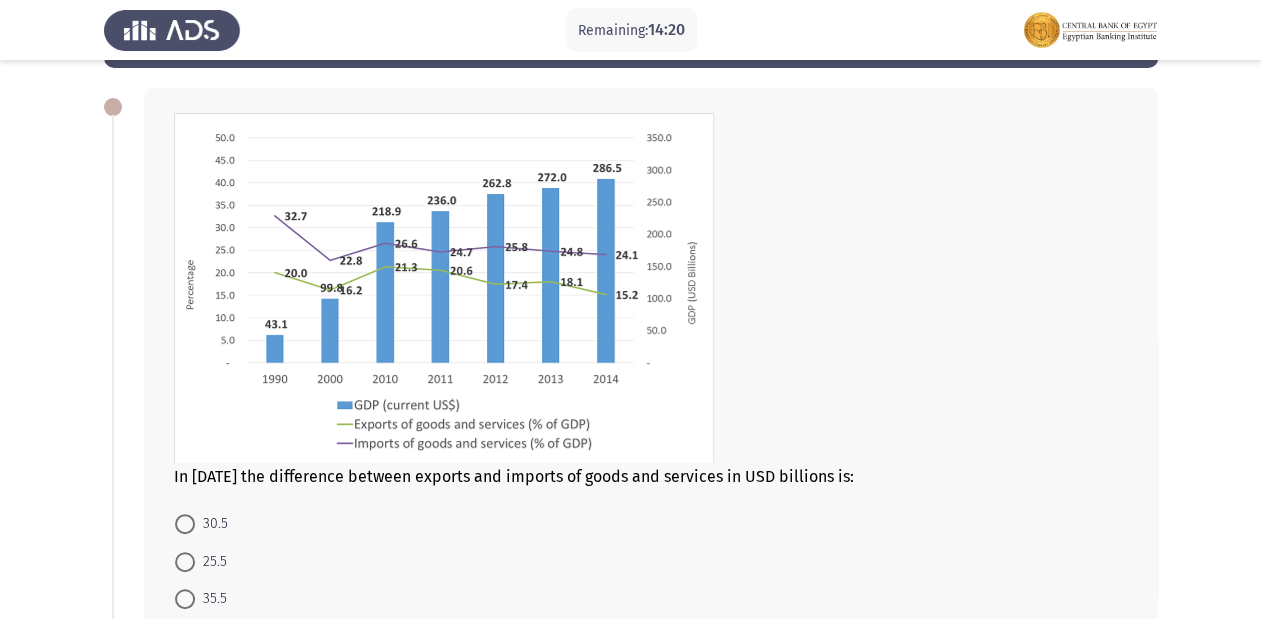 click 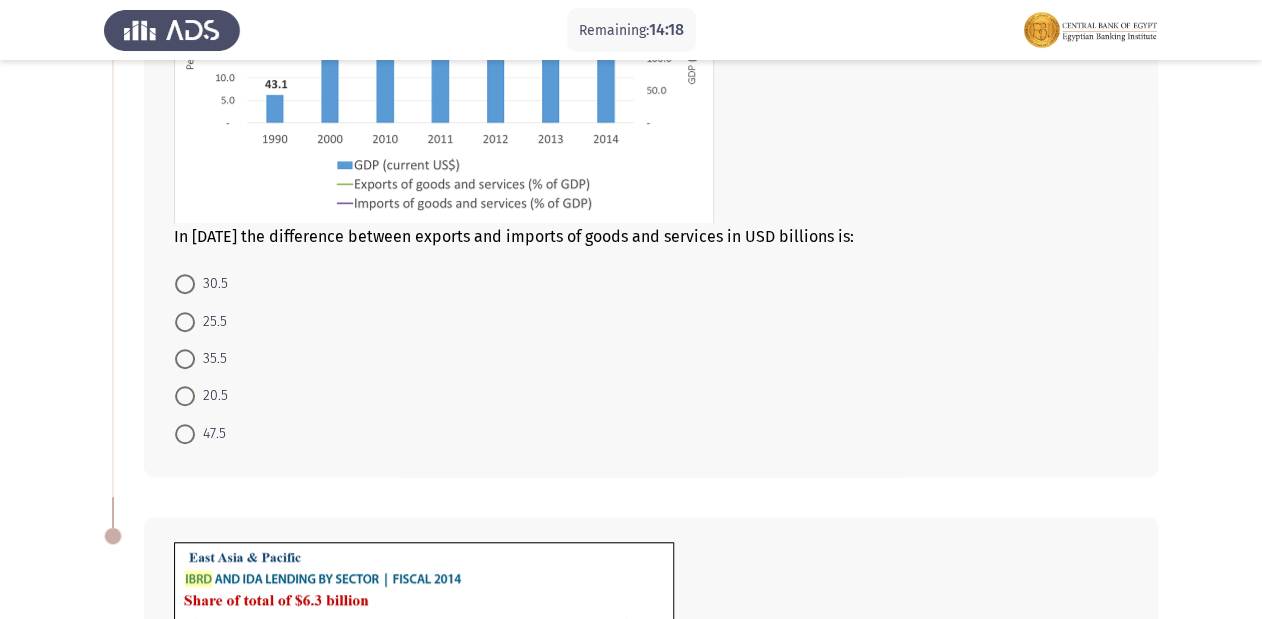 click at bounding box center [185, 284] 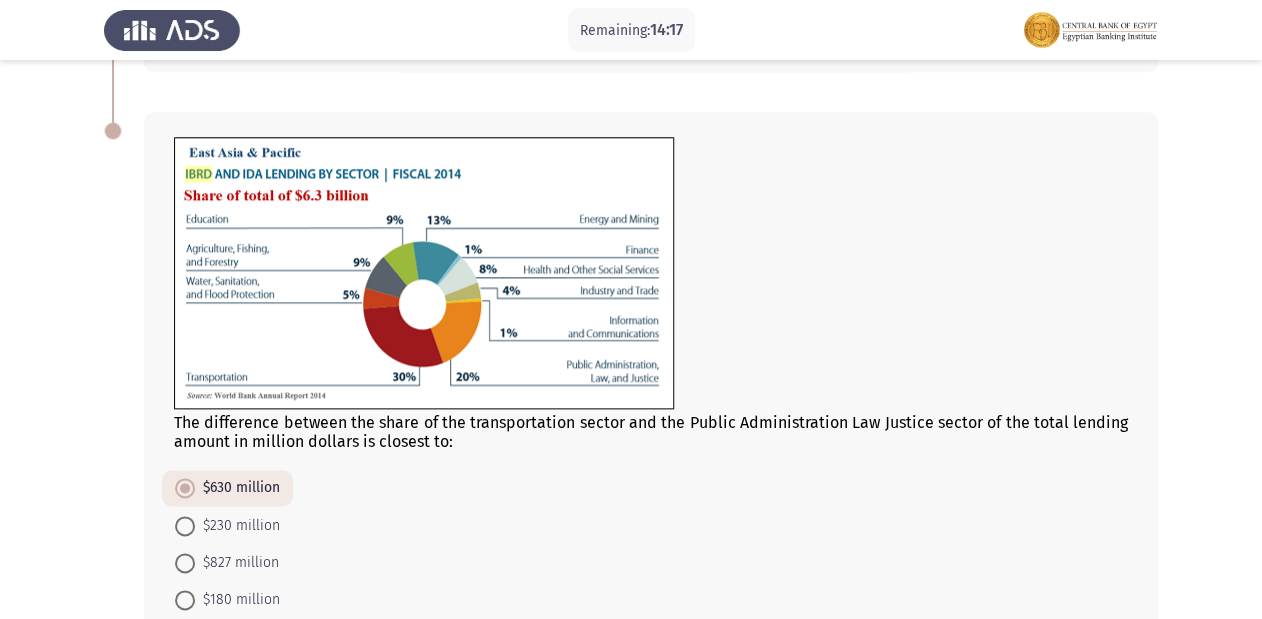scroll, scrollTop: 884, scrollLeft: 0, axis: vertical 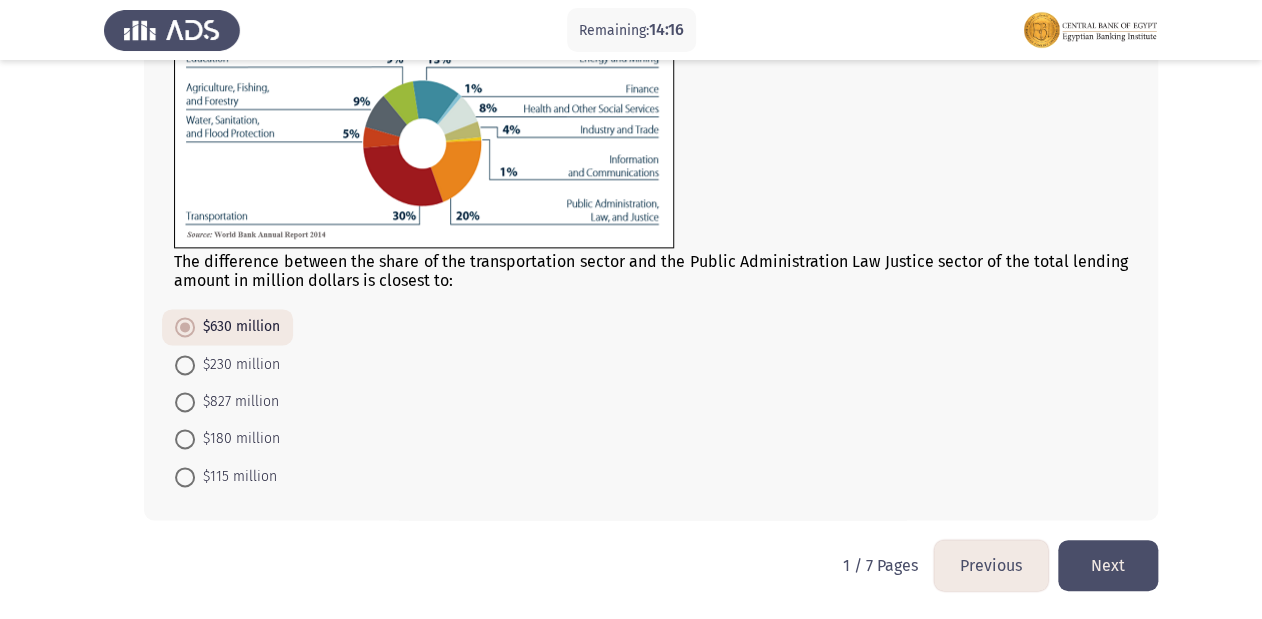 click on "Next" 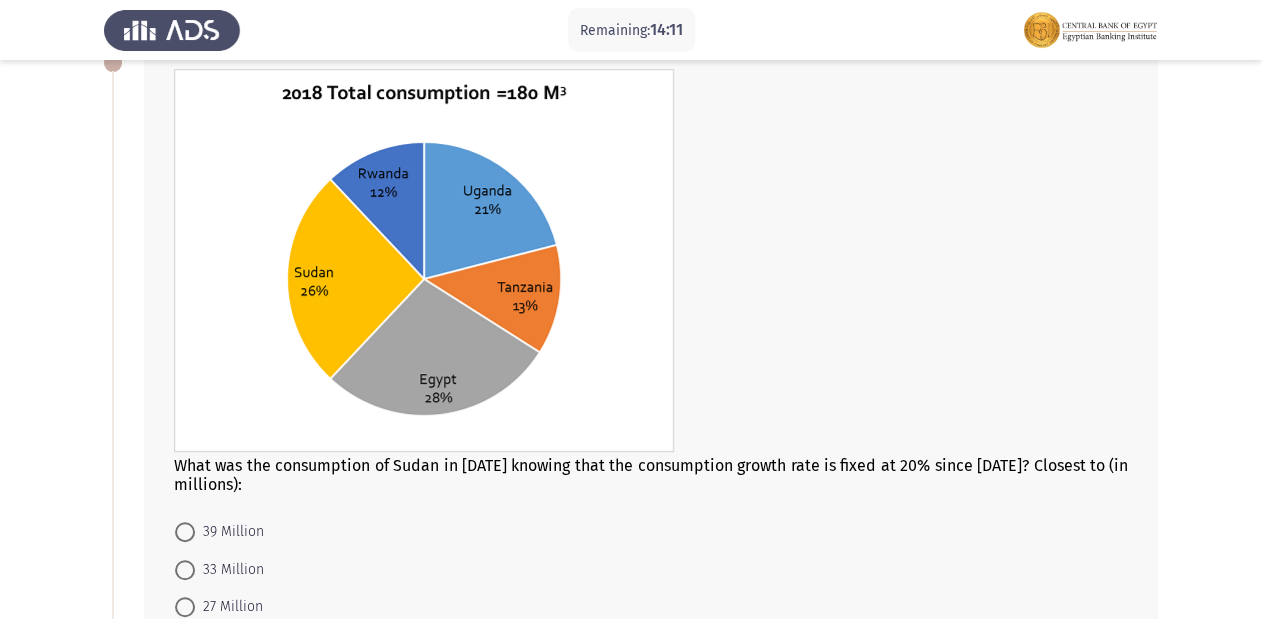scroll, scrollTop: 0, scrollLeft: 0, axis: both 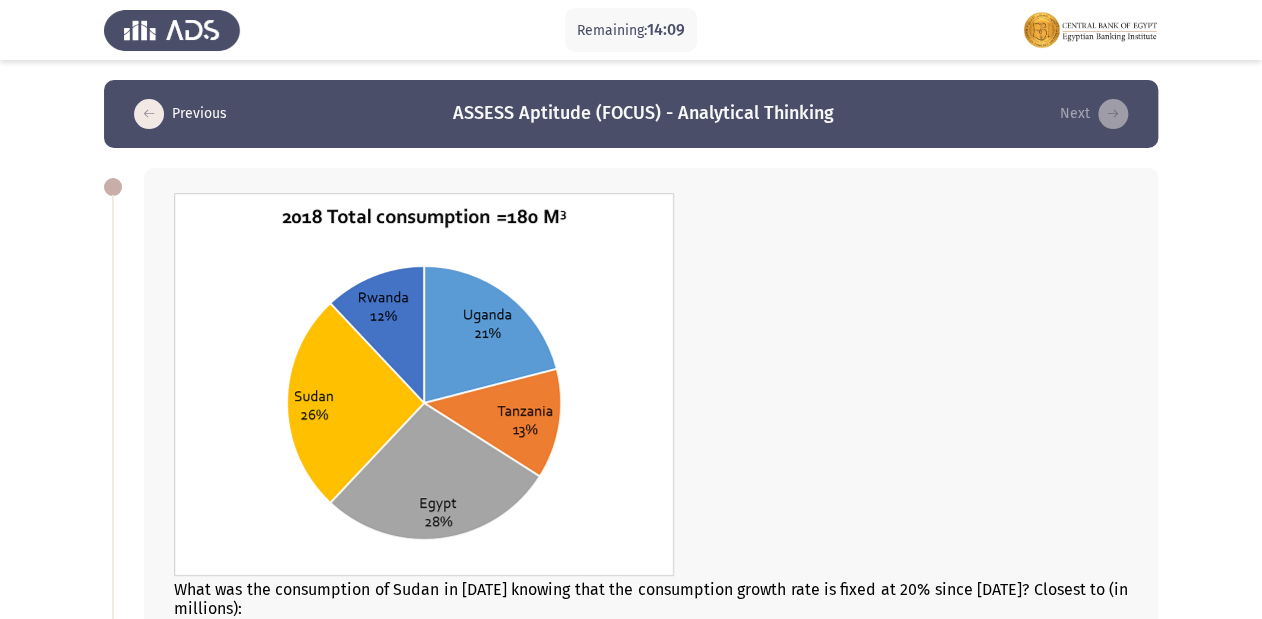 click 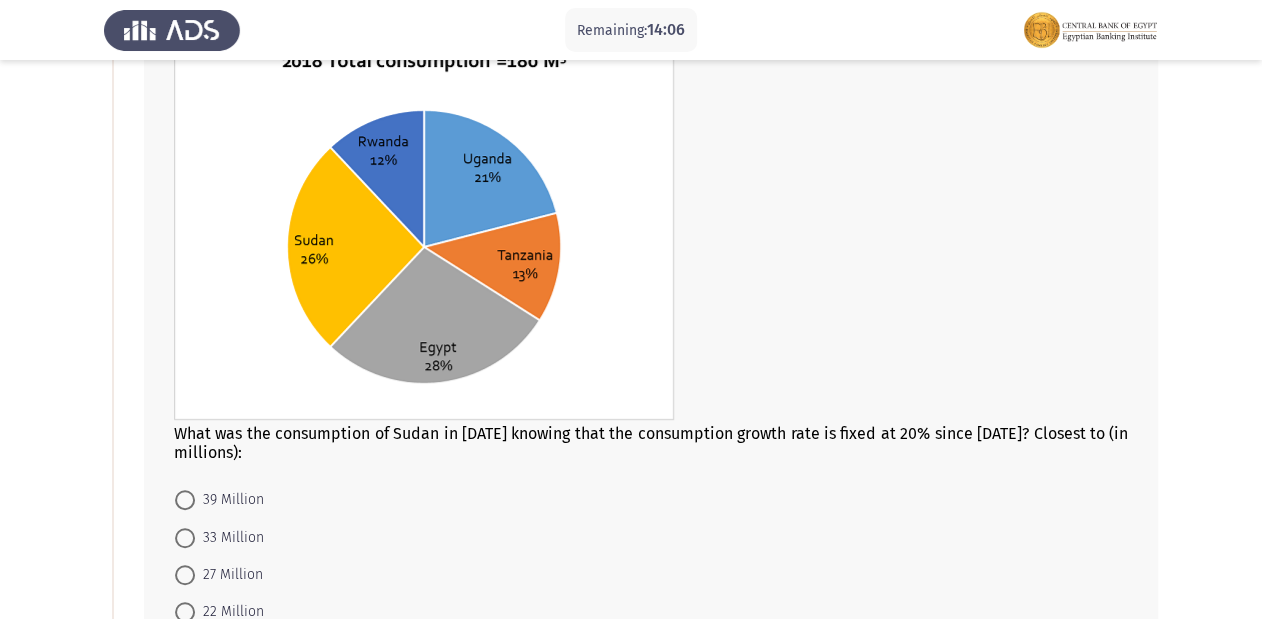 scroll, scrollTop: 160, scrollLeft: 0, axis: vertical 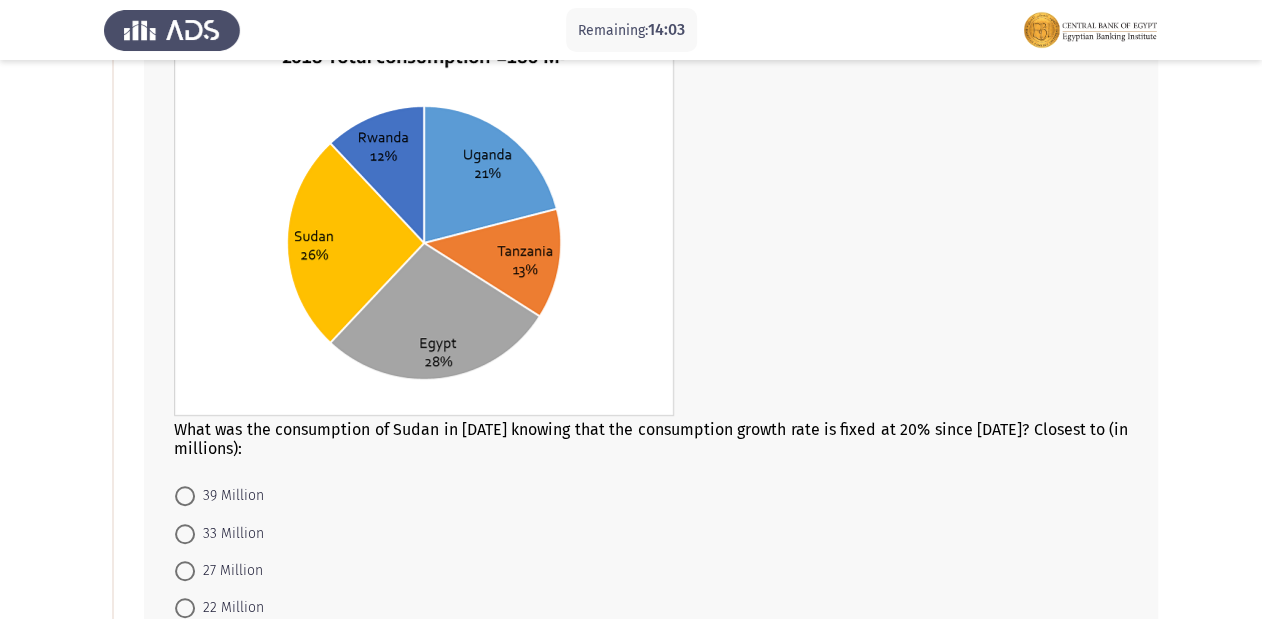 click on "What was the consumption of Sudan in [DATE] knowing that the consumption growth rate is fixed at 20% since [DATE]? Closest to (in millions):" 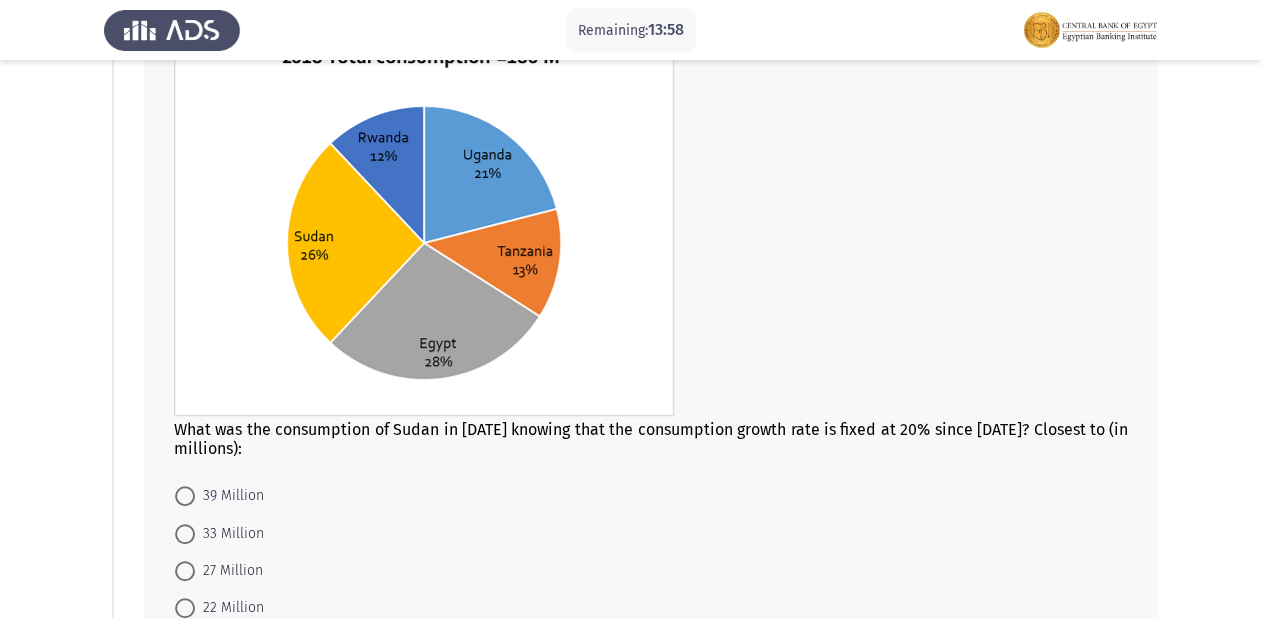 click on "What was the consumption of Sudan in [DATE] knowing that the consumption growth rate is fixed at 20% since [DATE]? Closest to (in millions):" 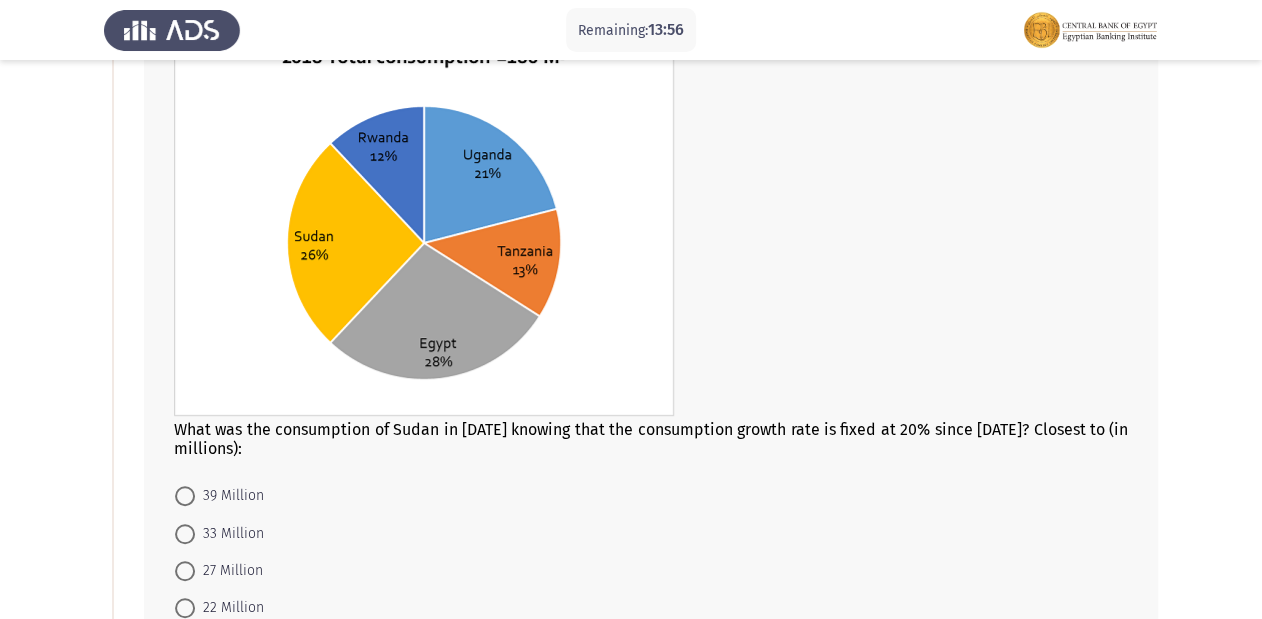 click on "What was the consumption of Sudan in [DATE] knowing that the consumption growth rate is fixed at 20% since [DATE]? Closest to (in millions):" 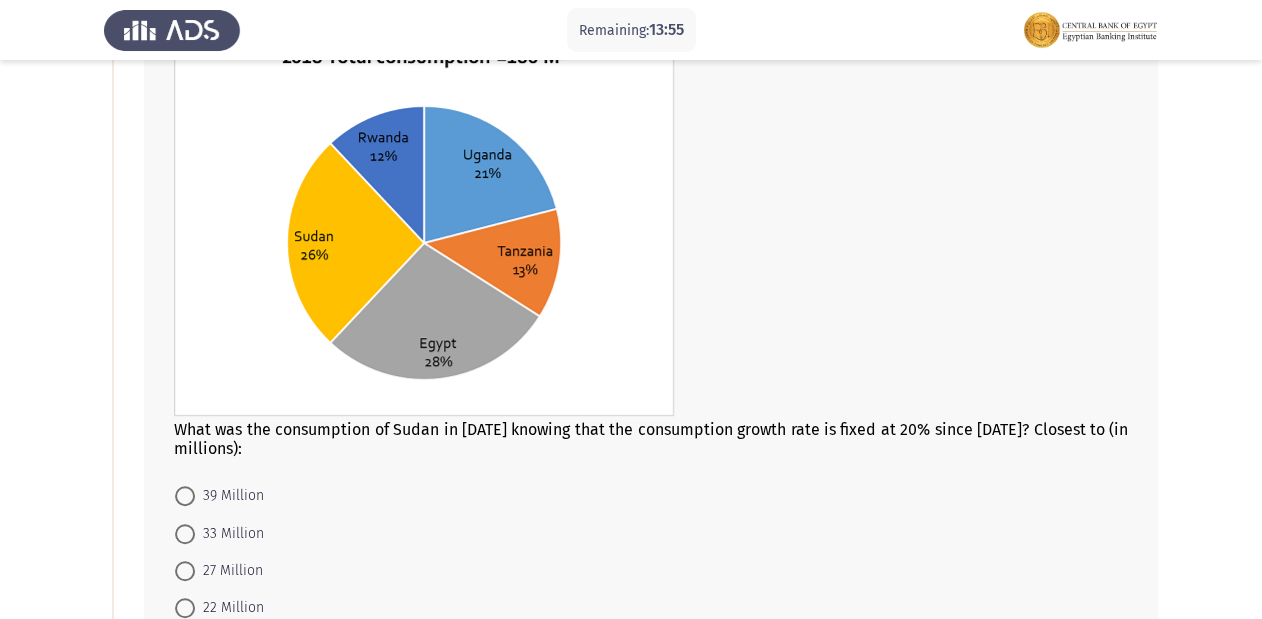 click on "What was the consumption of Sudan in [DATE] knowing that the consumption growth rate is fixed at 20% since [DATE]? Closest to (in millions):" 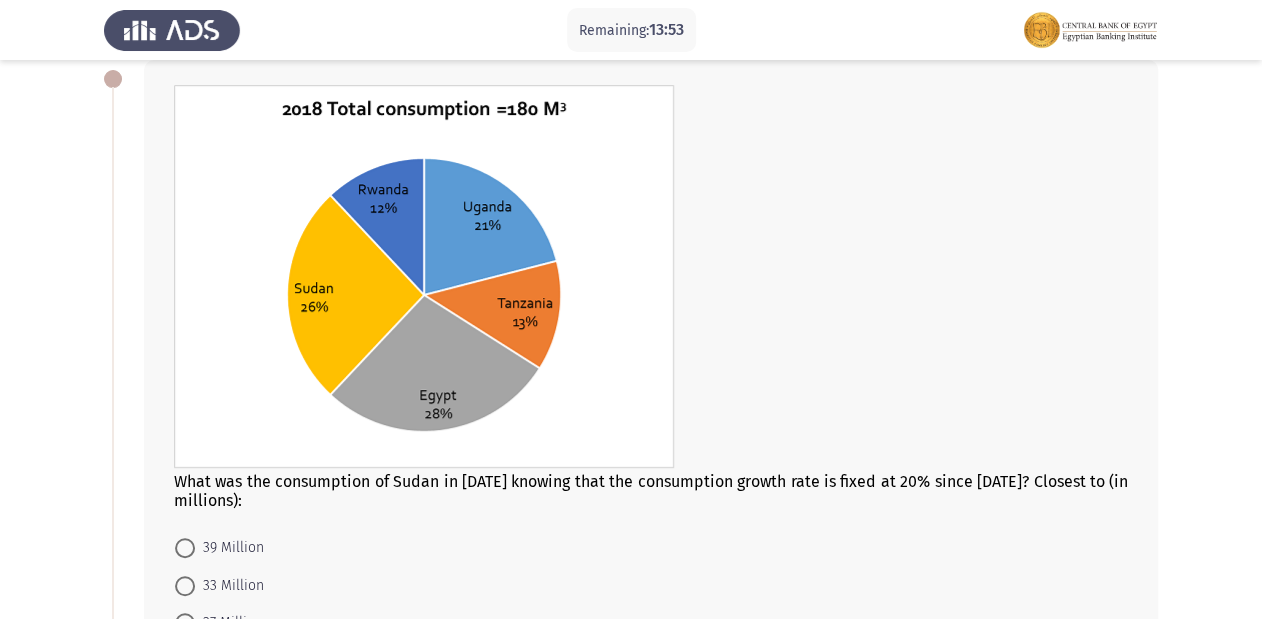 scroll, scrollTop: 80, scrollLeft: 0, axis: vertical 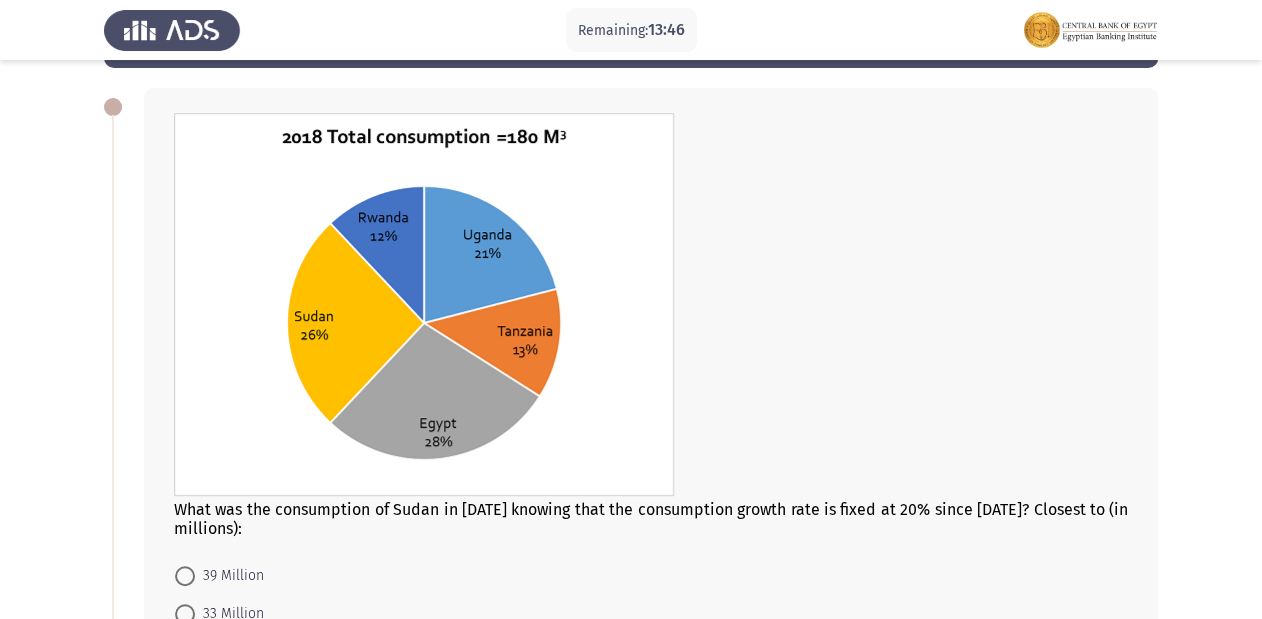click 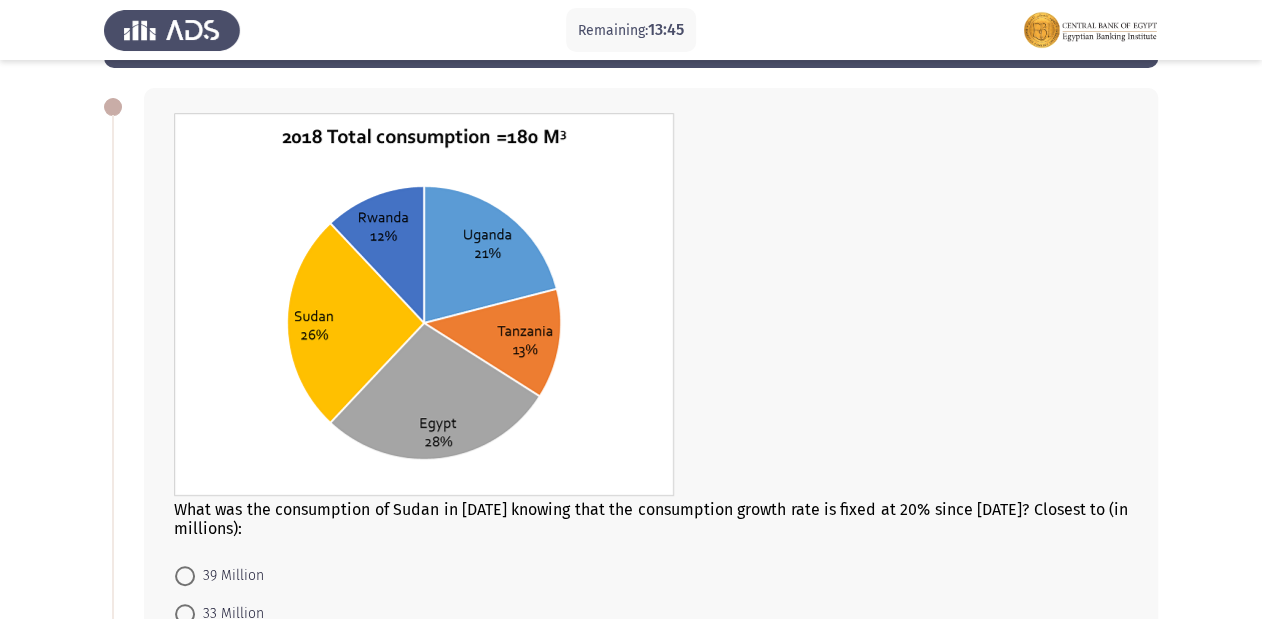 drag, startPoint x: 352, startPoint y: 156, endPoint x: 381, endPoint y: 159, distance: 29.15476 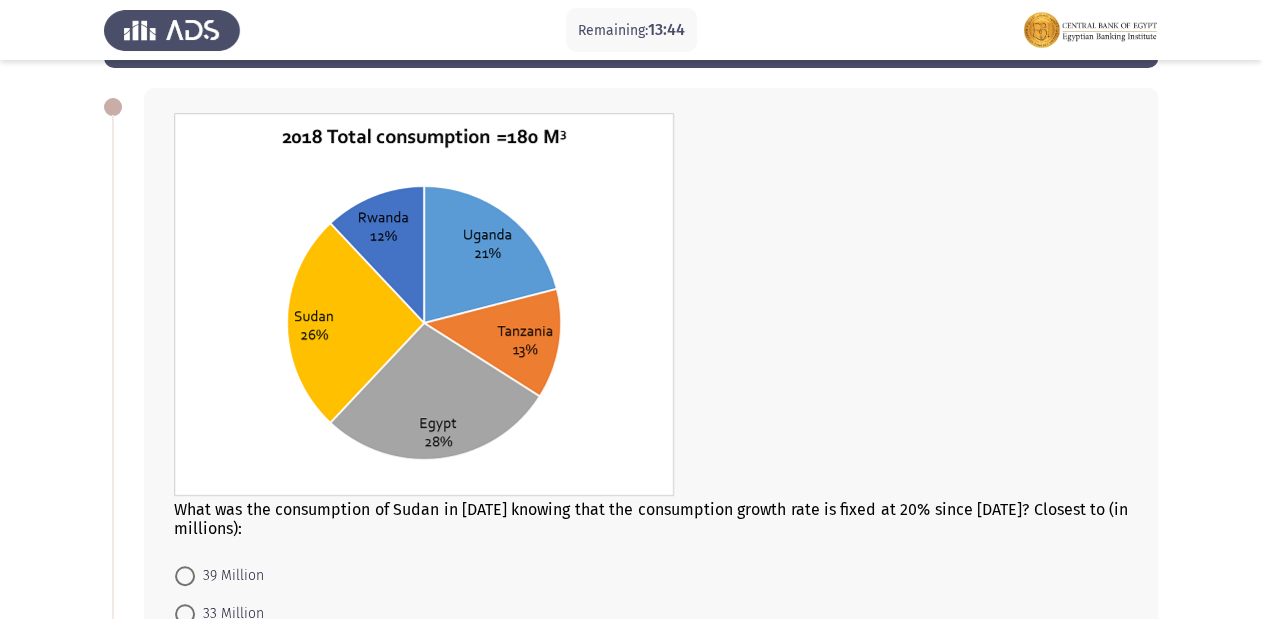 scroll, scrollTop: 160, scrollLeft: 0, axis: vertical 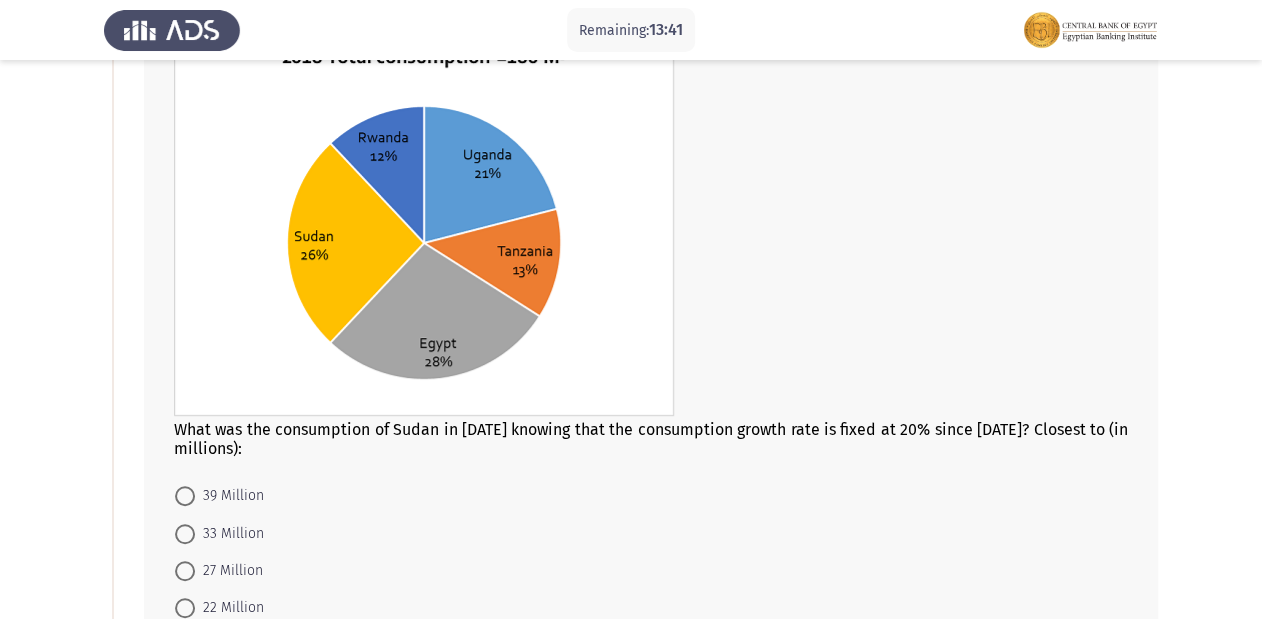 click on "What was the consumption of Sudan in [DATE] knowing that the consumption growth rate is fixed at 20% since [DATE]? Closest to (in millions):" 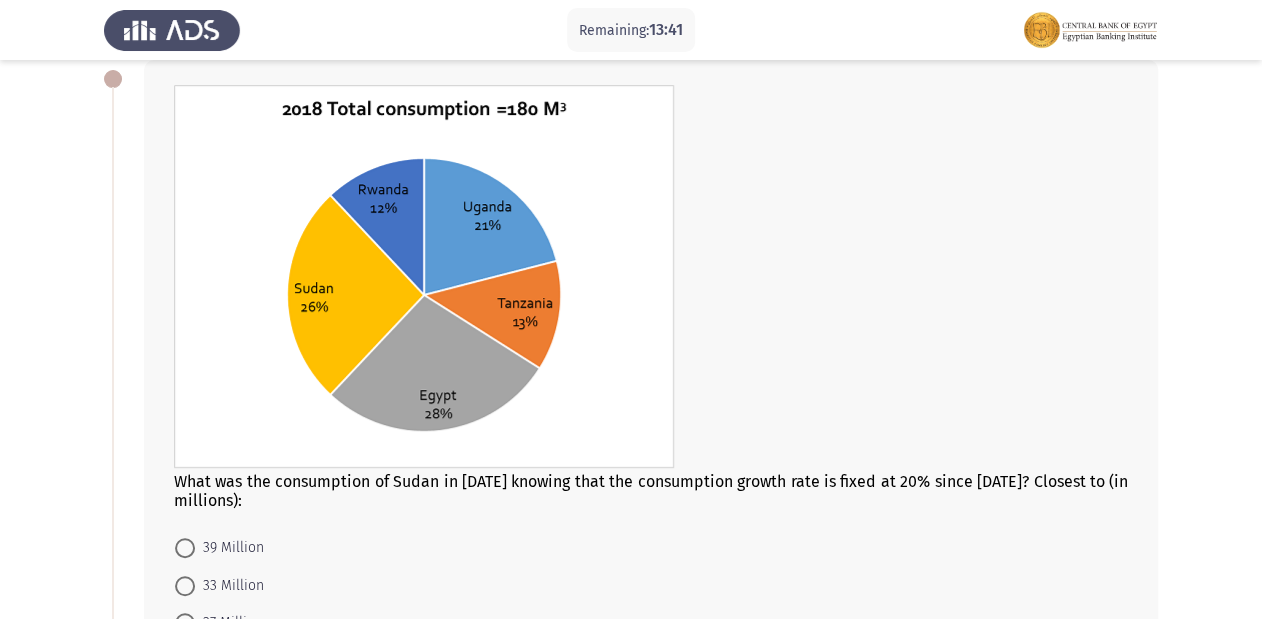 scroll, scrollTop: 80, scrollLeft: 0, axis: vertical 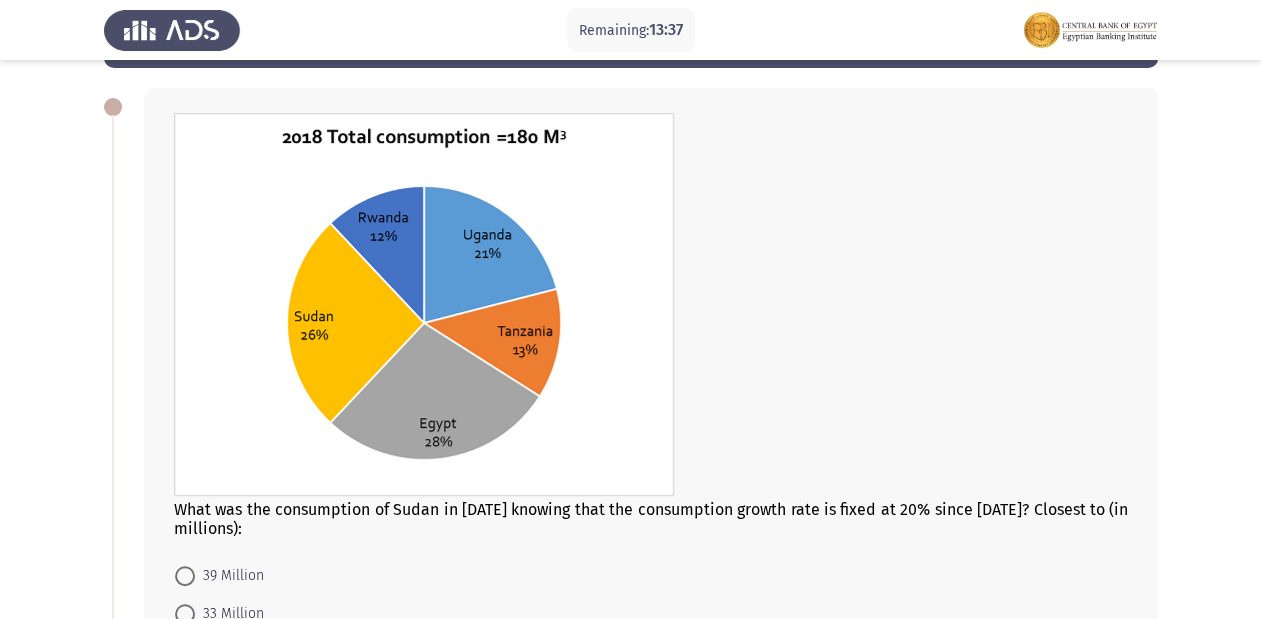 click on "What was the consumption of Sudan in [DATE] knowing that the consumption growth rate is fixed at 20% since [DATE]? Closest to (in millions):" 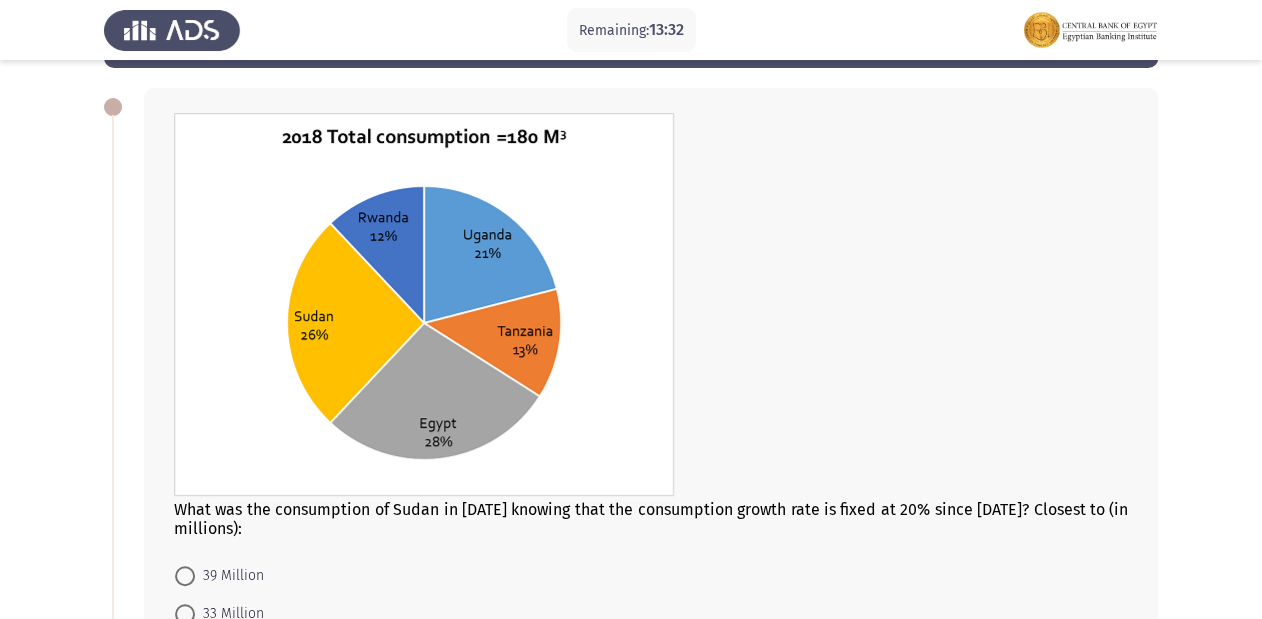 click on "What was the consumption of Sudan in [DATE] knowing that the consumption growth rate is fixed at 20% since [DATE]? Closest to (in millions):" 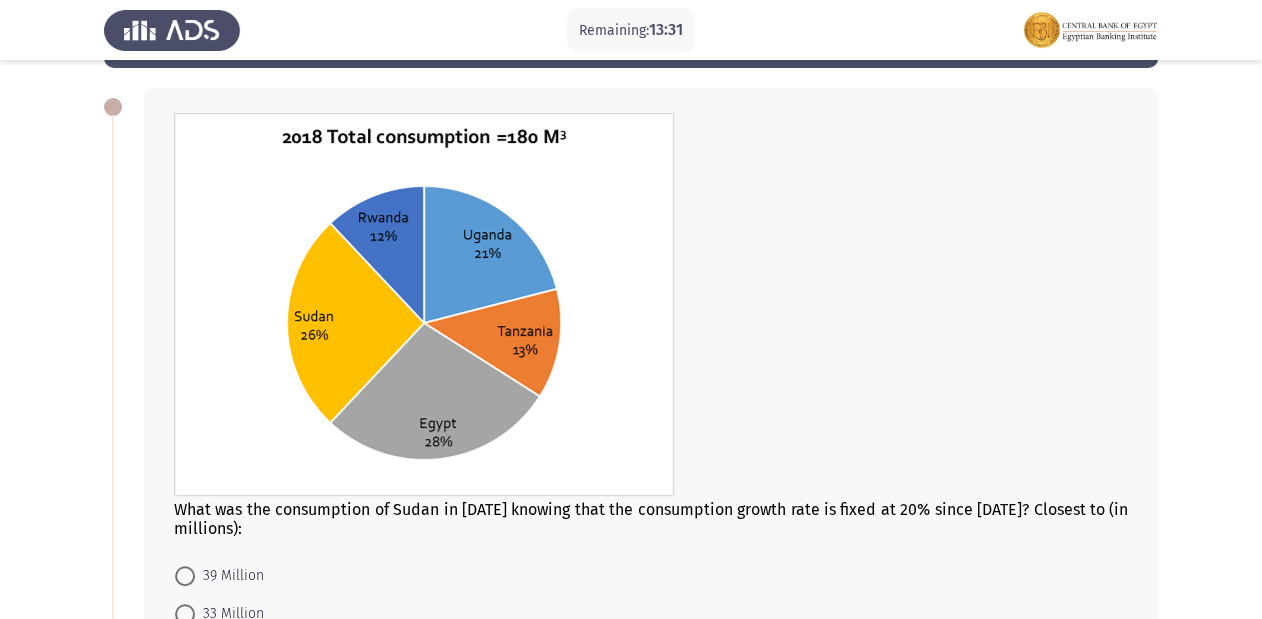 click on "What was the consumption of Sudan in [DATE] knowing that the consumption growth rate is fixed at 20% since [DATE]? Closest to (in millions):" 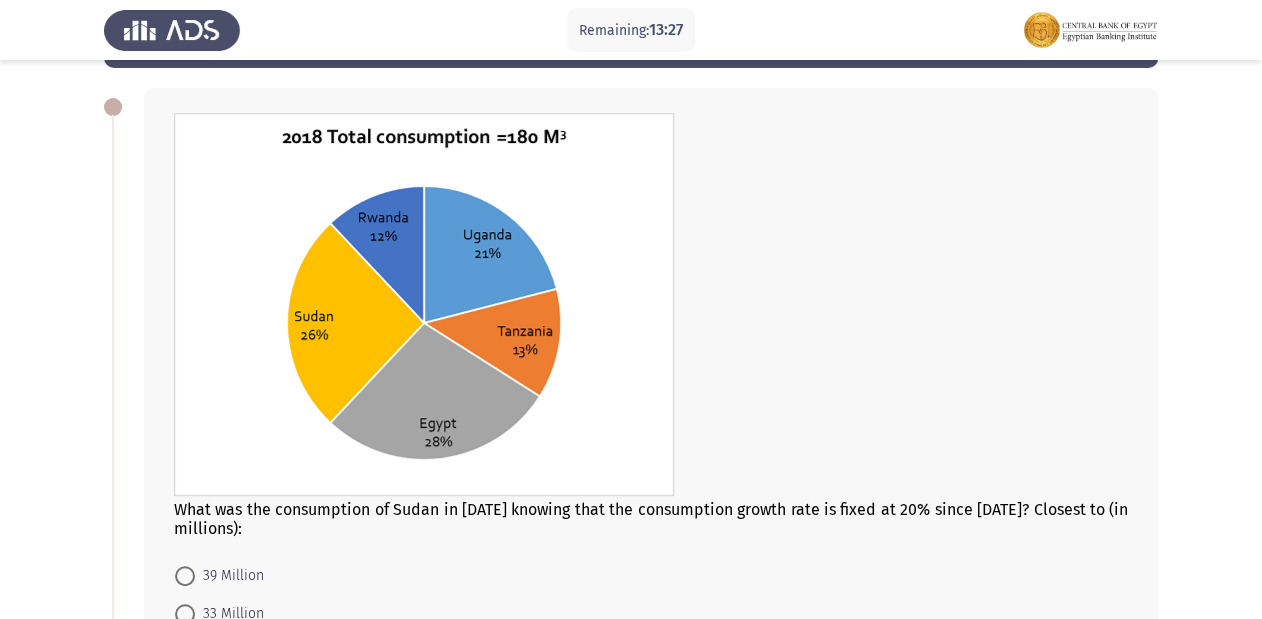 click on "What was the consumption of Sudan in [DATE] knowing that the consumption growth rate is fixed at 20% since [DATE]? Closest to (in millions):" 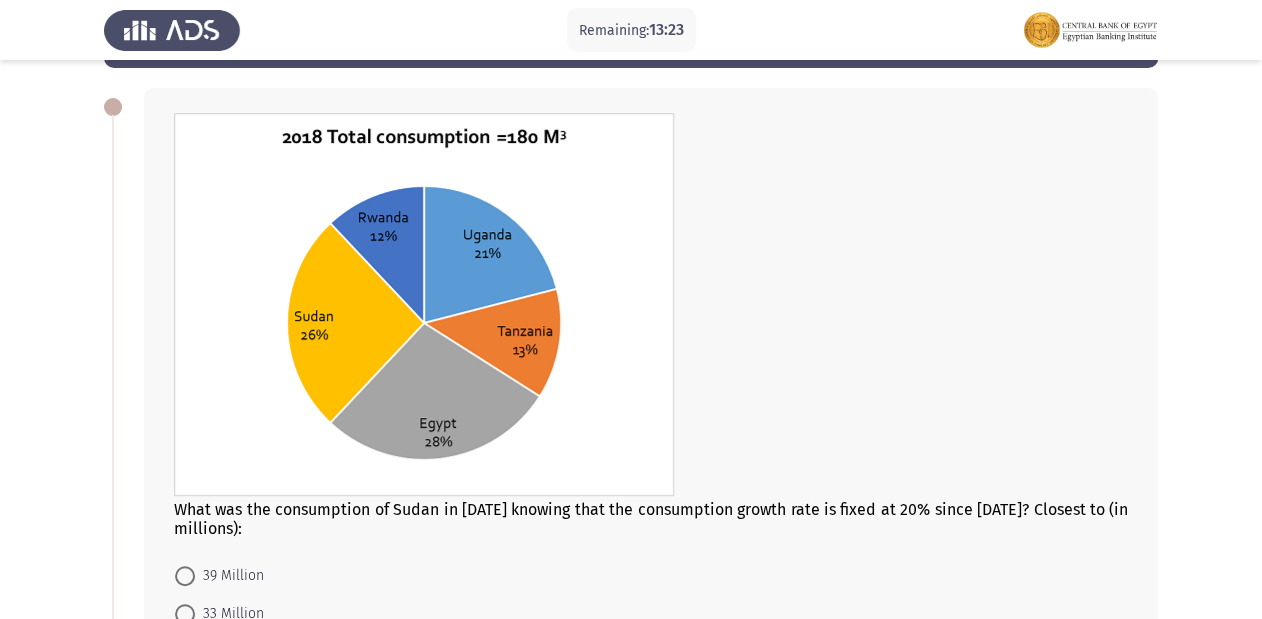 click on "What was the consumption of Sudan in [DATE] knowing that the consumption growth rate is fixed at 20% since [DATE]? Closest to (in millions):" 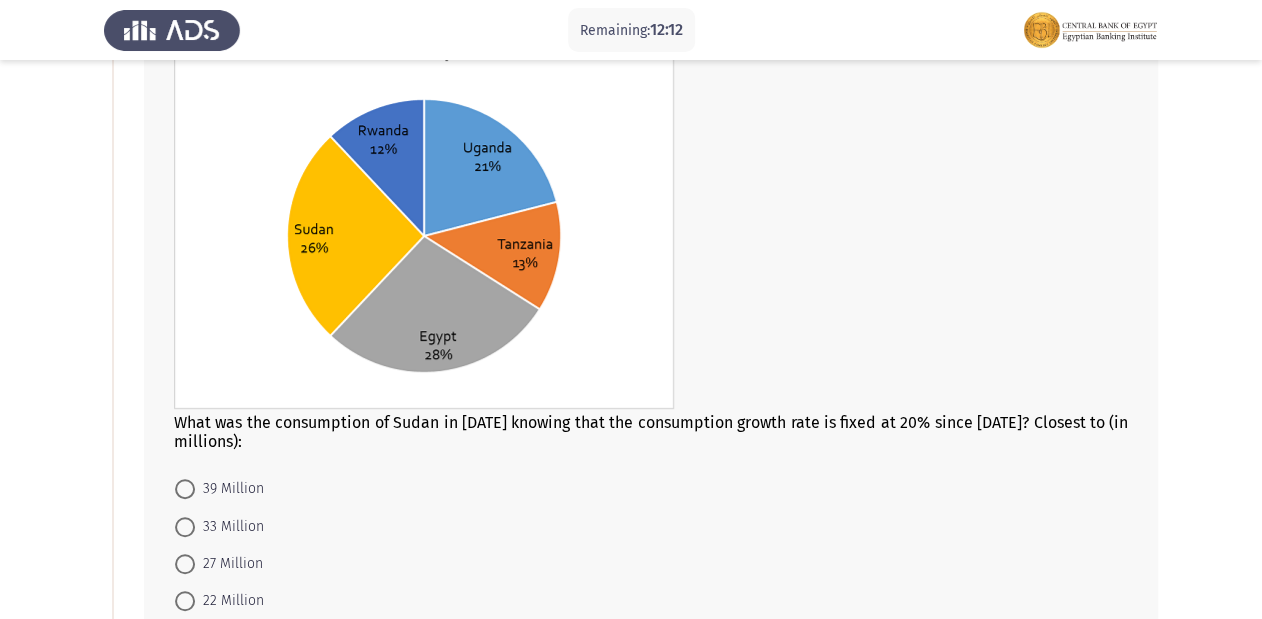 scroll, scrollTop: 160, scrollLeft: 0, axis: vertical 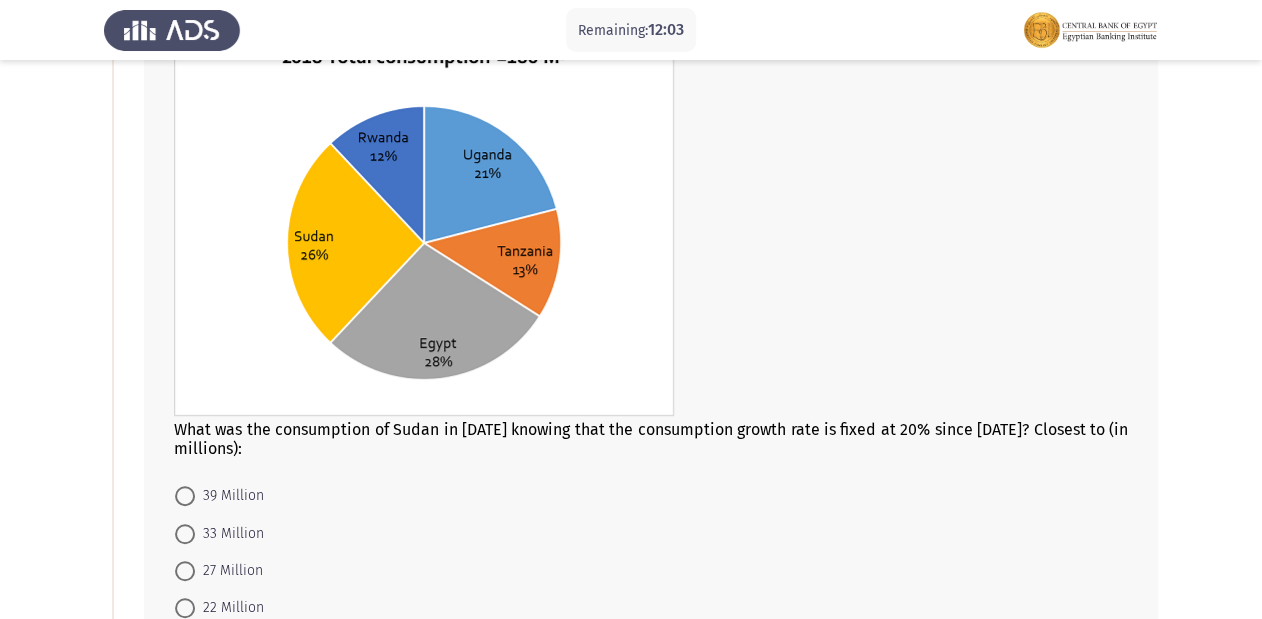 click 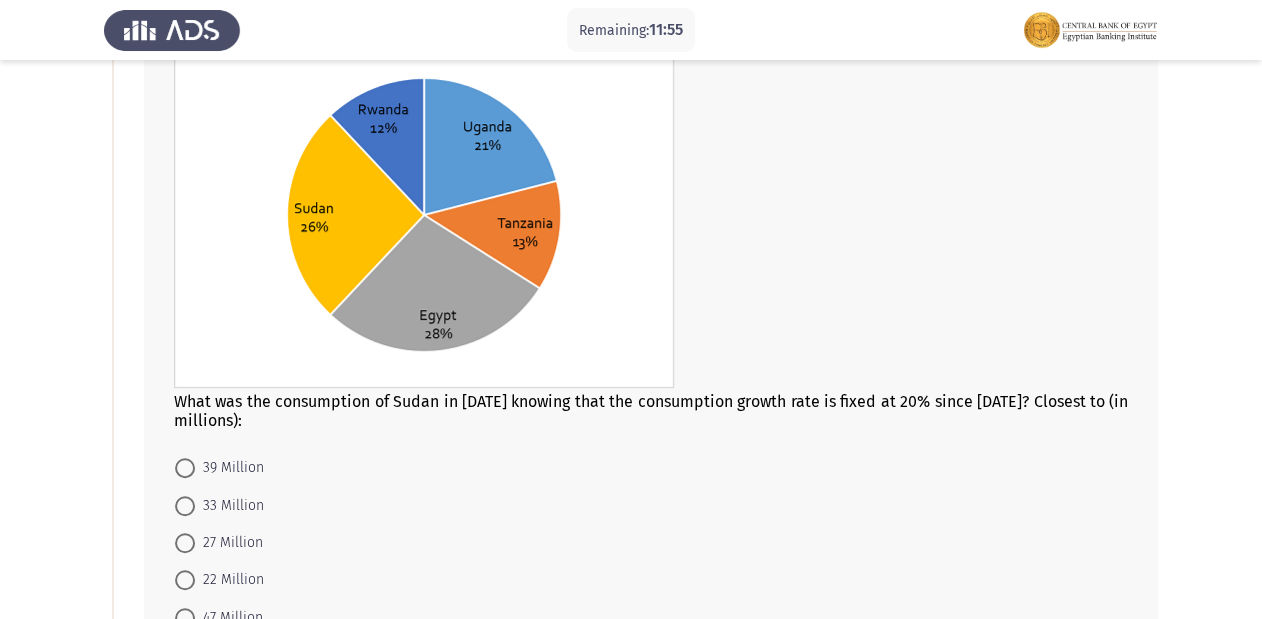 scroll, scrollTop: 160, scrollLeft: 0, axis: vertical 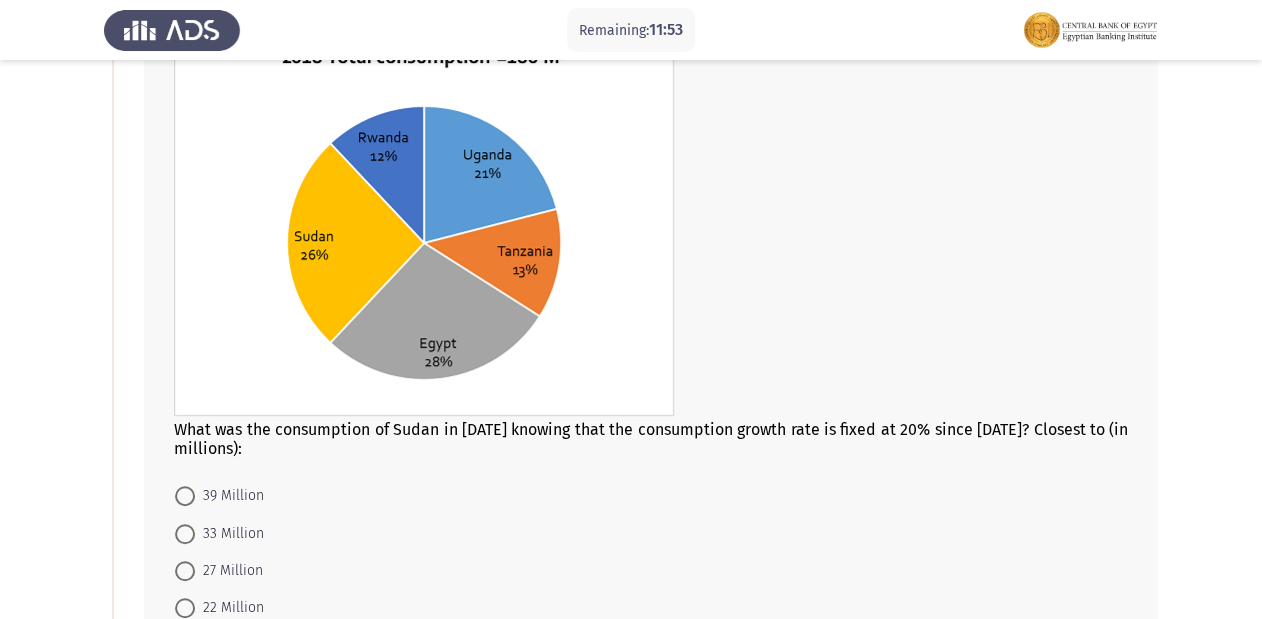 click on "What was the consumption of Sudan in [DATE] knowing that the consumption growth rate is fixed at 20% since [DATE]? Closest to (in millions):" 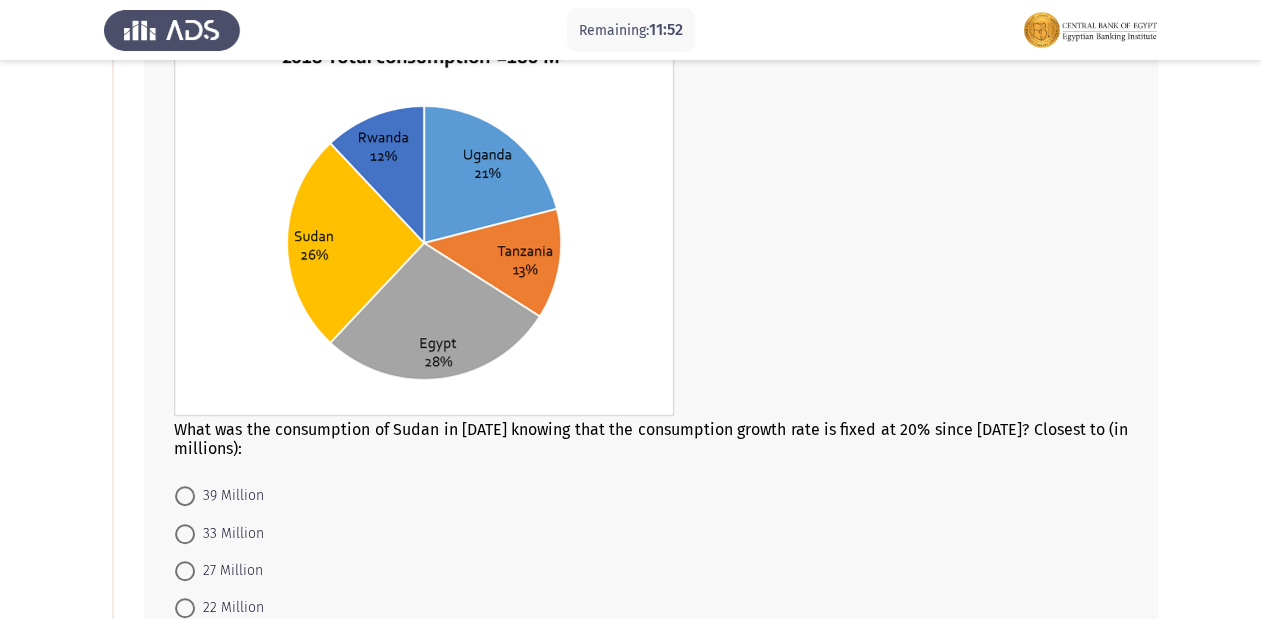 click on "What was the consumption of Sudan in [DATE] knowing that the consumption growth rate is fixed at 20% since [DATE]? Closest to (in millions):" 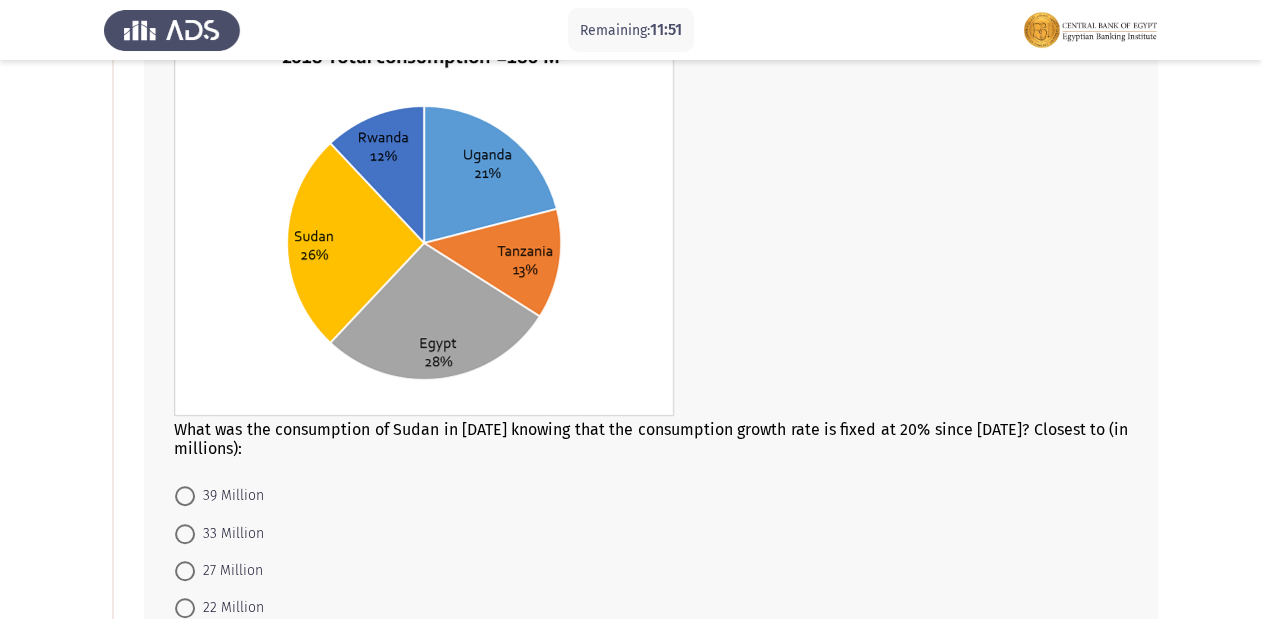 click on "What was the consumption of Sudan in [DATE] knowing that the consumption growth rate is fixed at 20% since [DATE]? Closest to (in millions):" 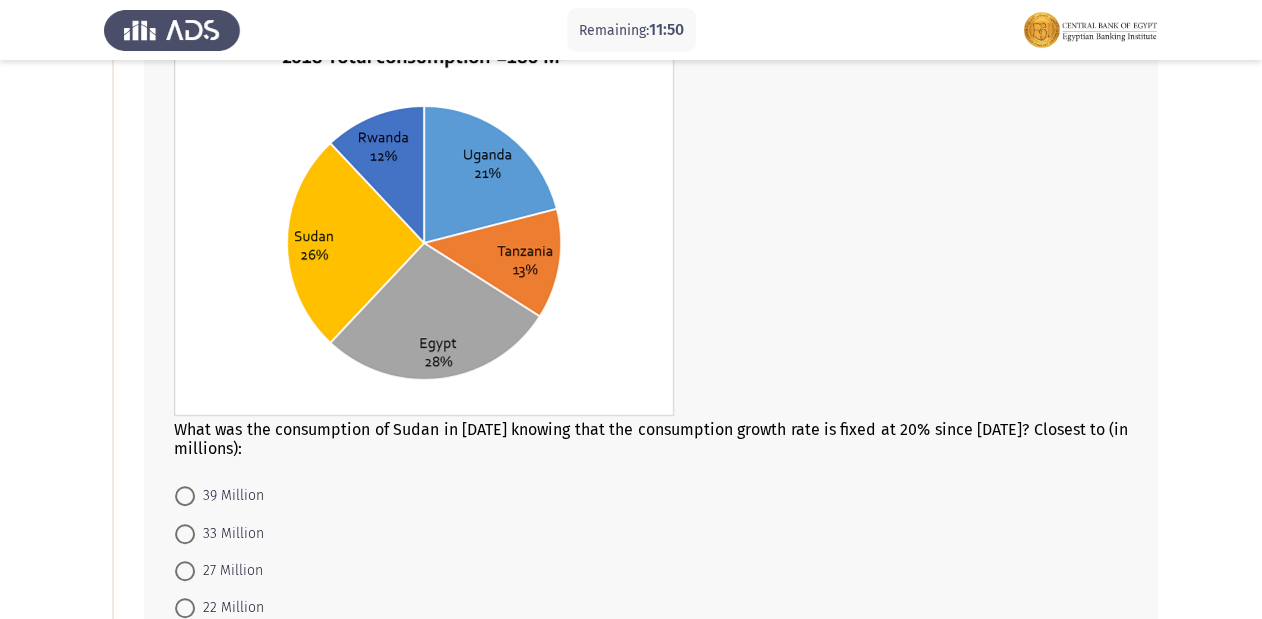 click on "What was the consumption of Sudan in [DATE] knowing that the consumption growth rate is fixed at 20% since [DATE]? Closest to (in millions):" 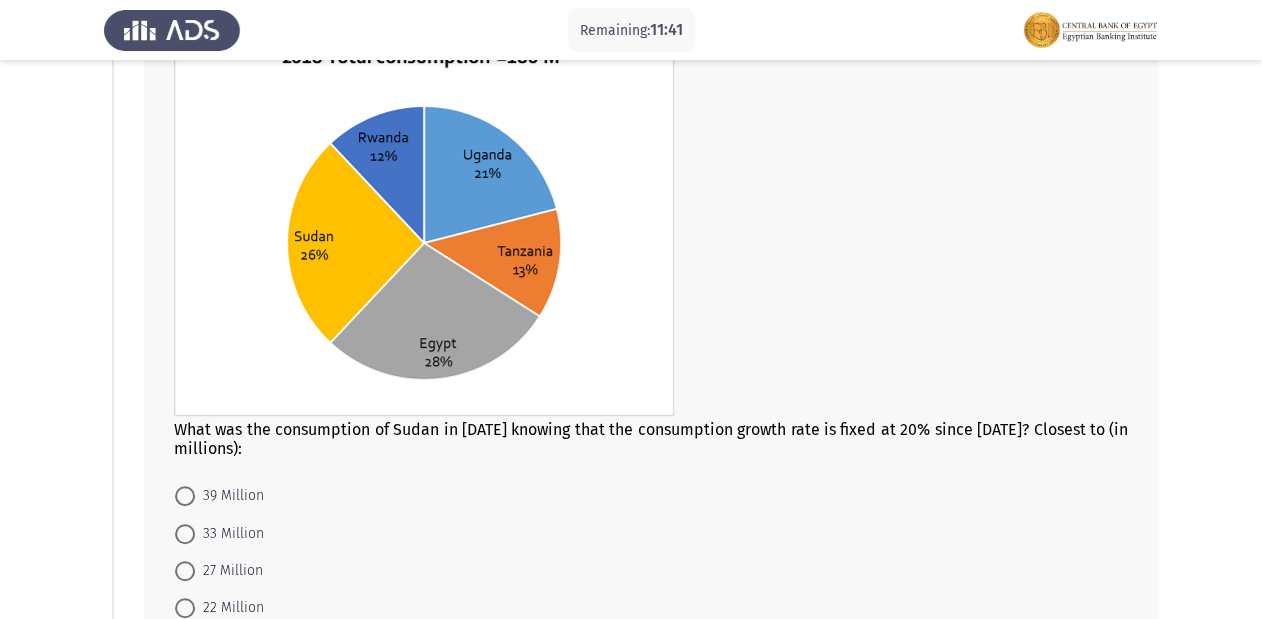 scroll, scrollTop: 240, scrollLeft: 0, axis: vertical 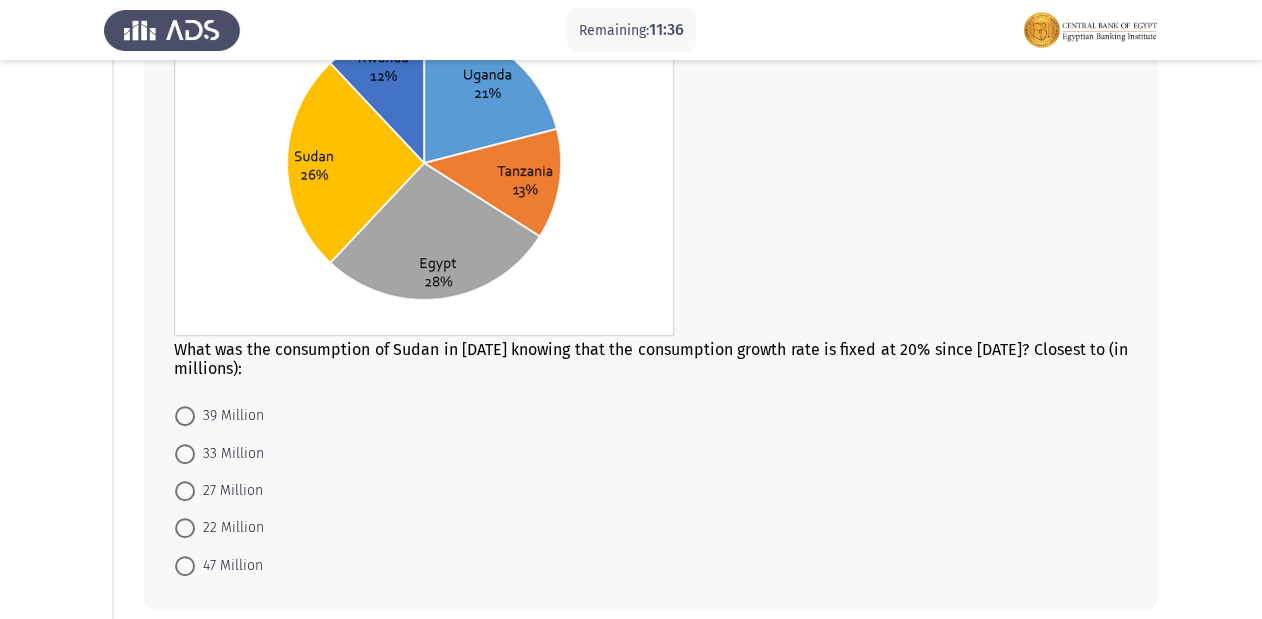 click at bounding box center (185, 454) 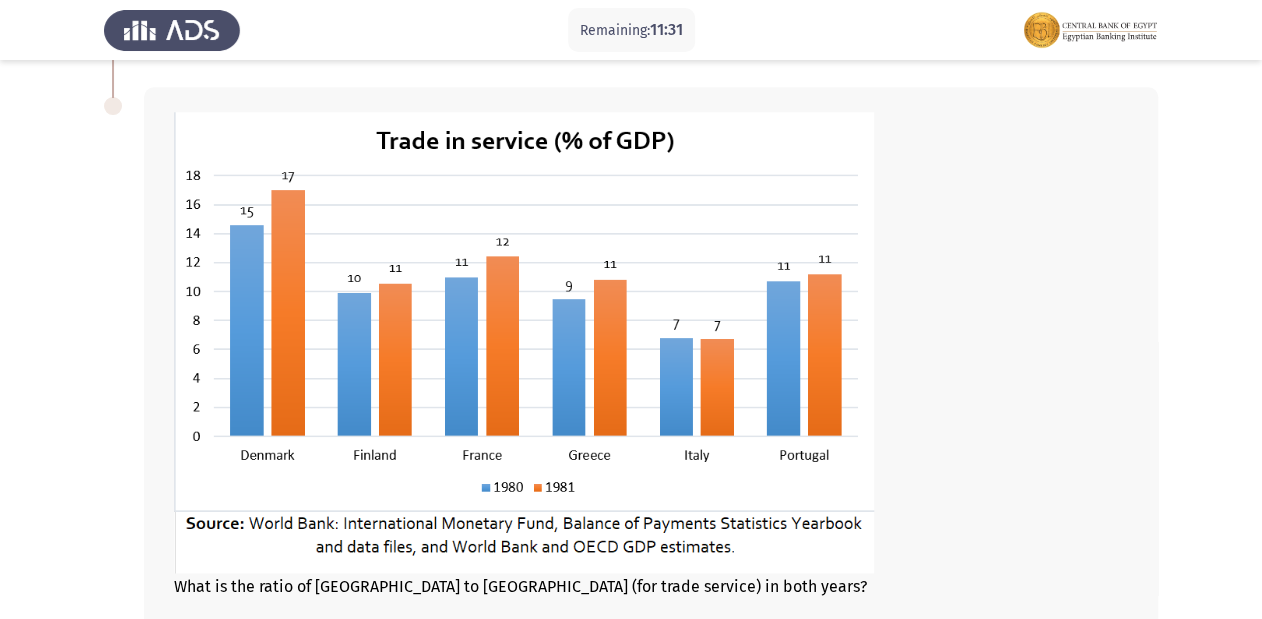 scroll, scrollTop: 880, scrollLeft: 0, axis: vertical 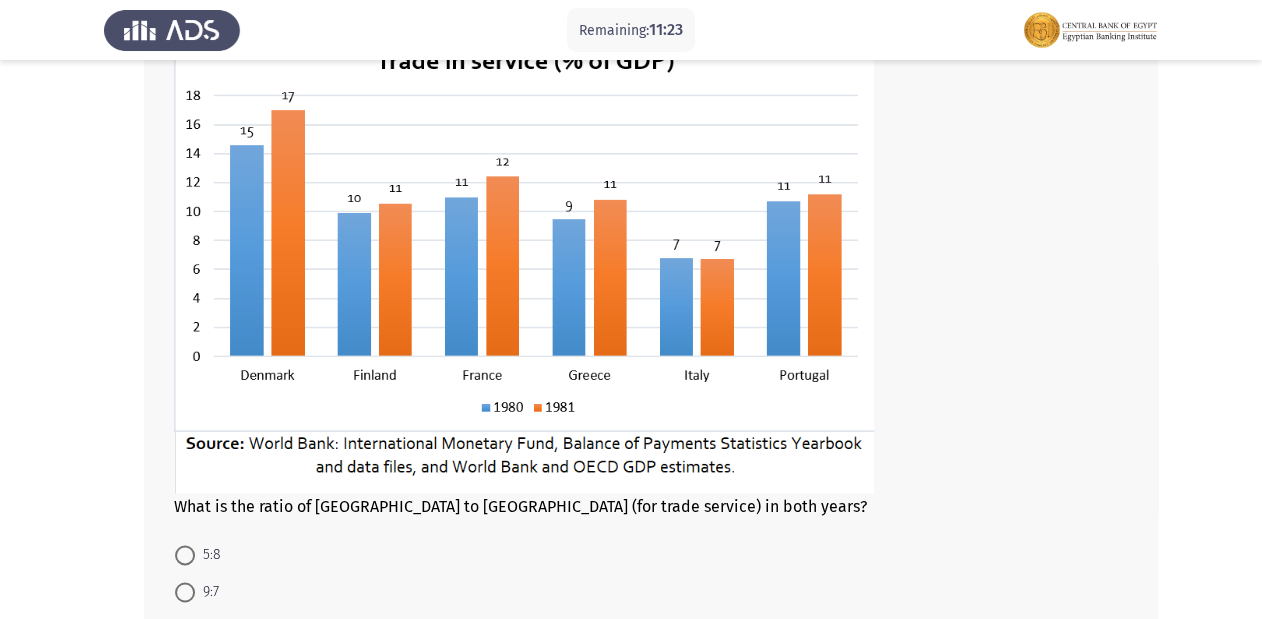 click 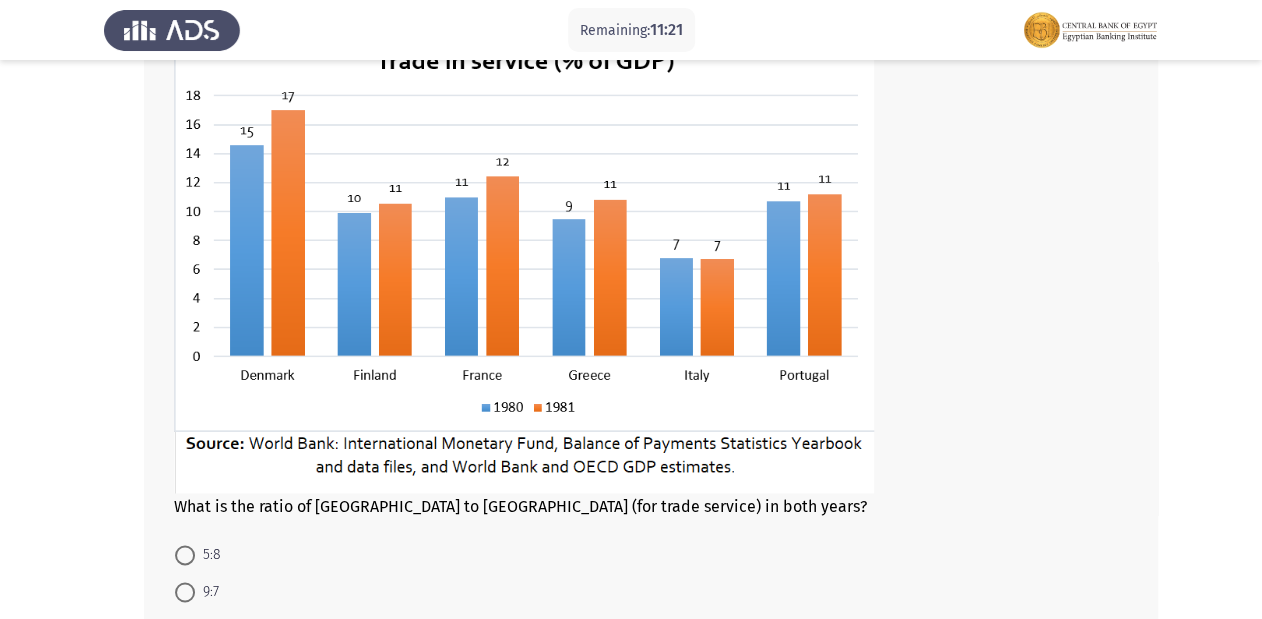 click 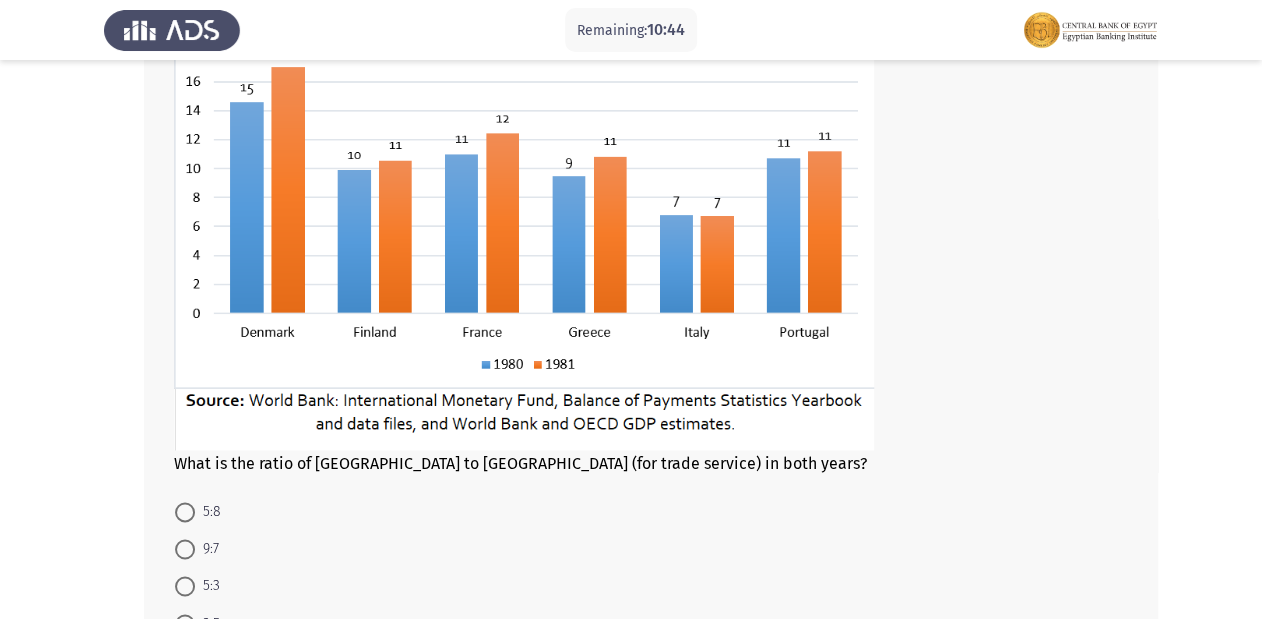 scroll, scrollTop: 947, scrollLeft: 0, axis: vertical 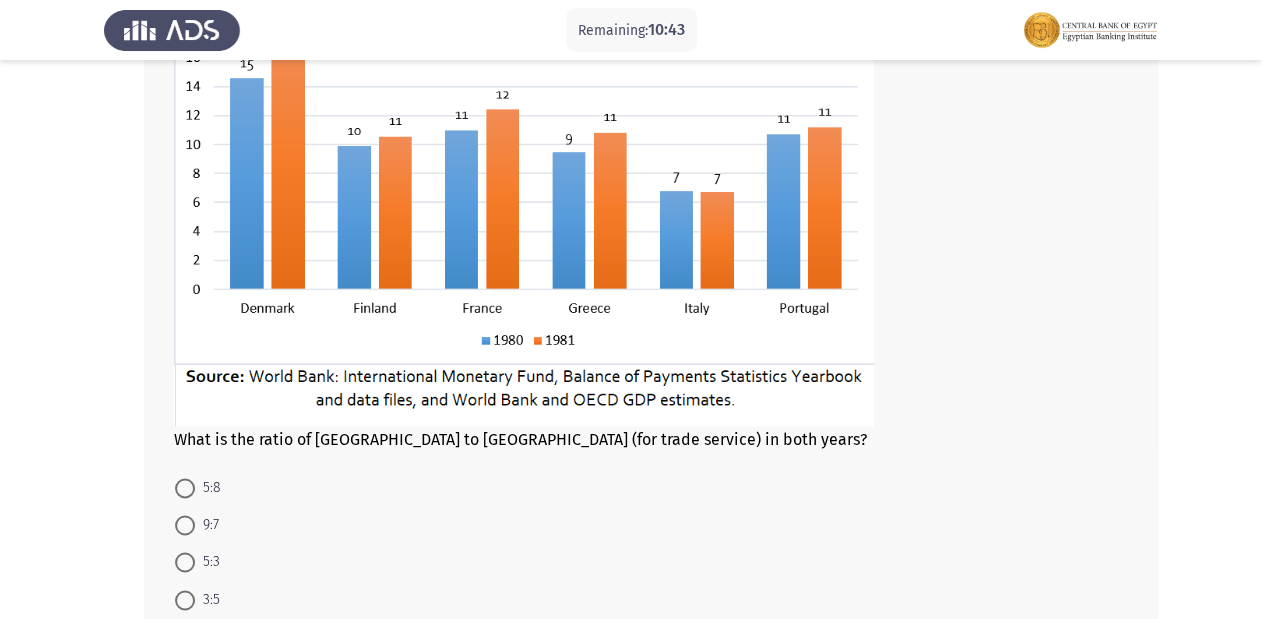 drag, startPoint x: 308, startPoint y: 451, endPoint x: 335, endPoint y: 445, distance: 27.658634 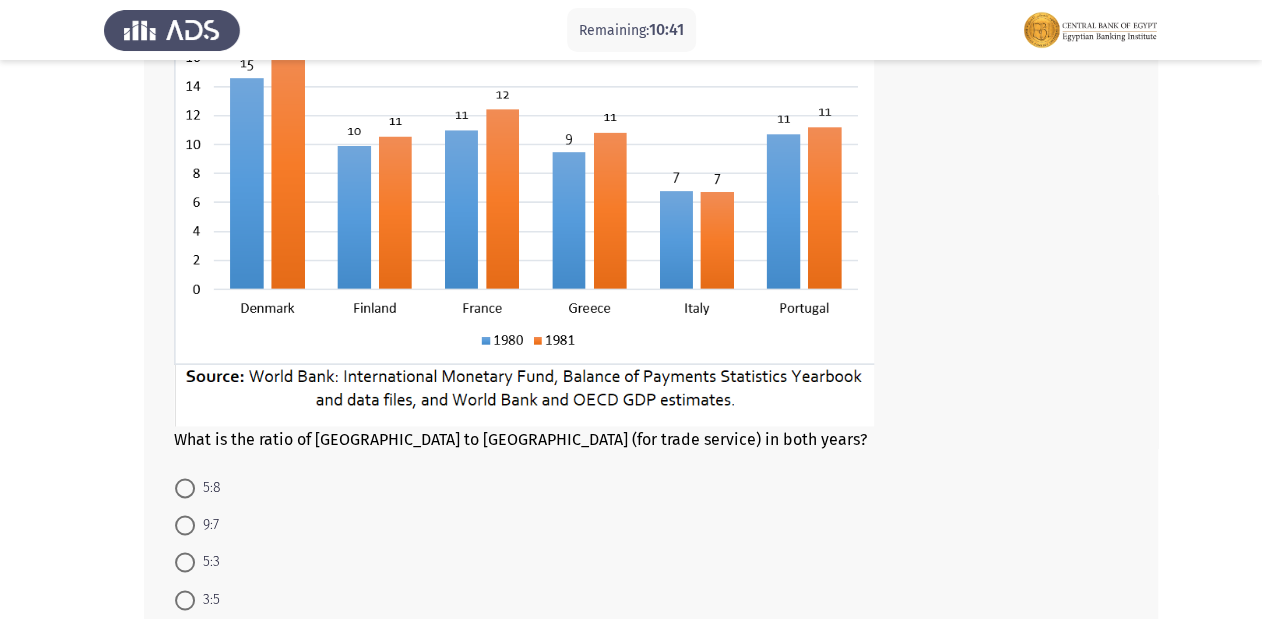 click on "What is the ratio of [GEOGRAPHIC_DATA] to [GEOGRAPHIC_DATA] (for trade service) in both years?" 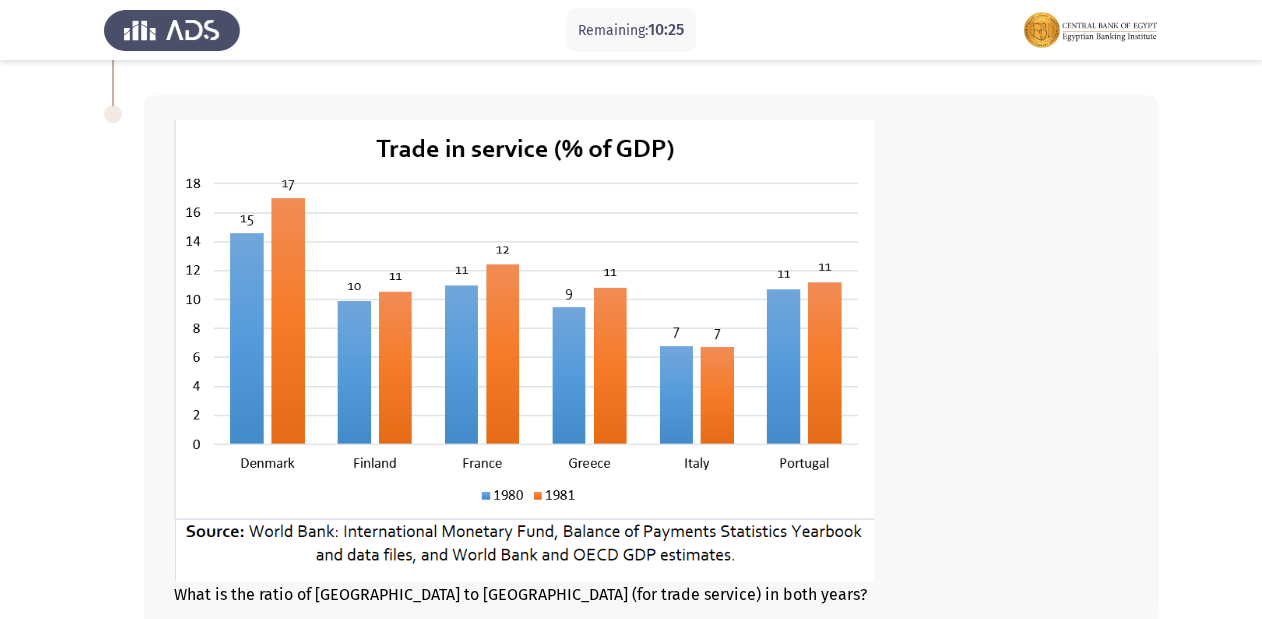 scroll, scrollTop: 787, scrollLeft: 0, axis: vertical 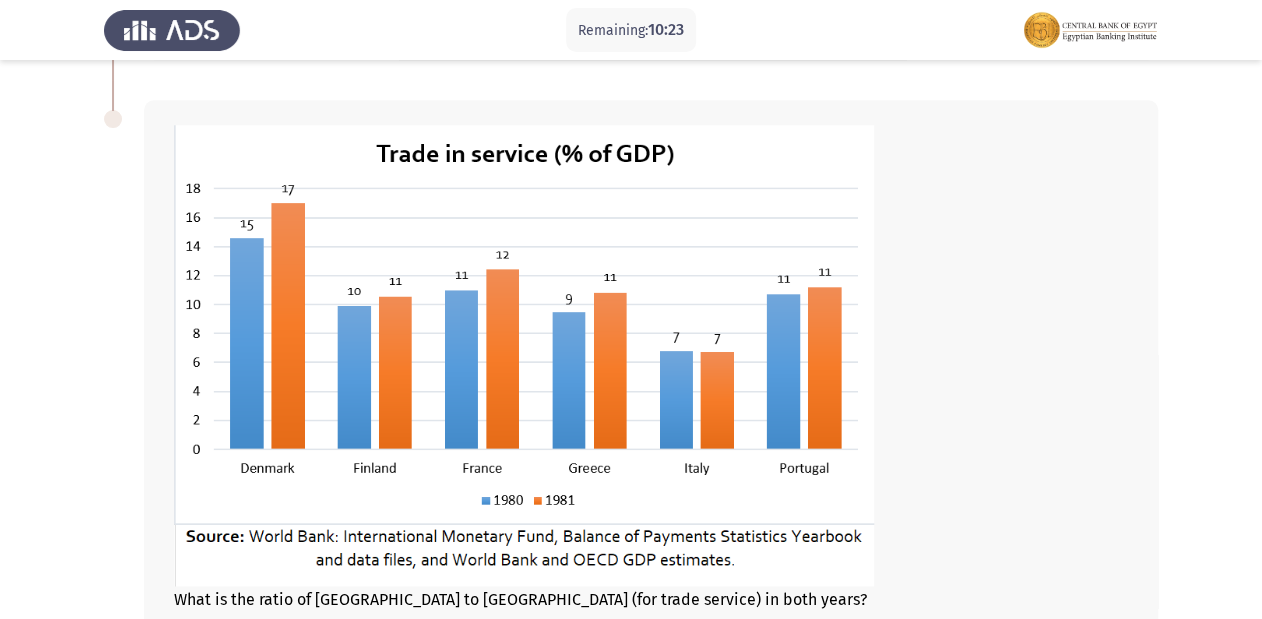 click 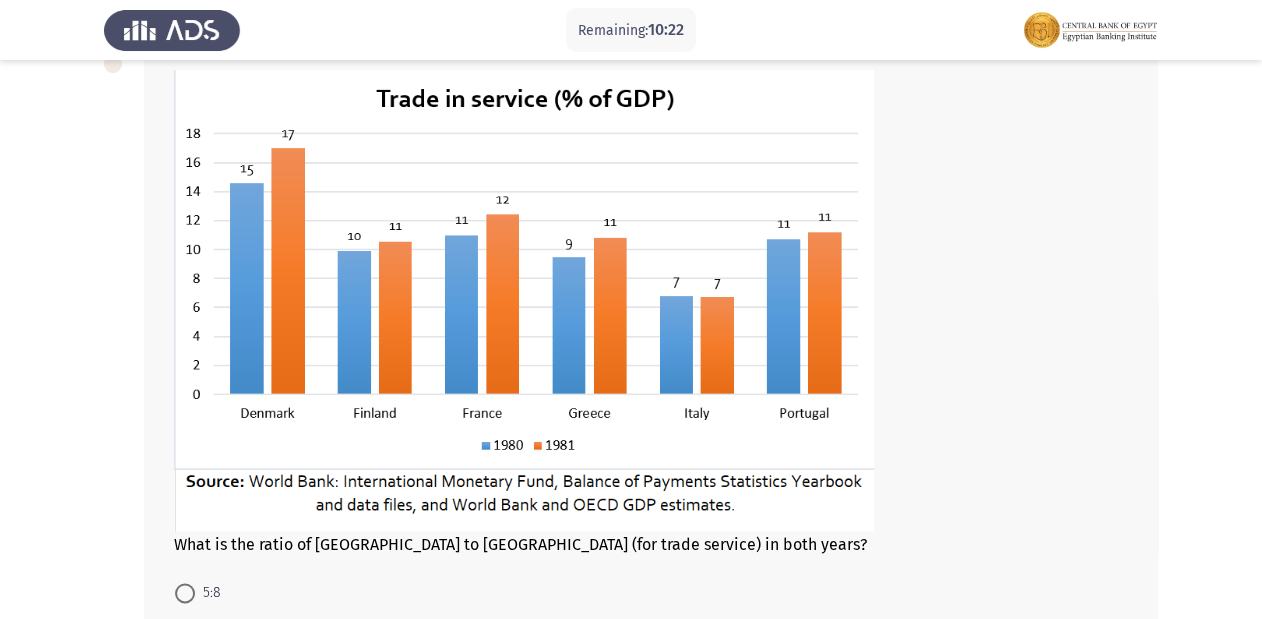 scroll, scrollTop: 867, scrollLeft: 0, axis: vertical 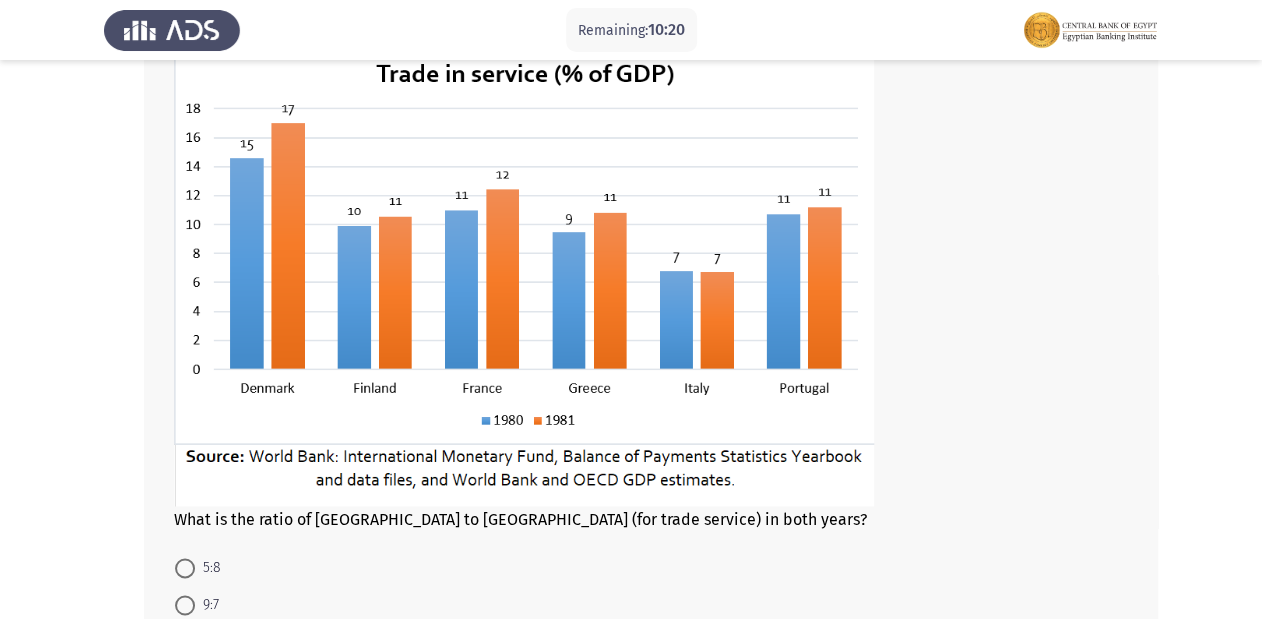 click 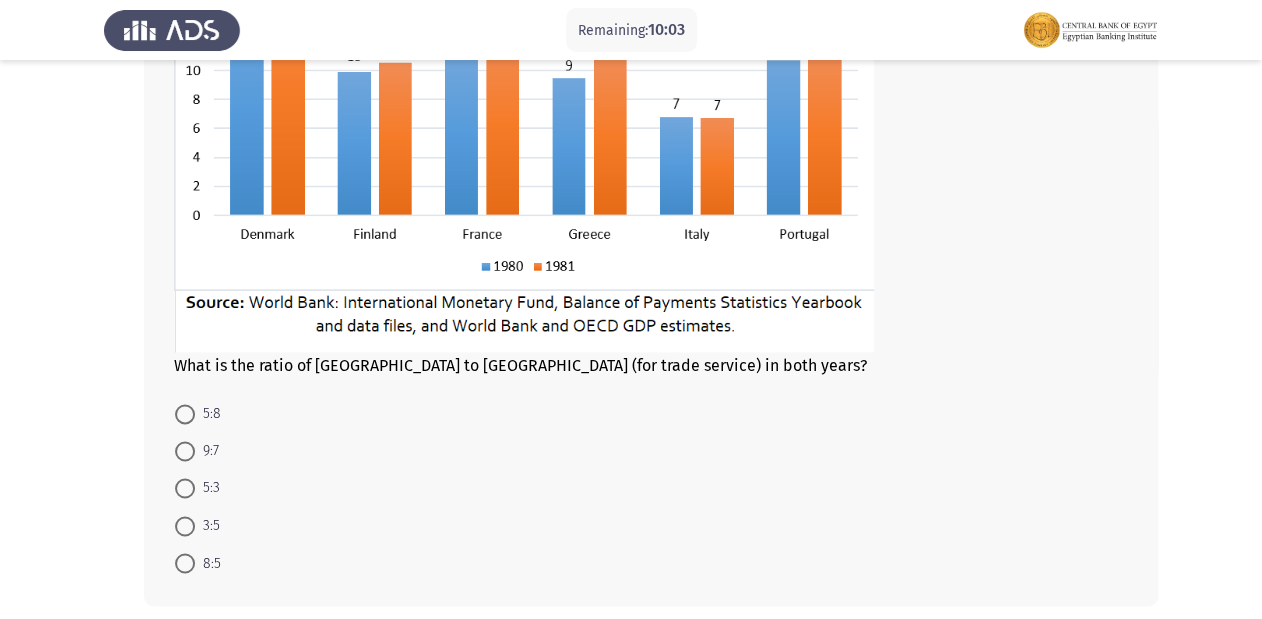 scroll, scrollTop: 1027, scrollLeft: 0, axis: vertical 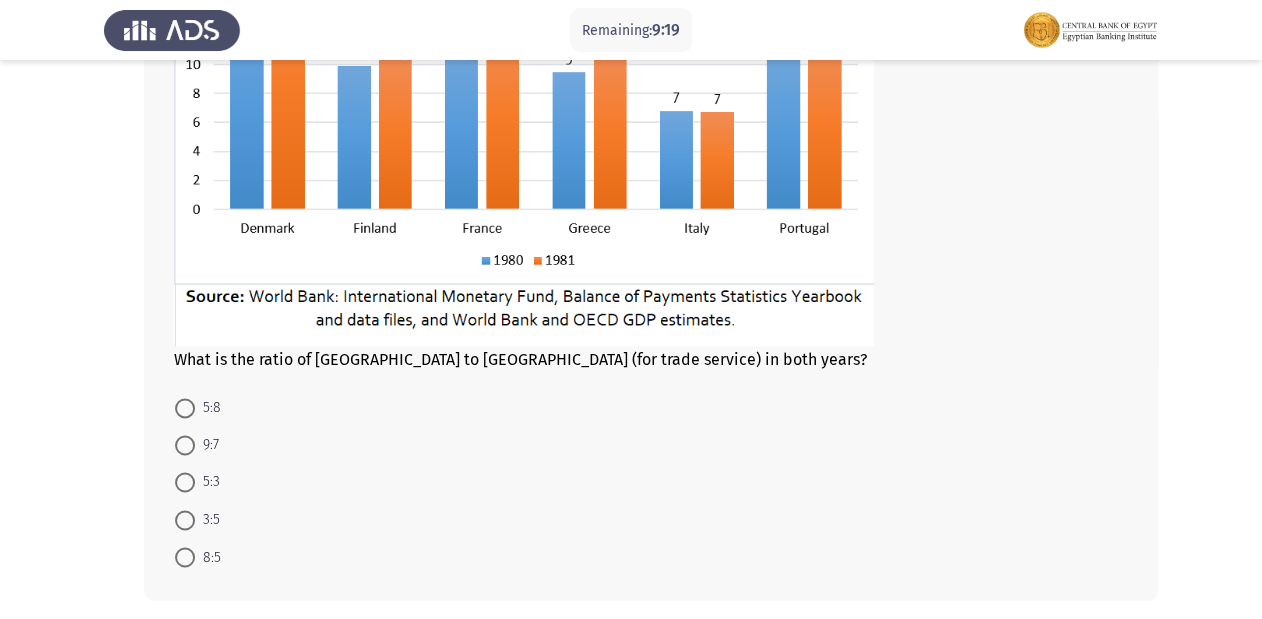click at bounding box center [185, 557] 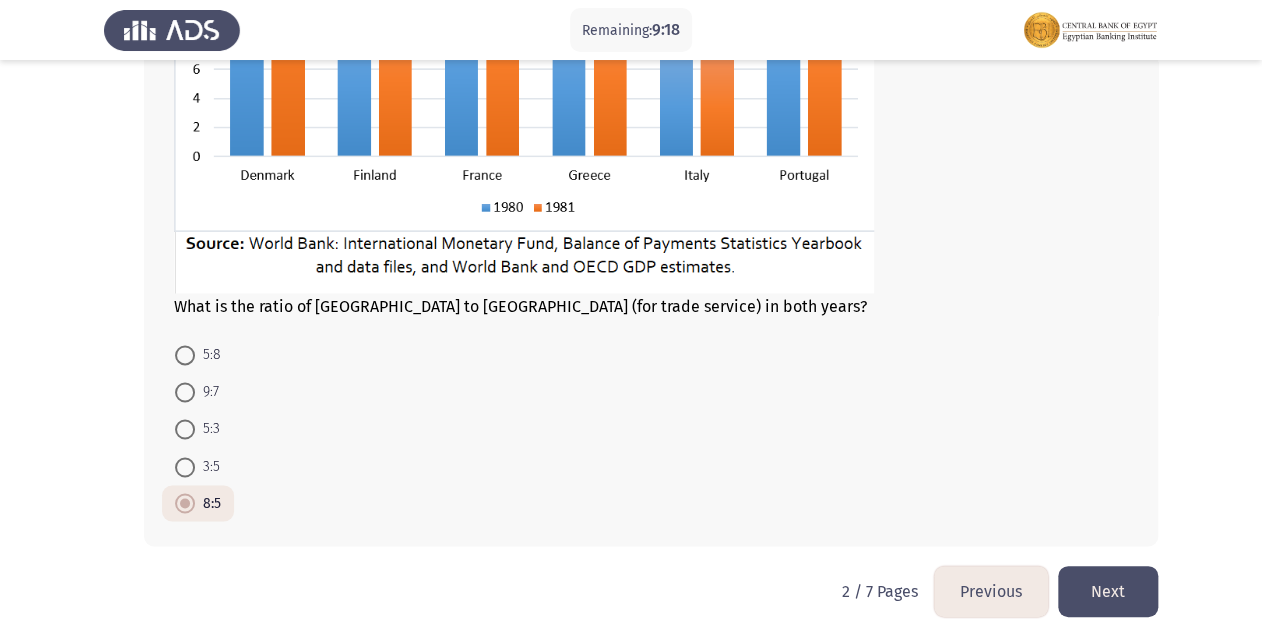 scroll, scrollTop: 1105, scrollLeft: 0, axis: vertical 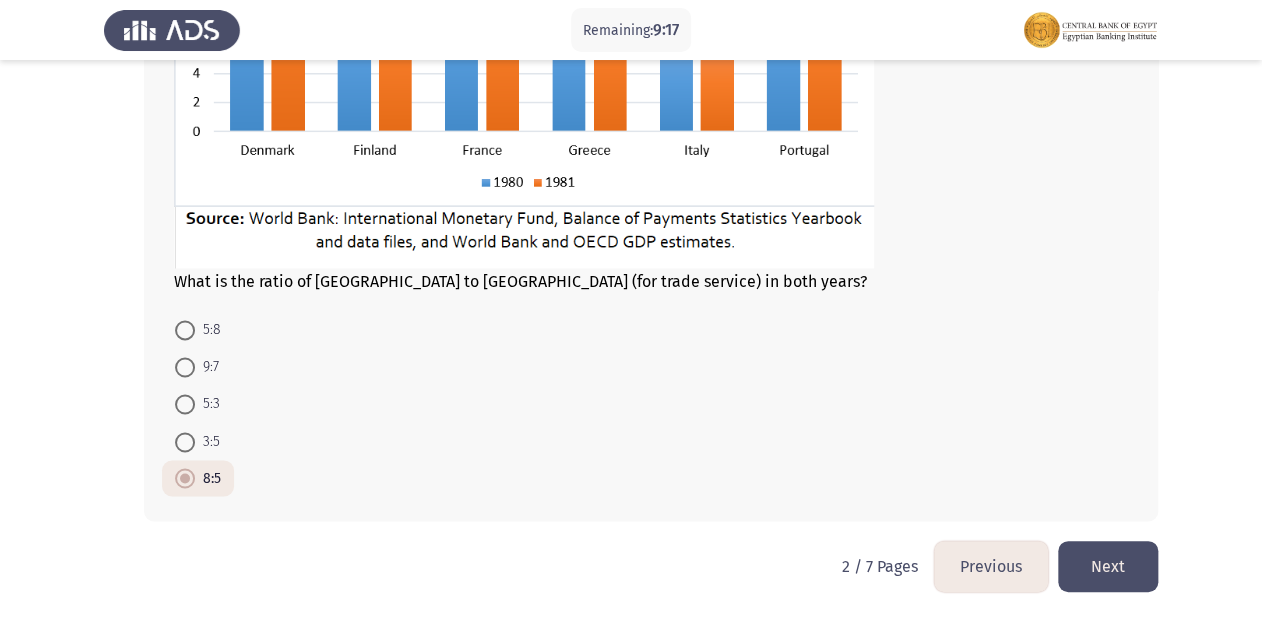 click on "Next" 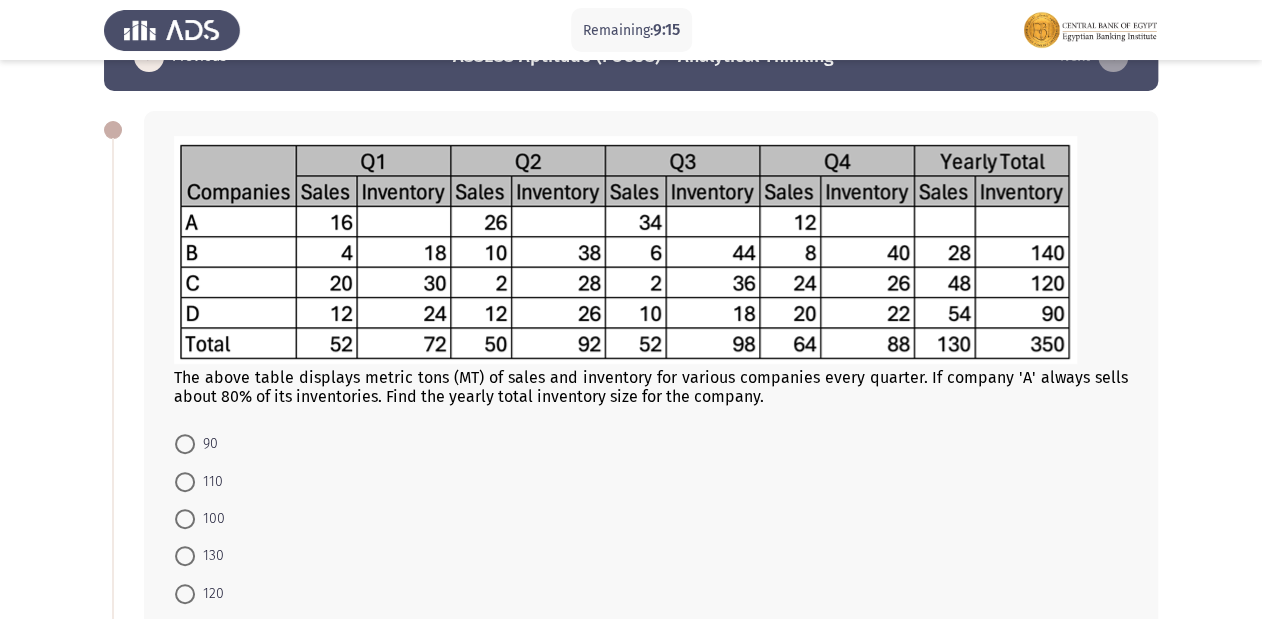 scroll, scrollTop: 80, scrollLeft: 0, axis: vertical 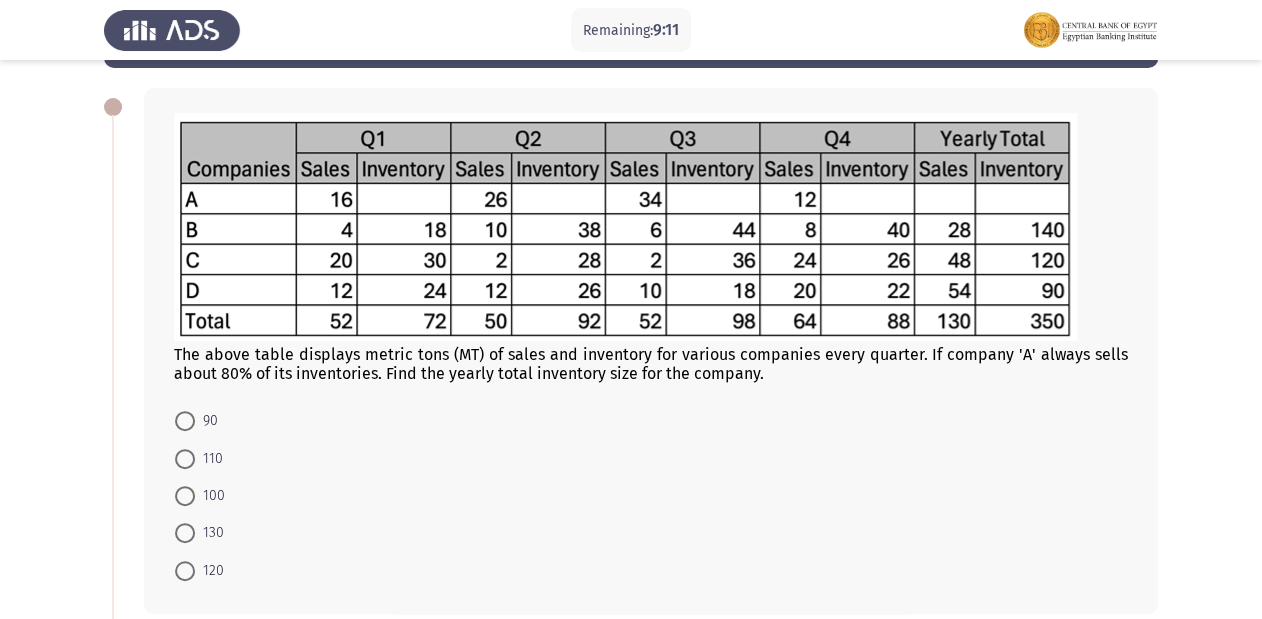 click on "The above table displays metric tons (MT) of sales and inventory for various companies every quarter. If company 'A' always sells about 80% of its inventories. Find the yearly total inventory size for the company." 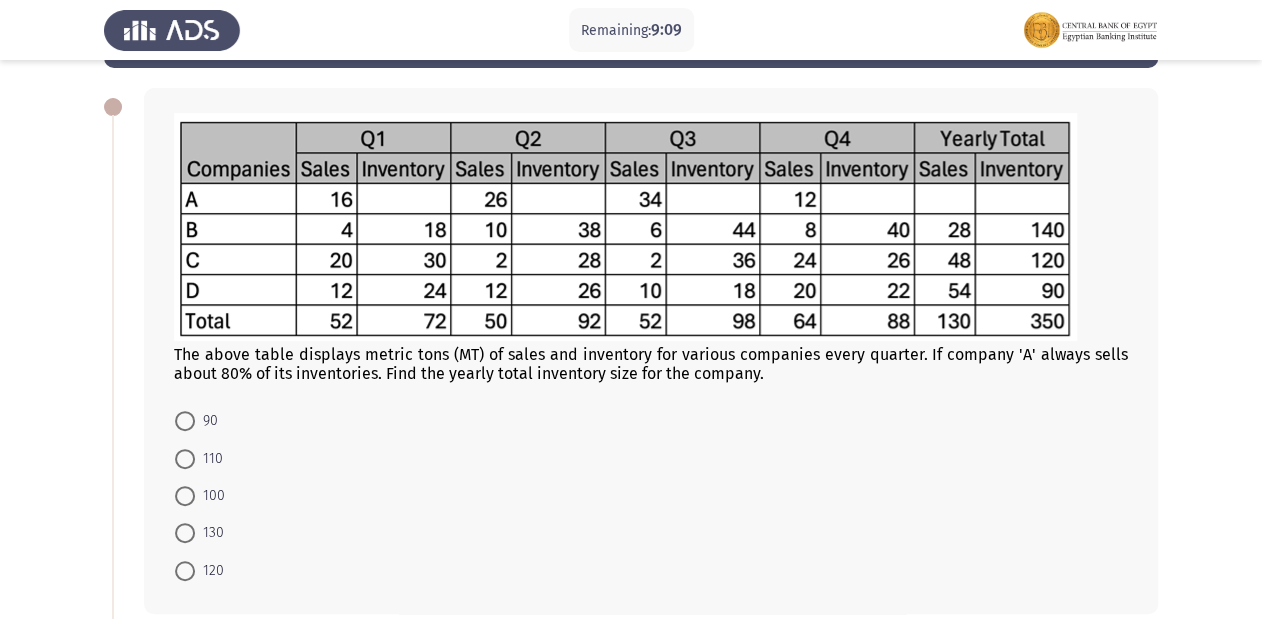 click on "The above table displays metric tons (MT) of sales and inventory for various companies every quarter. If company 'A' always sells about 80% of its inventories. Find the yearly total inventory size for the company." 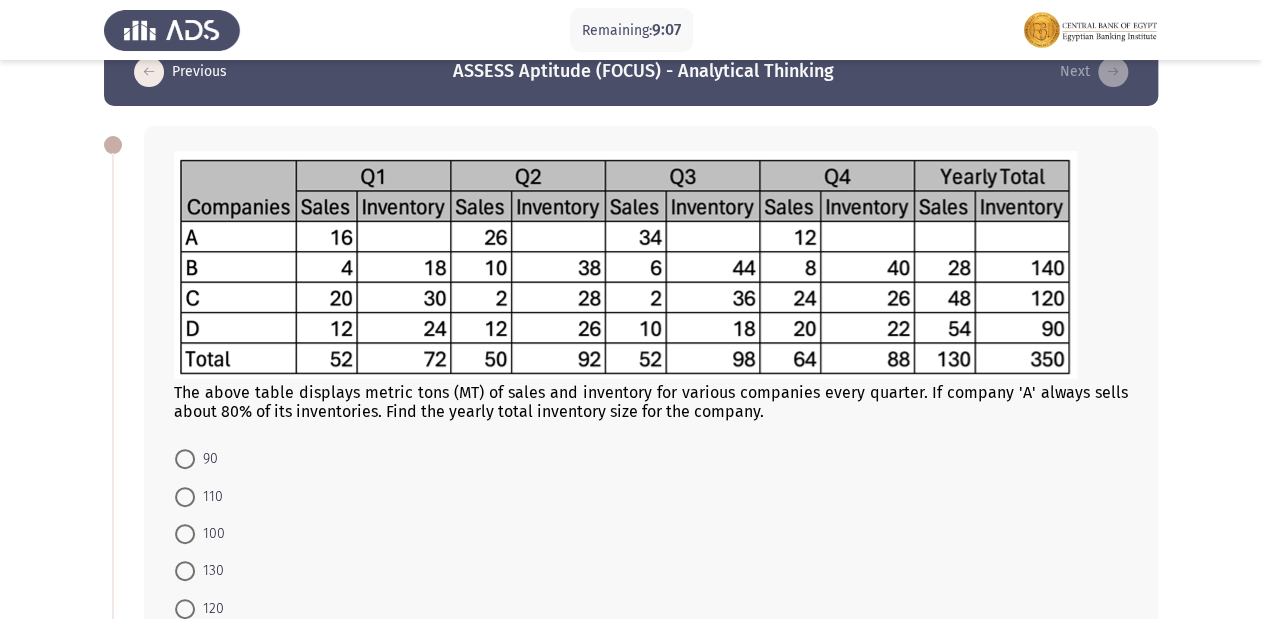 scroll, scrollTop: 80, scrollLeft: 0, axis: vertical 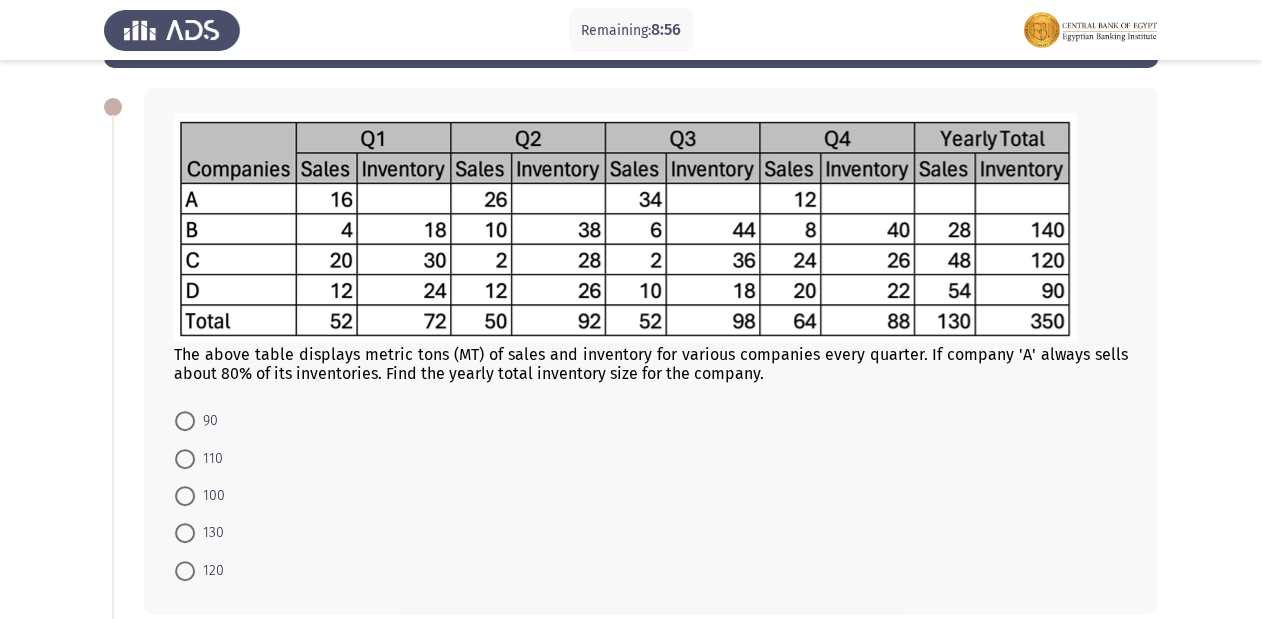 click 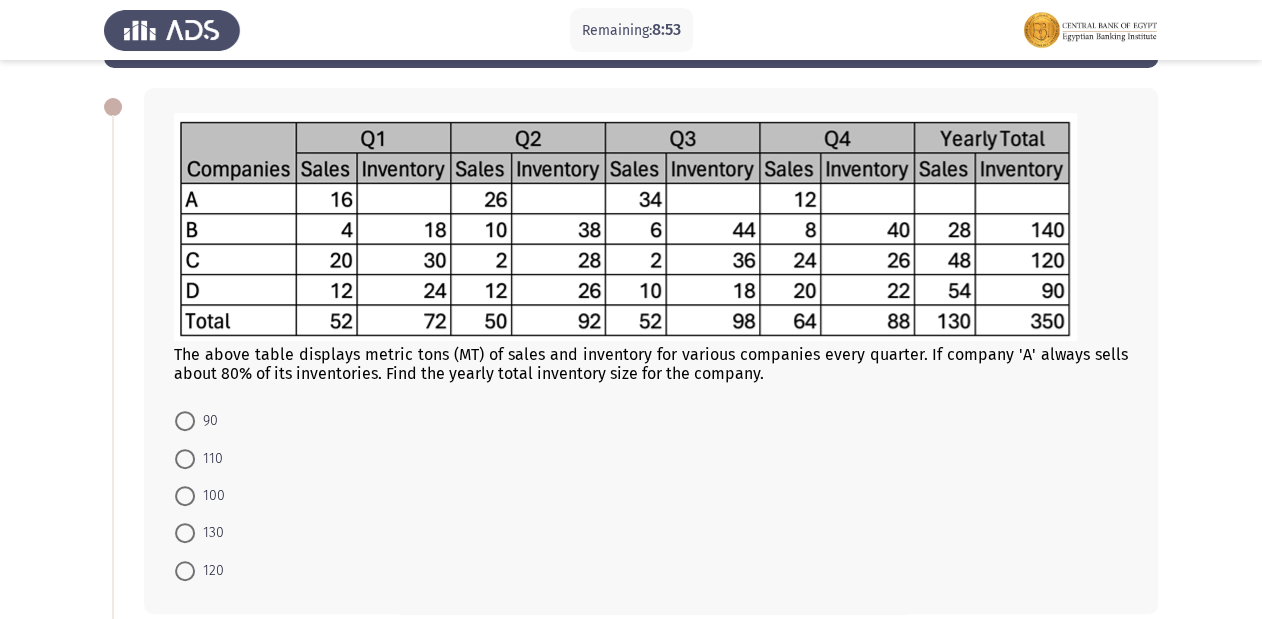 click on "The above table displays metric tons (MT) of sales and inventory for various companies every quarter. If company 'A' always sells about 80% of its inventories. Find the yearly total inventory size for the company." 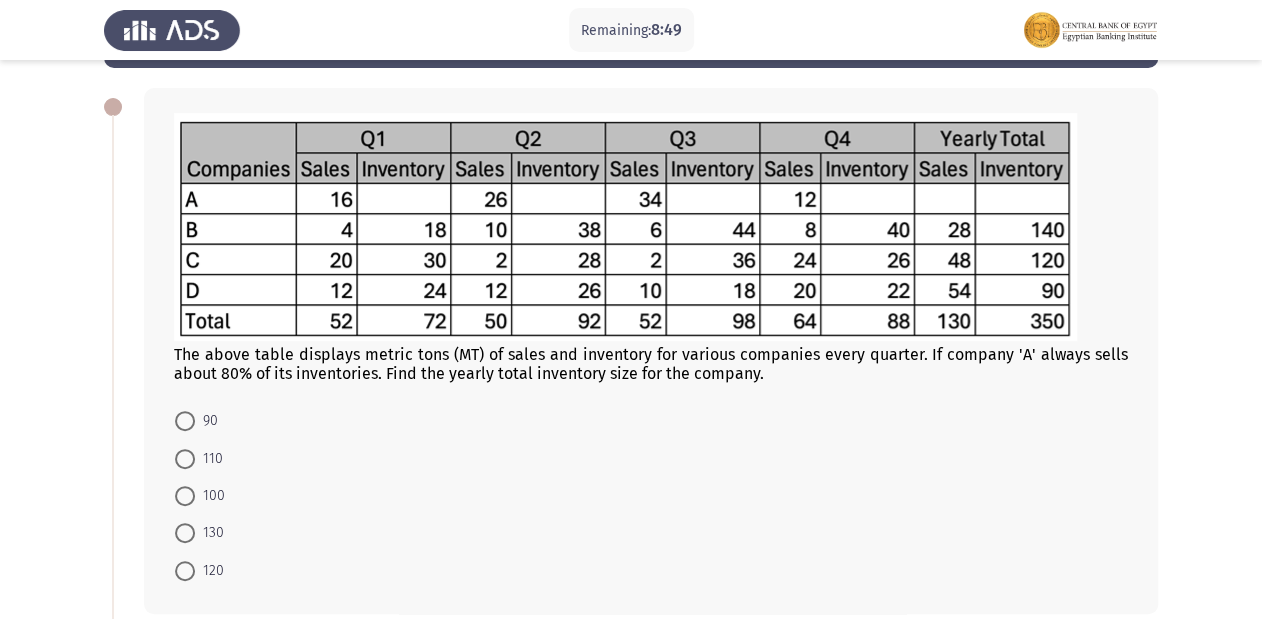 click on "The above table displays metric tons (MT) of sales and inventory for various companies every quarter. If company 'A' always sells about 80% of its inventories. Find the yearly total inventory size for the company." 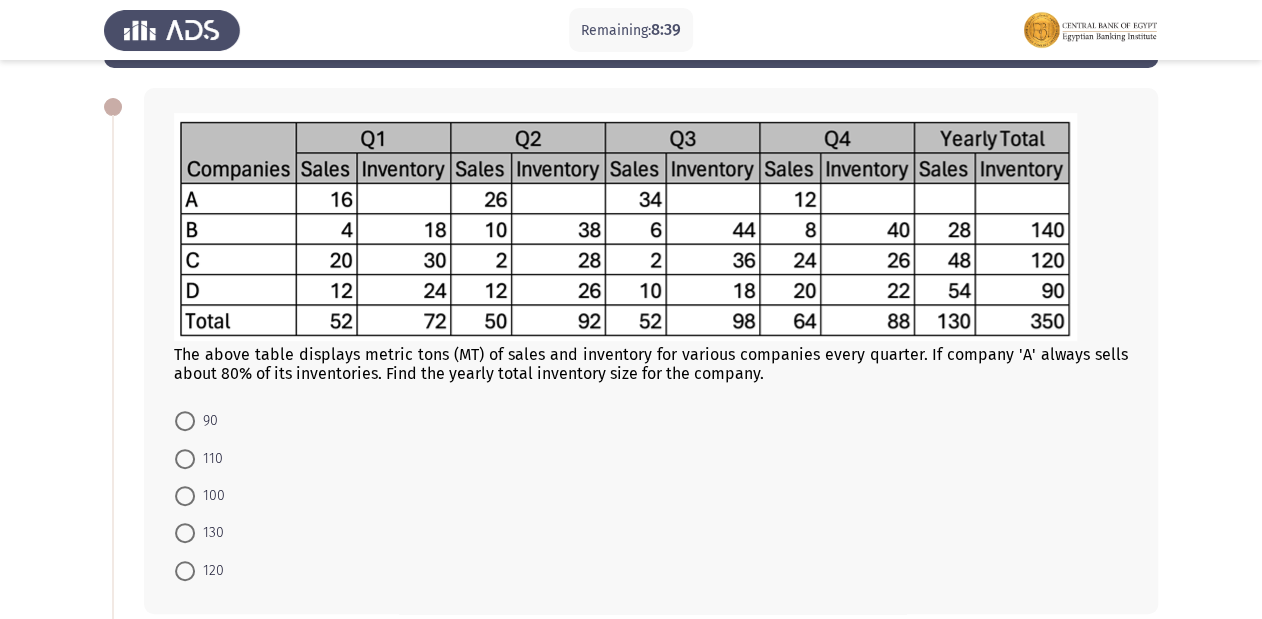 click 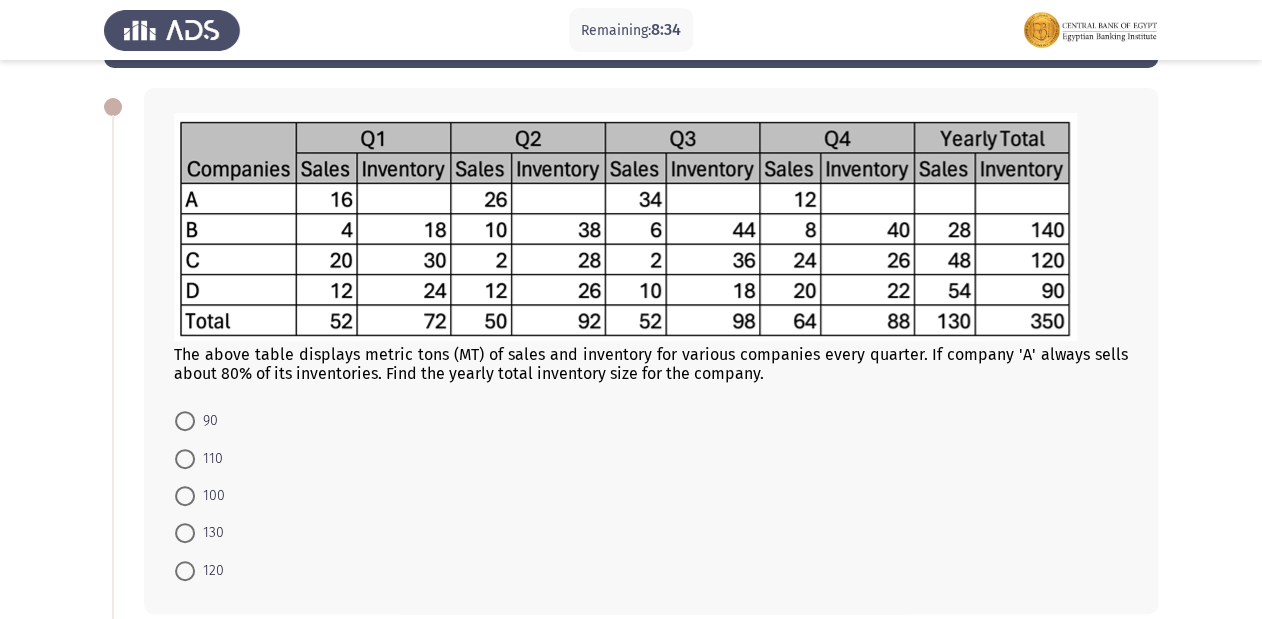 click on "The above table displays metric tons (MT) of sales and inventory for various companies every quarter. If company 'A' always sells about 80% of its inventories. Find the yearly total inventory size for the company." 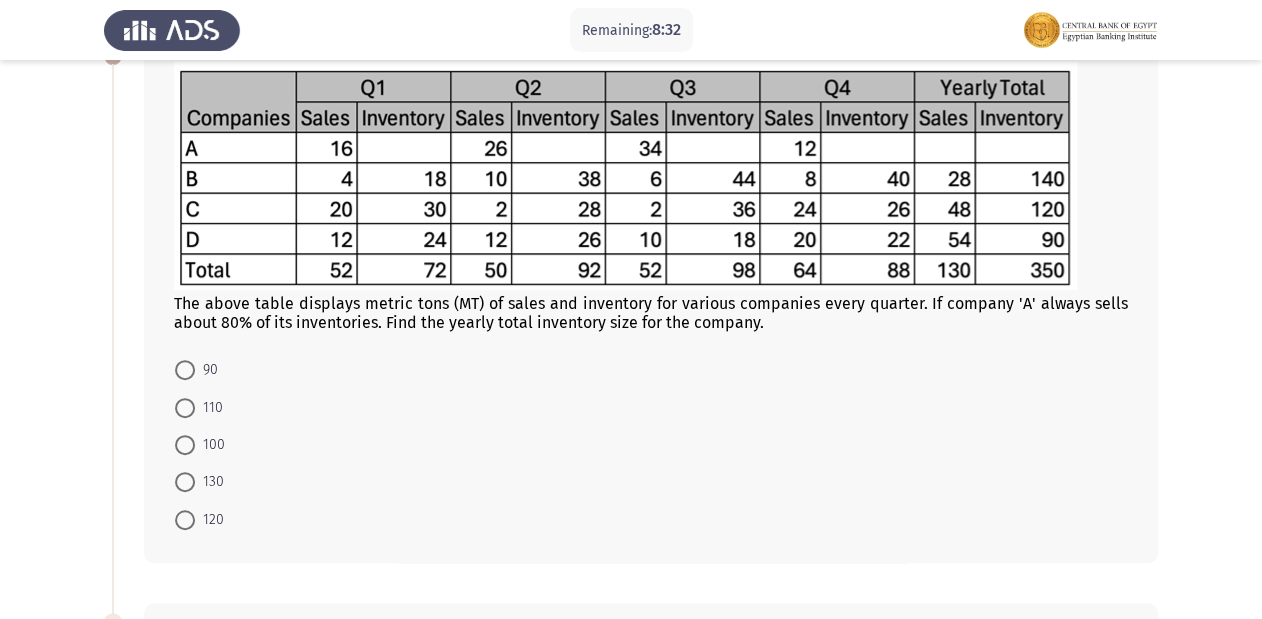 scroll, scrollTop: 80, scrollLeft: 0, axis: vertical 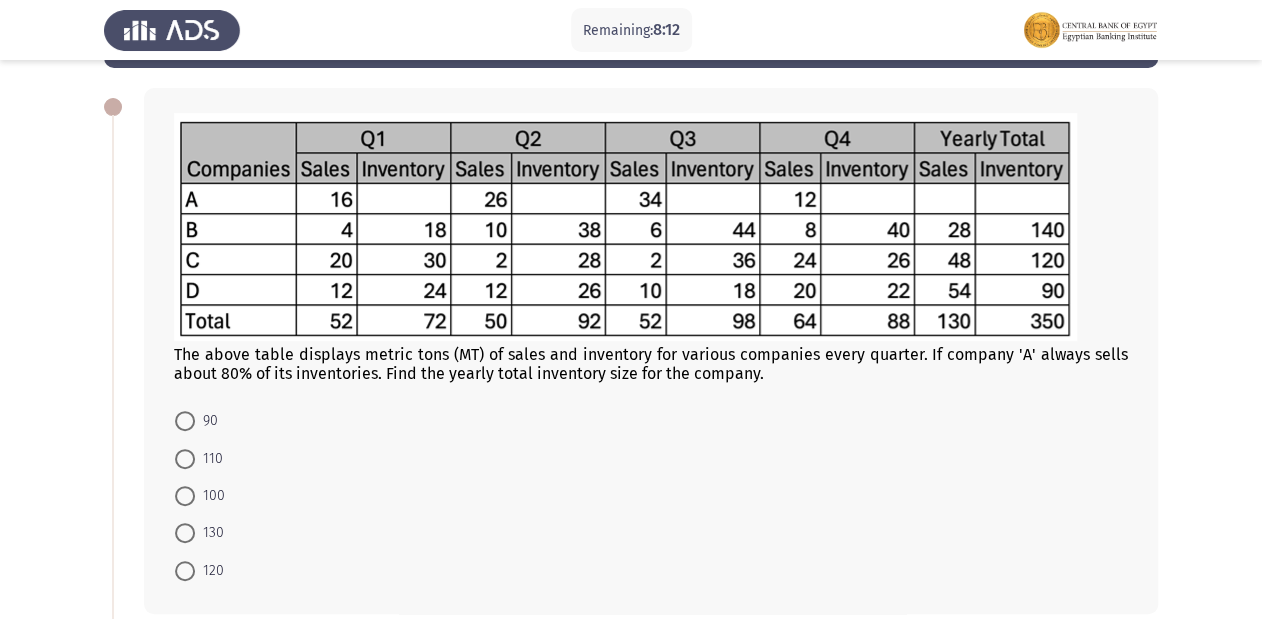 click on "The above table displays metric tons (MT) of sales and inventory for various companies every quarter. If company 'A' always sells about 80% of its inventories. Find the yearly total inventory size for the company." 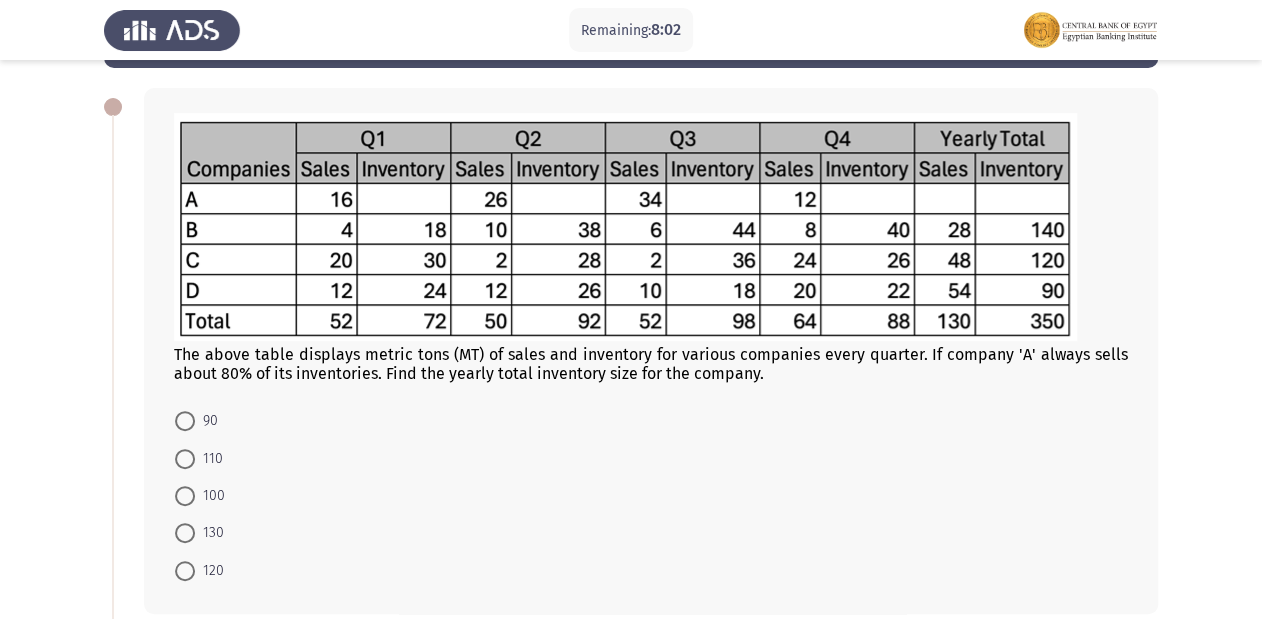 click on "The above table displays metric tons (MT) of sales and inventory for various companies every quarter. If company 'A' always sells about 80% of its inventories. Find the yearly total inventory size for the company." 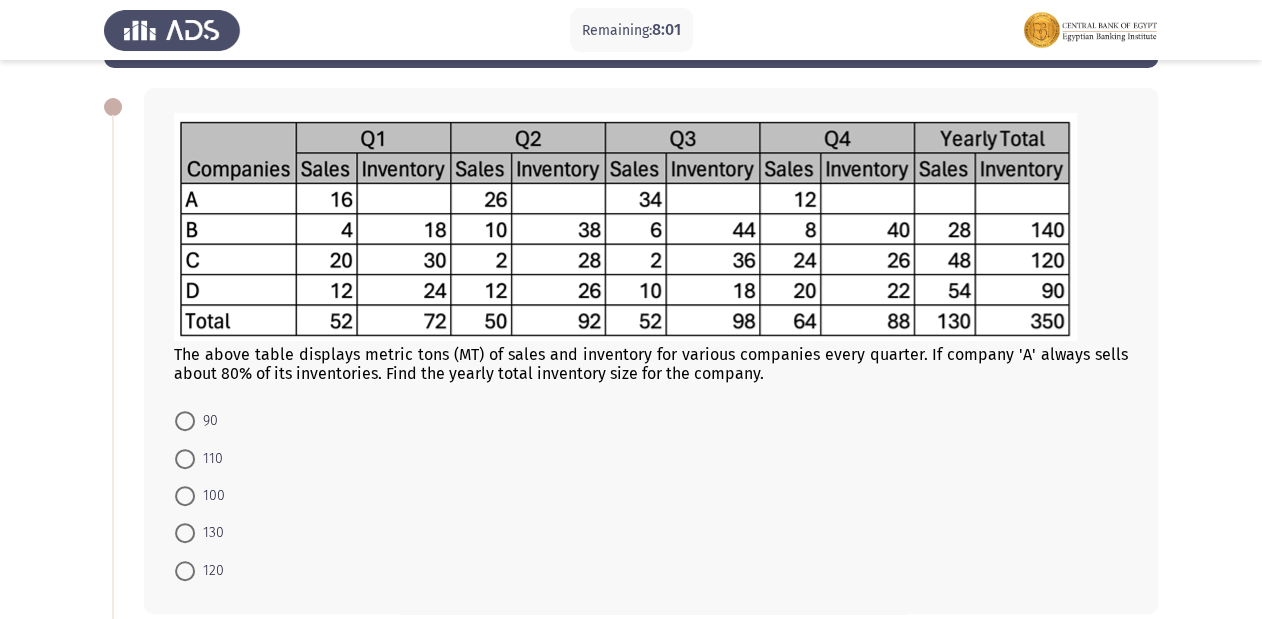 click on "The above table displays metric tons (MT) of sales and inventory for various companies every quarter. If company 'A' always sells about 80% of its inventories. Find the yearly total inventory size for the company." 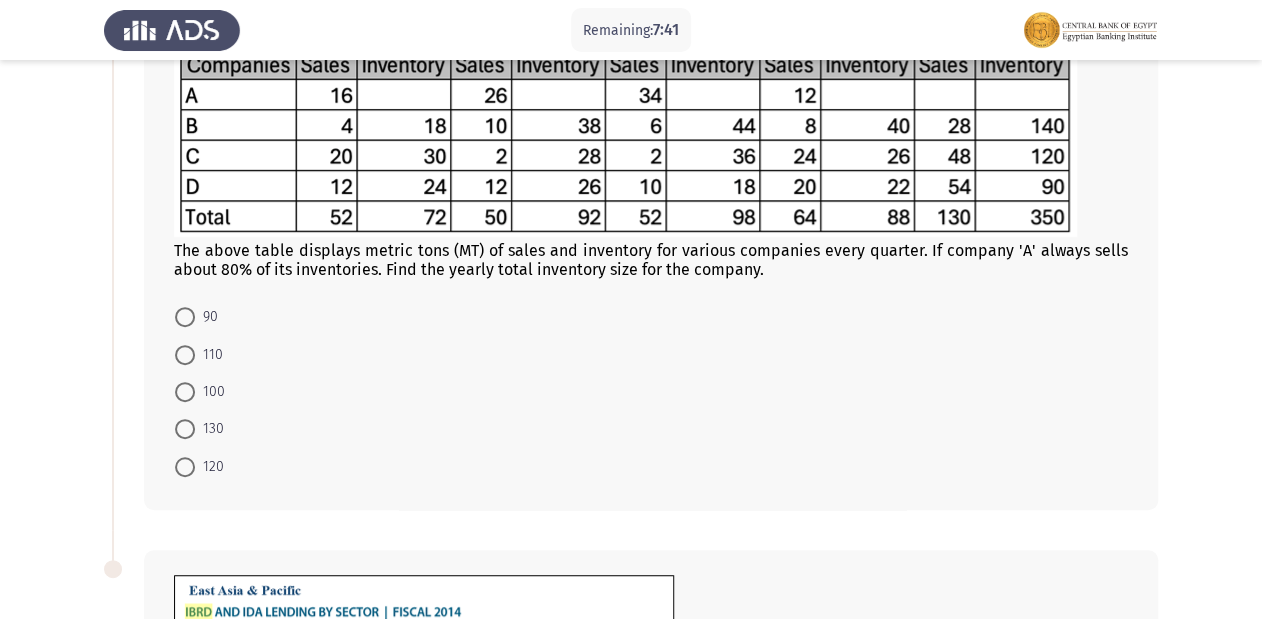scroll, scrollTop: 80, scrollLeft: 0, axis: vertical 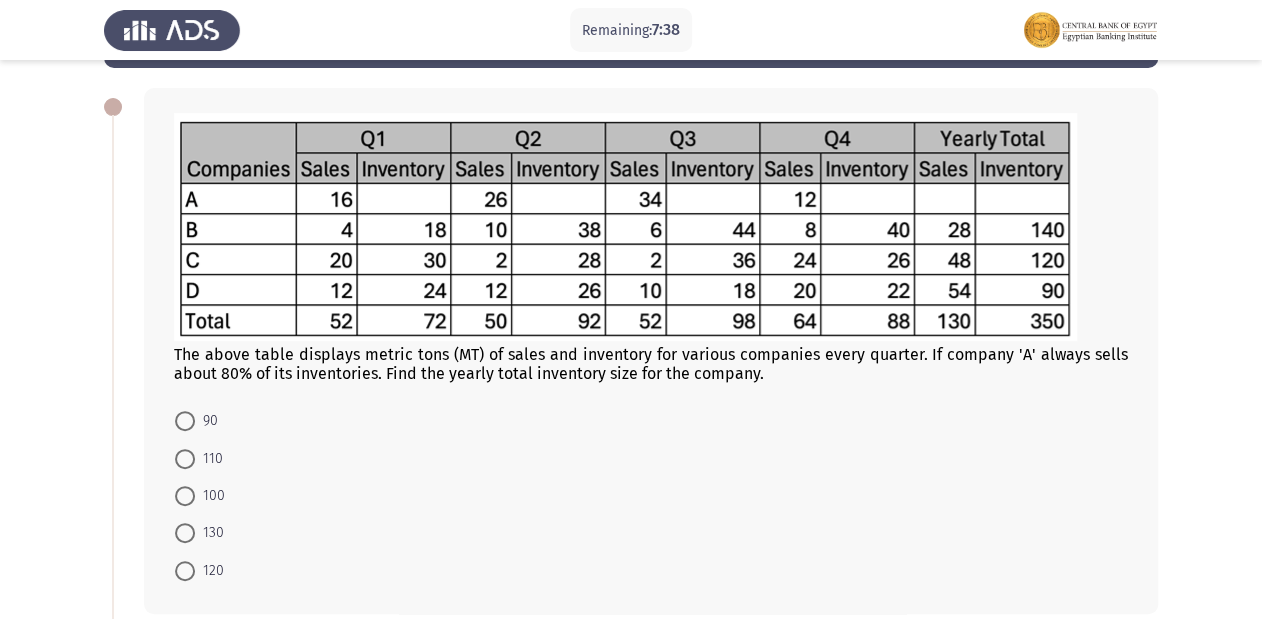 click 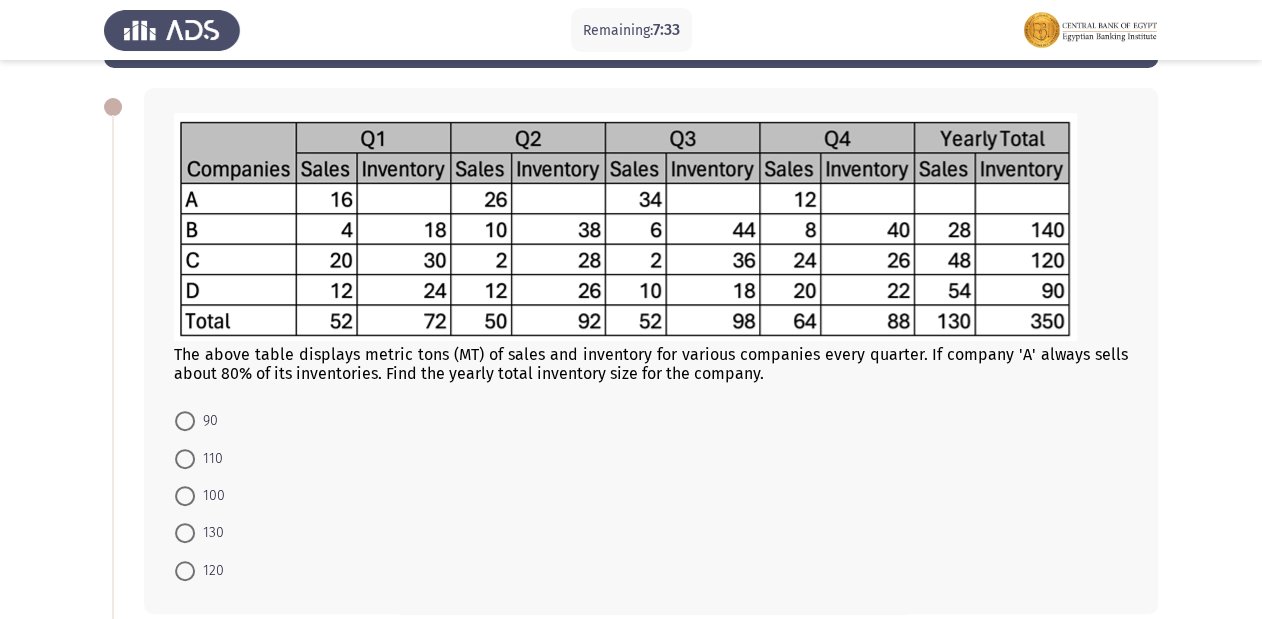 click 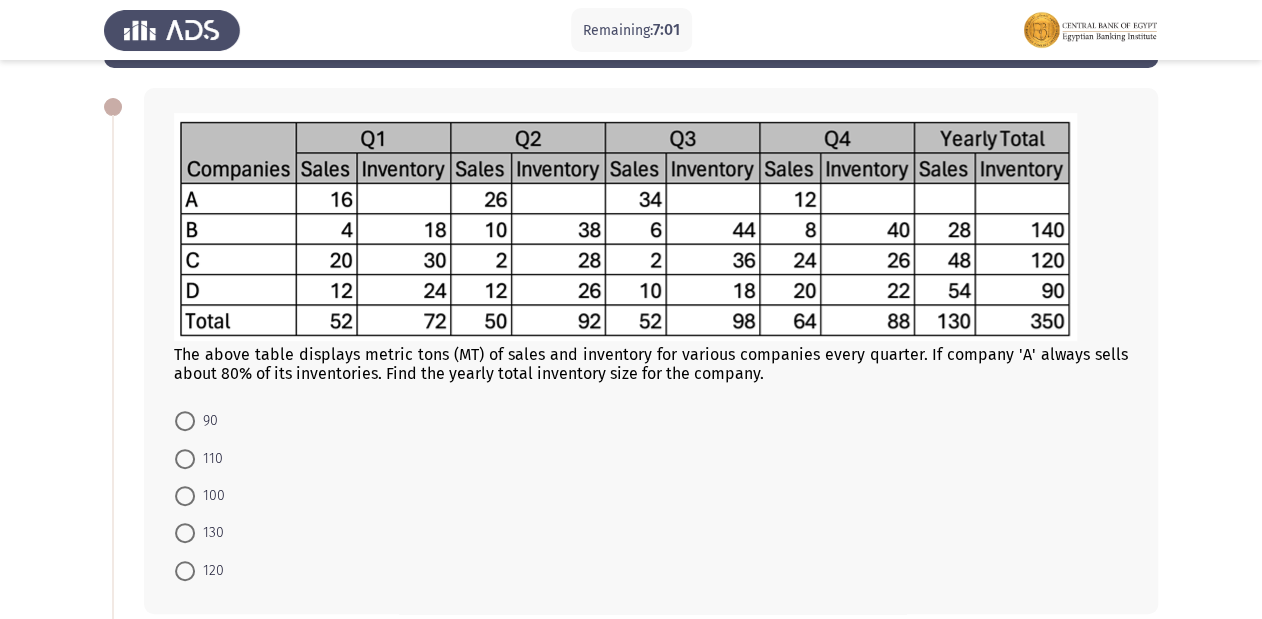 click 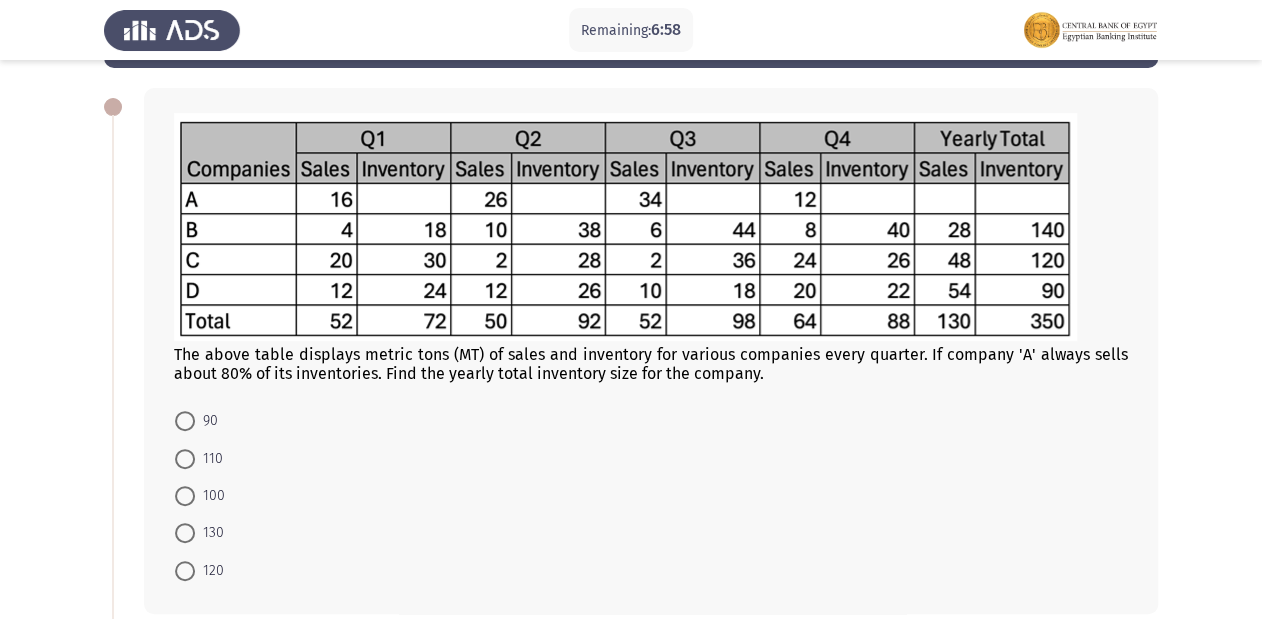click 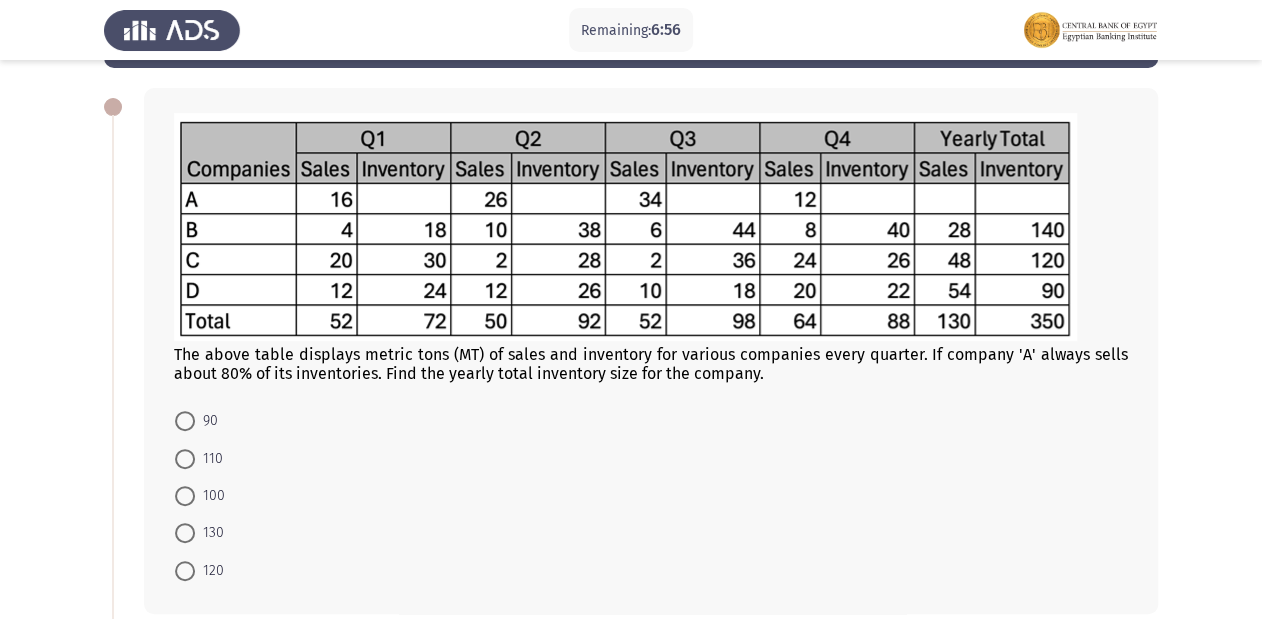 click 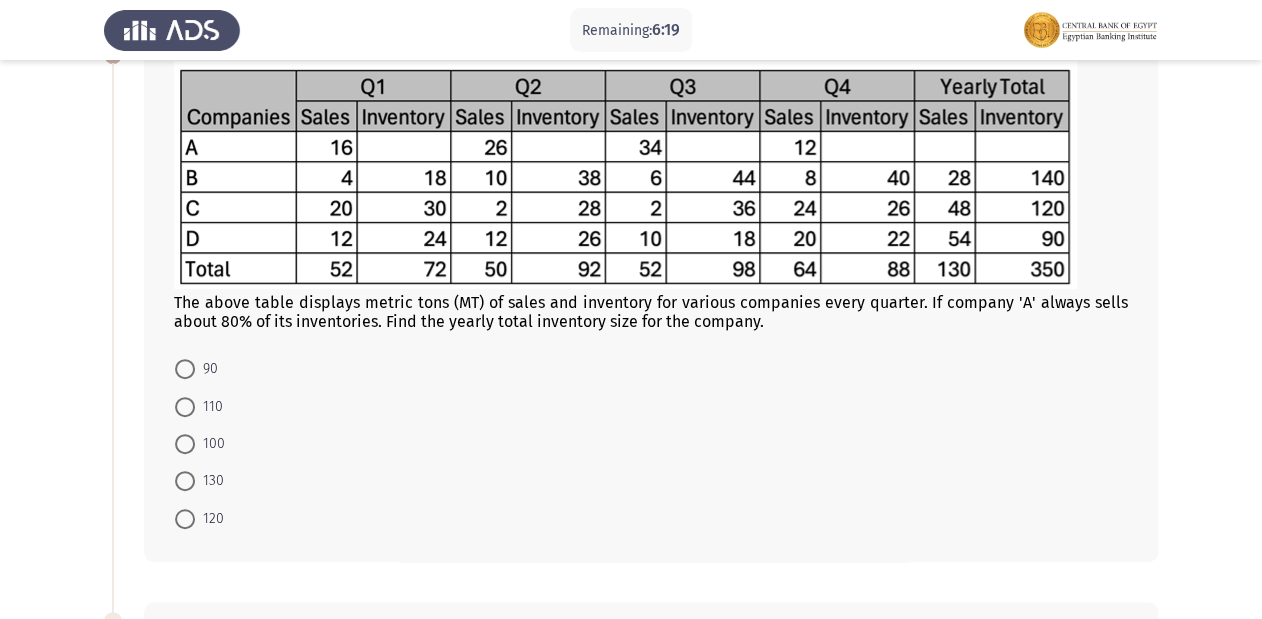 scroll, scrollTop: 160, scrollLeft: 0, axis: vertical 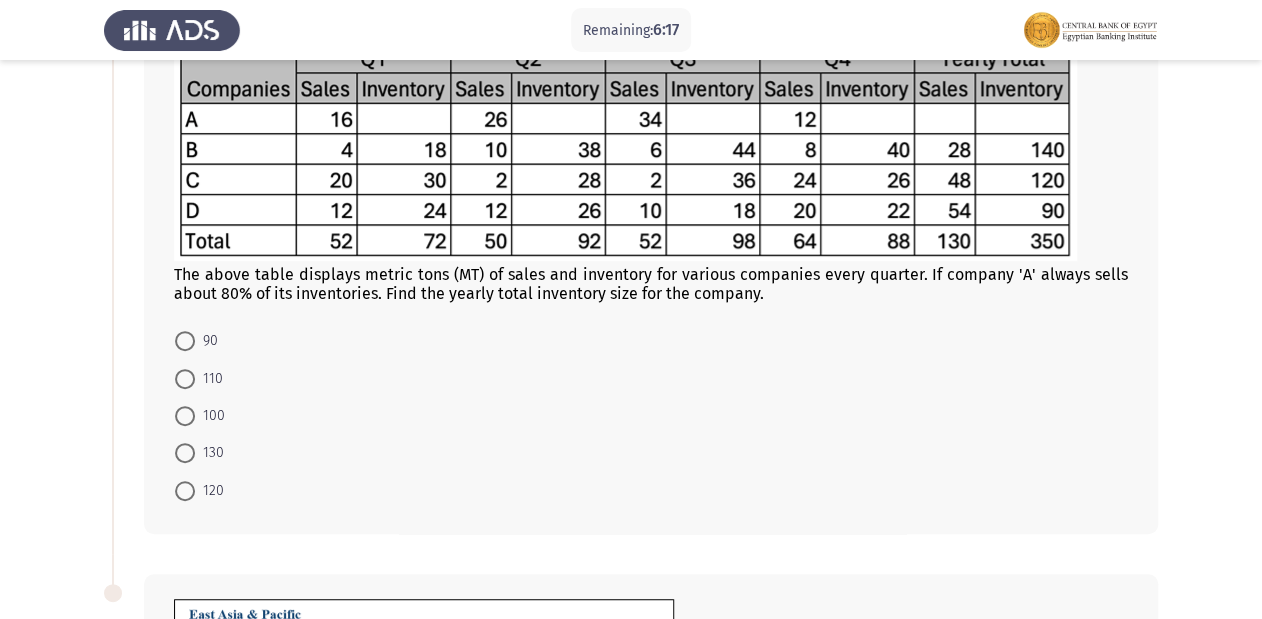 click 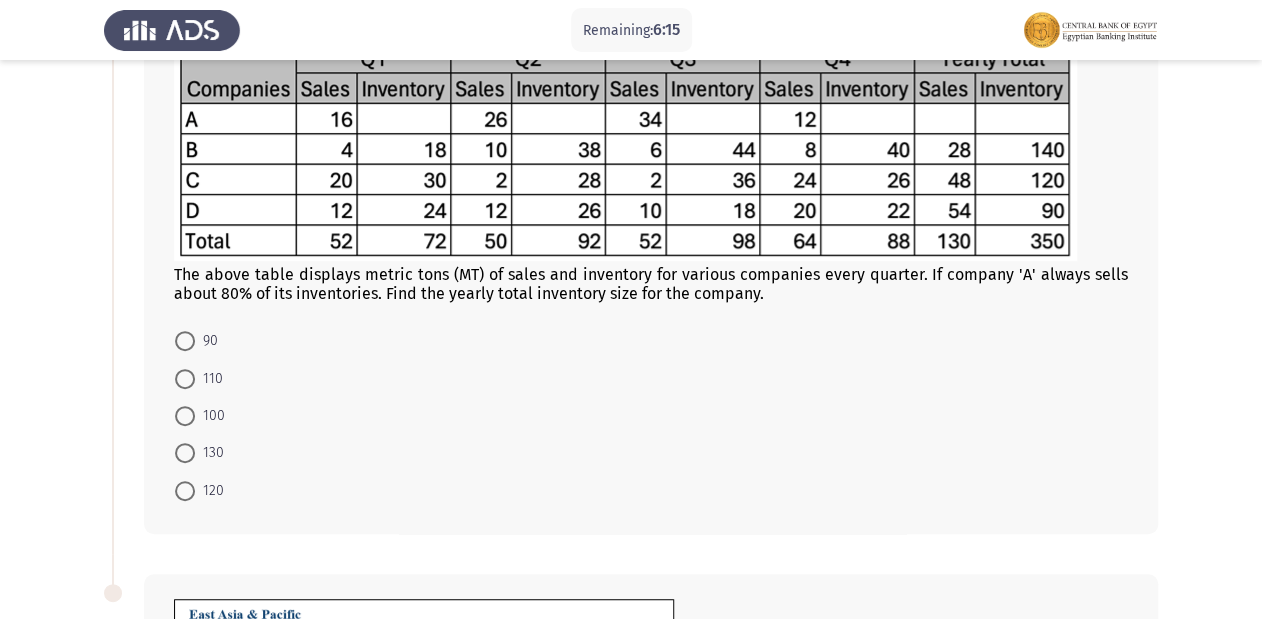 drag, startPoint x: 337, startPoint y: 112, endPoint x: 353, endPoint y: 151, distance: 42.154476 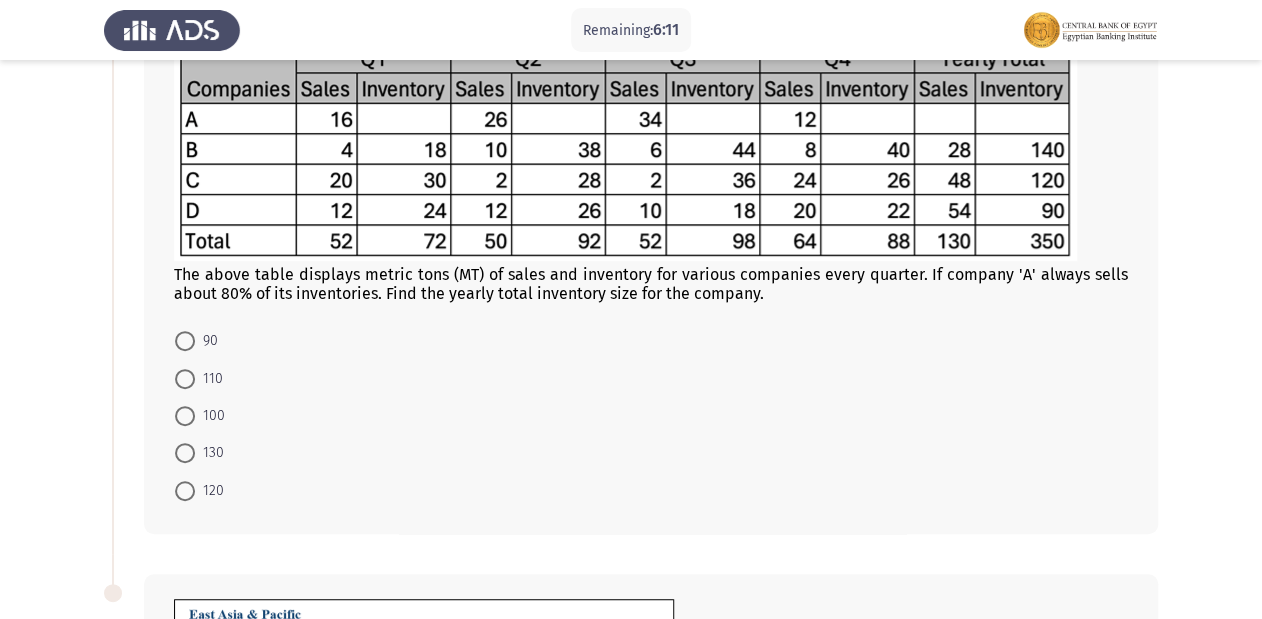 click at bounding box center [185, 416] 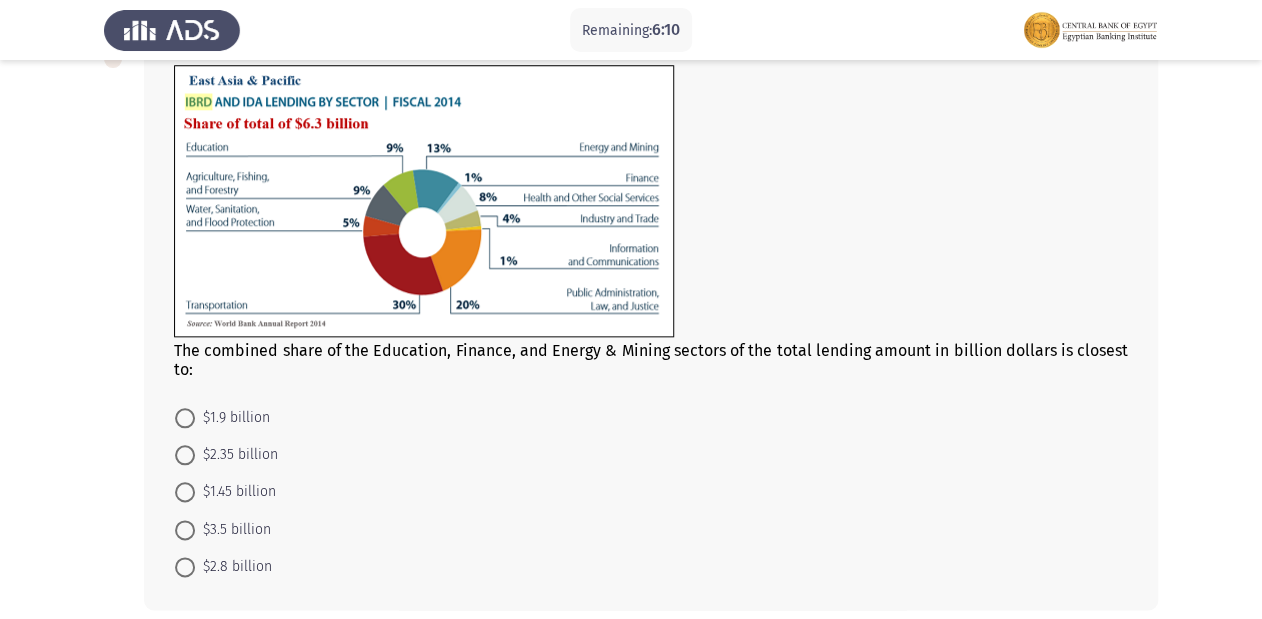 scroll, scrollTop: 720, scrollLeft: 0, axis: vertical 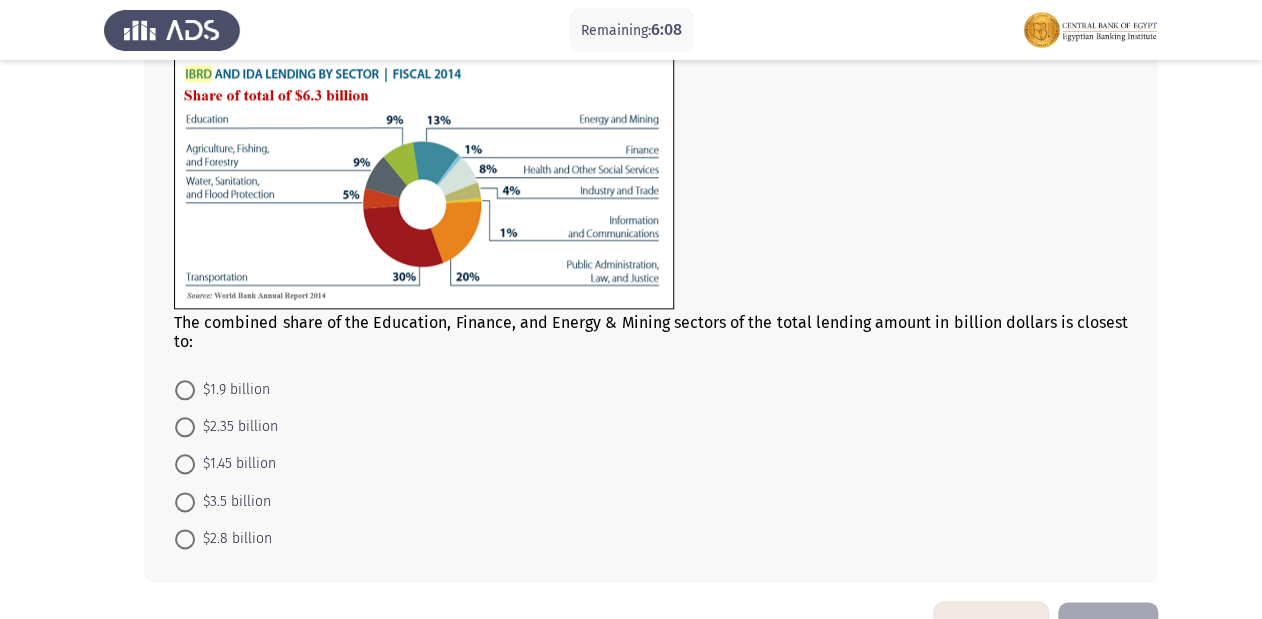 click on "The combined share of the Education, Finance, and Energy & Mining sectors of the total lending amount in billion dollars is closest to:" 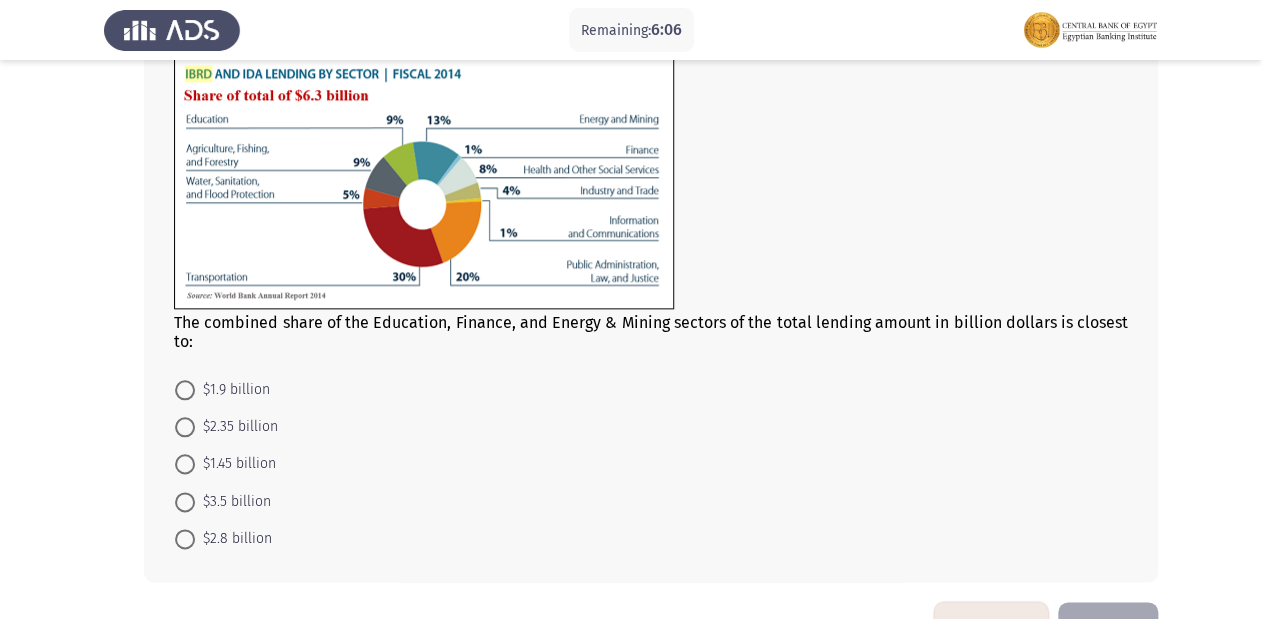 click on "The combined share of the Education, Finance, and Energy & Mining sectors of the total lending amount in billion dollars is closest to:" 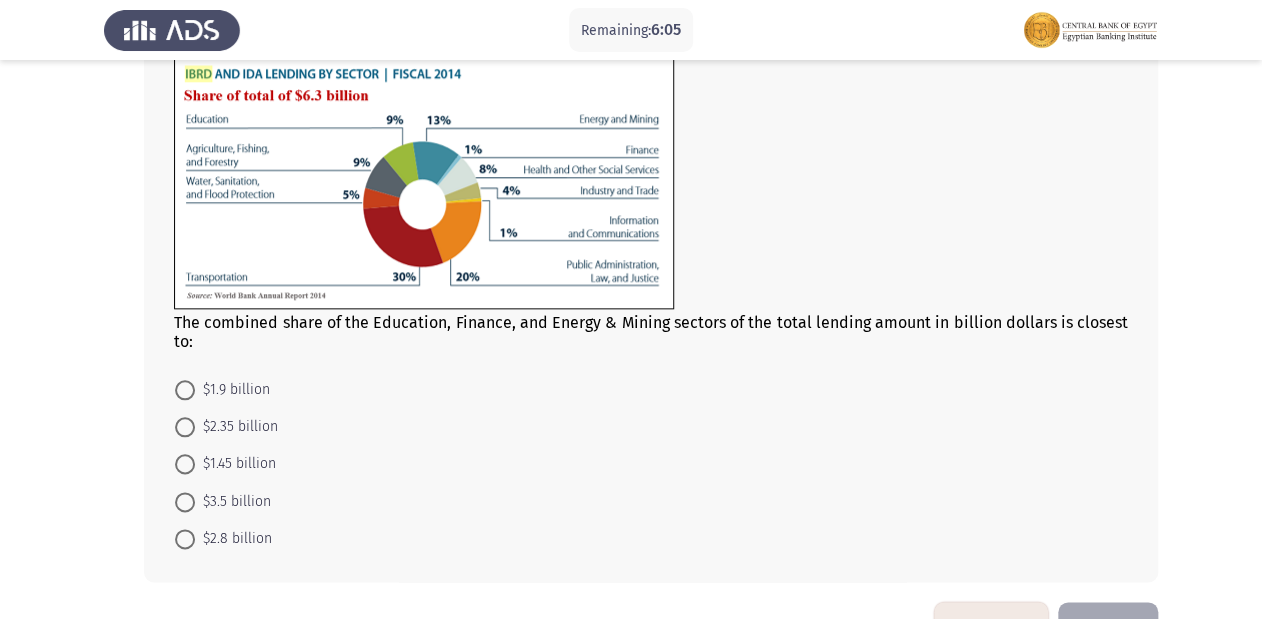 drag, startPoint x: 496, startPoint y: 337, endPoint x: 742, endPoint y: 336, distance: 246.00203 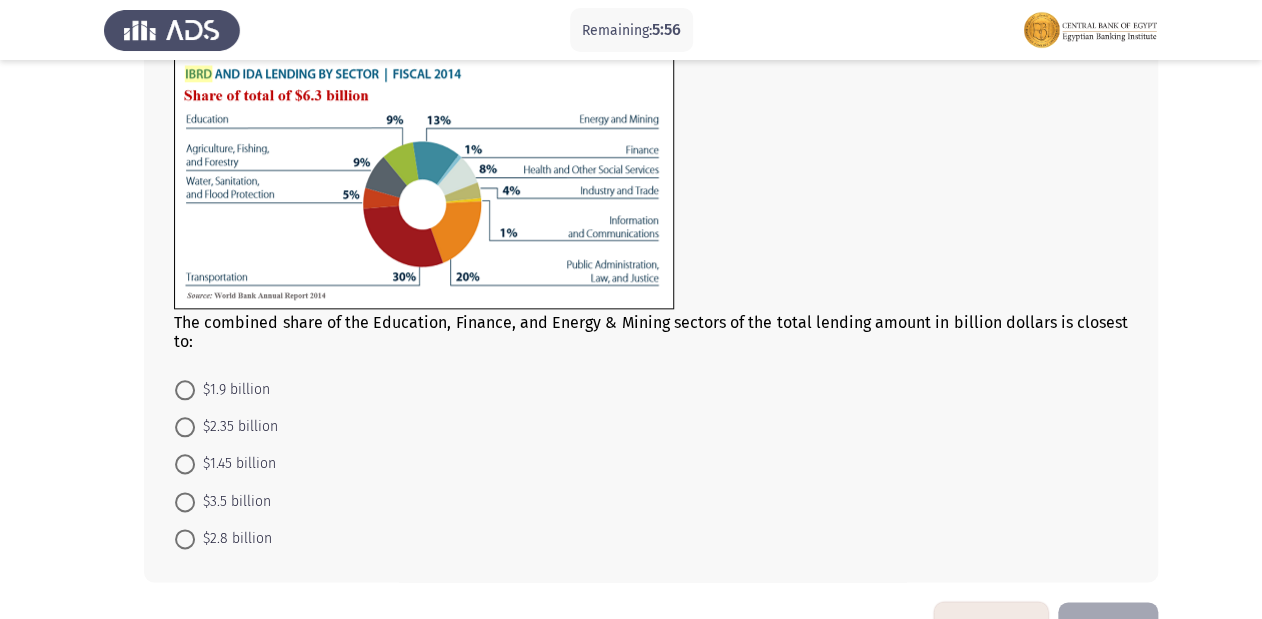 click on "The combined share of the Education, Finance, and Energy & Mining sectors of the total lending amount in billion dollars is closest to:" 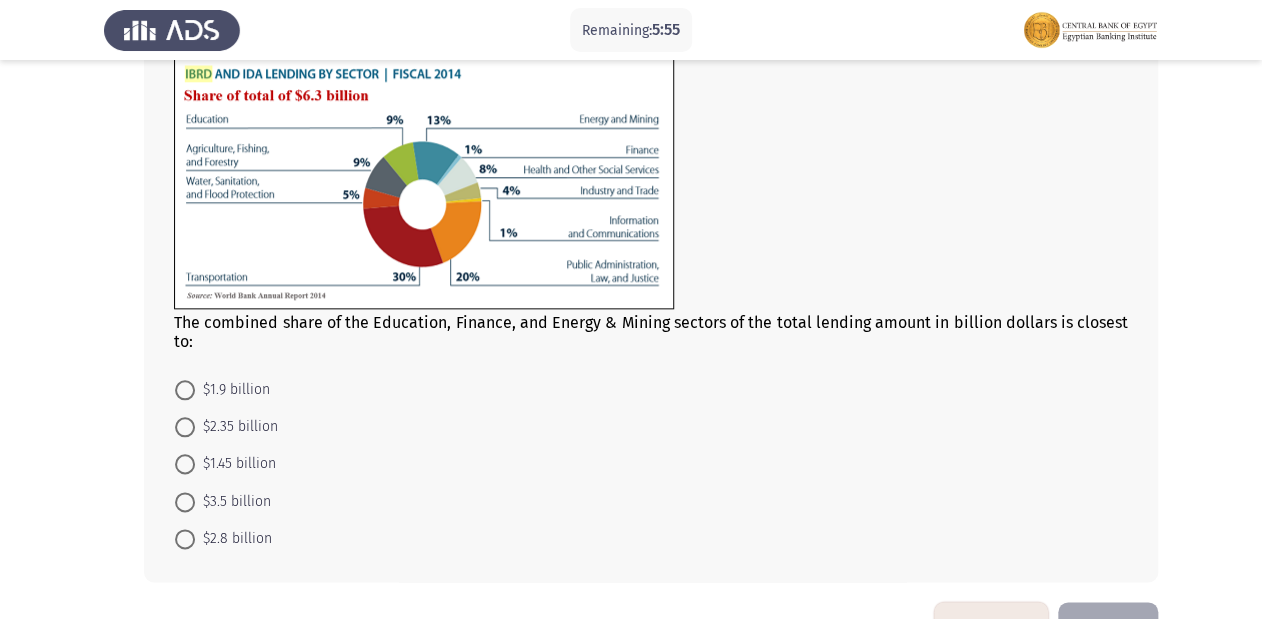 click on "The combined share of the Education, Finance, and Energy & Mining sectors of the total lending amount in billion dollars is closest to:" 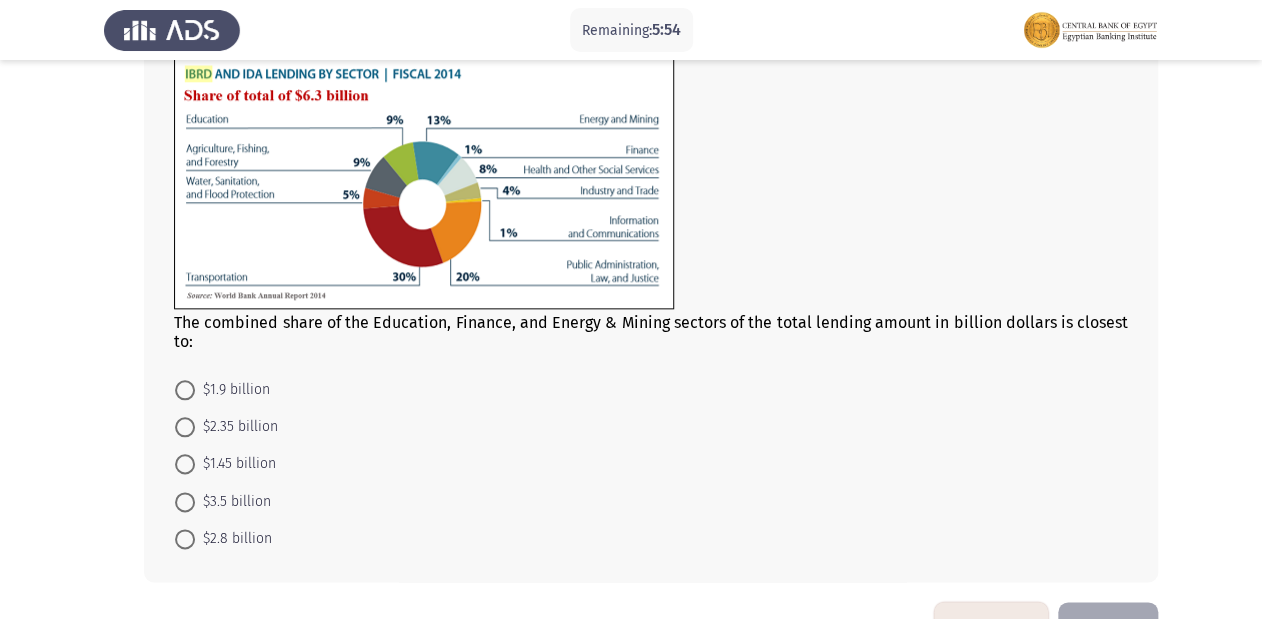 click on "The combined share of the Education, Finance, and Energy & Mining sectors of the total lending amount in billion dollars is closest to:" 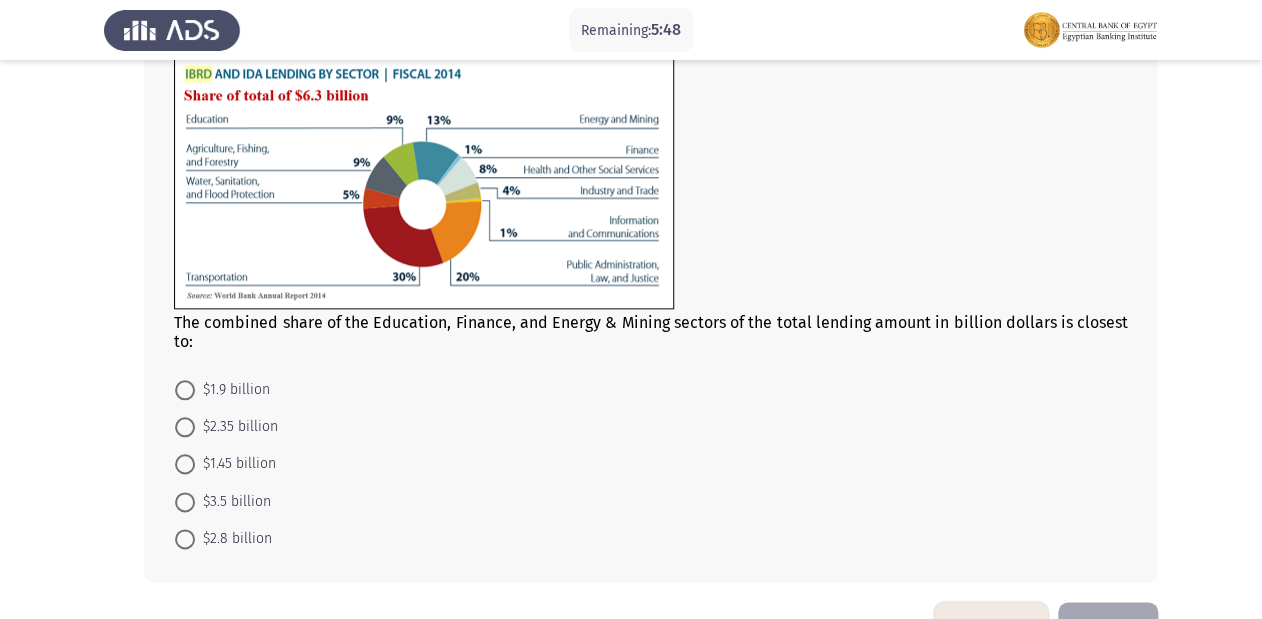 click on "The combined share of the Education, Finance, and Energy & Mining sectors of the total lending amount in billion dollars is closest to:" 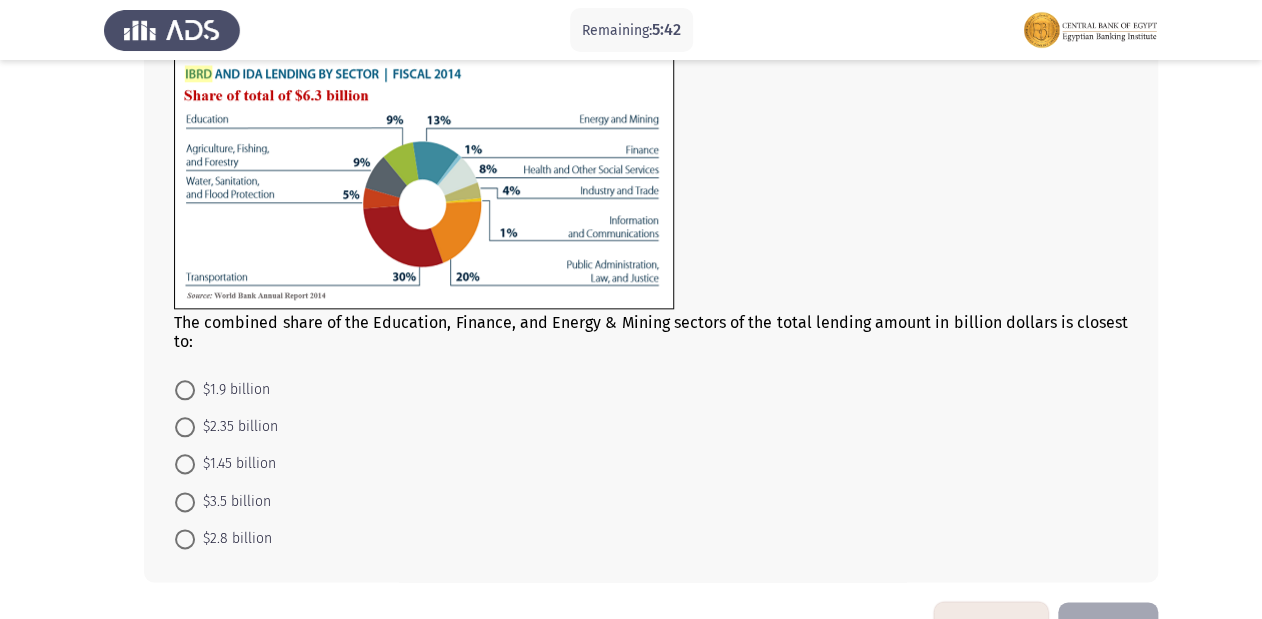 click on "The combined share of the Education, Finance, and Energy & Mining sectors of the total lending amount in billion dollars is closest to:" 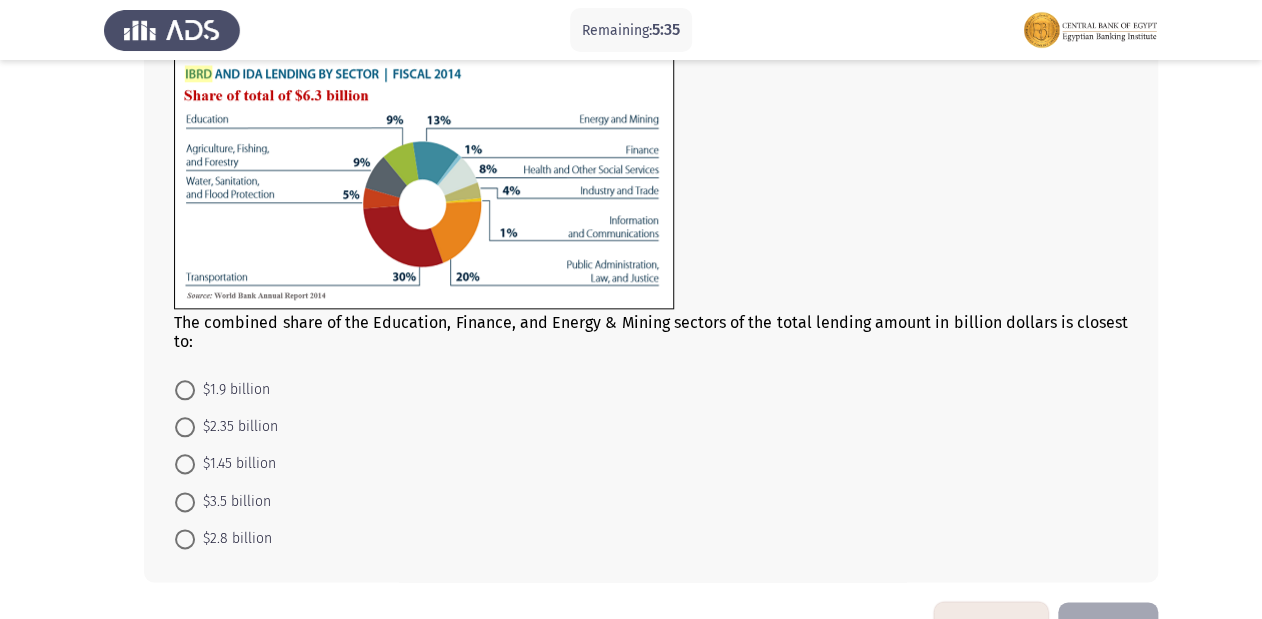 click 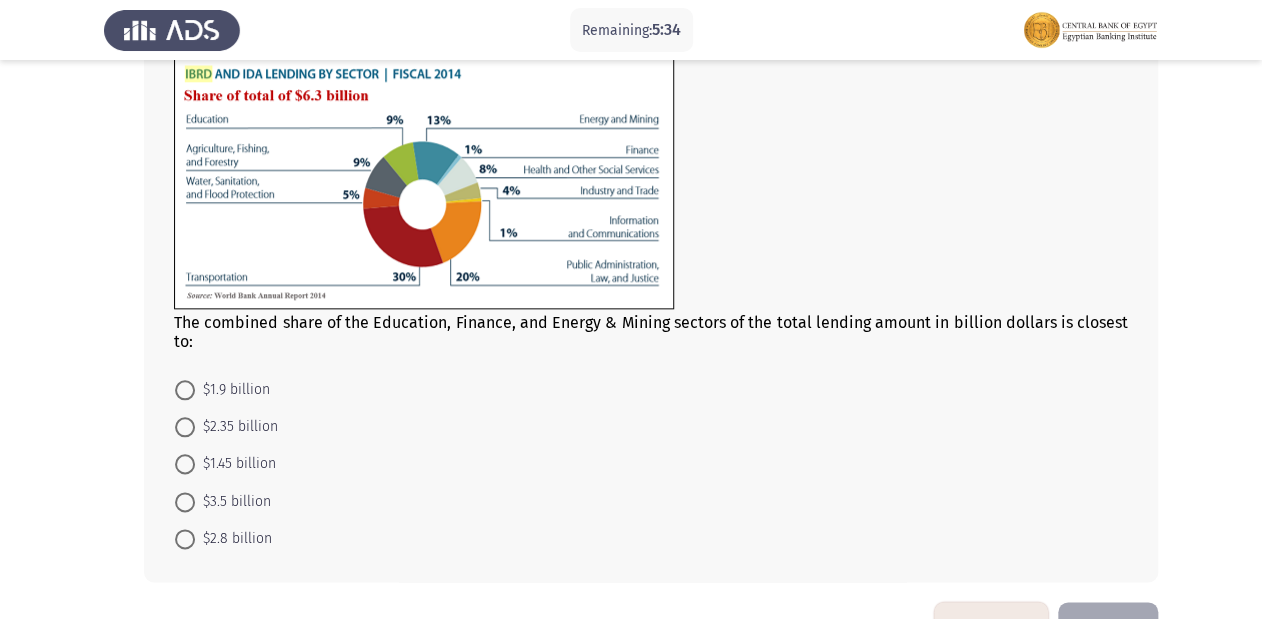 click 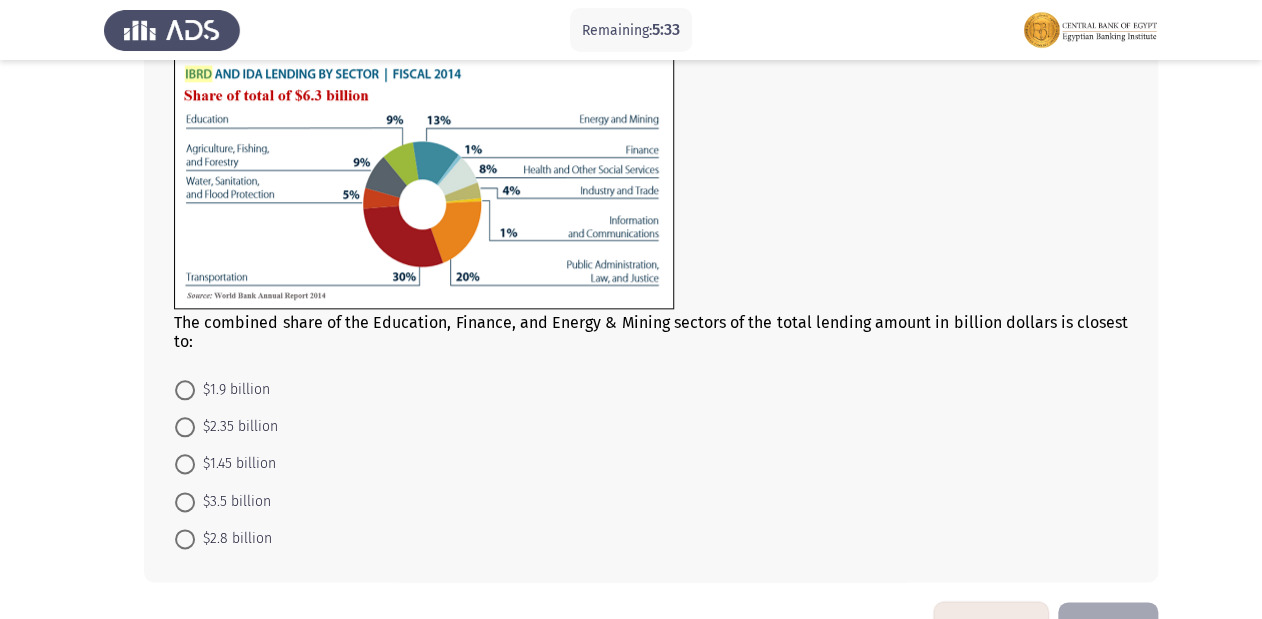 drag, startPoint x: 569, startPoint y: 87, endPoint x: 412, endPoint y: 108, distance: 158.39824 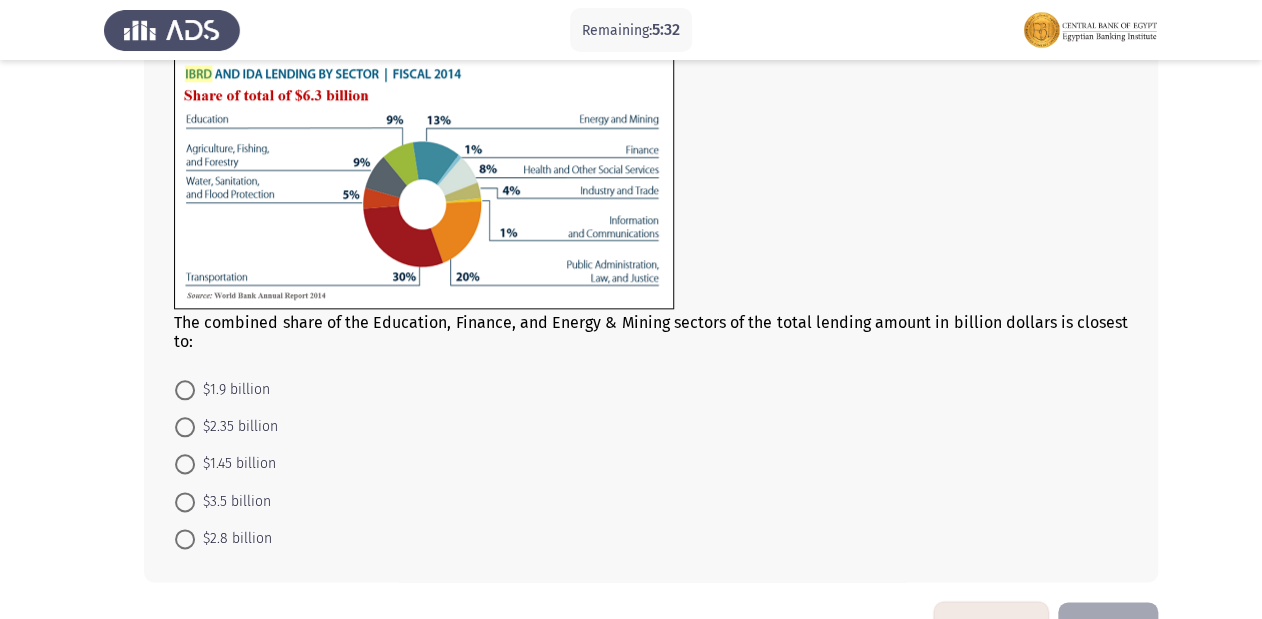 click 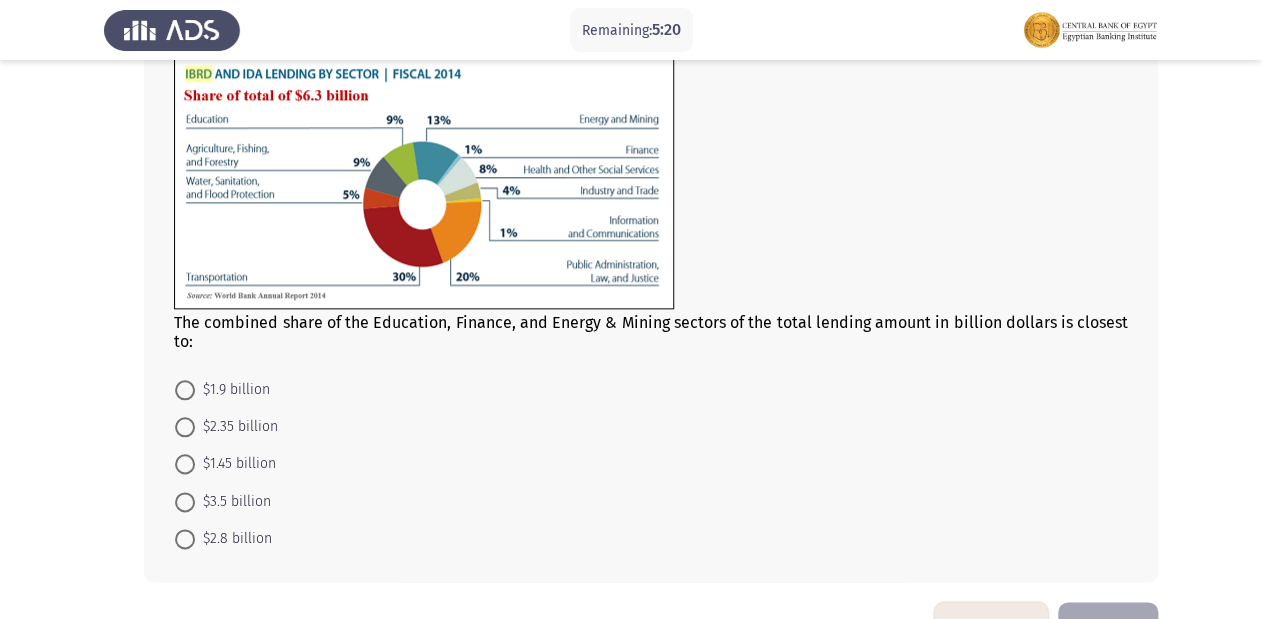 click on "The combined share of the Education, Finance, and Energy & Mining sectors of the total lending amount in billion dollars is closest to:" 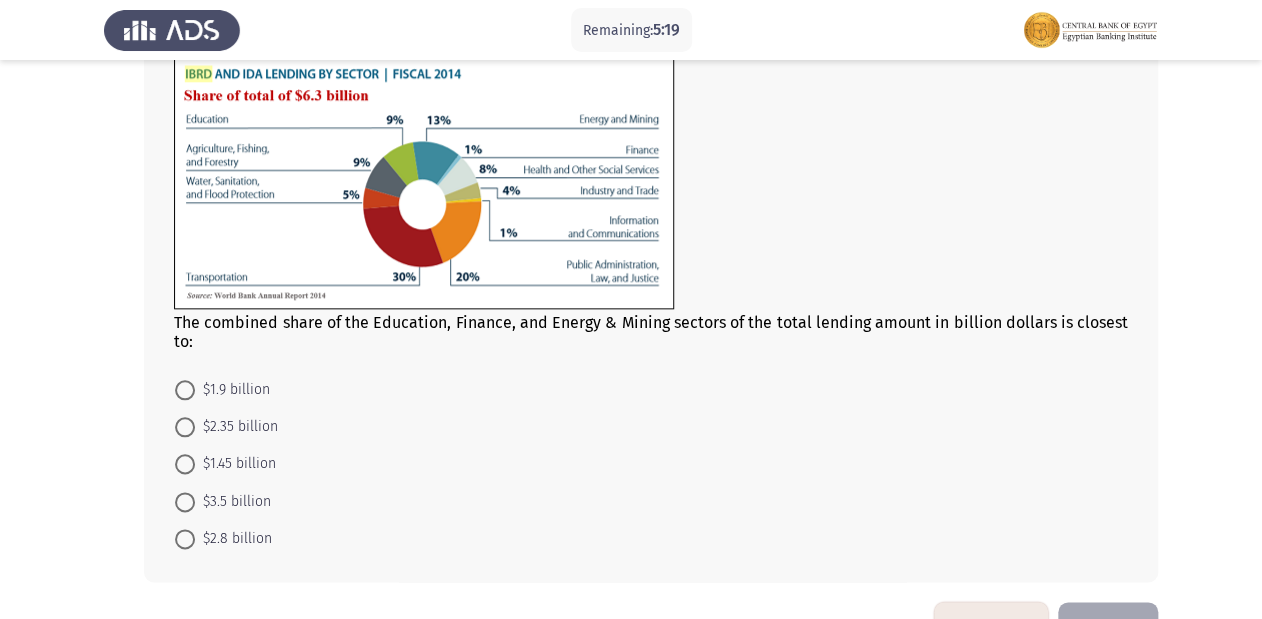 click on "The combined share of the Education, Finance, and Energy & Mining sectors of the total lending amount in billion dollars is closest to:" 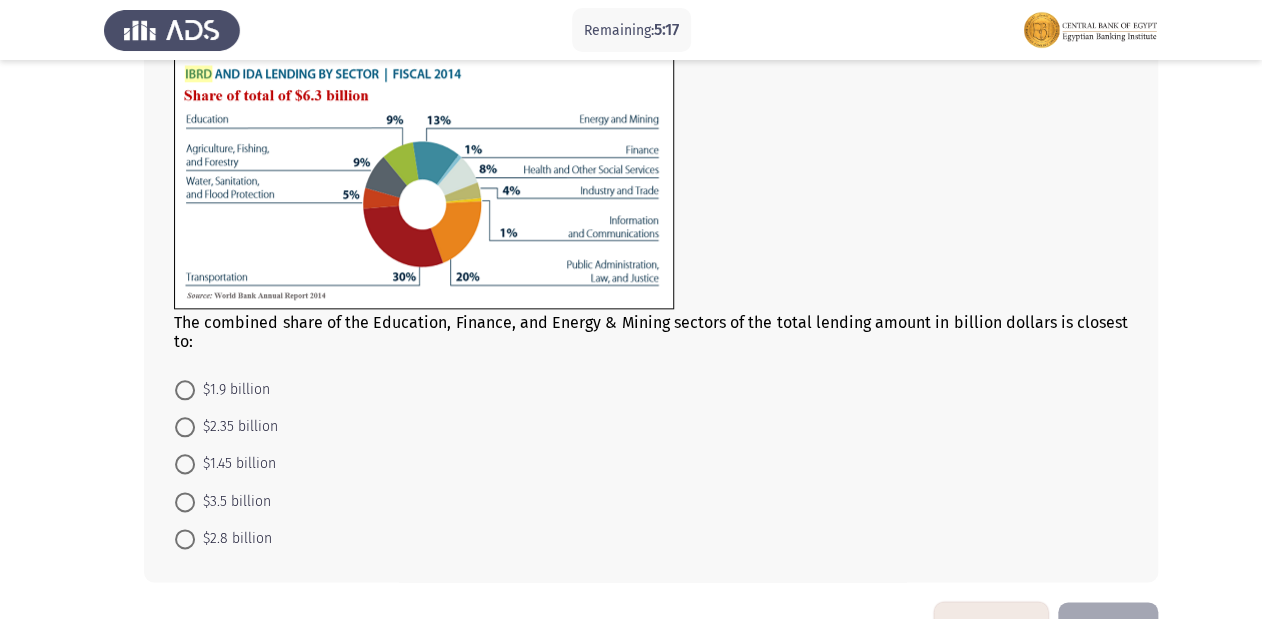 scroll, scrollTop: 782, scrollLeft: 0, axis: vertical 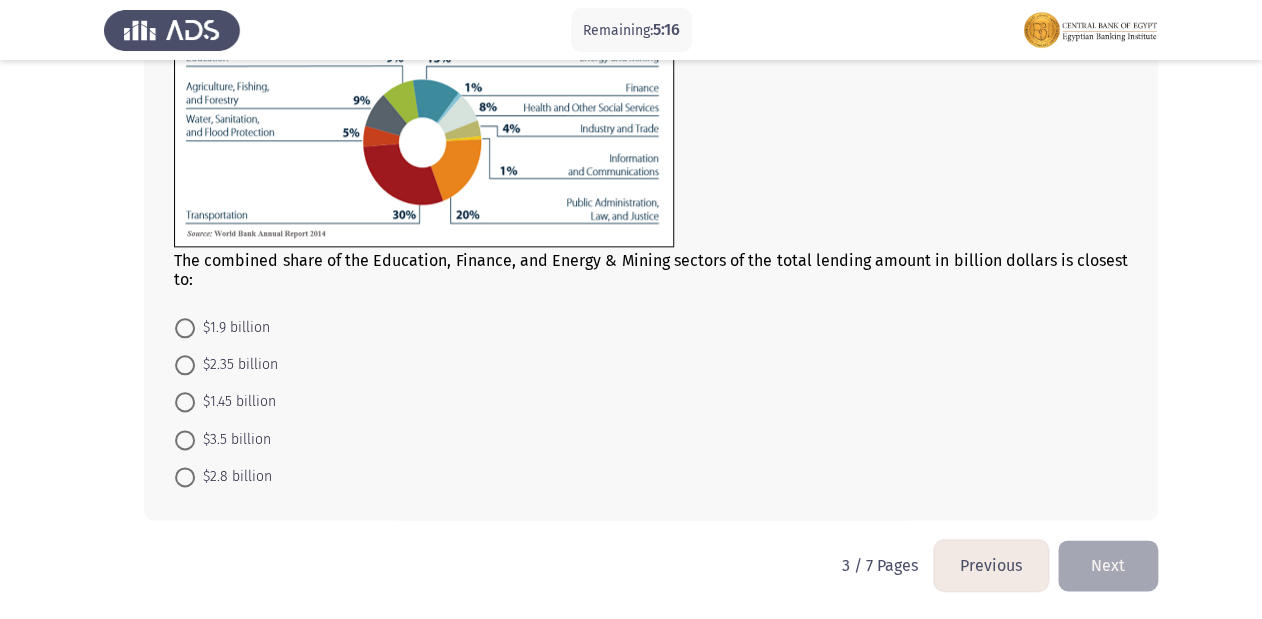 click on "The combined share of the Education, Finance, and Energy & Mining sectors of the total lending amount in billion dollars is closest to:" 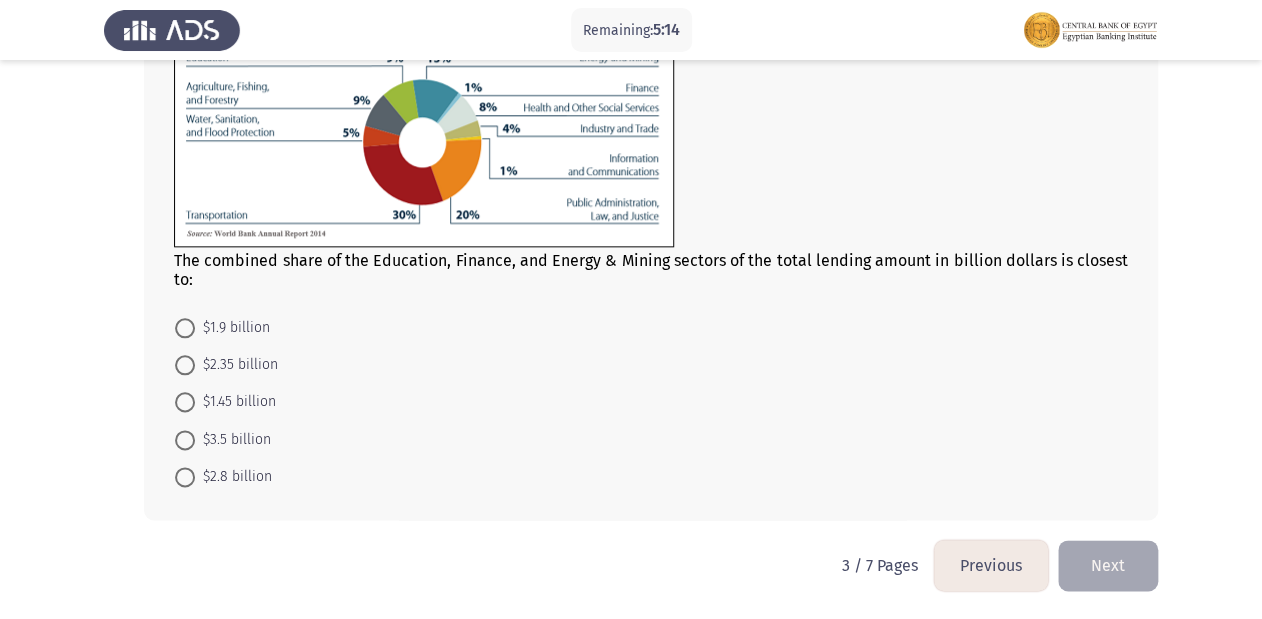 scroll, scrollTop: 702, scrollLeft: 0, axis: vertical 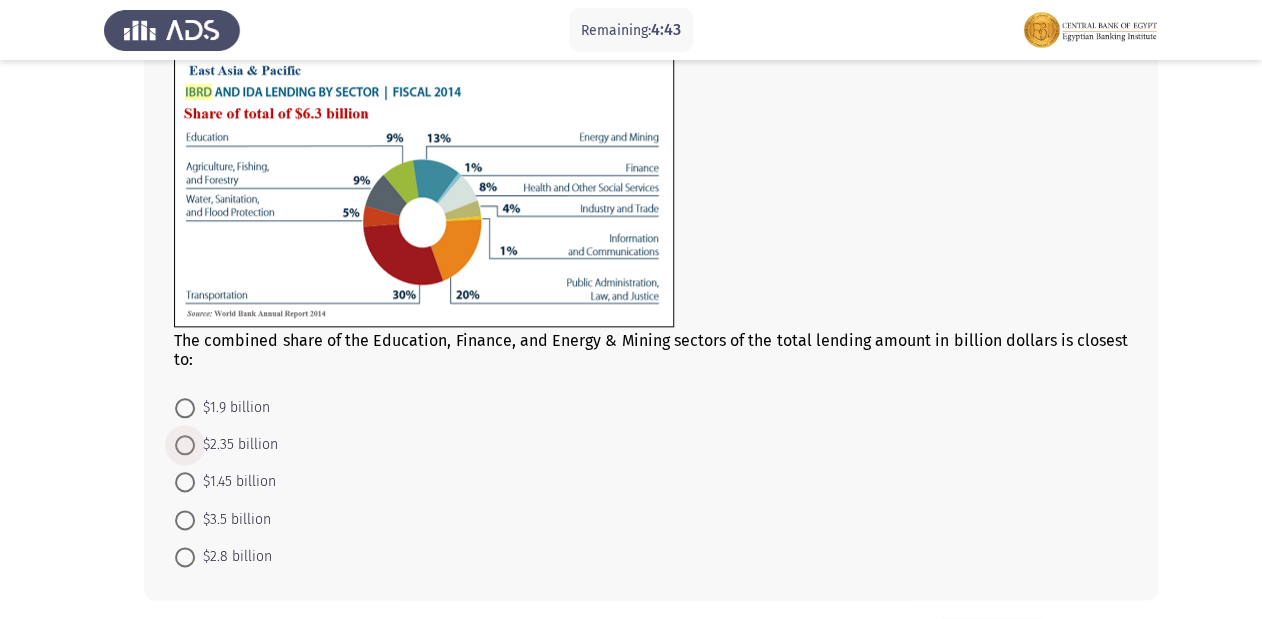 click on "$2.35 billion" at bounding box center (236, 445) 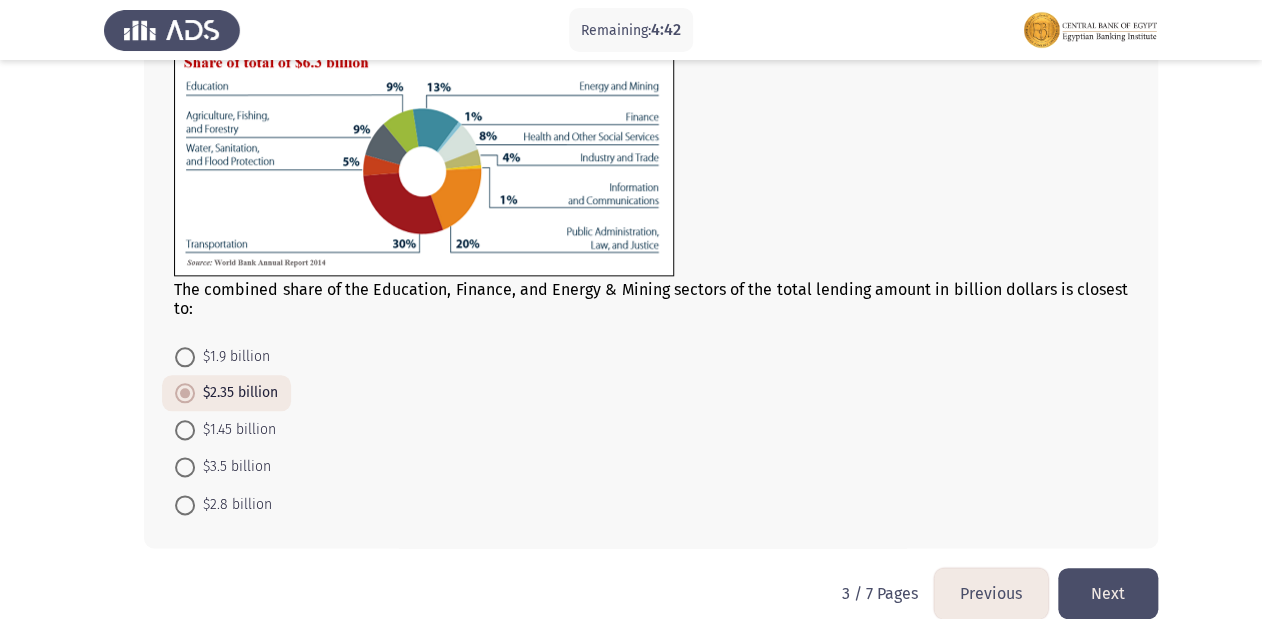 scroll, scrollTop: 780, scrollLeft: 0, axis: vertical 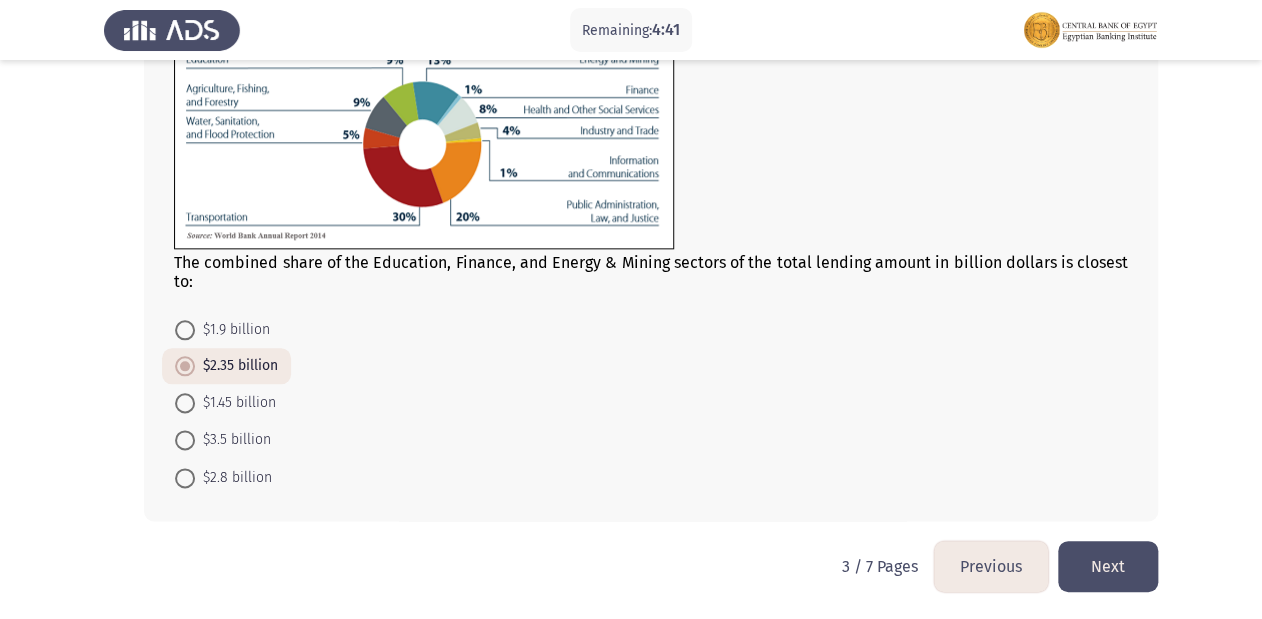 click on "Next" 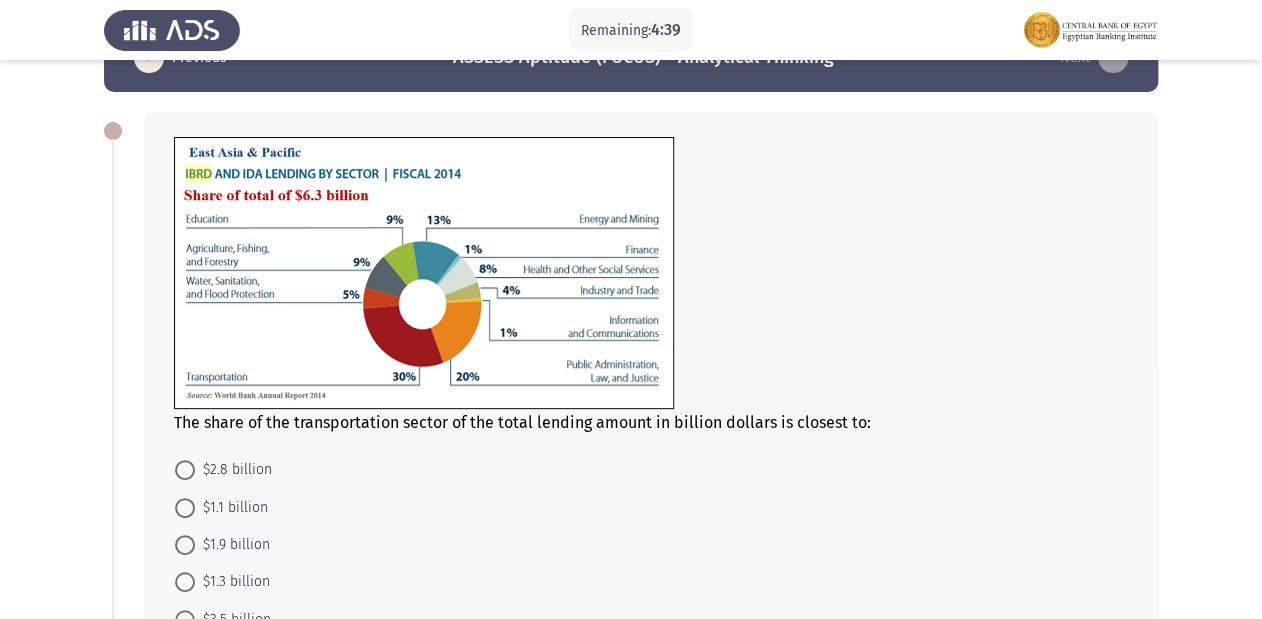 scroll, scrollTop: 80, scrollLeft: 0, axis: vertical 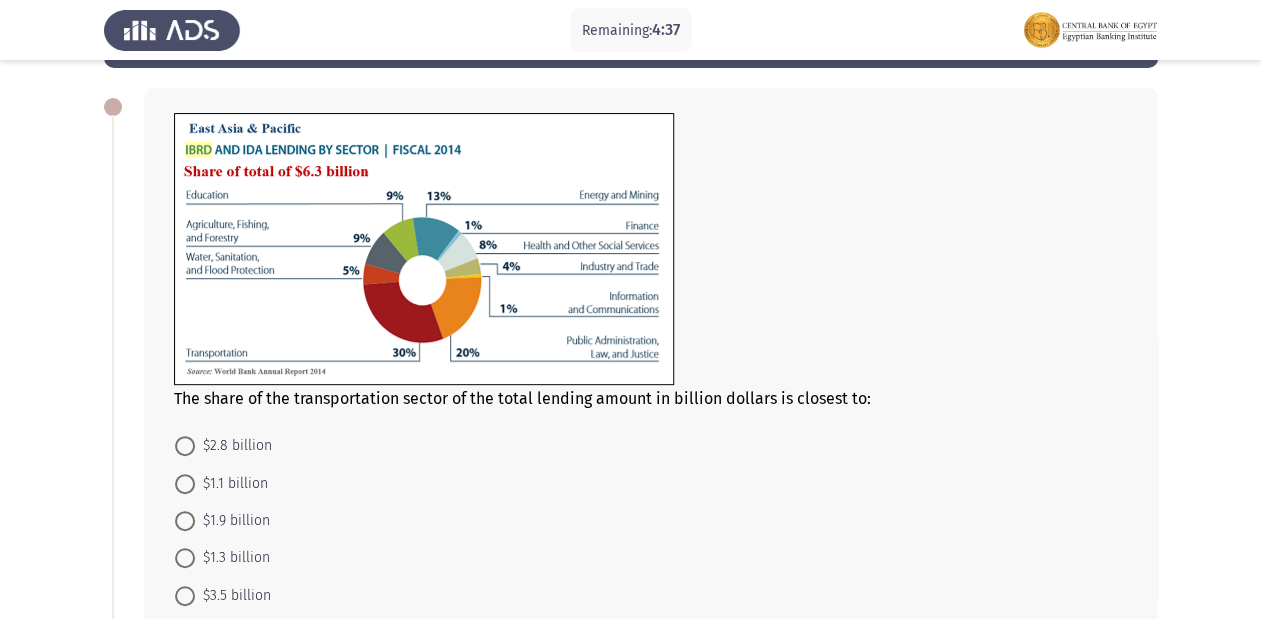 click on "The share of the transportation sector of the total lending amount in billion dollars is closest to:    $2.8 billion     $1.1 billion     $1.9 billion     $1.3 billion     $3.5 billion" 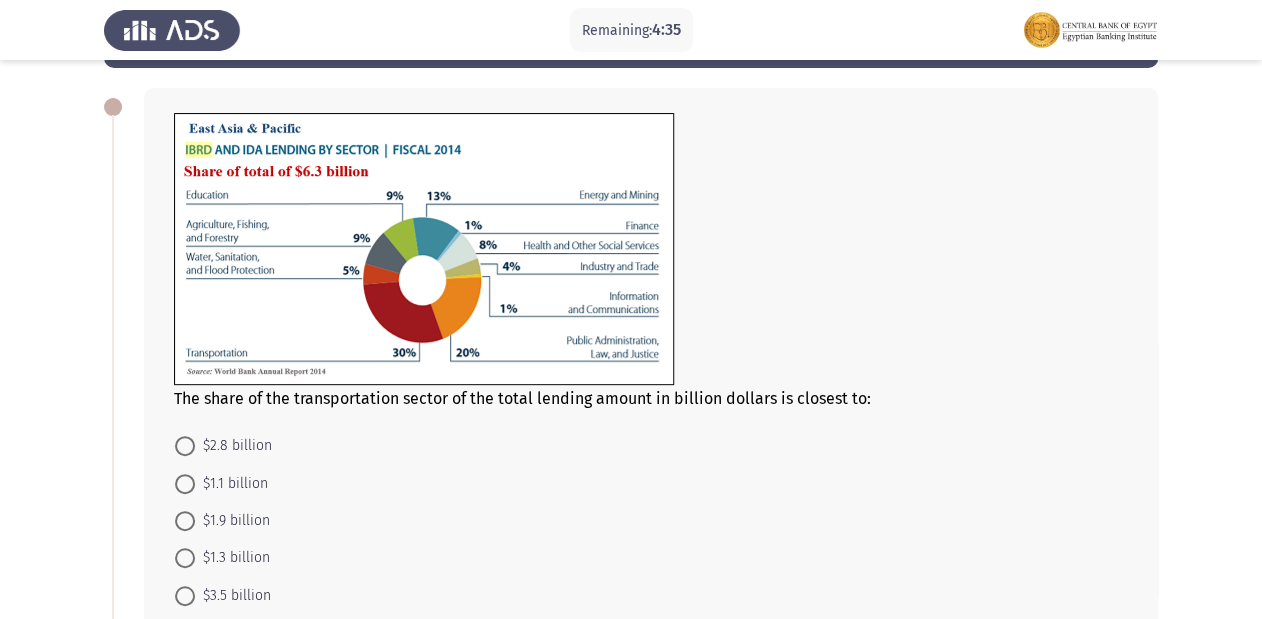 drag, startPoint x: 595, startPoint y: 407, endPoint x: 496, endPoint y: 404, distance: 99.04544 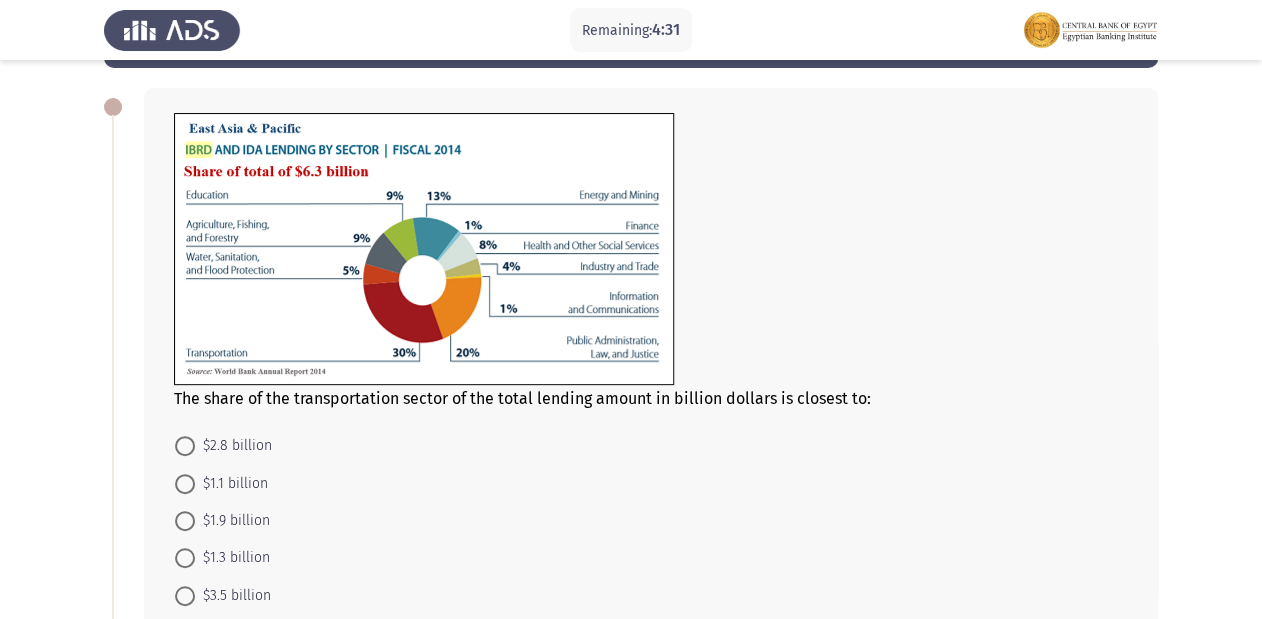 click 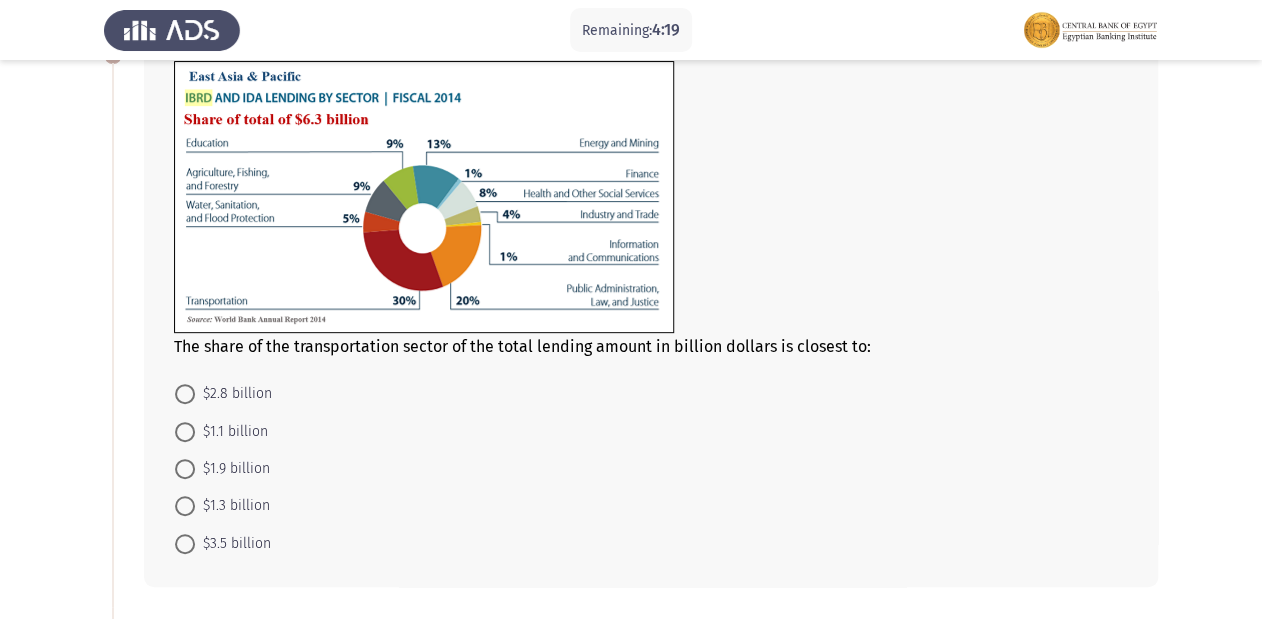 scroll, scrollTop: 160, scrollLeft: 0, axis: vertical 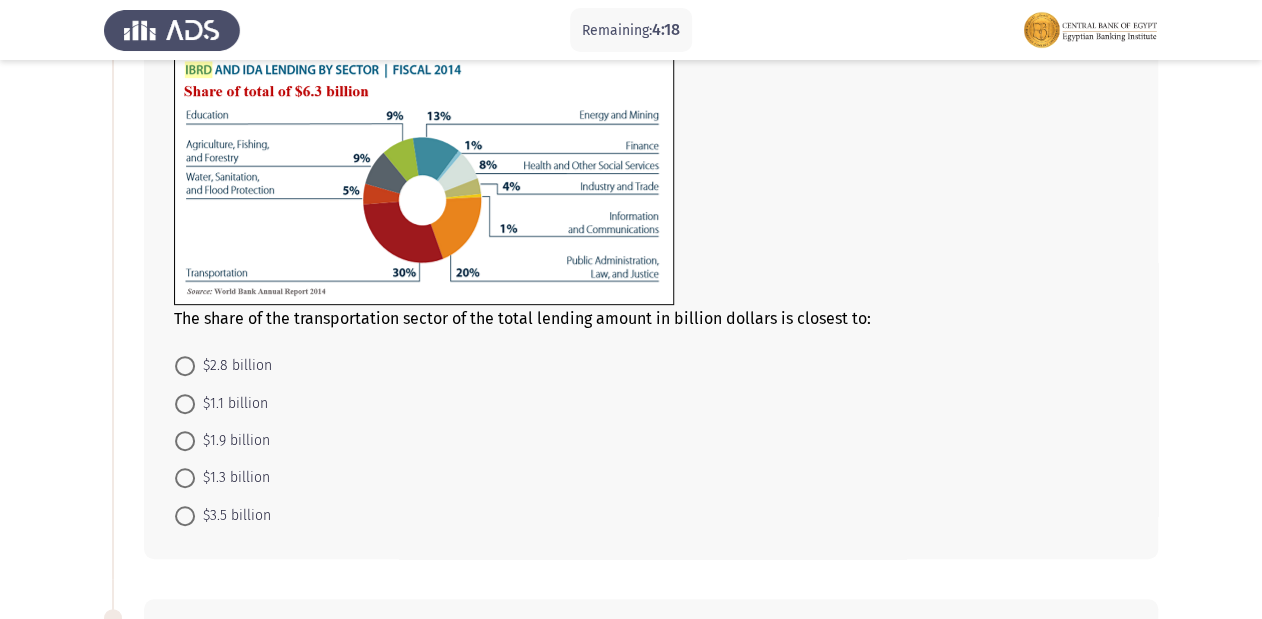 click at bounding box center (185, 441) 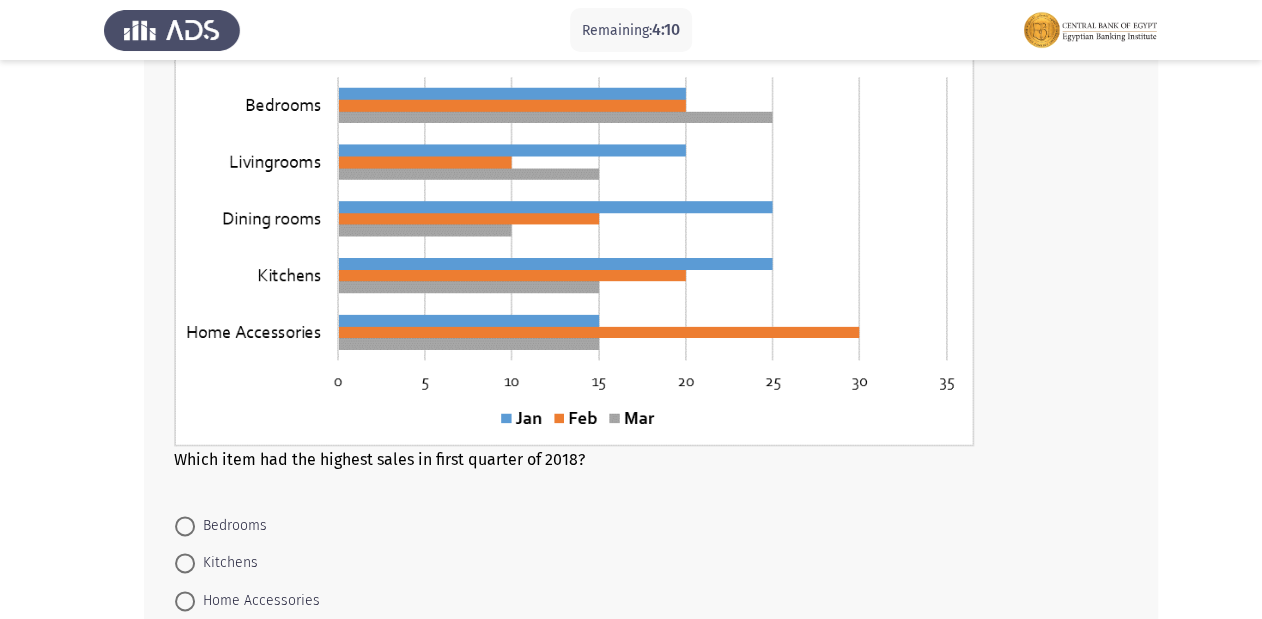scroll, scrollTop: 800, scrollLeft: 0, axis: vertical 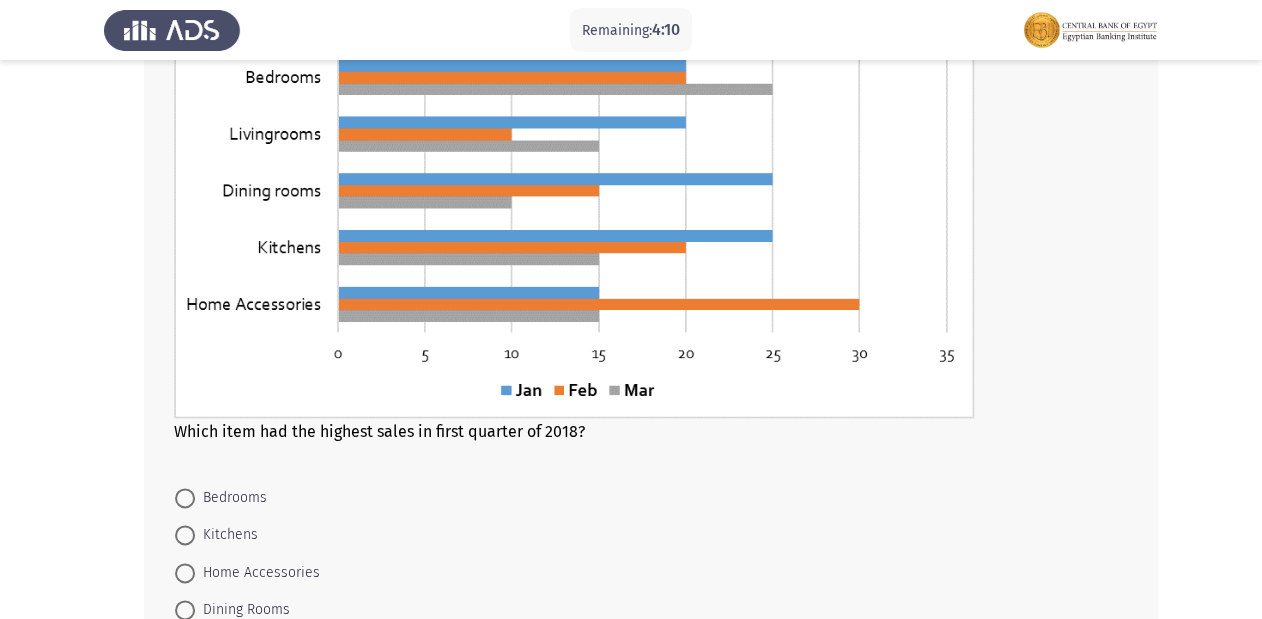 click 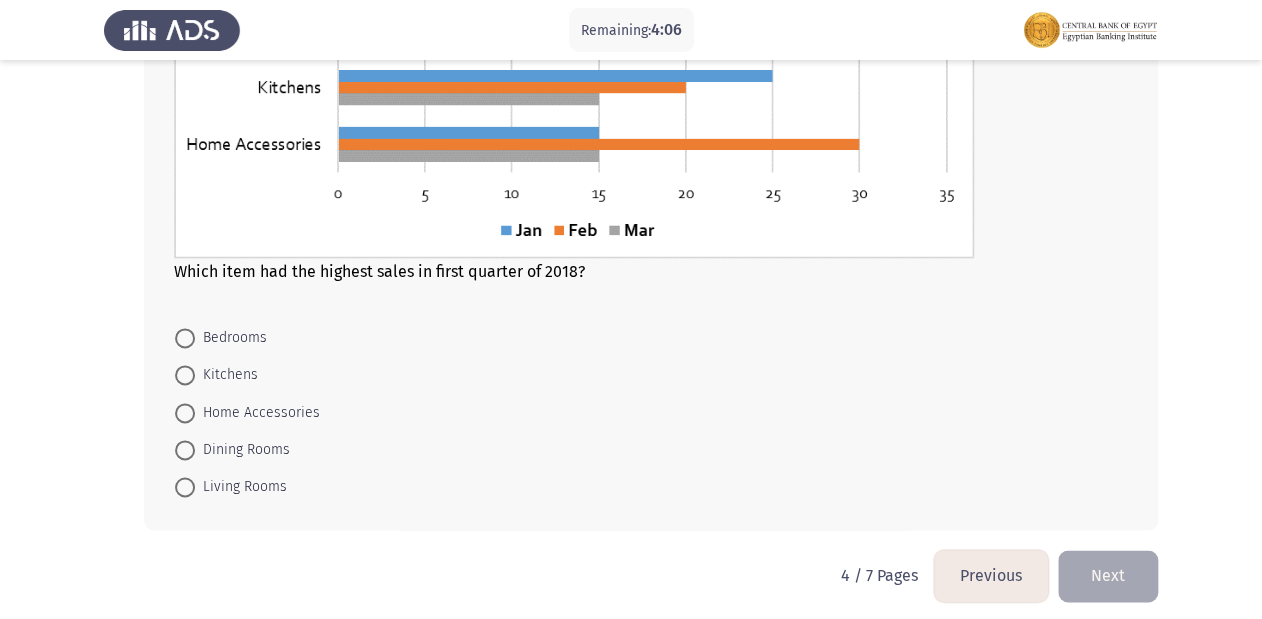 scroll, scrollTop: 880, scrollLeft: 0, axis: vertical 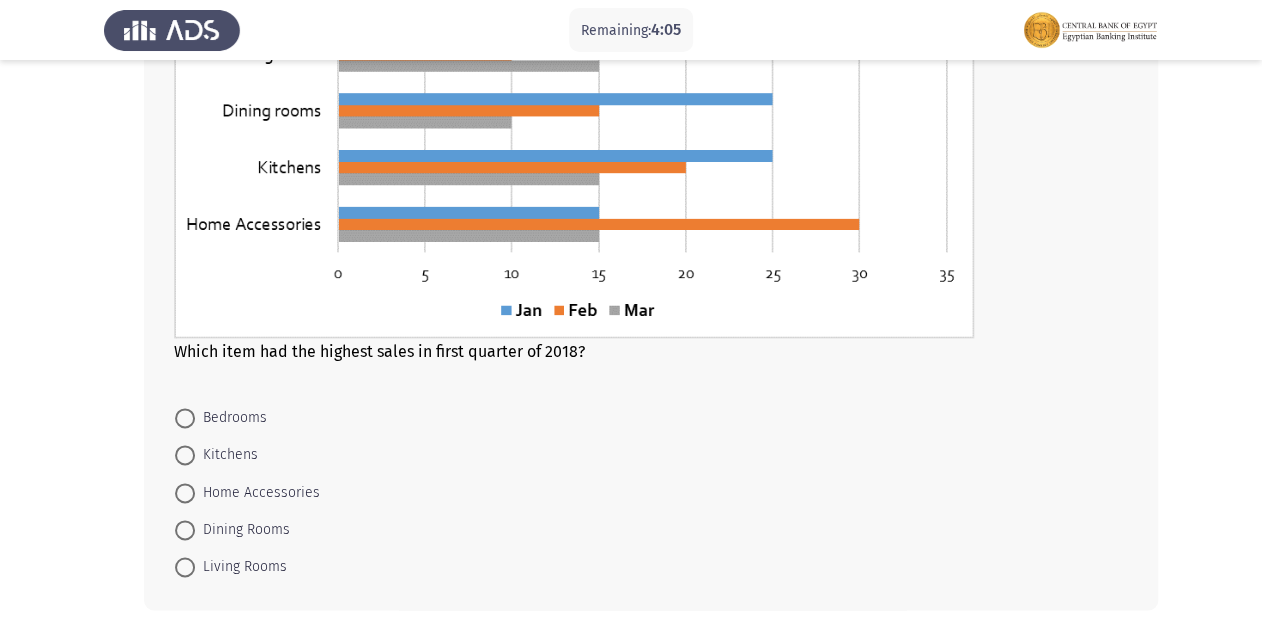 click on "Which item had the highest sales in first quarter of 2018?" 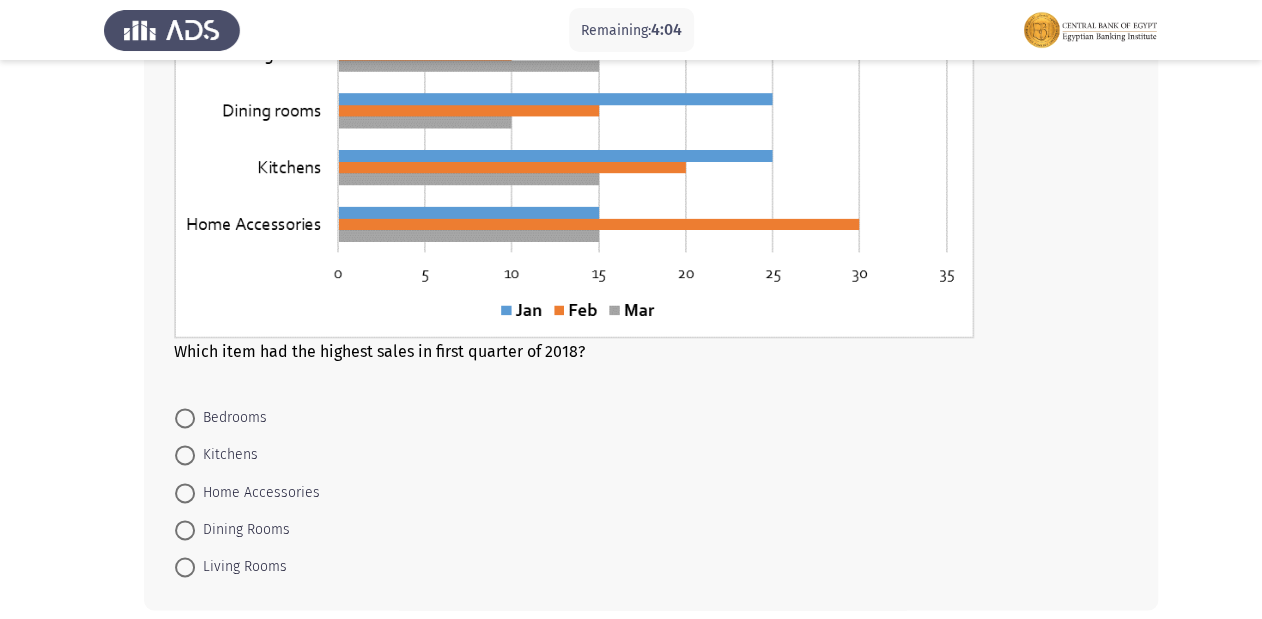 click 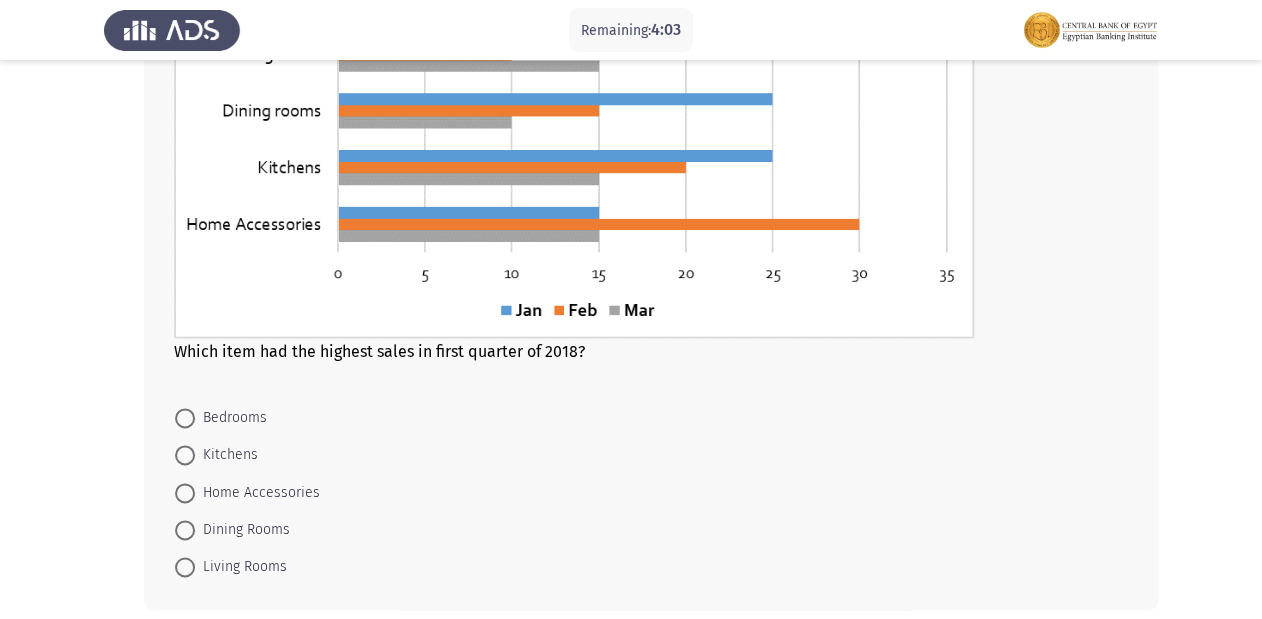 click 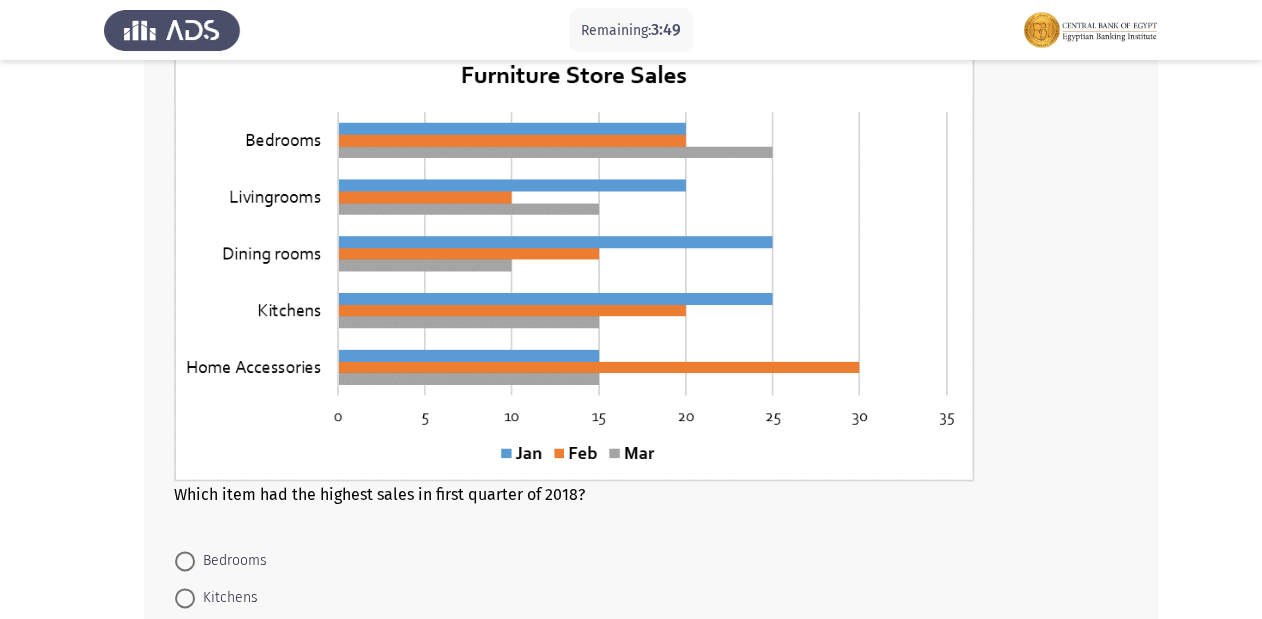 scroll, scrollTop: 720, scrollLeft: 0, axis: vertical 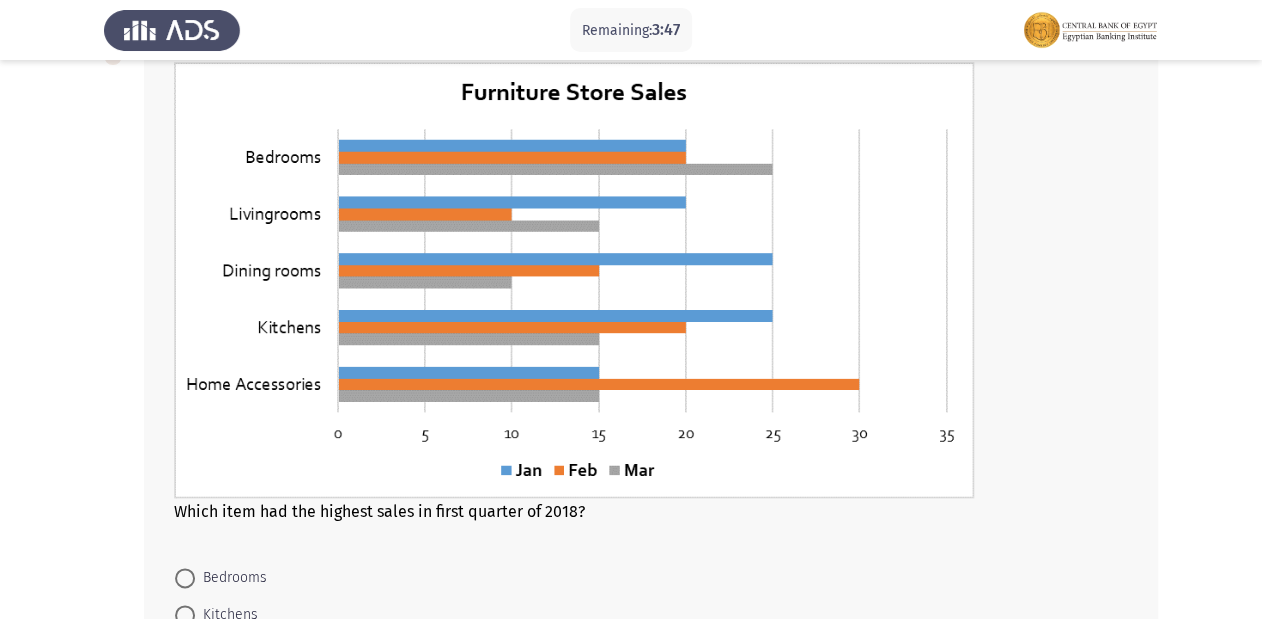 click 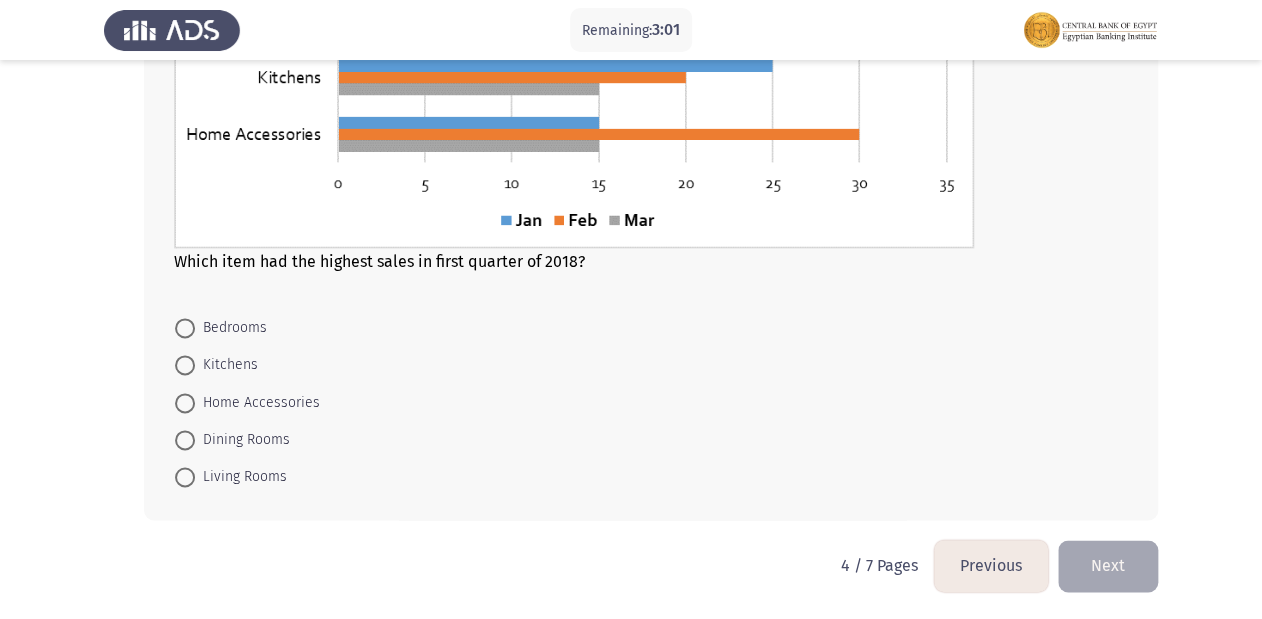 click on "Bedrooms" at bounding box center (231, 328) 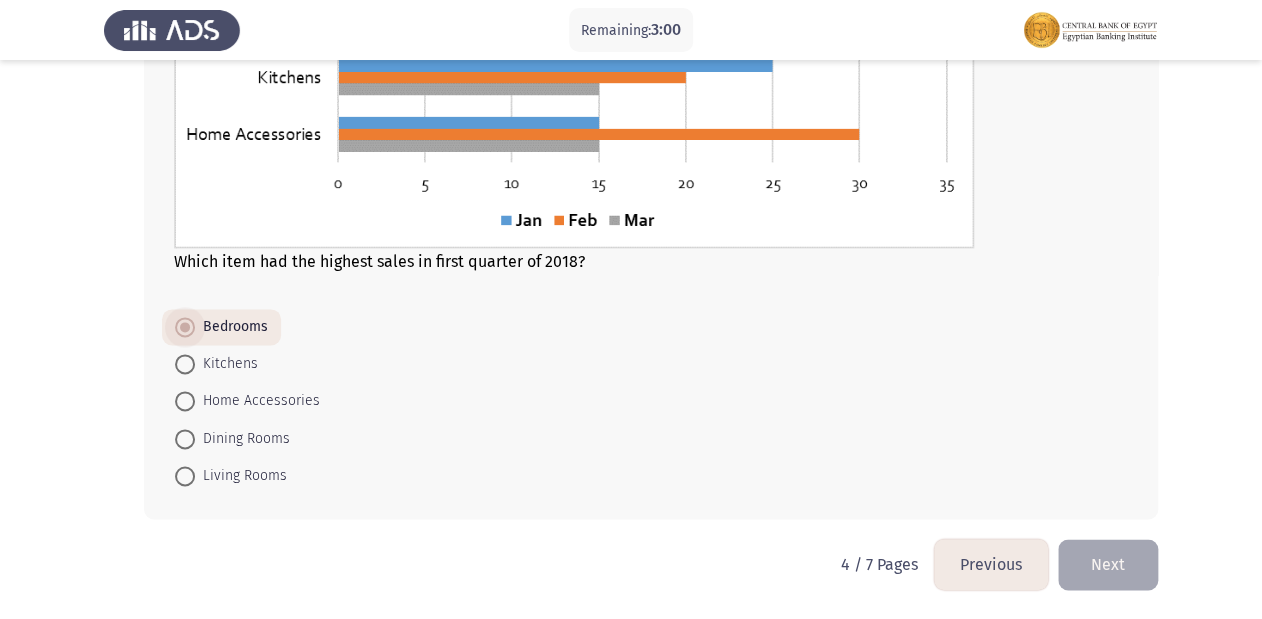 scroll, scrollTop: 968, scrollLeft: 0, axis: vertical 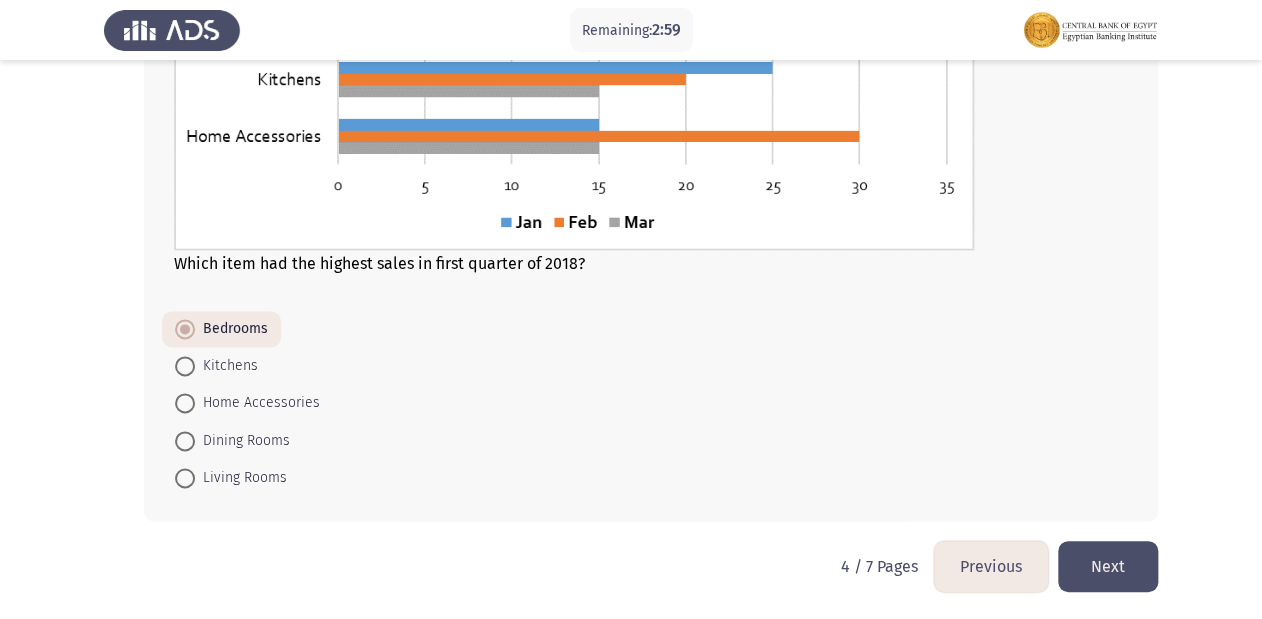 click on "Next" 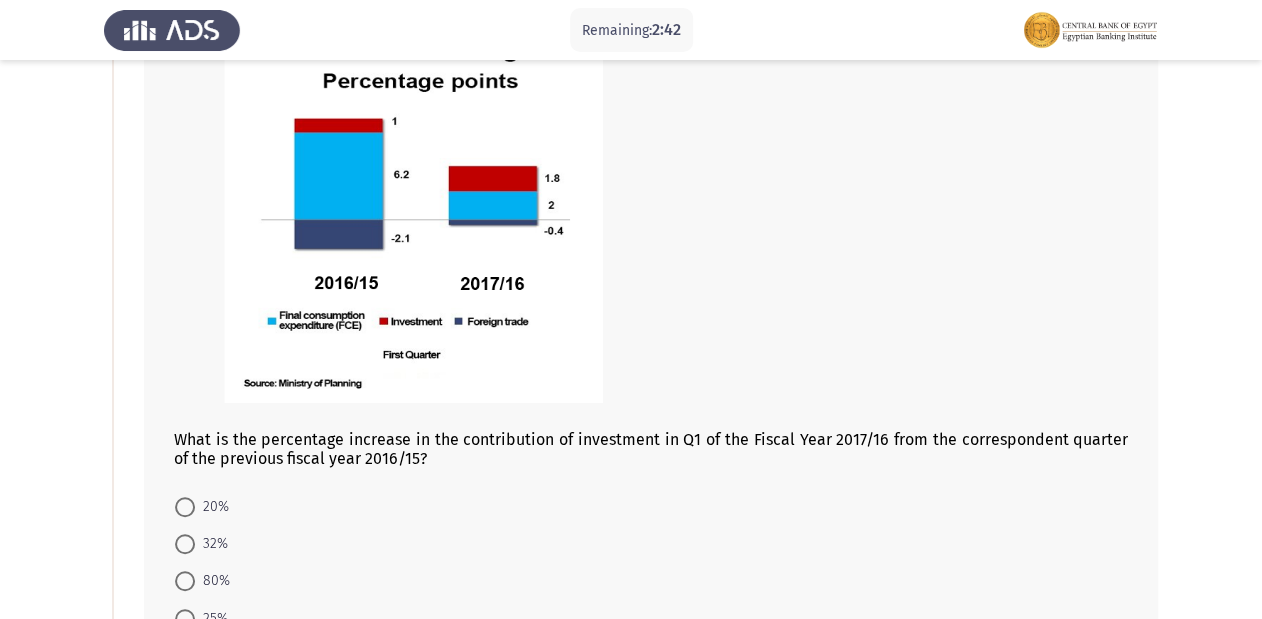 scroll, scrollTop: 240, scrollLeft: 0, axis: vertical 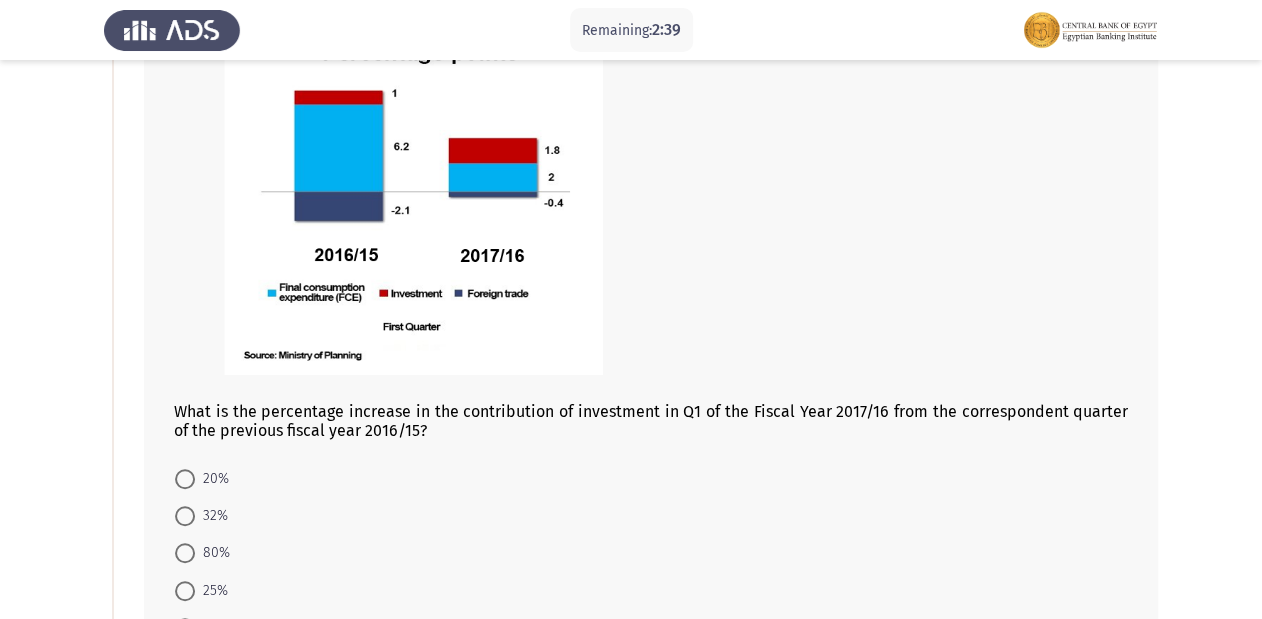 click 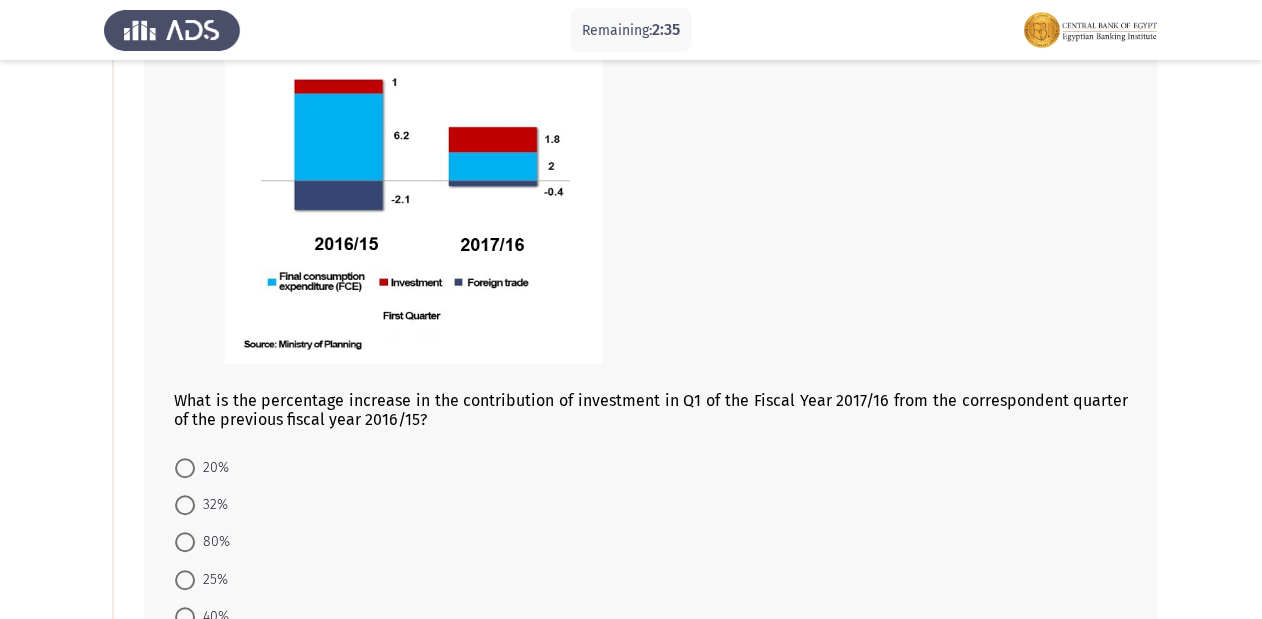 scroll, scrollTop: 320, scrollLeft: 0, axis: vertical 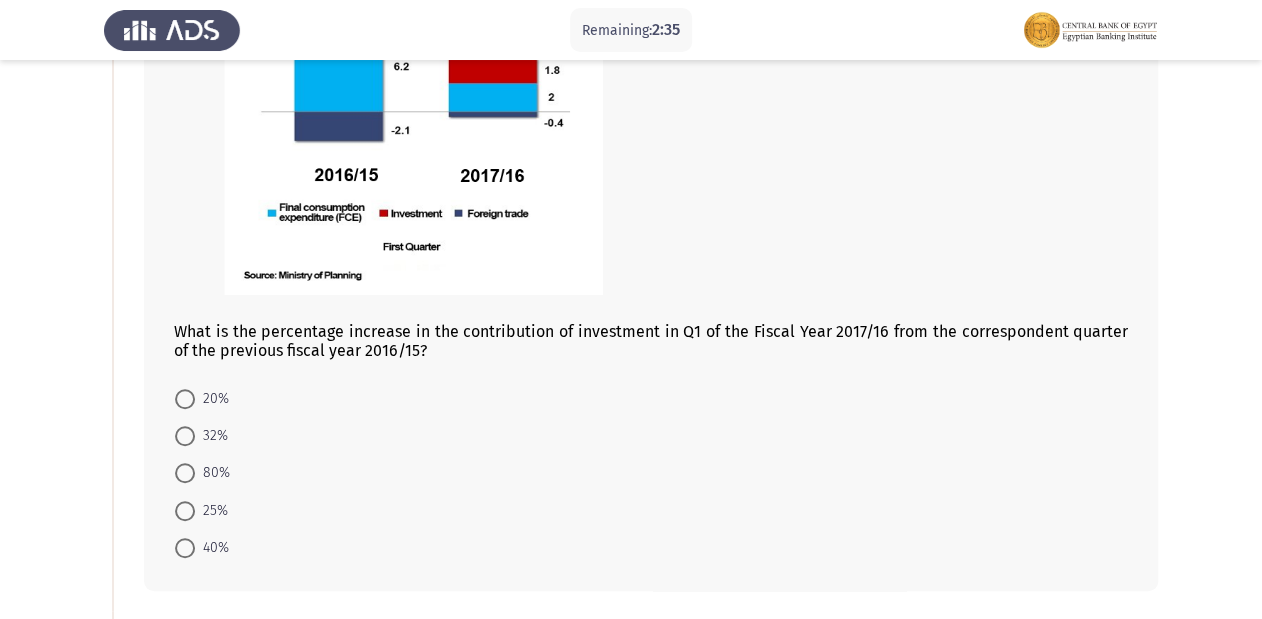 click on "What is the percentage increase in the contribution of investment in Q1 of the Fiscal Year 2017/16 from the correspondent quarter of the previous fiscal year 2016/15?" 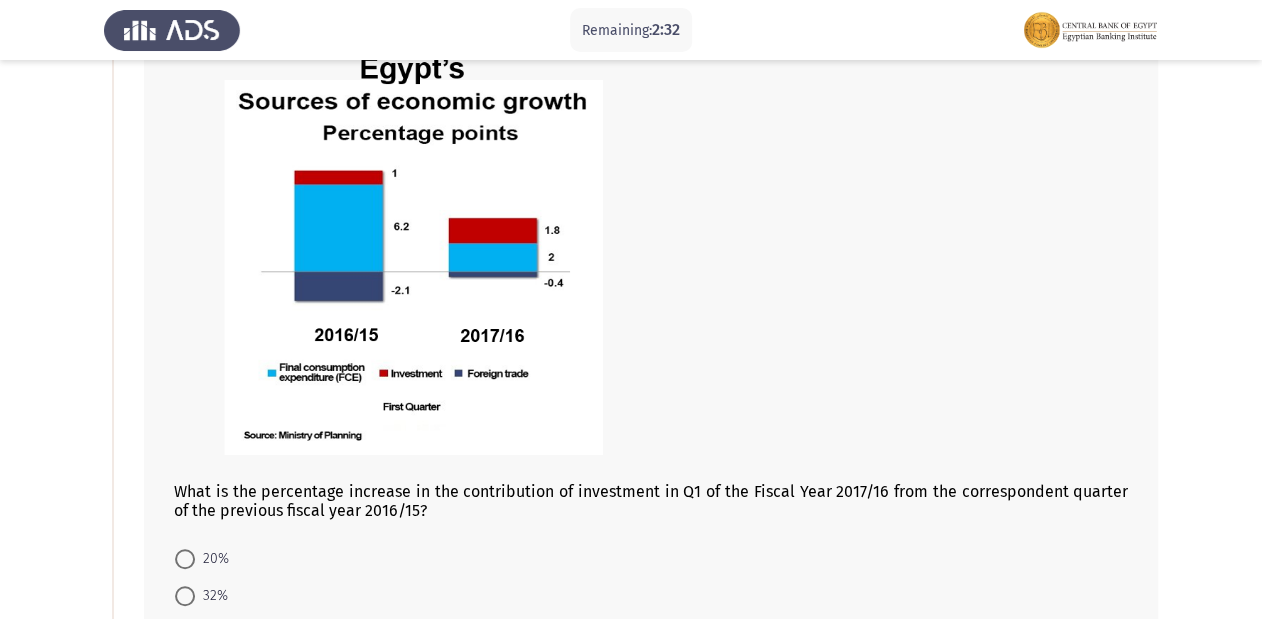scroll, scrollTop: 160, scrollLeft: 0, axis: vertical 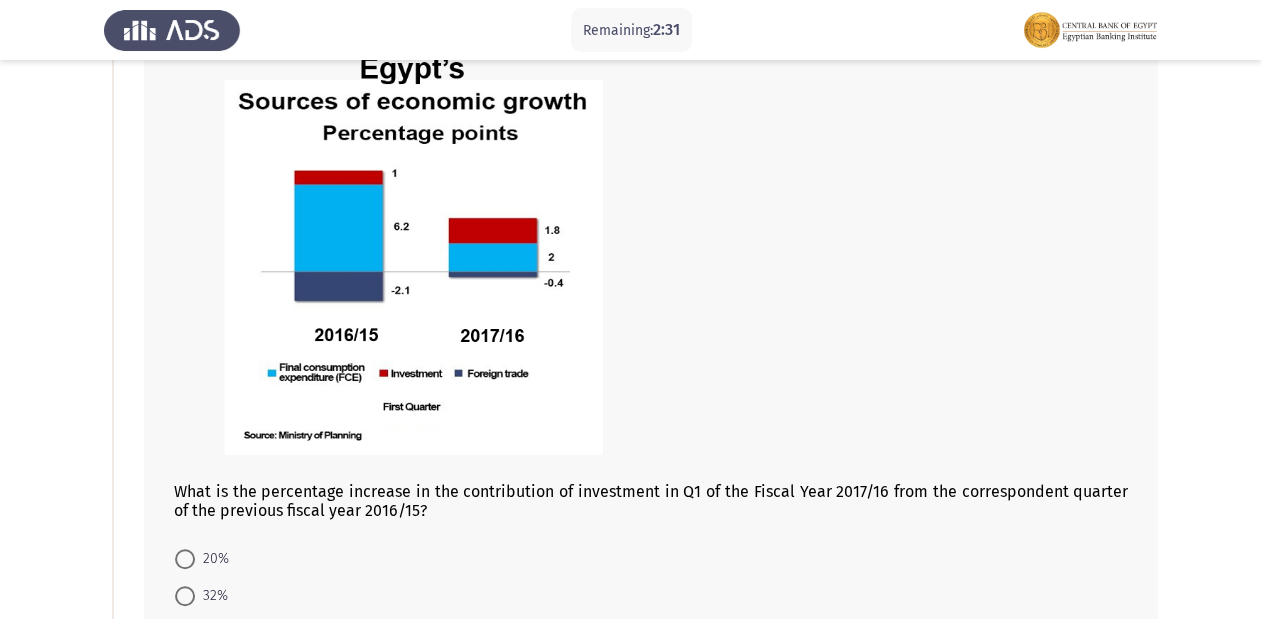 click 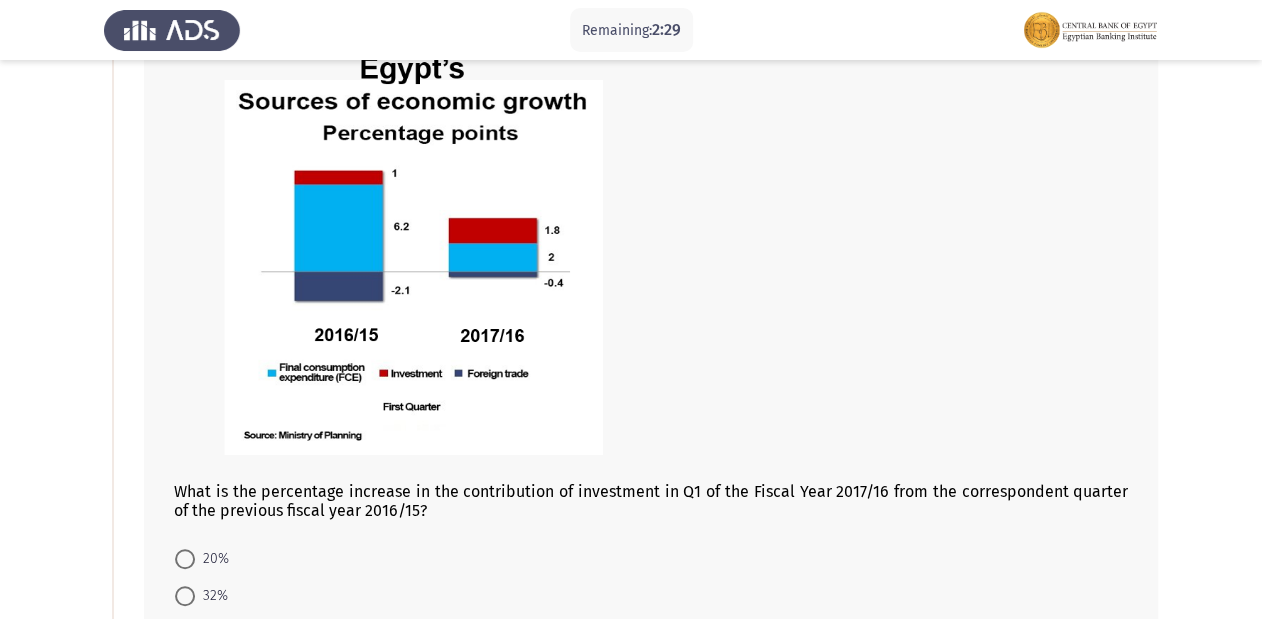 click 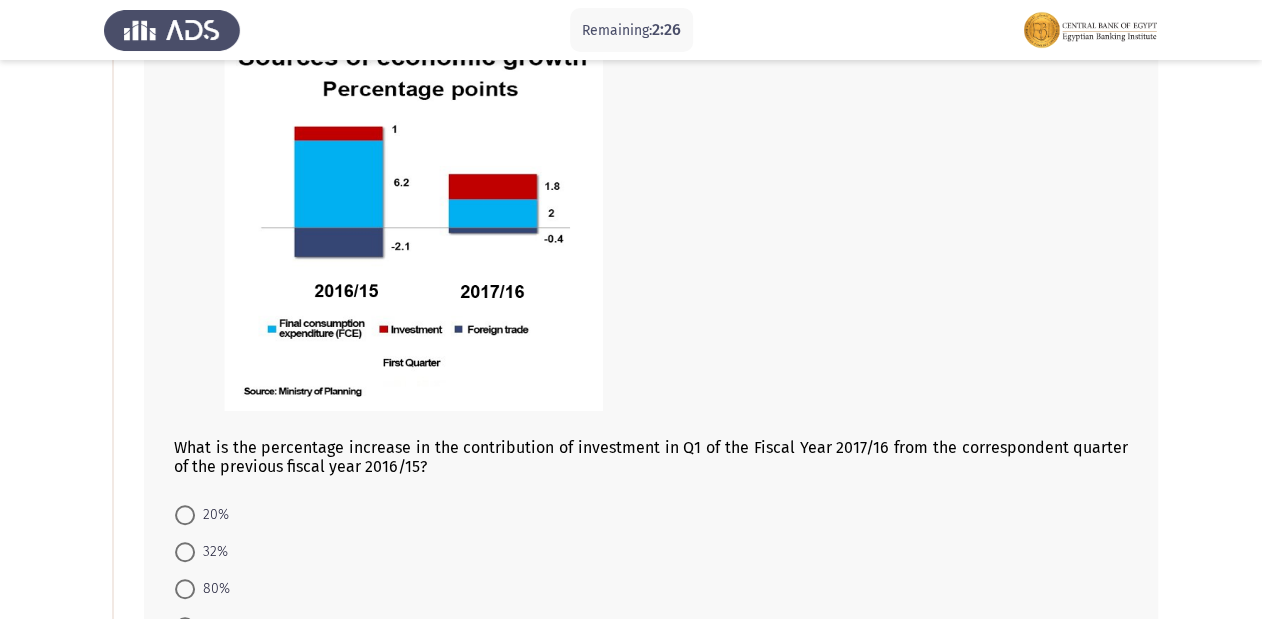 scroll, scrollTop: 240, scrollLeft: 0, axis: vertical 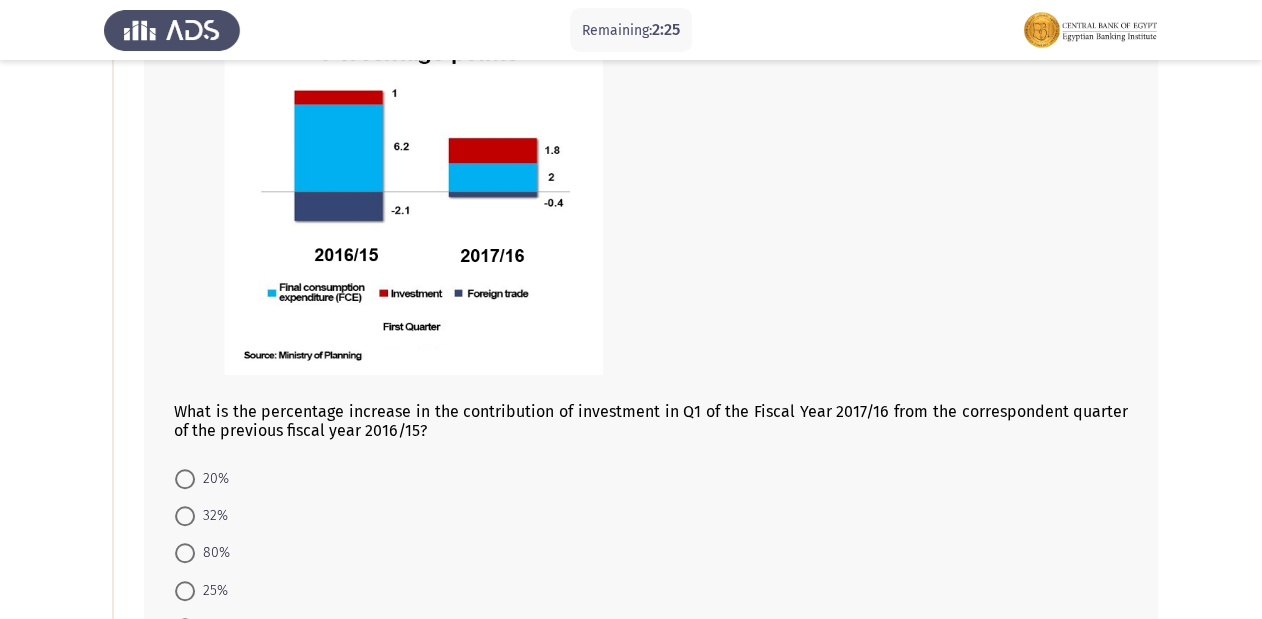 click on "What is the percentage increase in the contribution of investment in Q1 of the Fiscal Year 2017/16 from the correspondent quarter of the previous fiscal year 2016/15?" 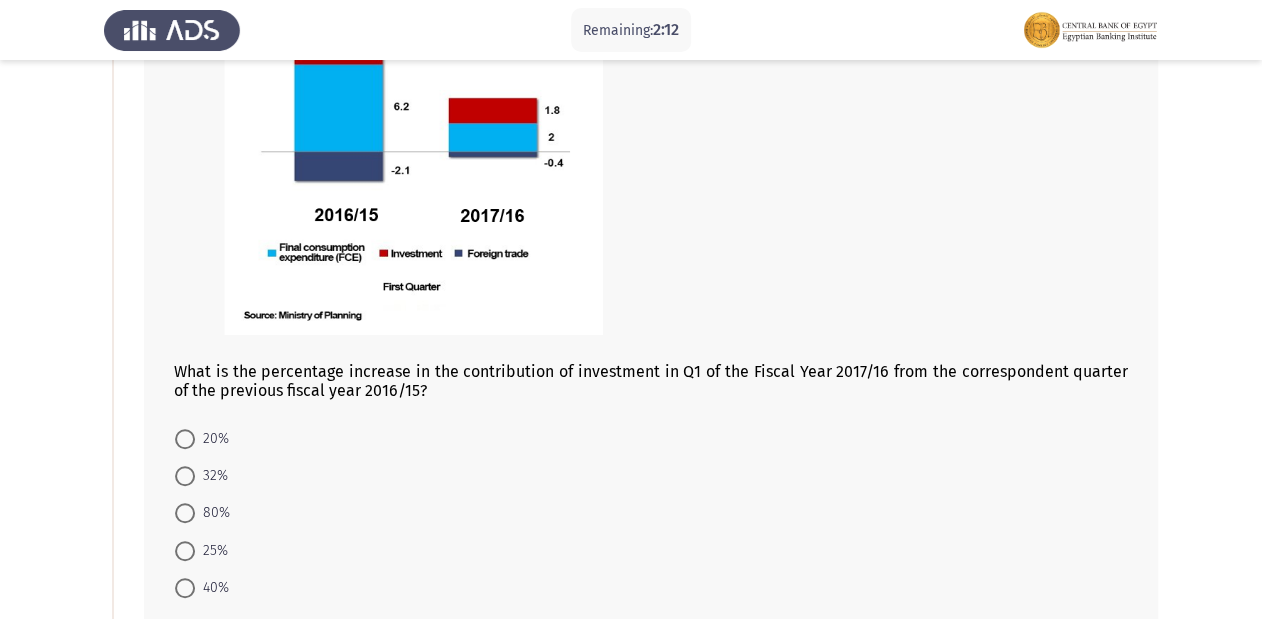 scroll, scrollTop: 320, scrollLeft: 0, axis: vertical 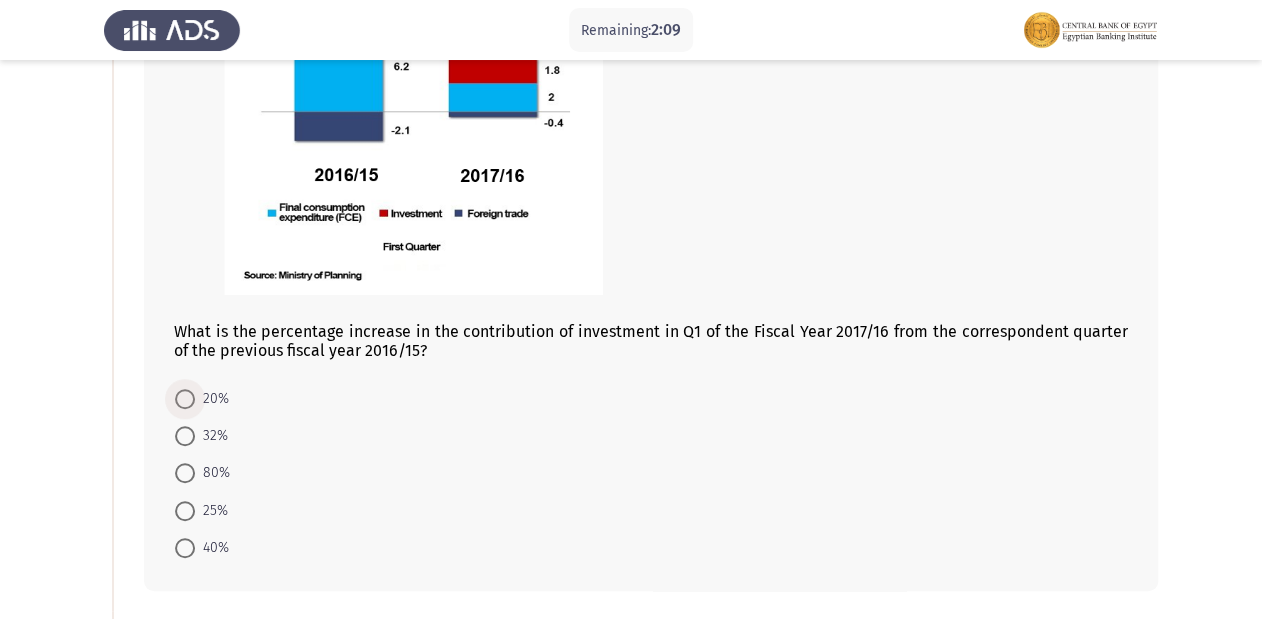 click on "20%" at bounding box center [212, 399] 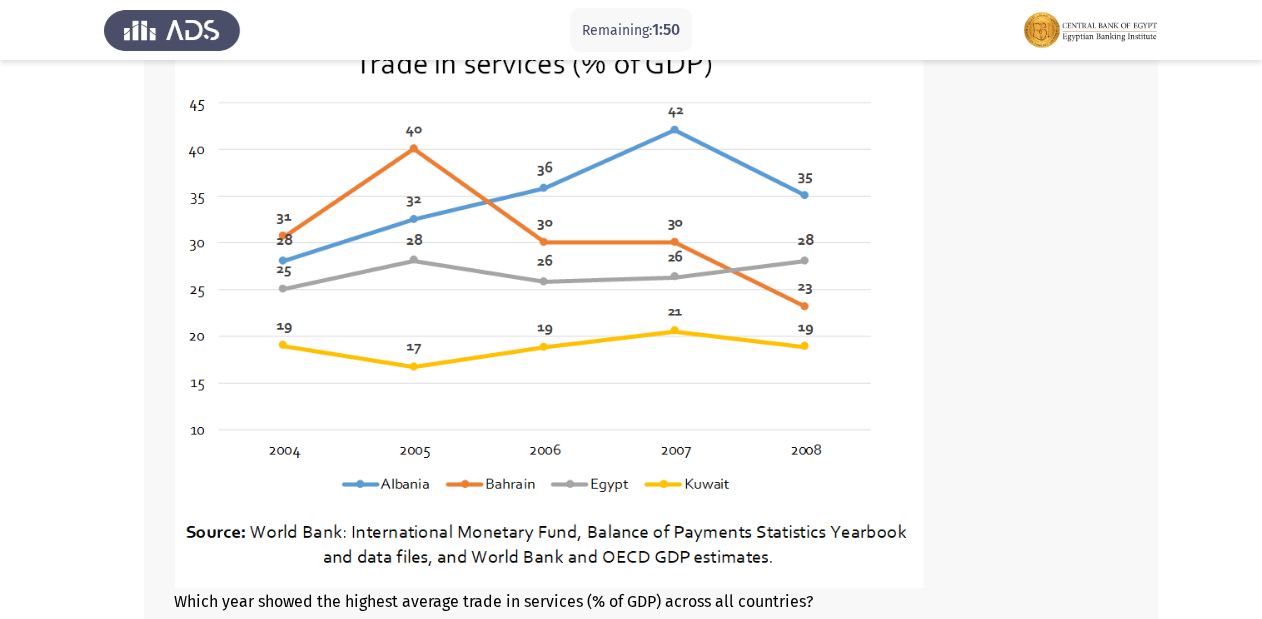 scroll, scrollTop: 957, scrollLeft: 0, axis: vertical 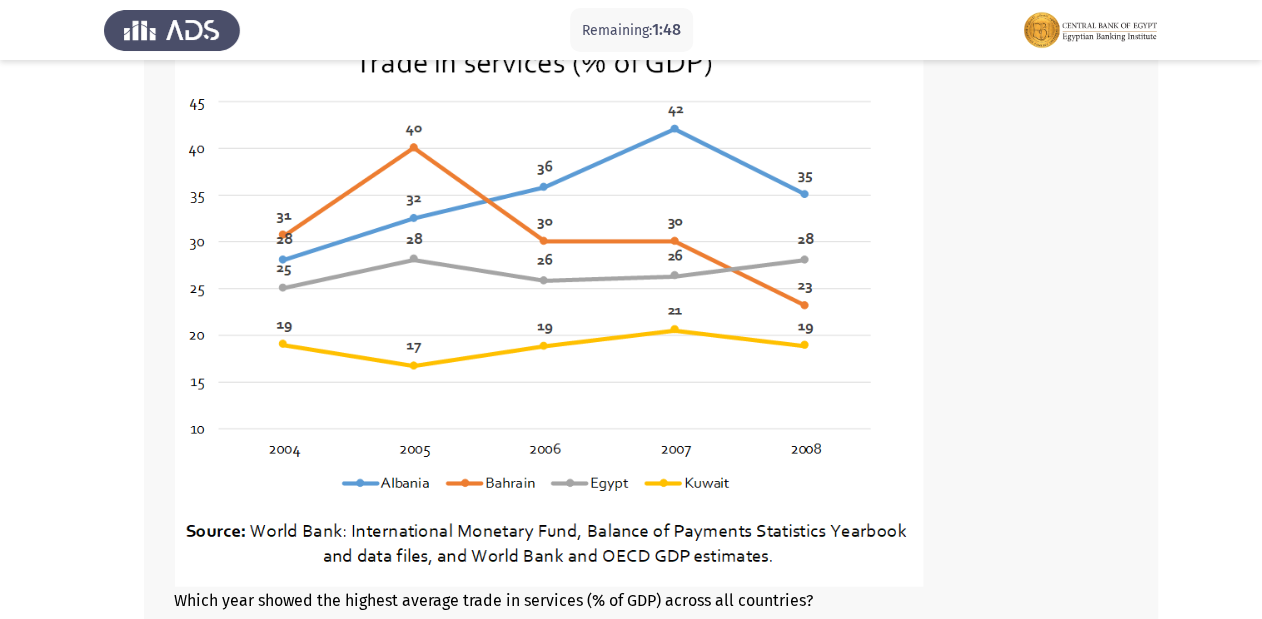 click 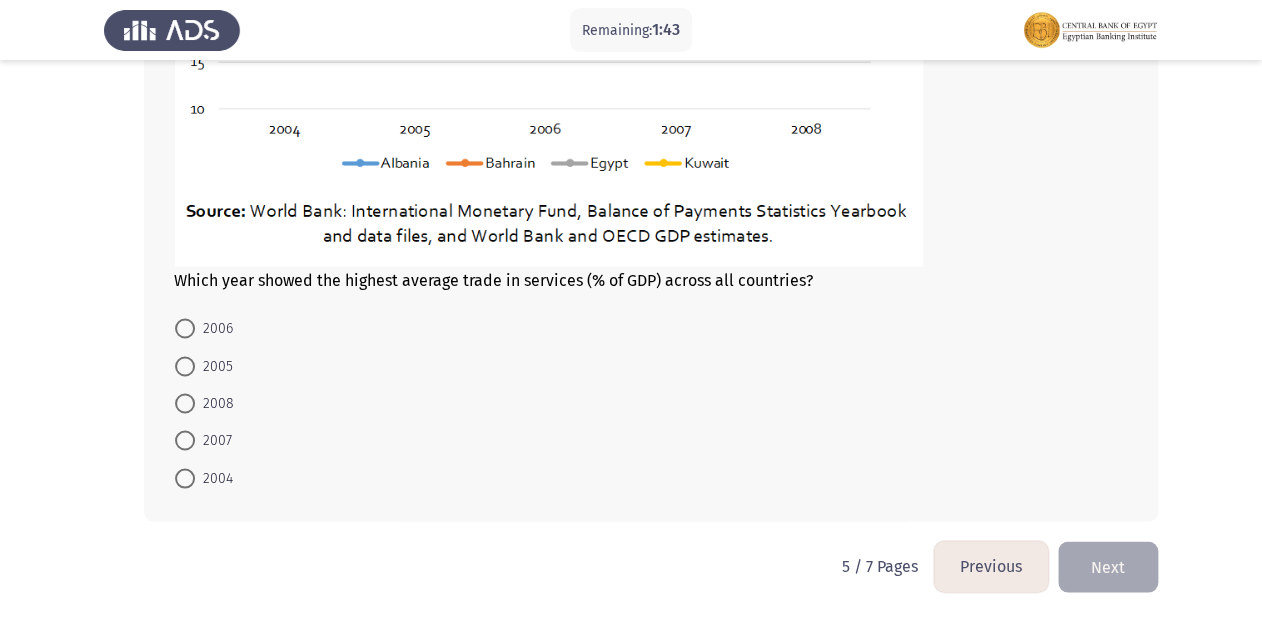 click on "2007" at bounding box center [213, 440] 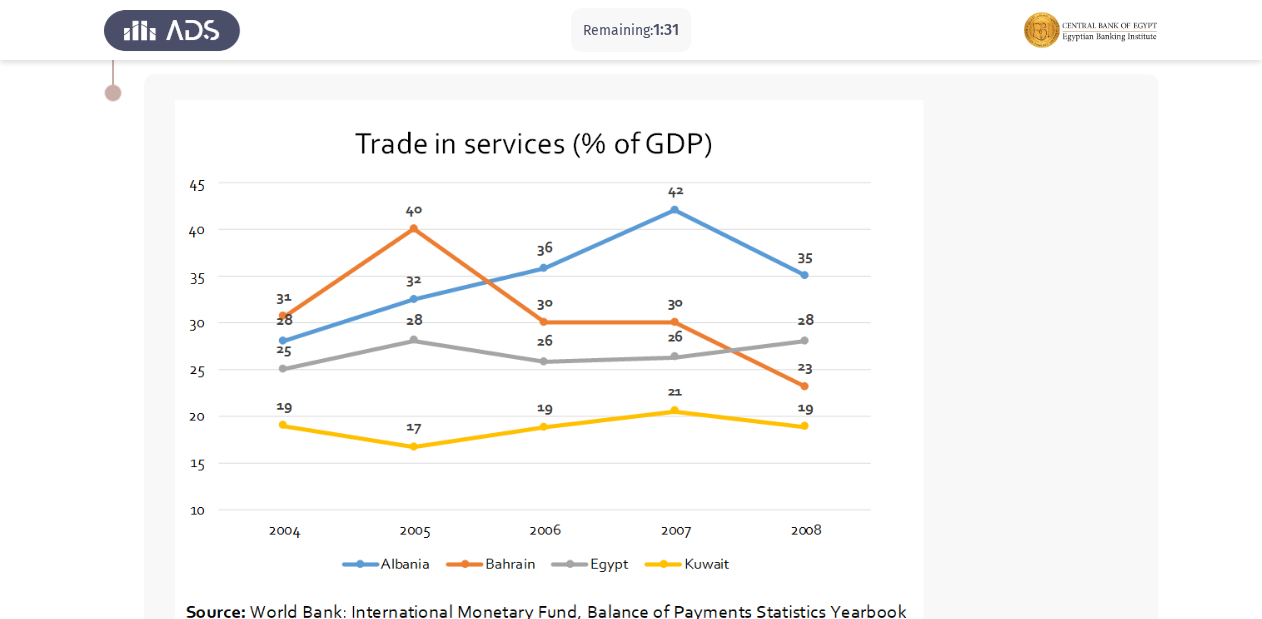 scroll, scrollTop: 1276, scrollLeft: 0, axis: vertical 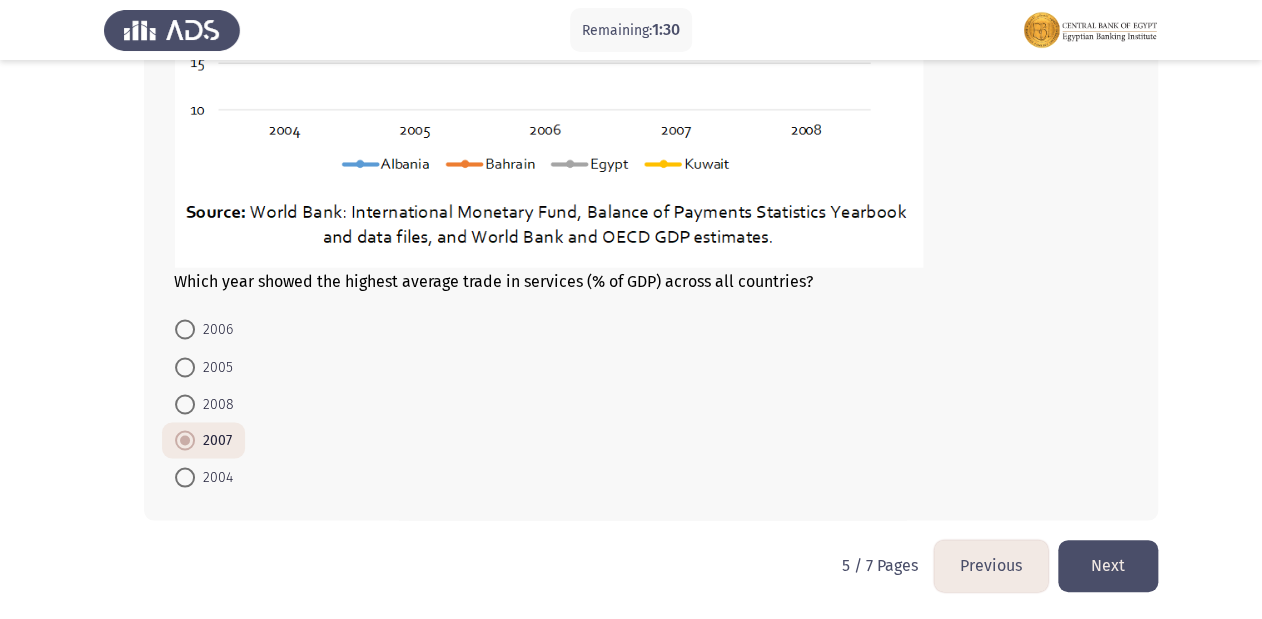 click on "Next" 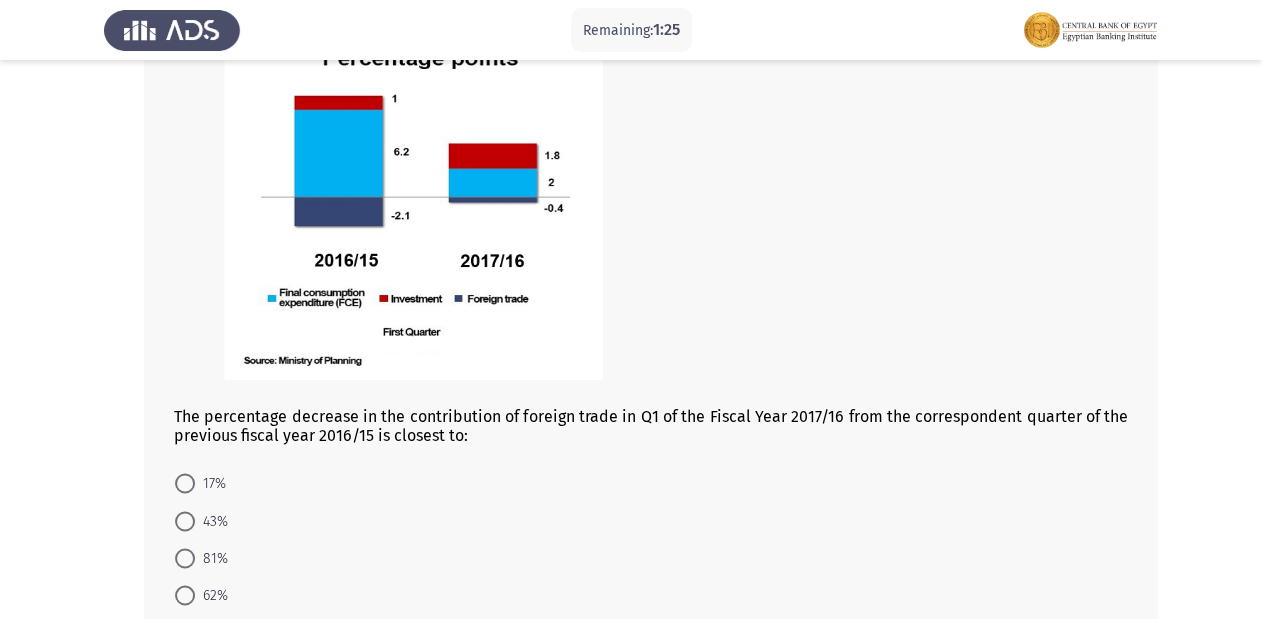 scroll, scrollTop: 1101, scrollLeft: 0, axis: vertical 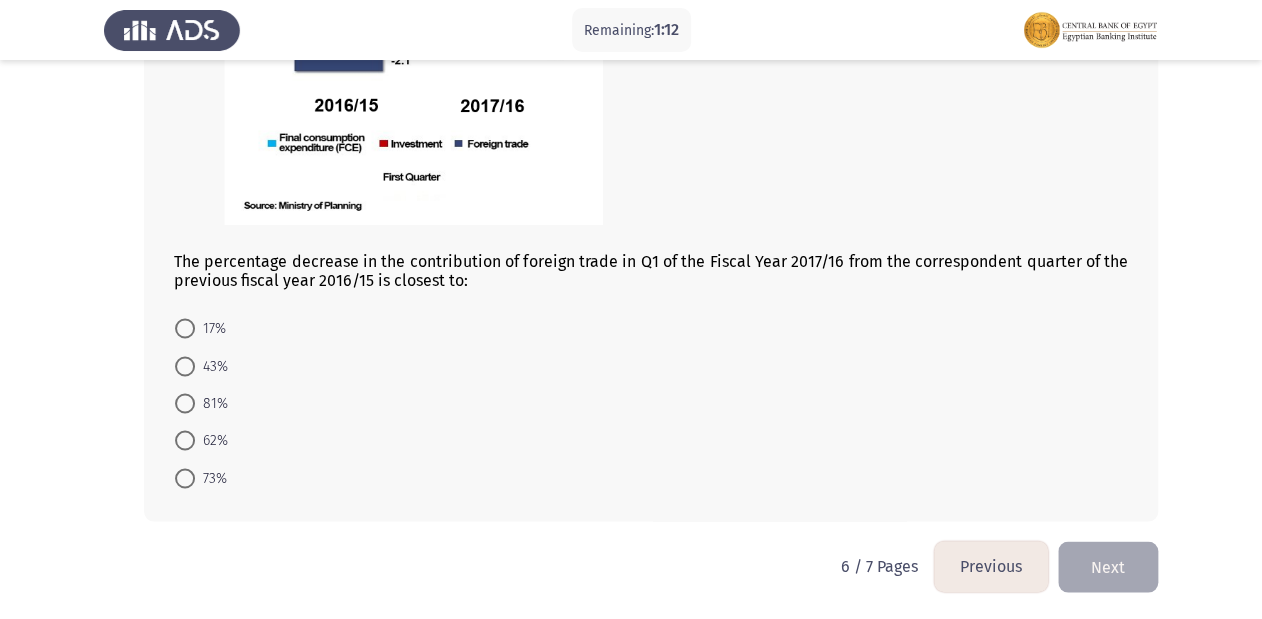click on "17%" at bounding box center [210, 328] 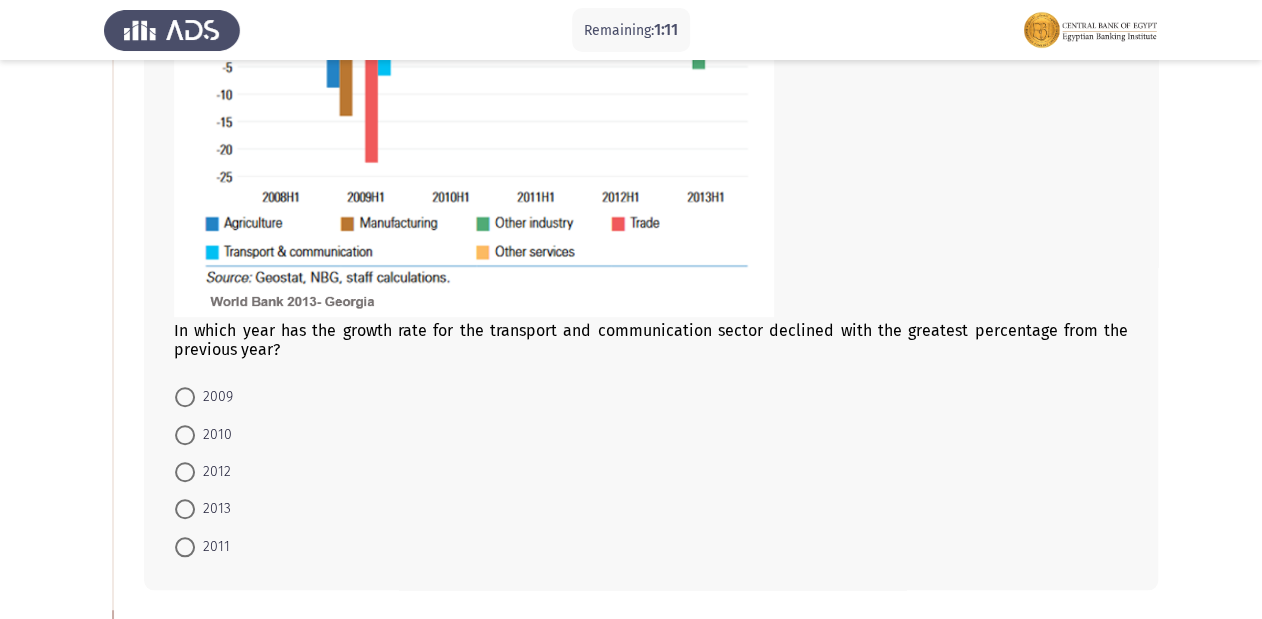scroll, scrollTop: 380, scrollLeft: 0, axis: vertical 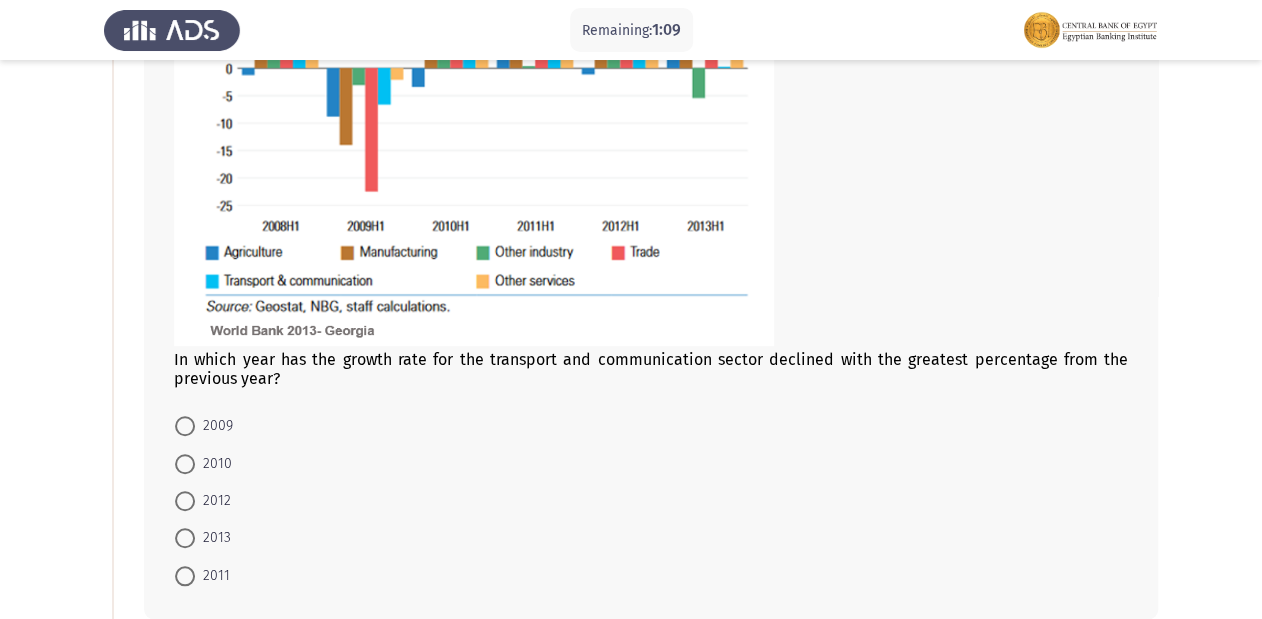 click on "In which year has the growth rate for the transport and communication sector declined with the greatest percentage from the previous year?" 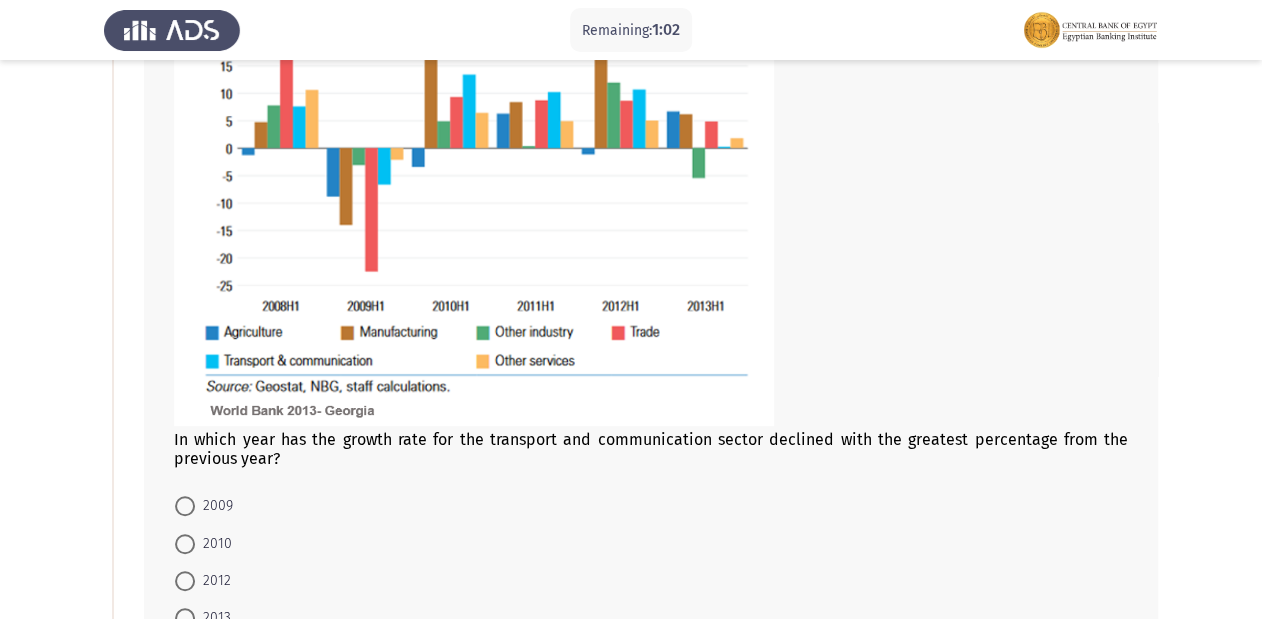 scroll, scrollTop: 220, scrollLeft: 0, axis: vertical 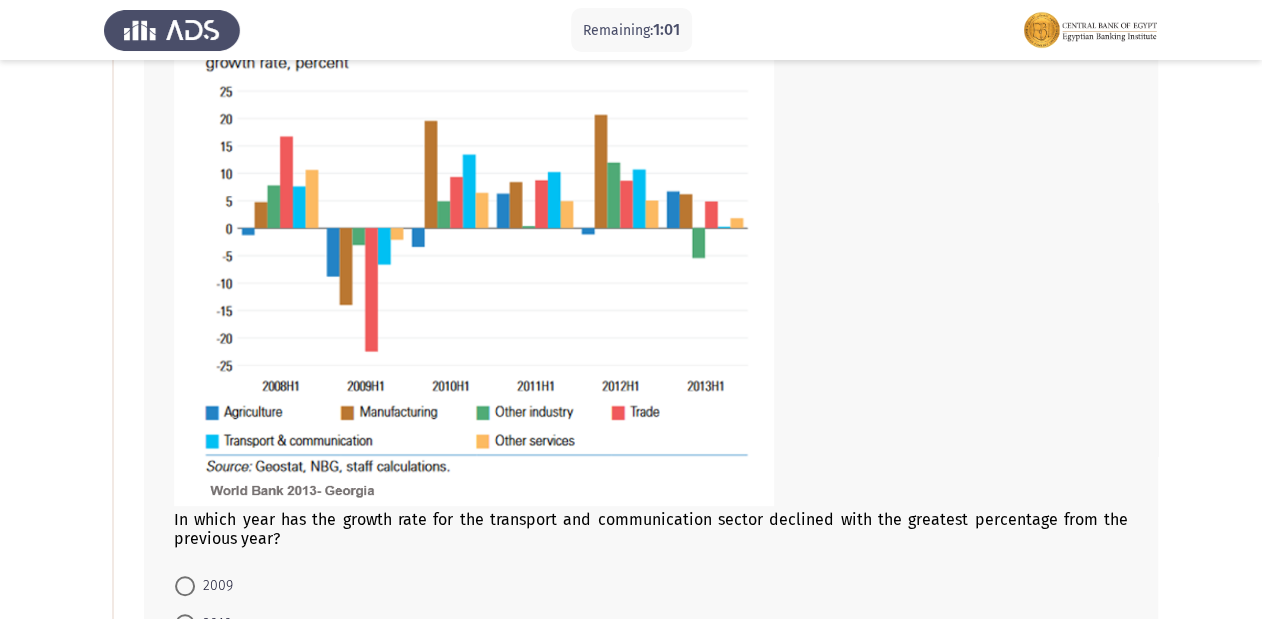 click 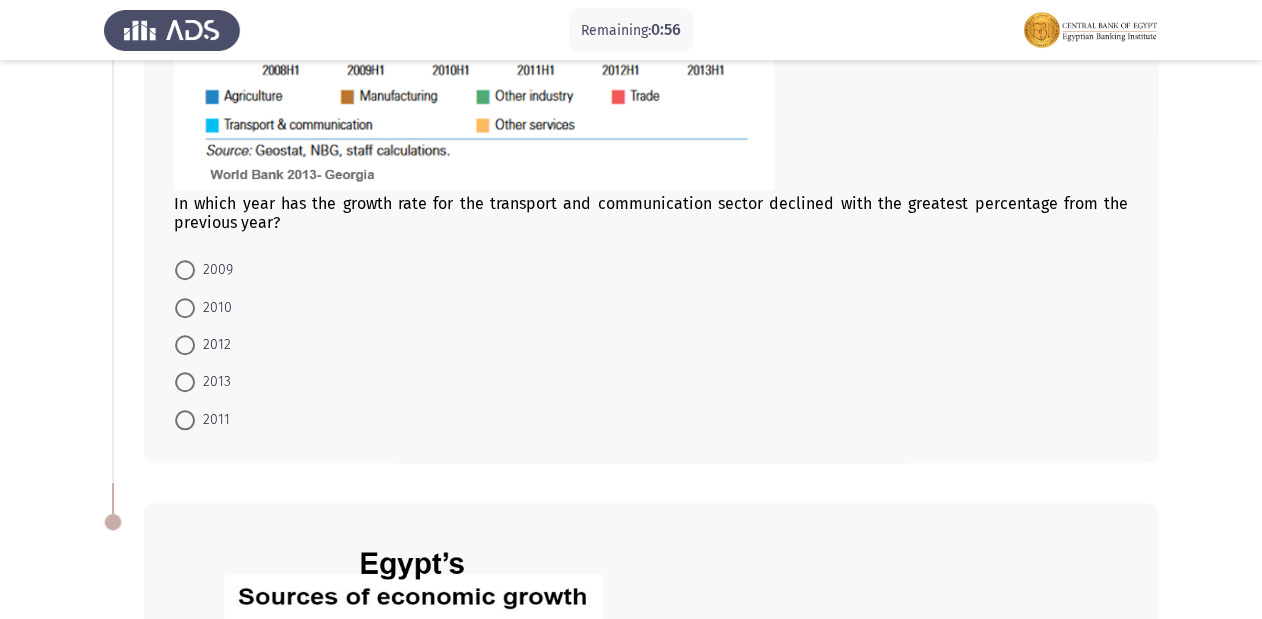 scroll, scrollTop: 540, scrollLeft: 0, axis: vertical 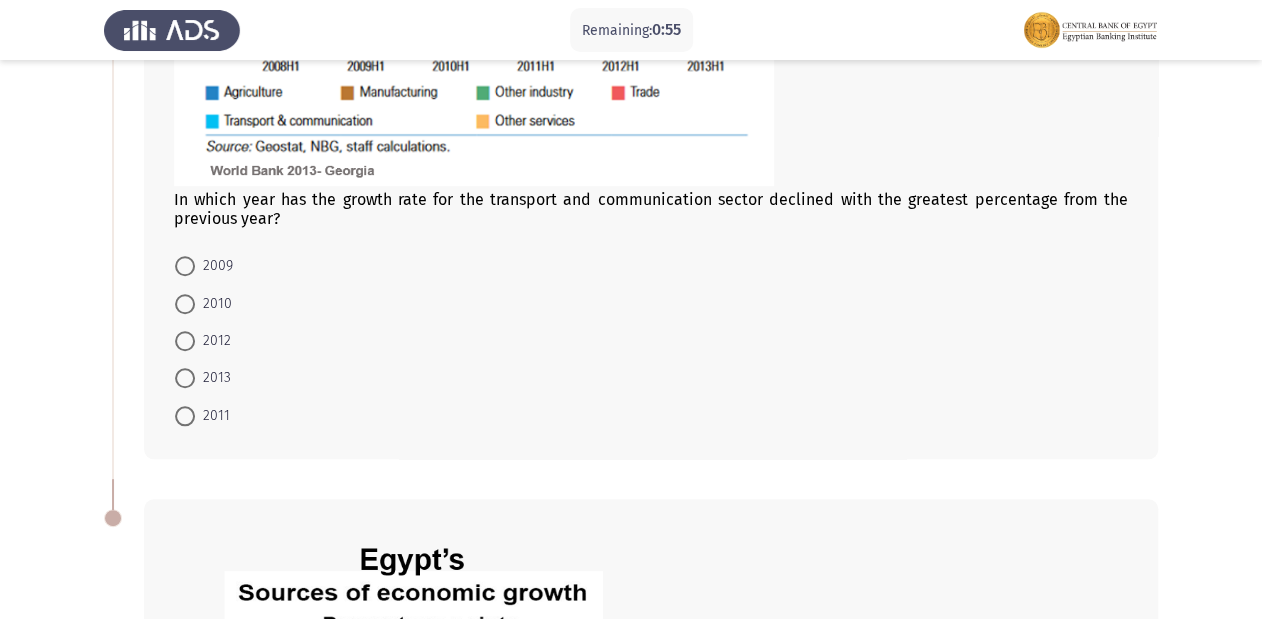 click on "2010" at bounding box center (213, 304) 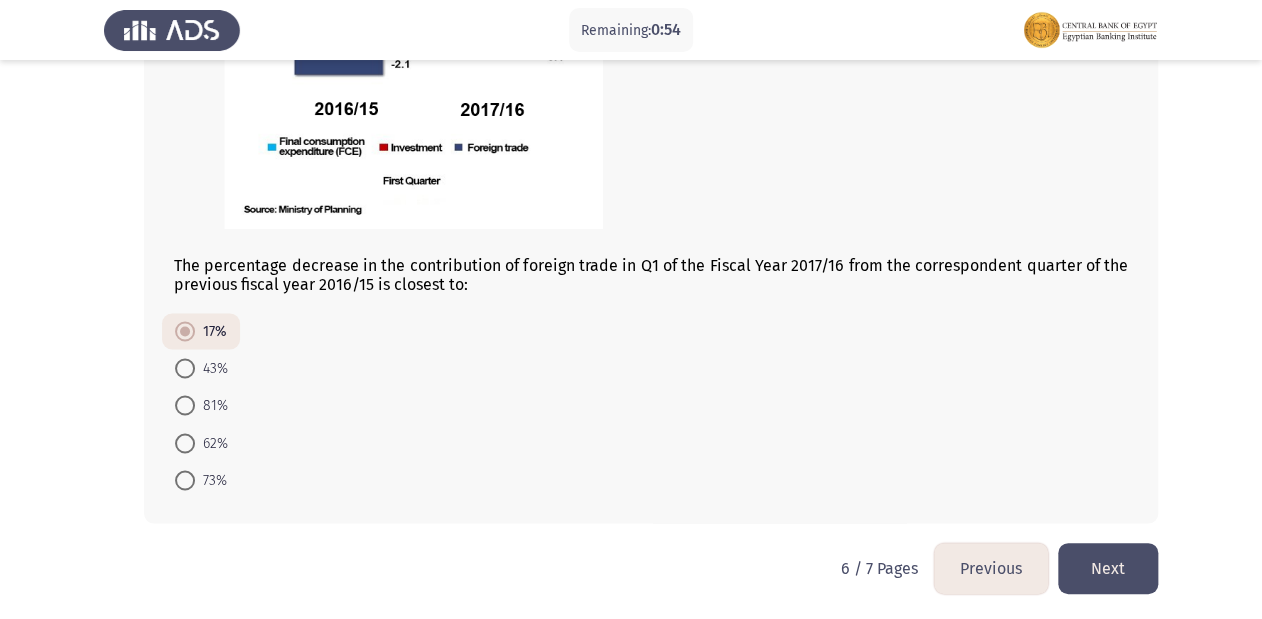 scroll, scrollTop: 1259, scrollLeft: 0, axis: vertical 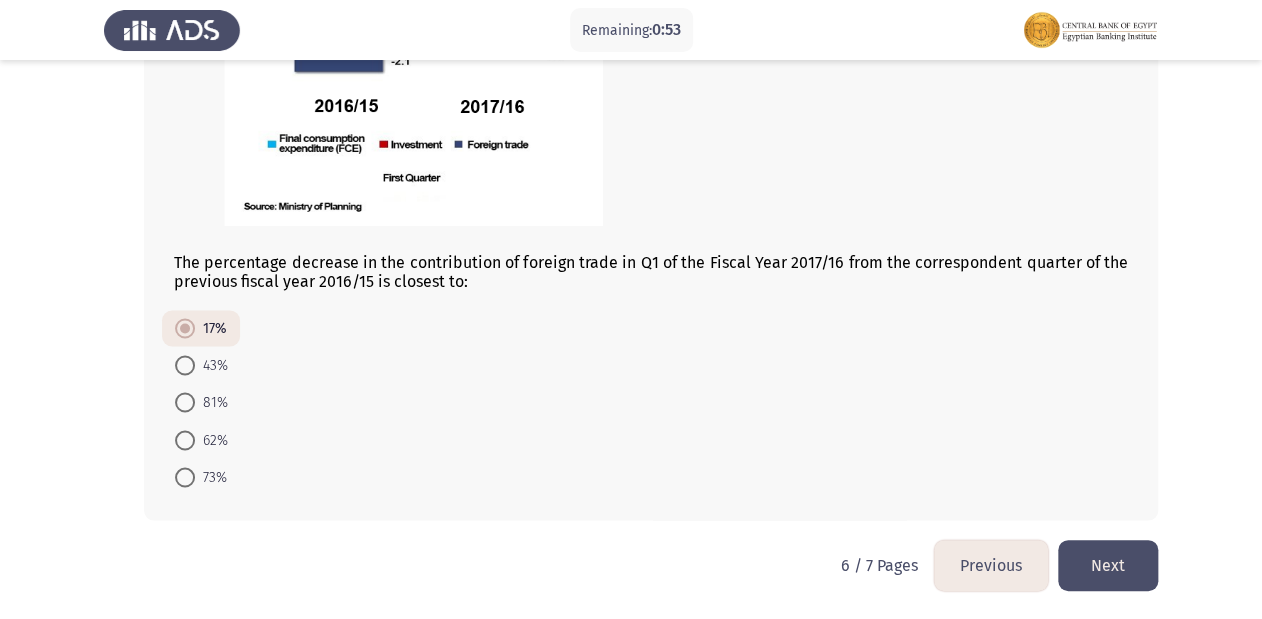 click on "Next" 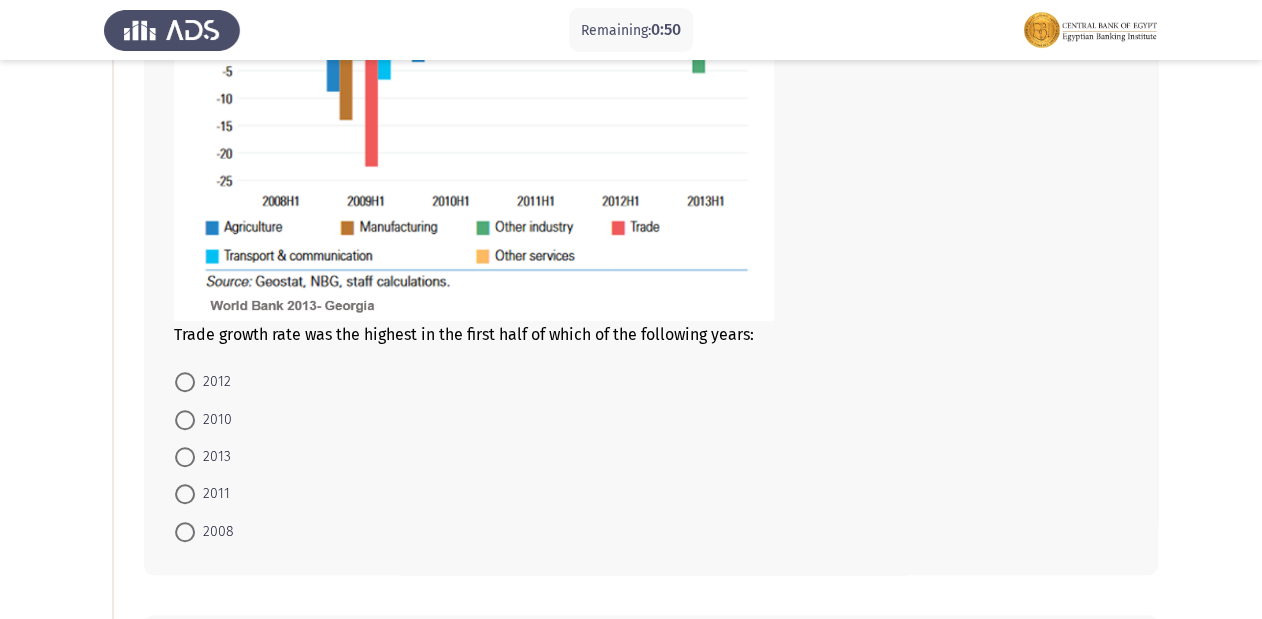 scroll, scrollTop: 267, scrollLeft: 0, axis: vertical 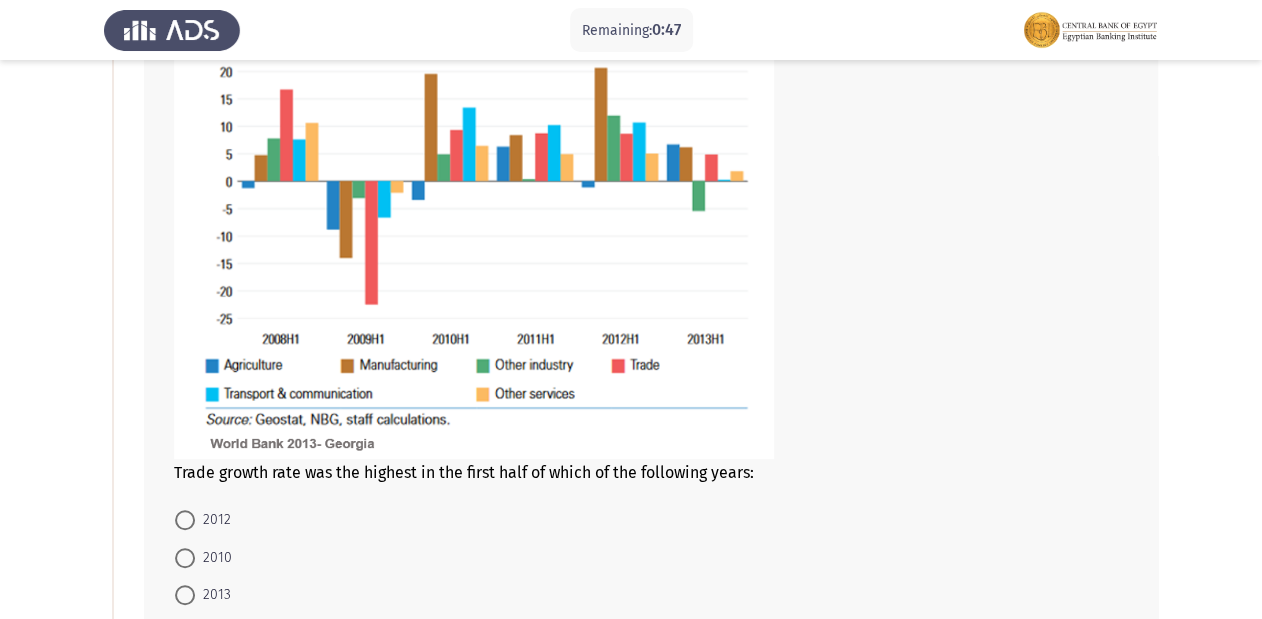 click on "Trade growth rate was the highest in the first half of which of the following years:" 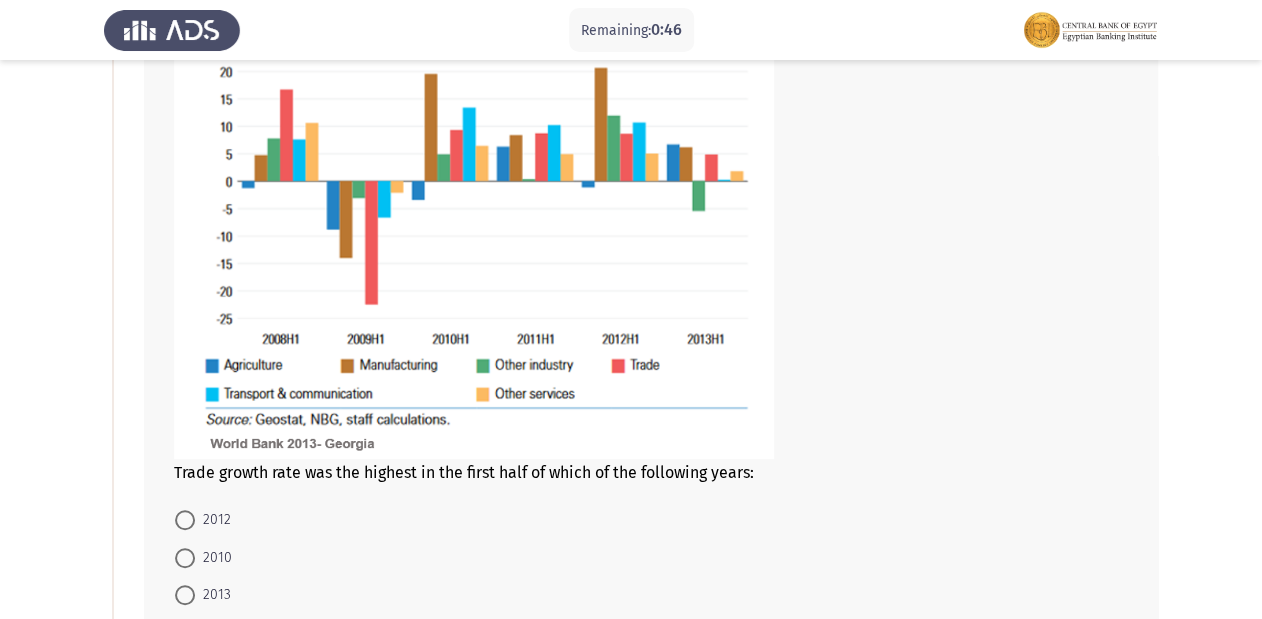 click on "Trade growth rate was the highest in the first half of which of the following years:" 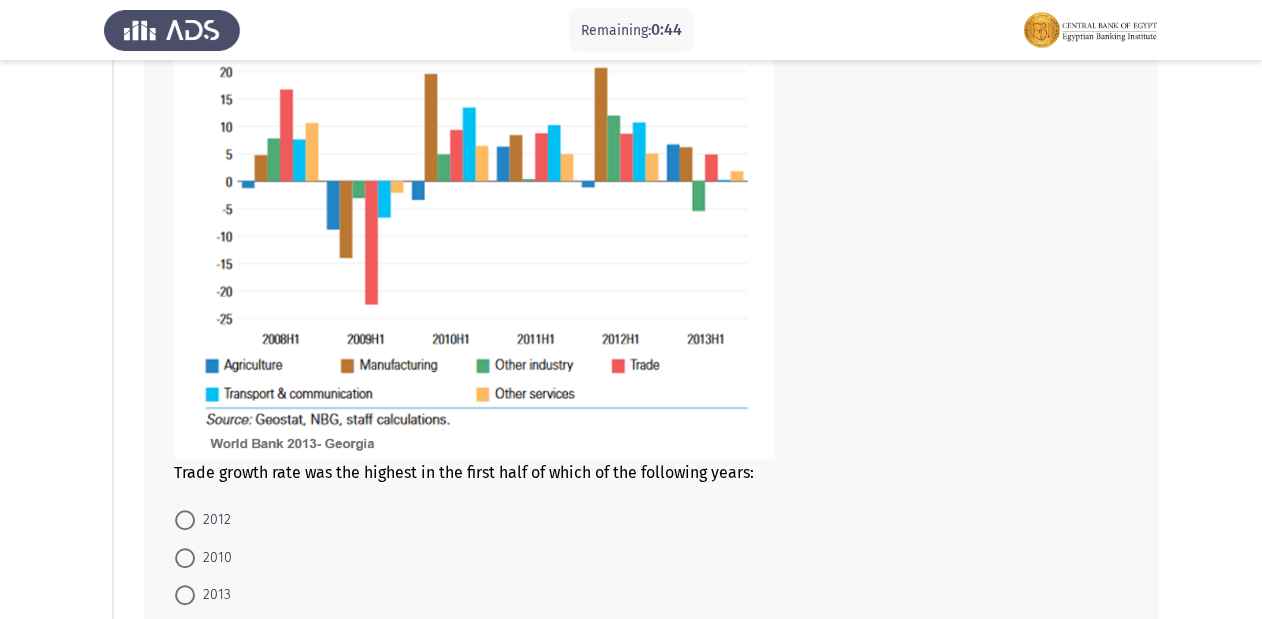 click on "Trade growth rate was the highest in the first half of which of the following years:" 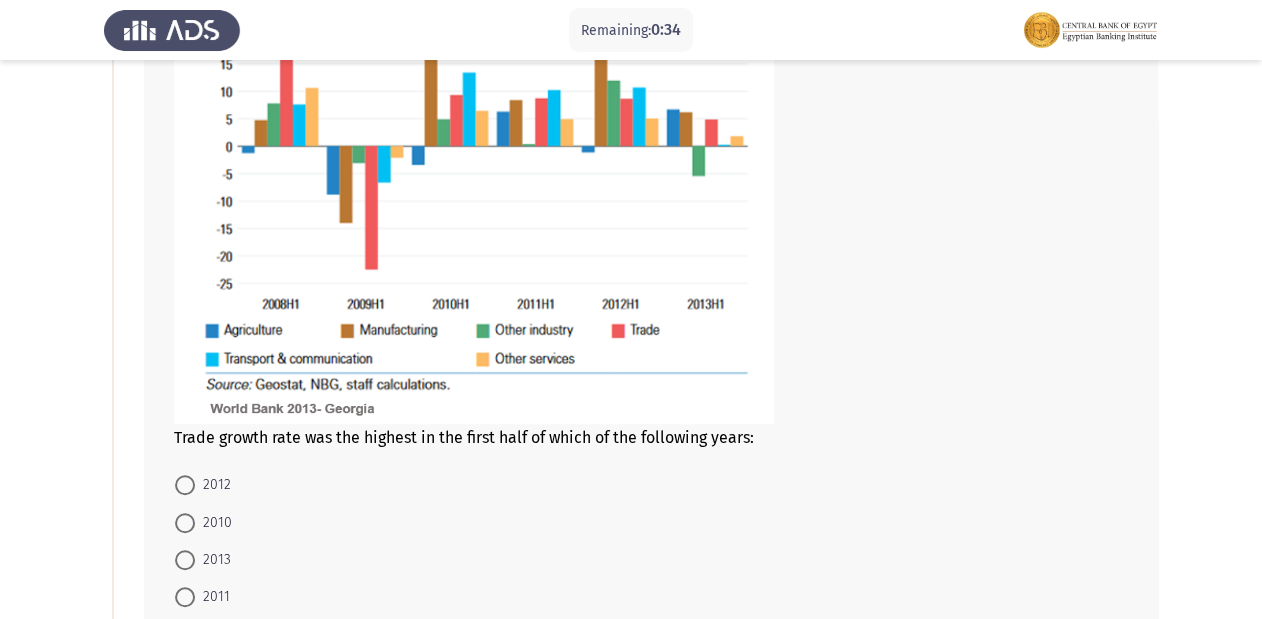scroll, scrollTop: 347, scrollLeft: 0, axis: vertical 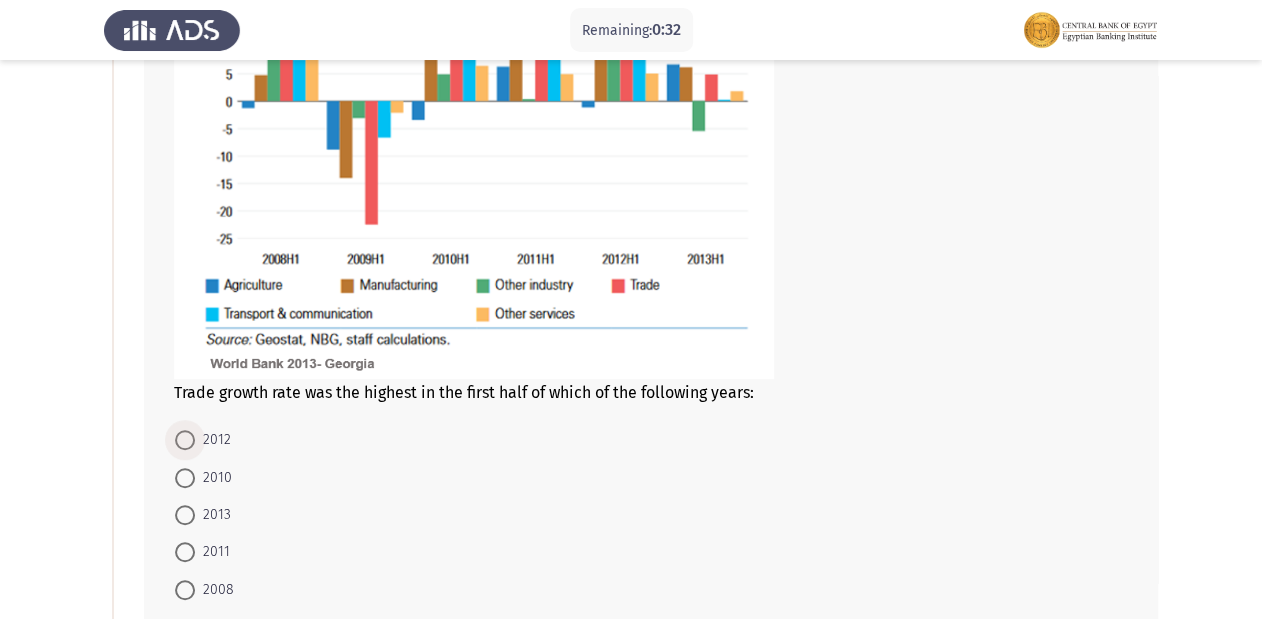 click on "2012" at bounding box center (213, 440) 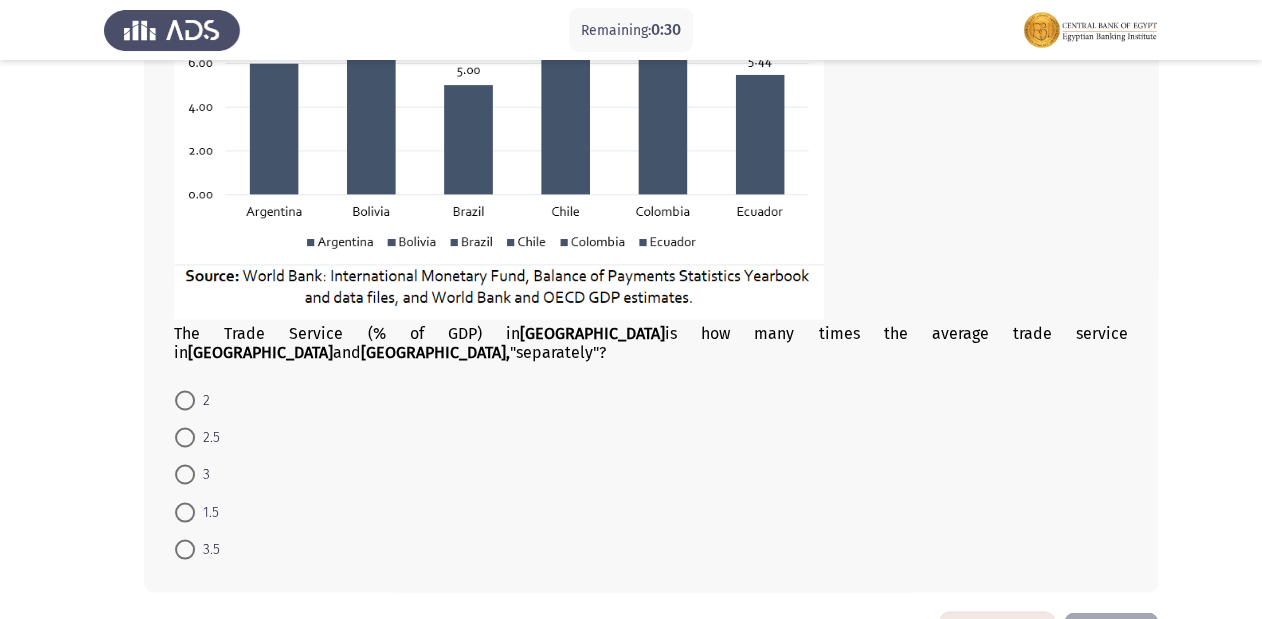 scroll, scrollTop: 1225, scrollLeft: 0, axis: vertical 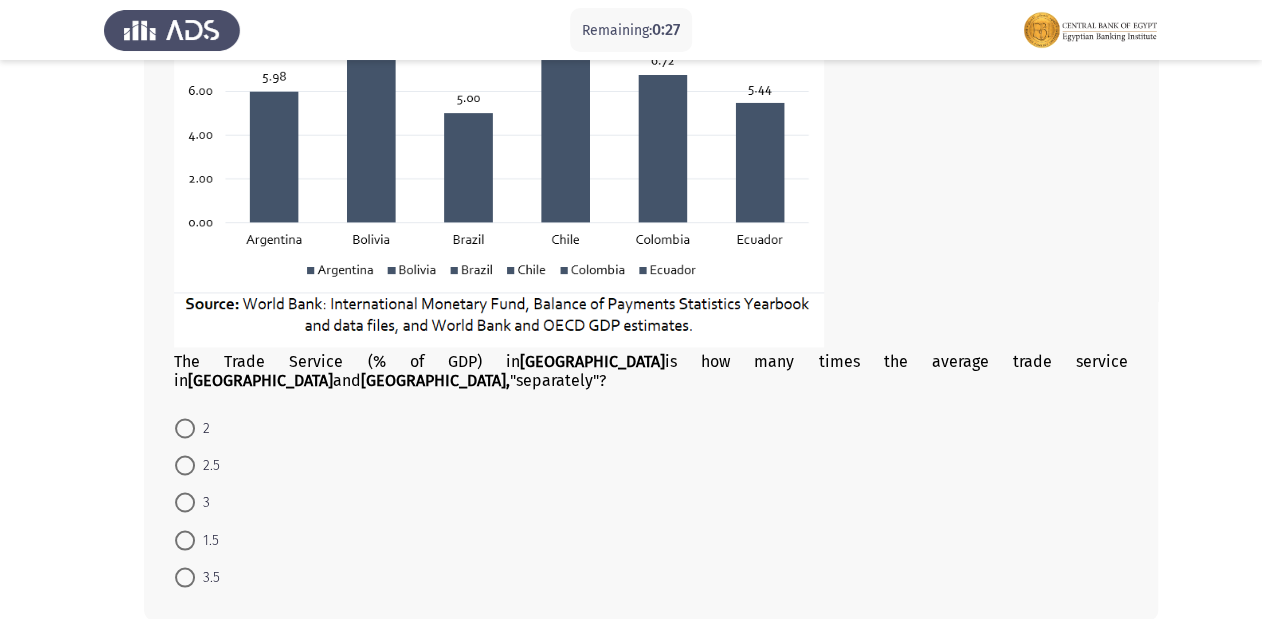 click at bounding box center (185, 465) 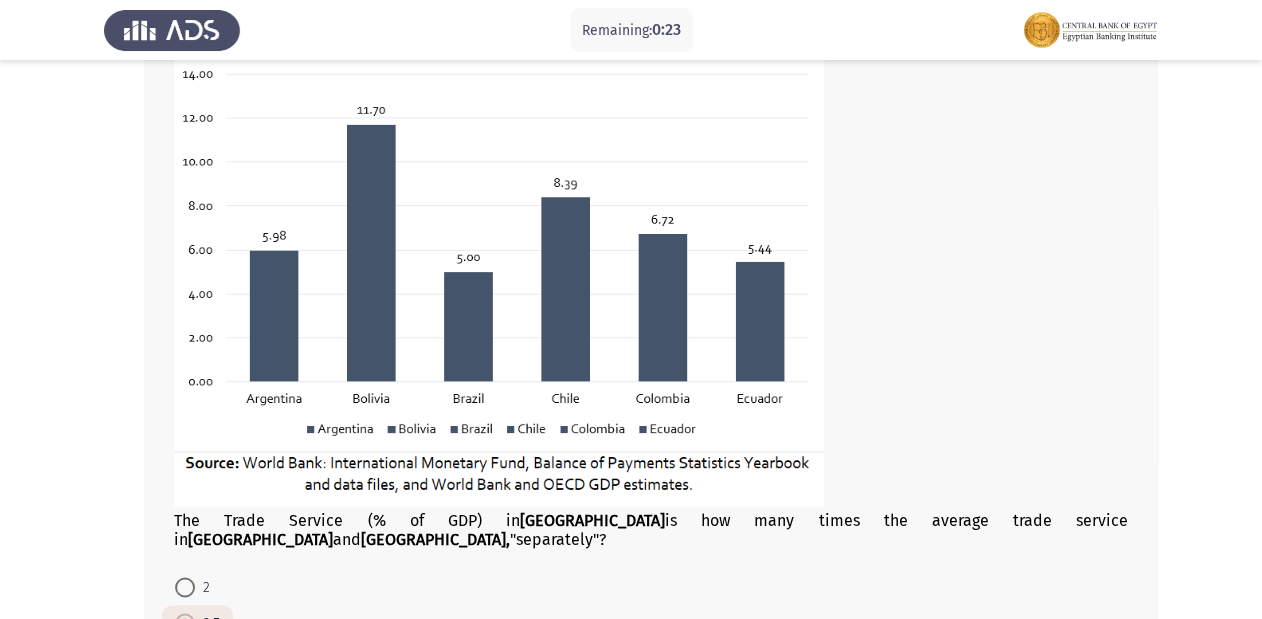 scroll, scrollTop: 1065, scrollLeft: 0, axis: vertical 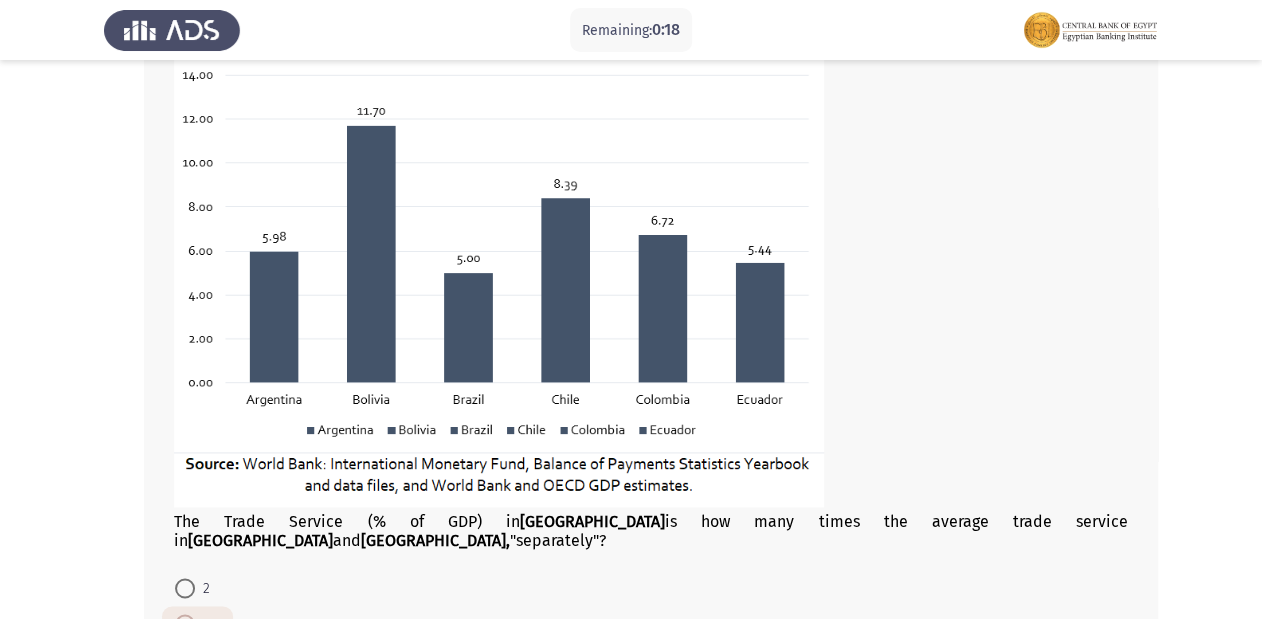 click 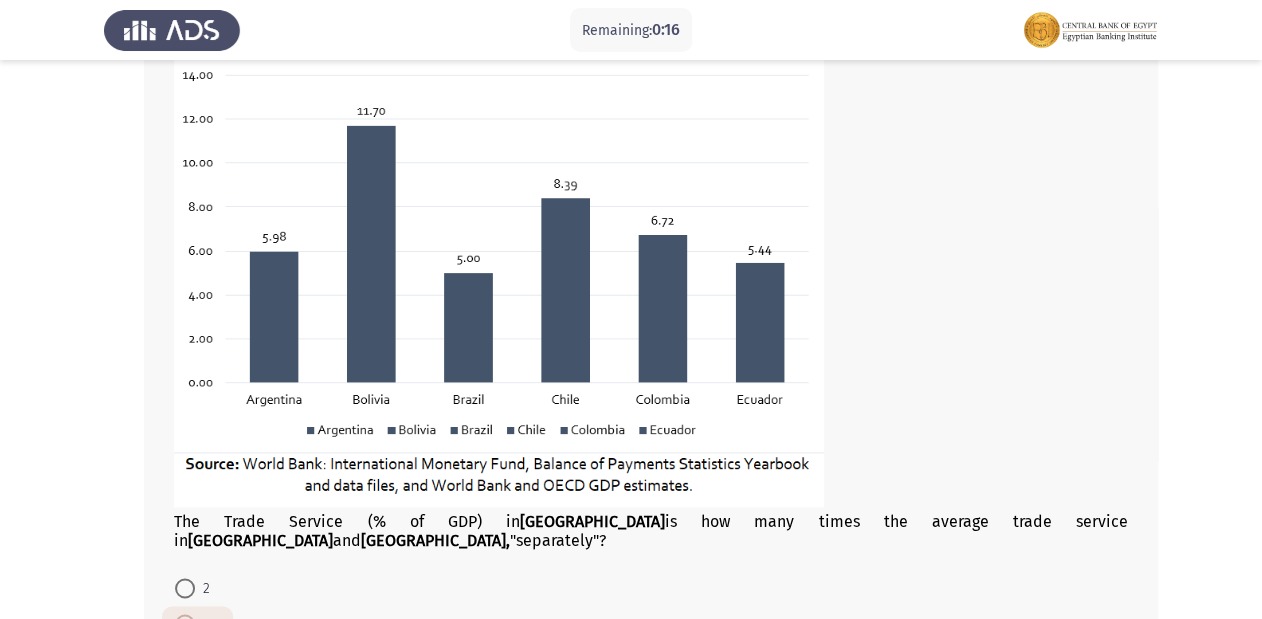 click 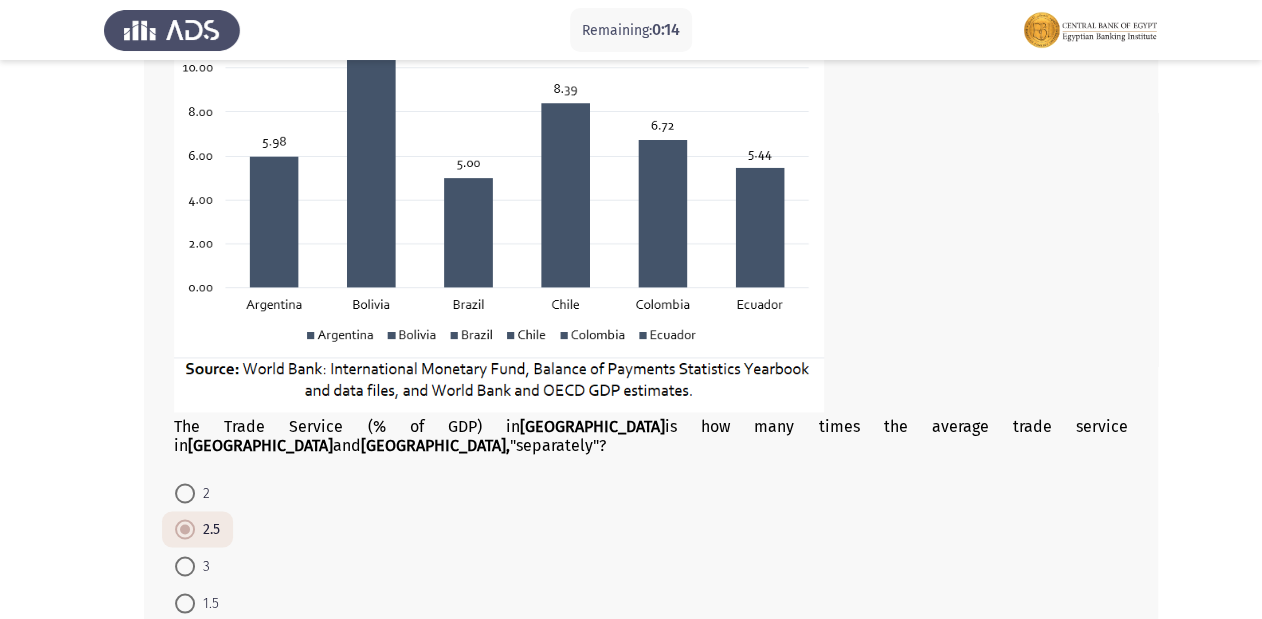 scroll, scrollTop: 1304, scrollLeft: 0, axis: vertical 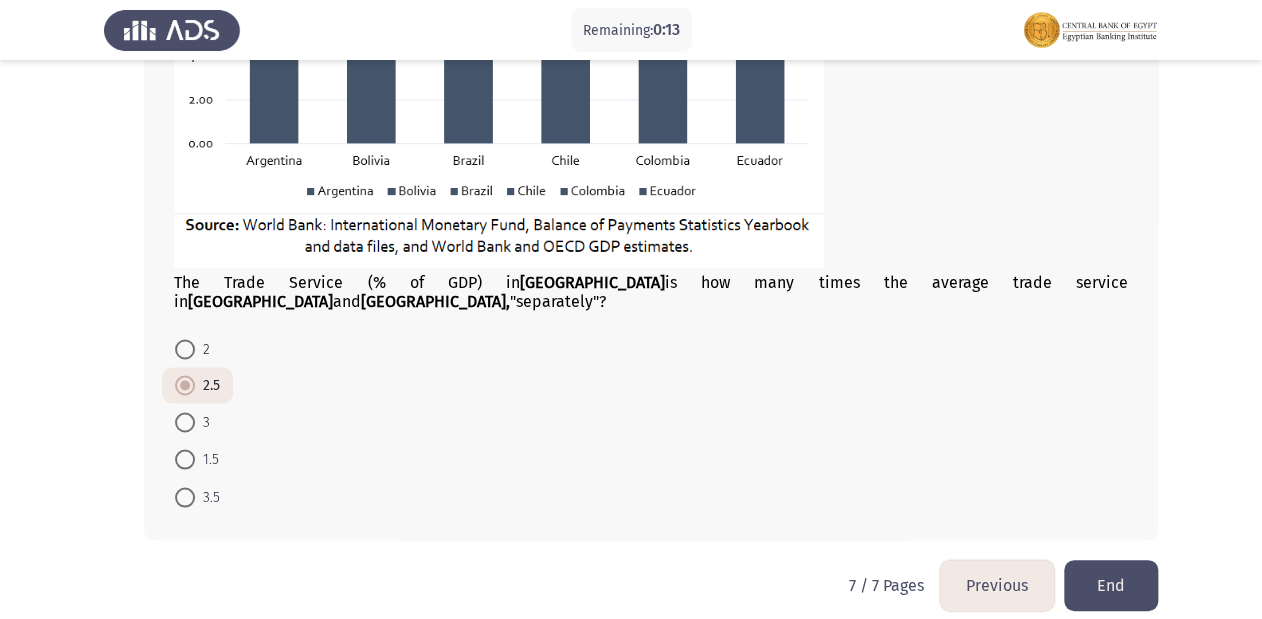 click at bounding box center [185, 459] 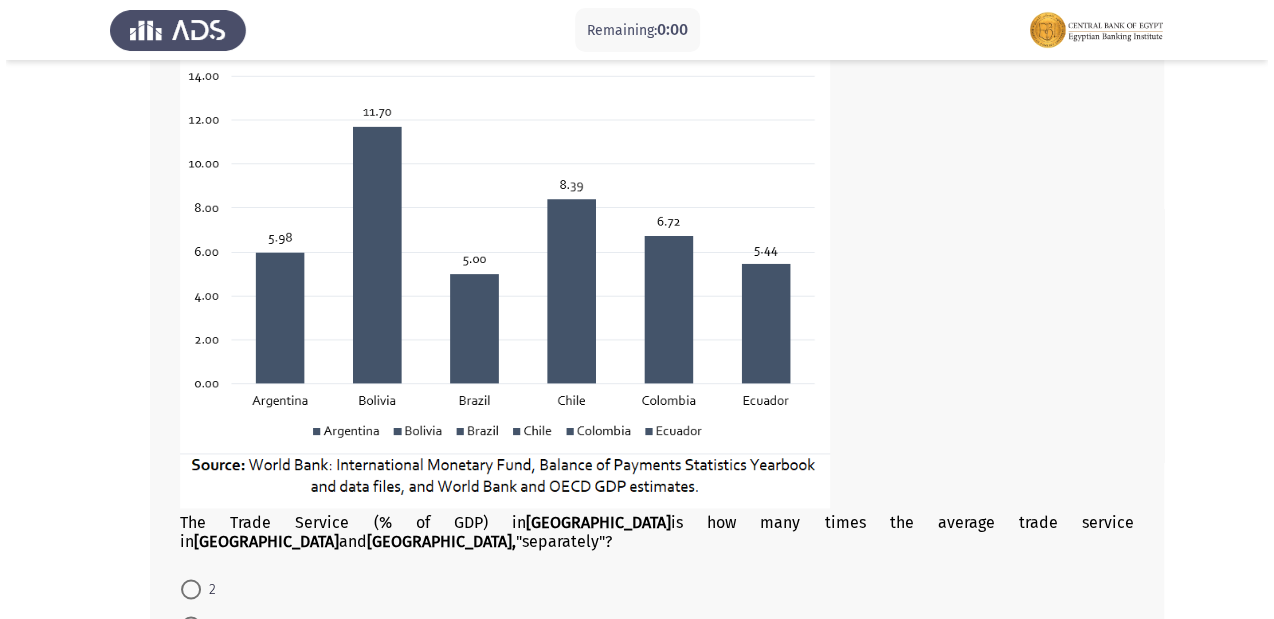scroll, scrollTop: 0, scrollLeft: 0, axis: both 